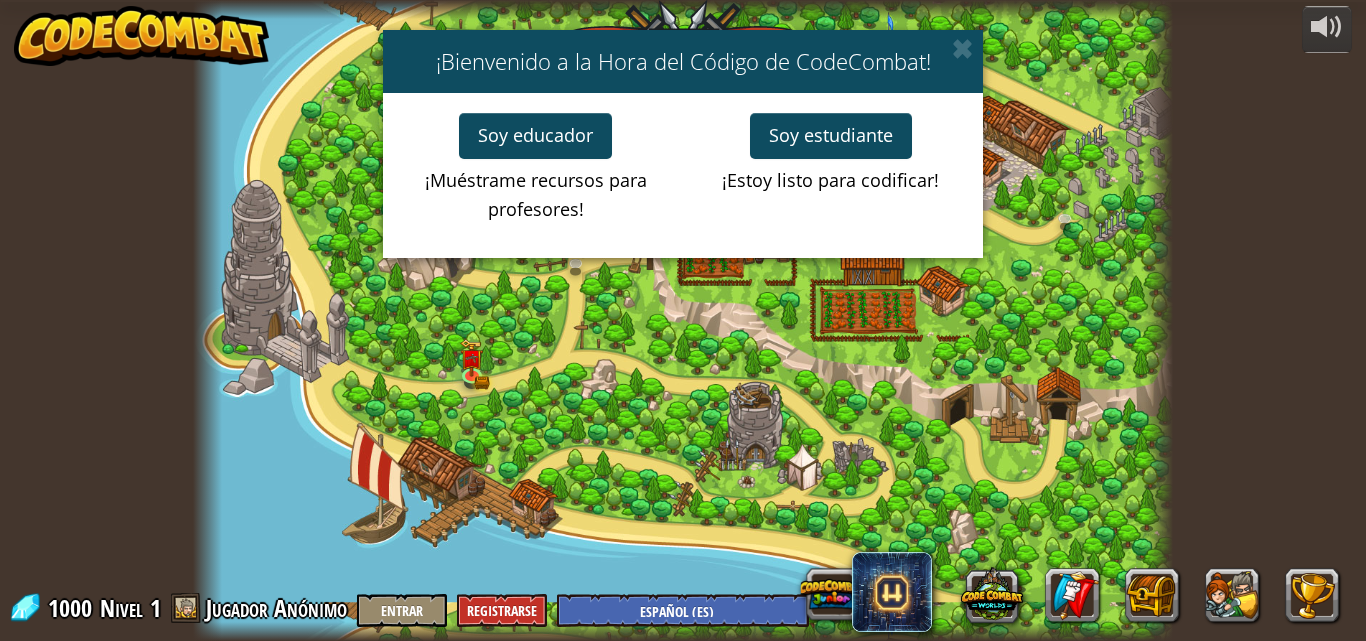 select on "es-ES" 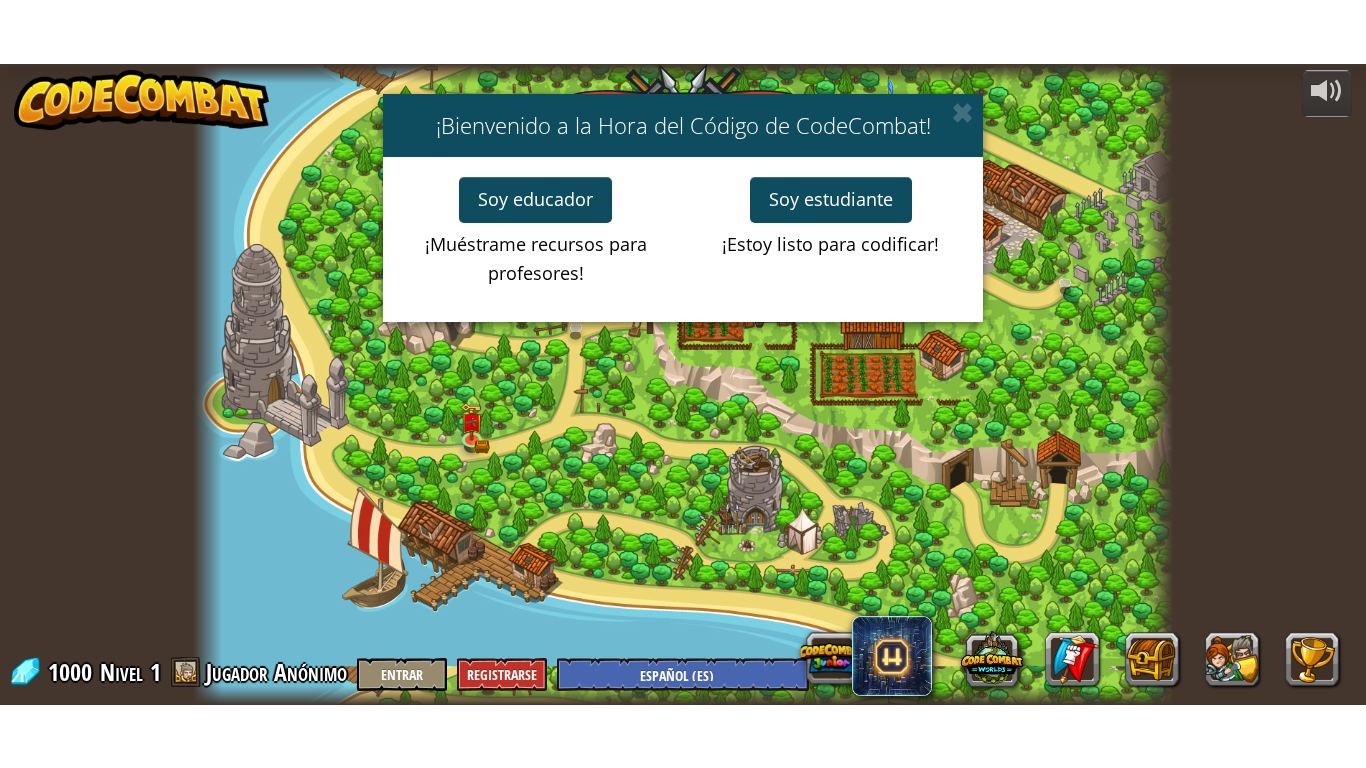 scroll, scrollTop: 0, scrollLeft: 0, axis: both 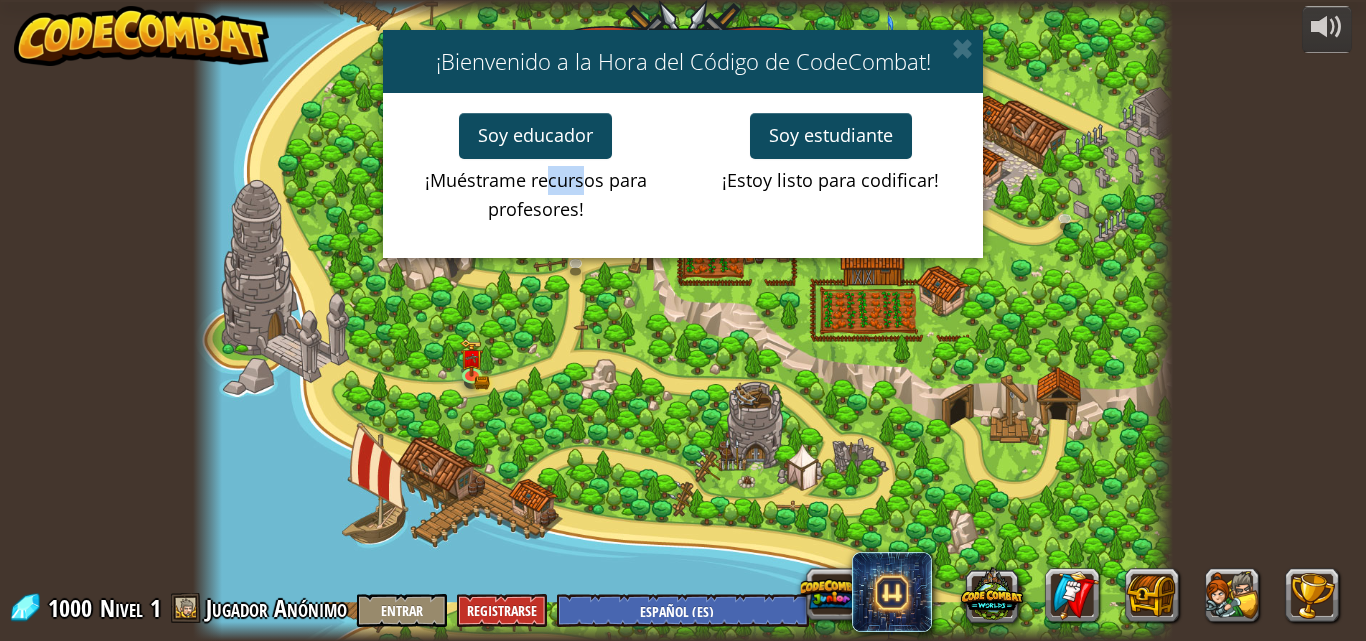 drag, startPoint x: 553, startPoint y: 176, endPoint x: 700, endPoint y: 195, distance: 148.22281 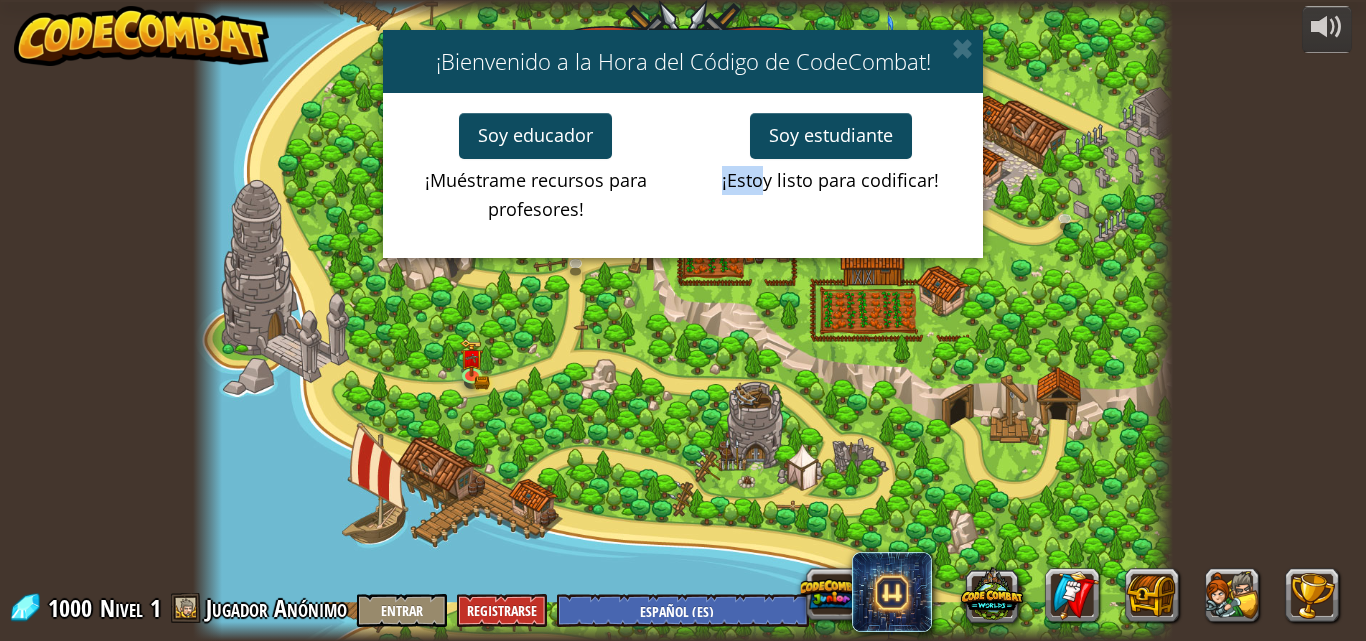 drag, startPoint x: 709, startPoint y: 195, endPoint x: 771, endPoint y: 172, distance: 66.12866 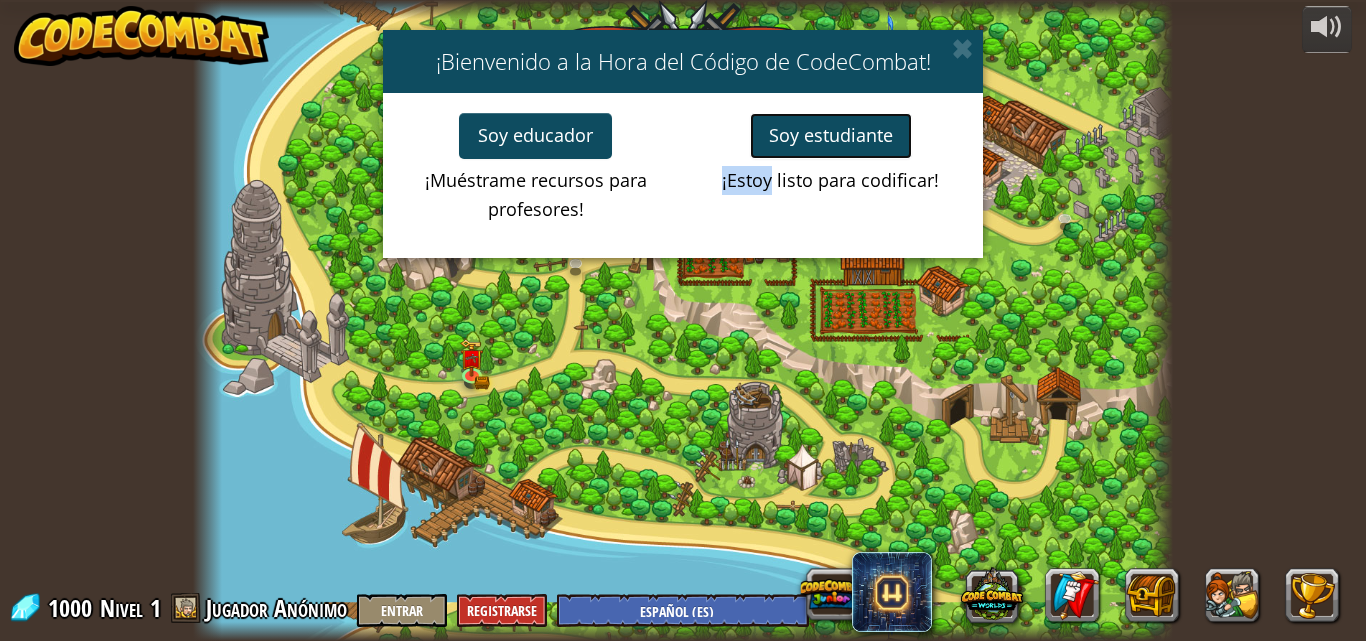 click on "Soy estudiante" at bounding box center (831, 136) 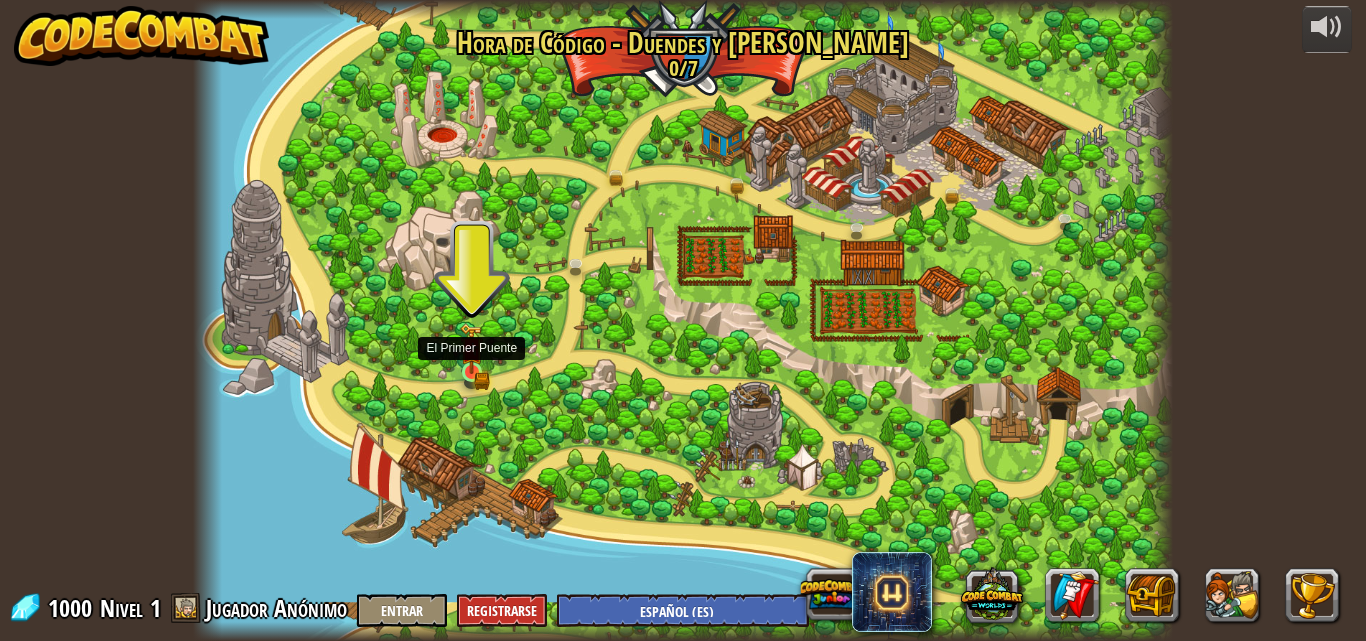 click at bounding box center [471, 348] 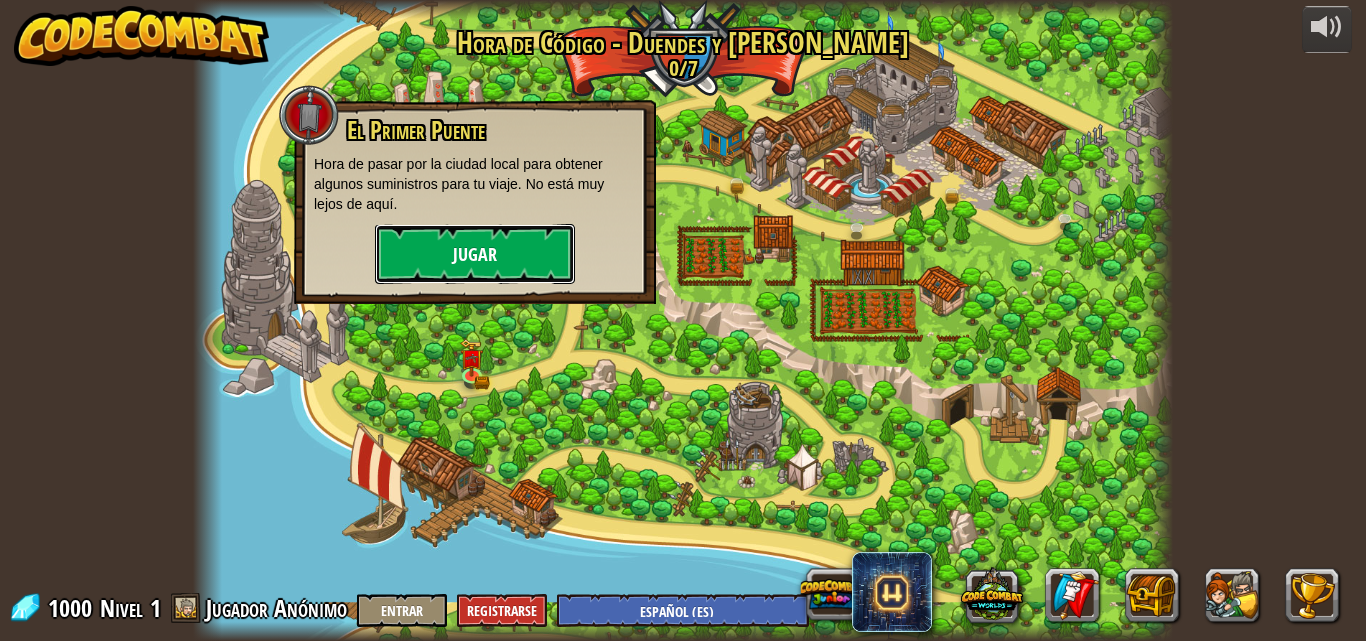click on "Jugar" at bounding box center [475, 254] 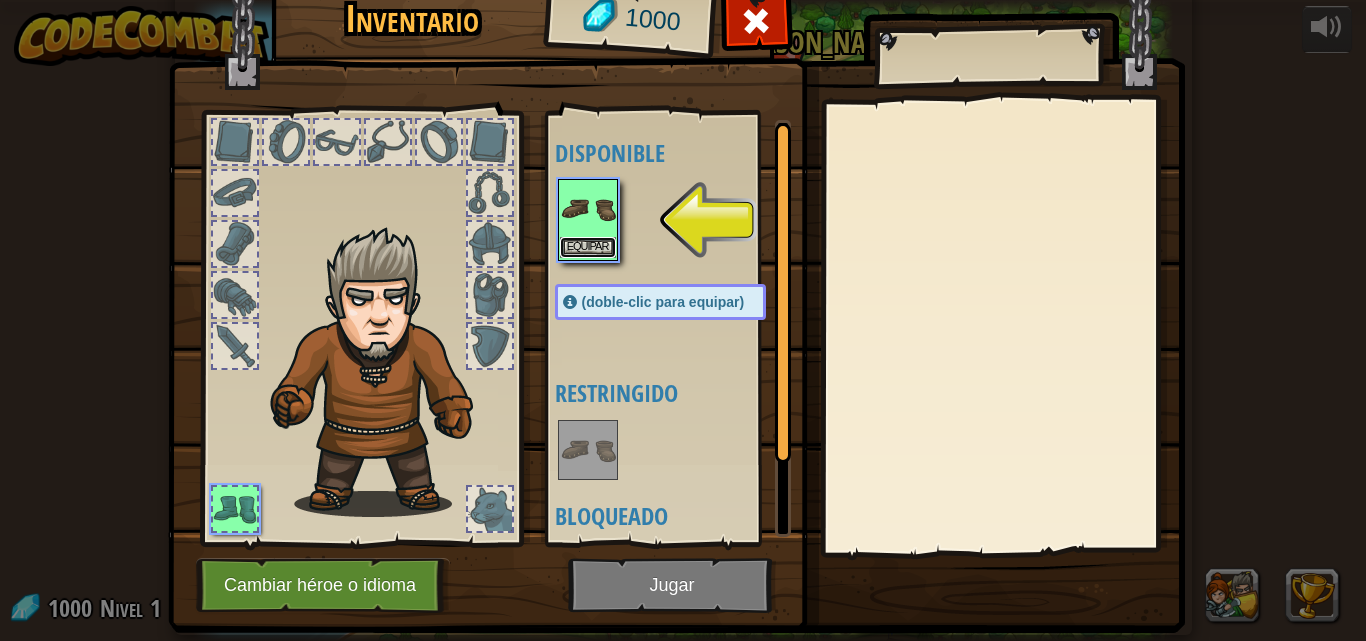 click on "Equipar" at bounding box center (588, 247) 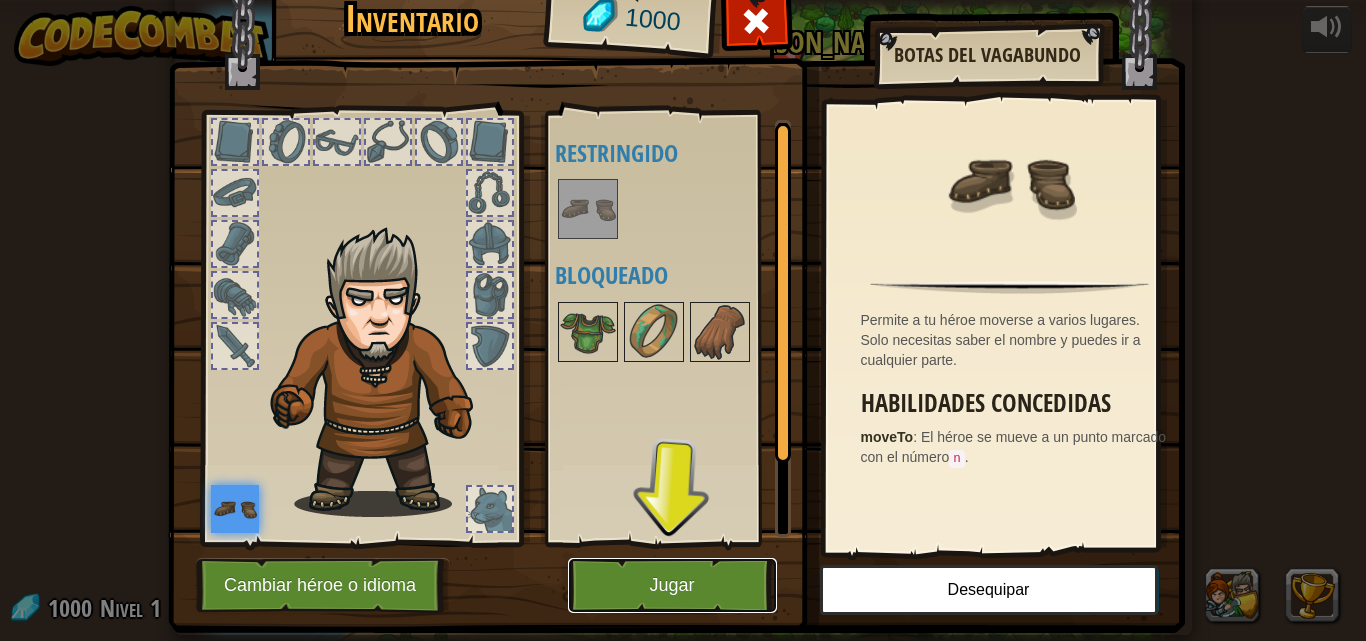 click on "Jugar" at bounding box center [672, 585] 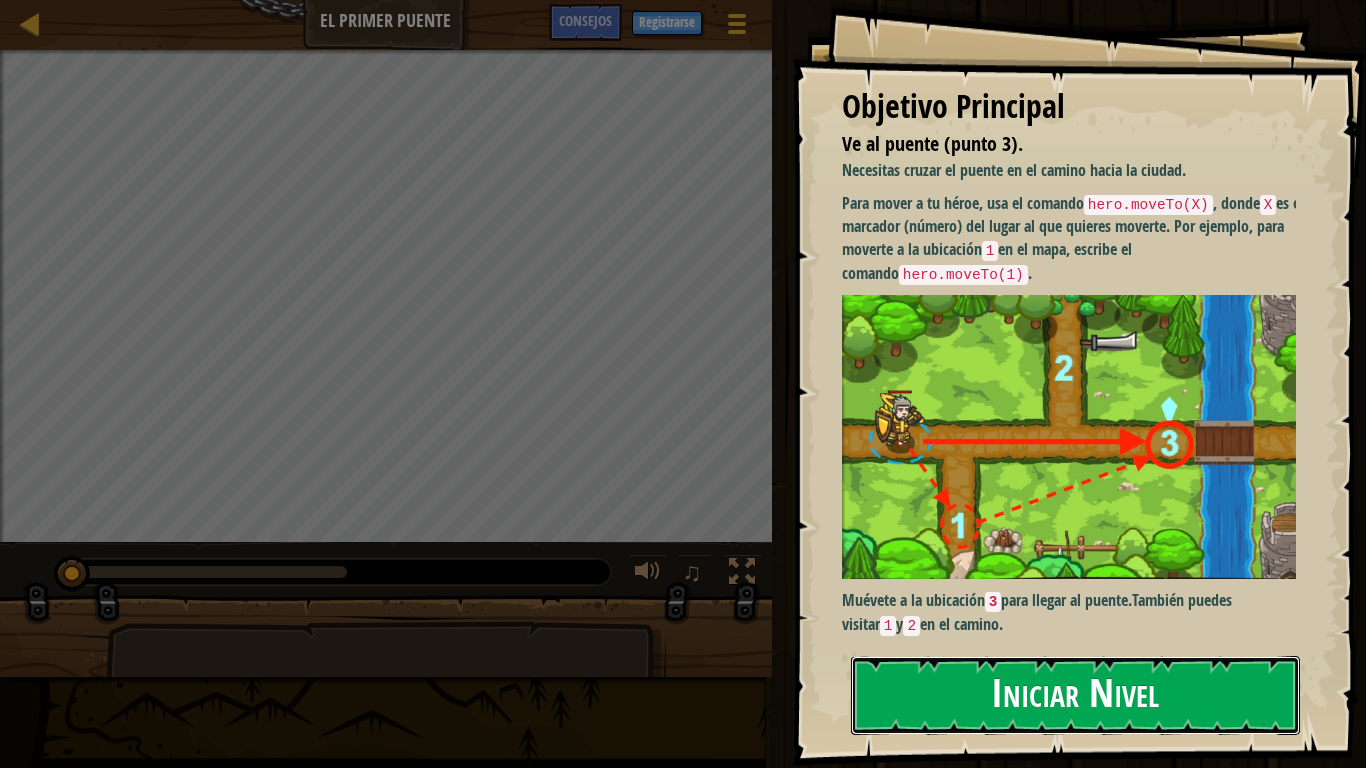 click on "Iniciar Nivel" at bounding box center (1075, 695) 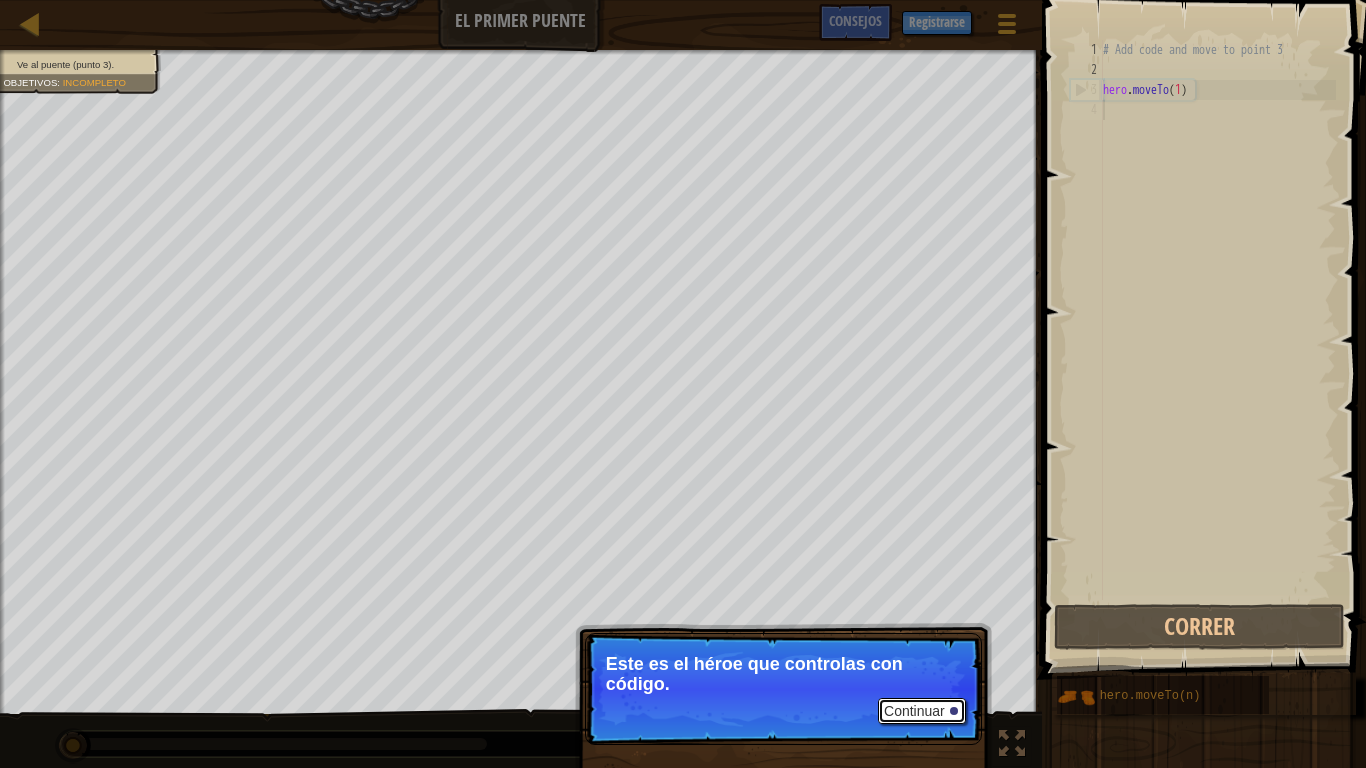click on "Continuar" at bounding box center [922, 711] 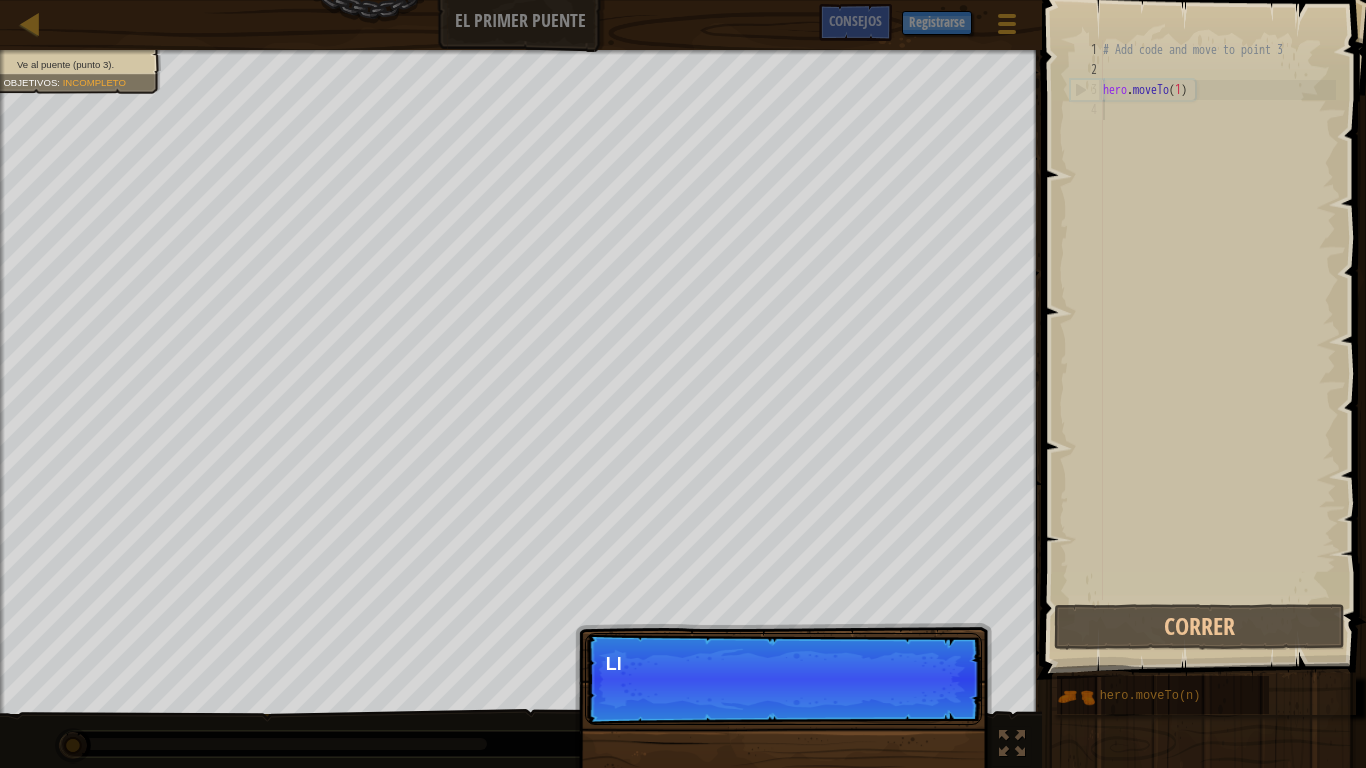 scroll, scrollTop: 9, scrollLeft: 0, axis: vertical 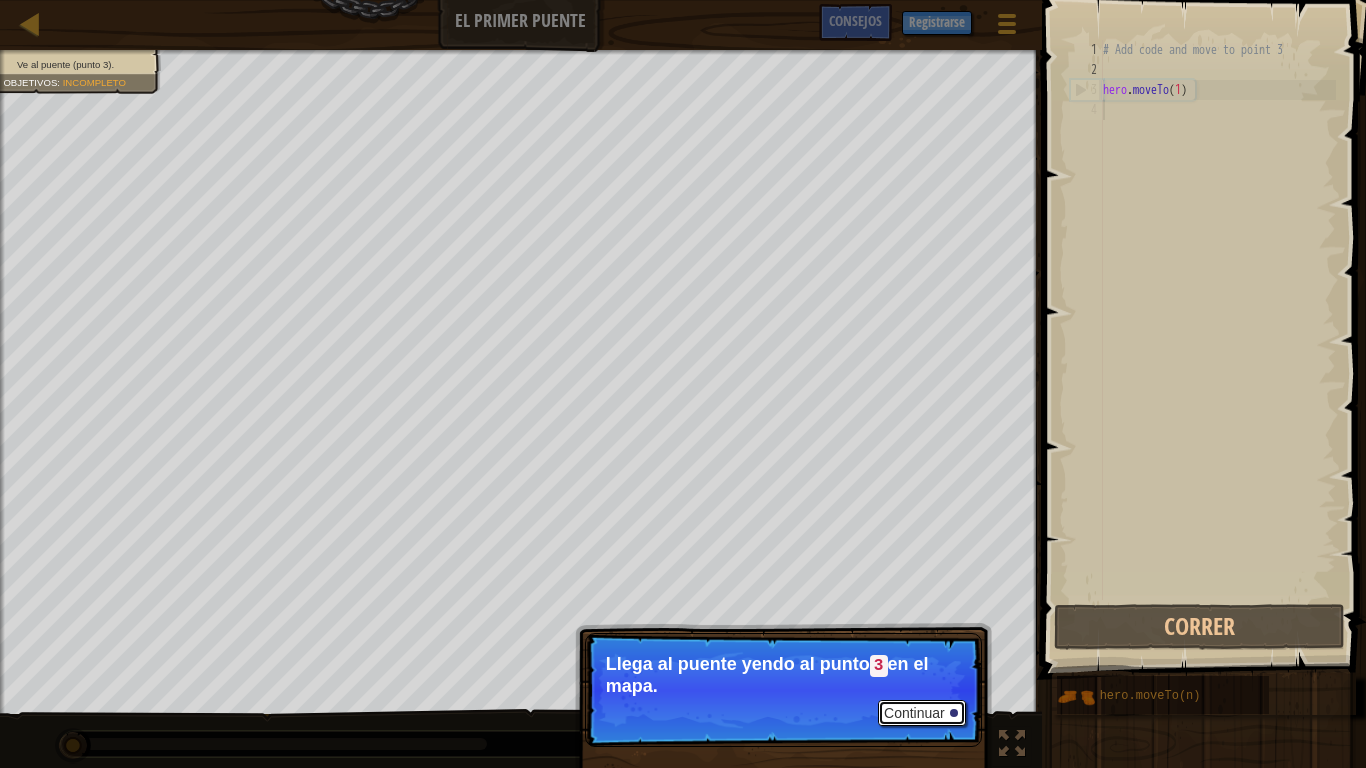 click on "Continuar" at bounding box center (922, 713) 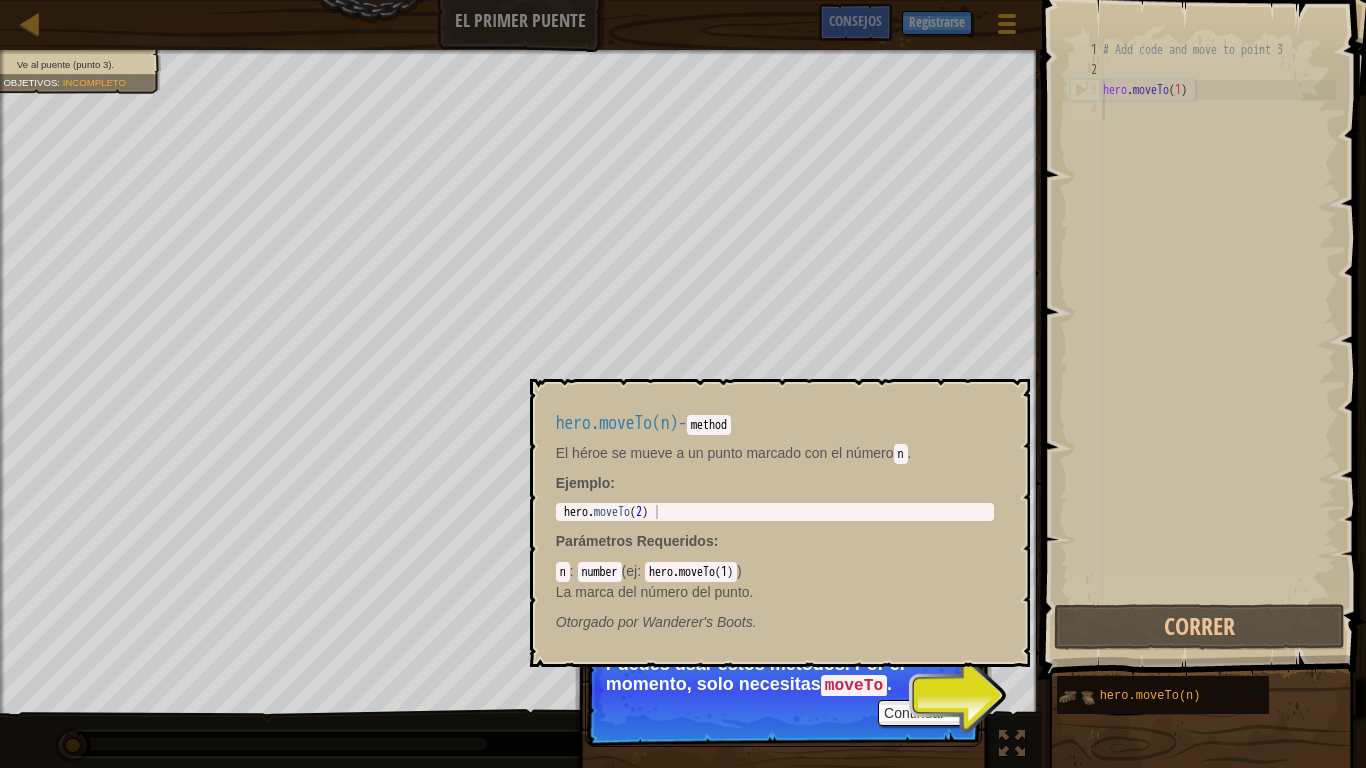 click at bounding box center (1076, 697) 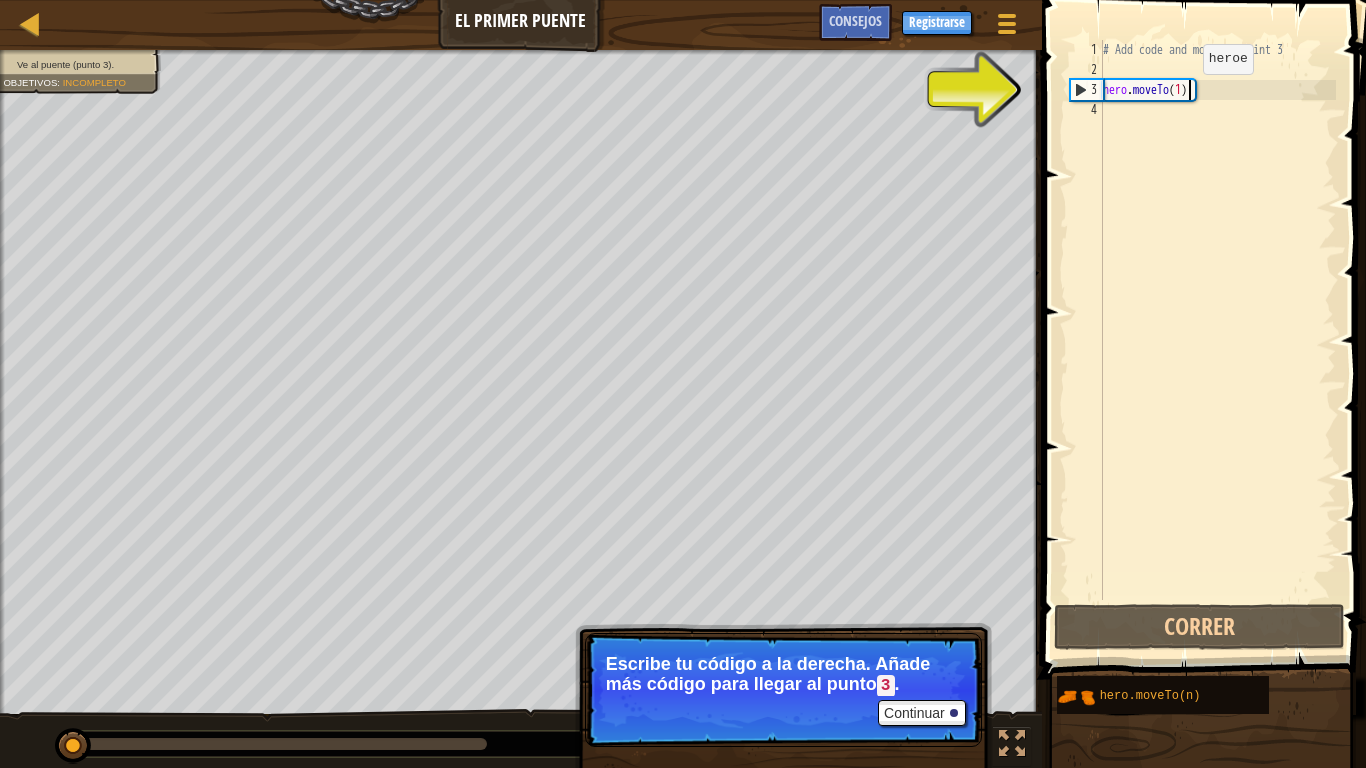 click on "# Add code and move to point 3 hero . moveTo ( 1 )" at bounding box center (1217, 340) 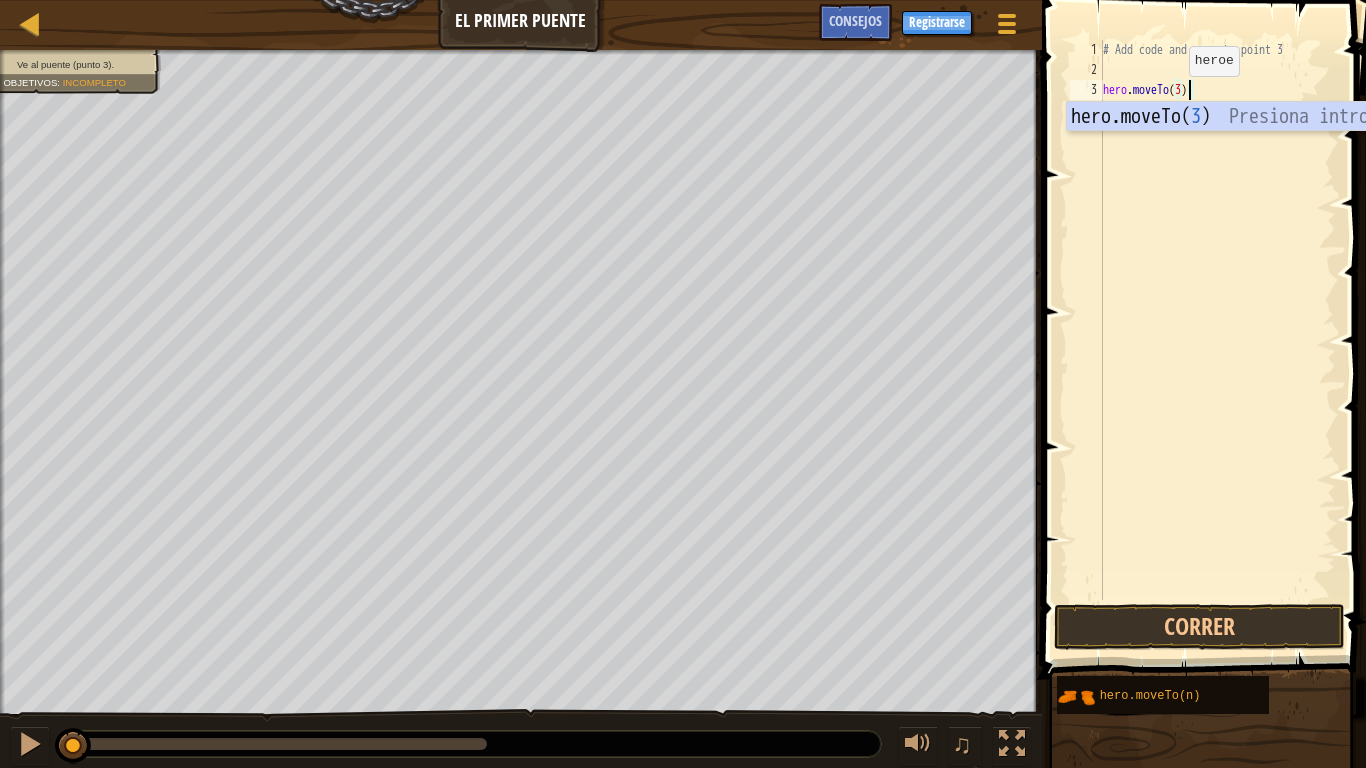 scroll, scrollTop: 9, scrollLeft: 6, axis: both 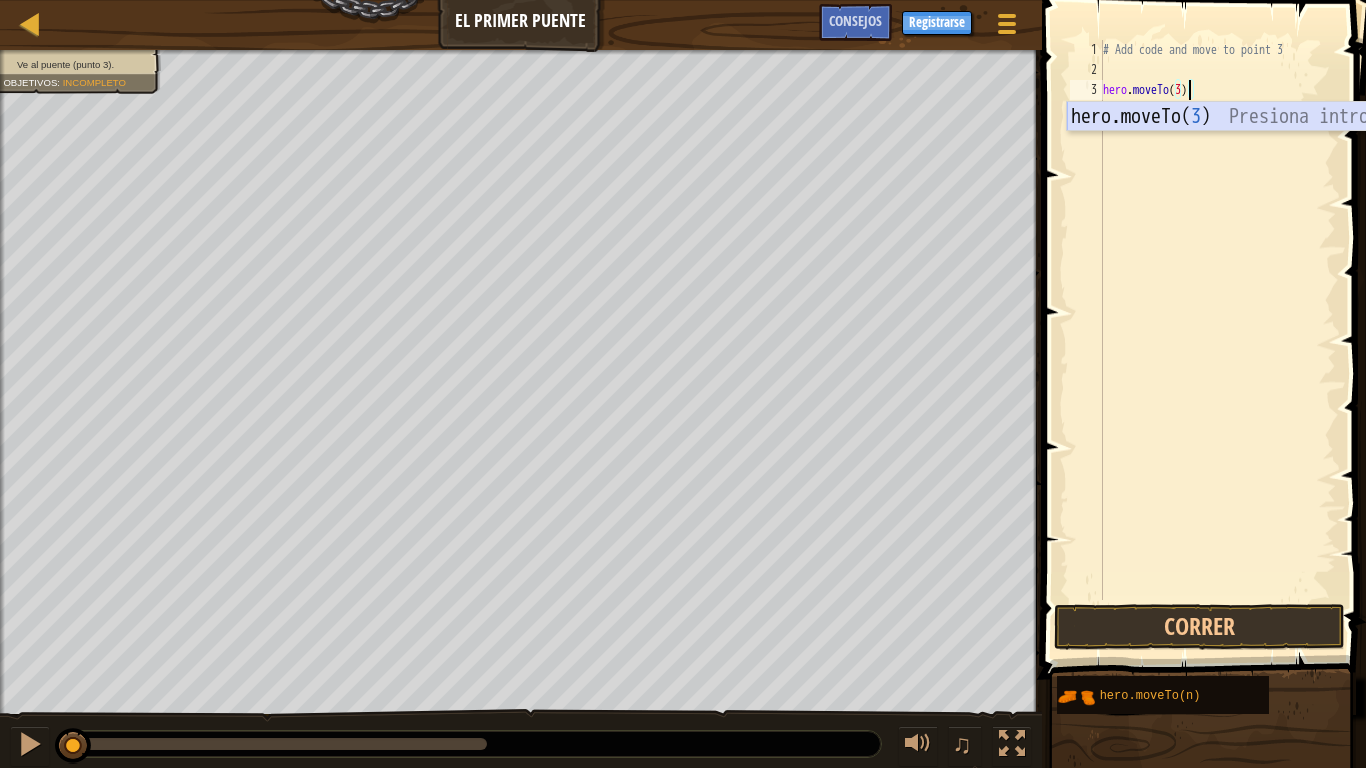 click on "hero.moveTo( 3 ) Presiona intro" at bounding box center (1256, 147) 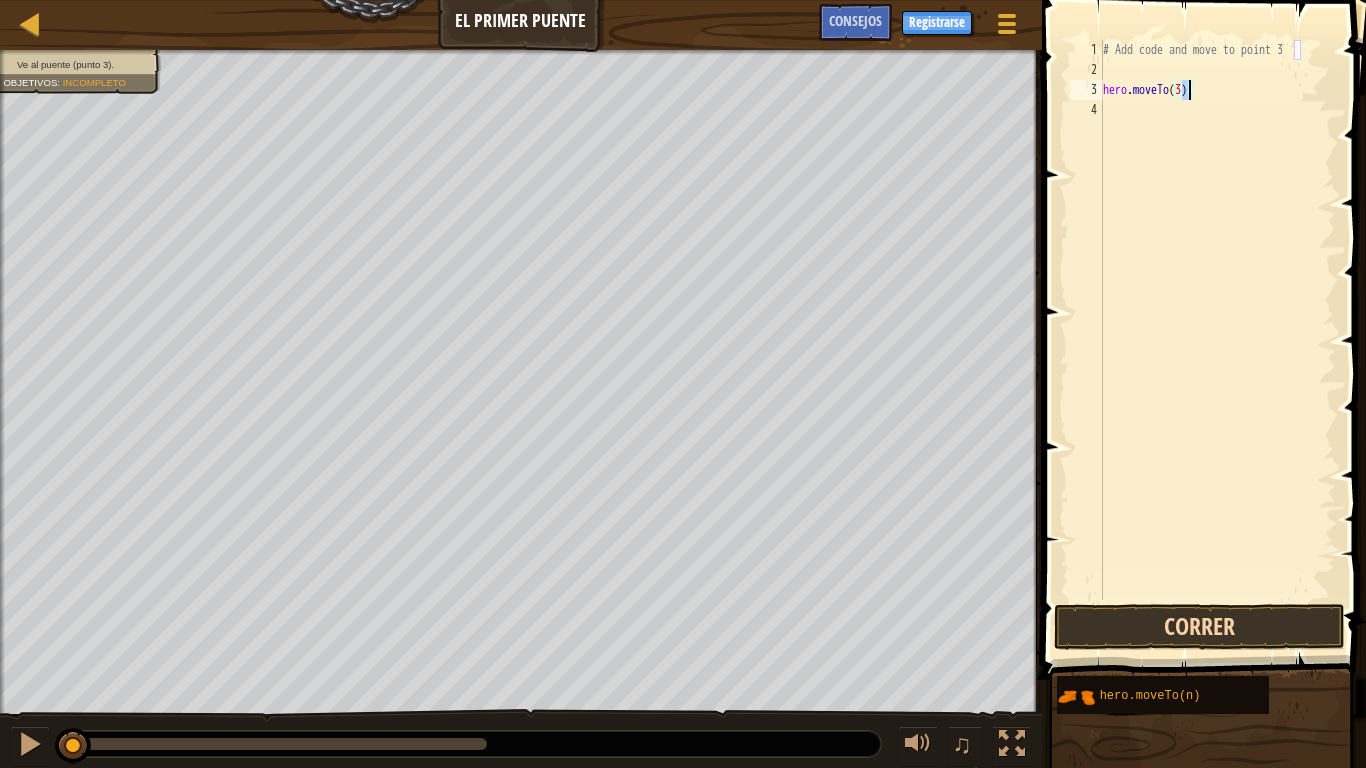 type on "hero.moveTo(3)" 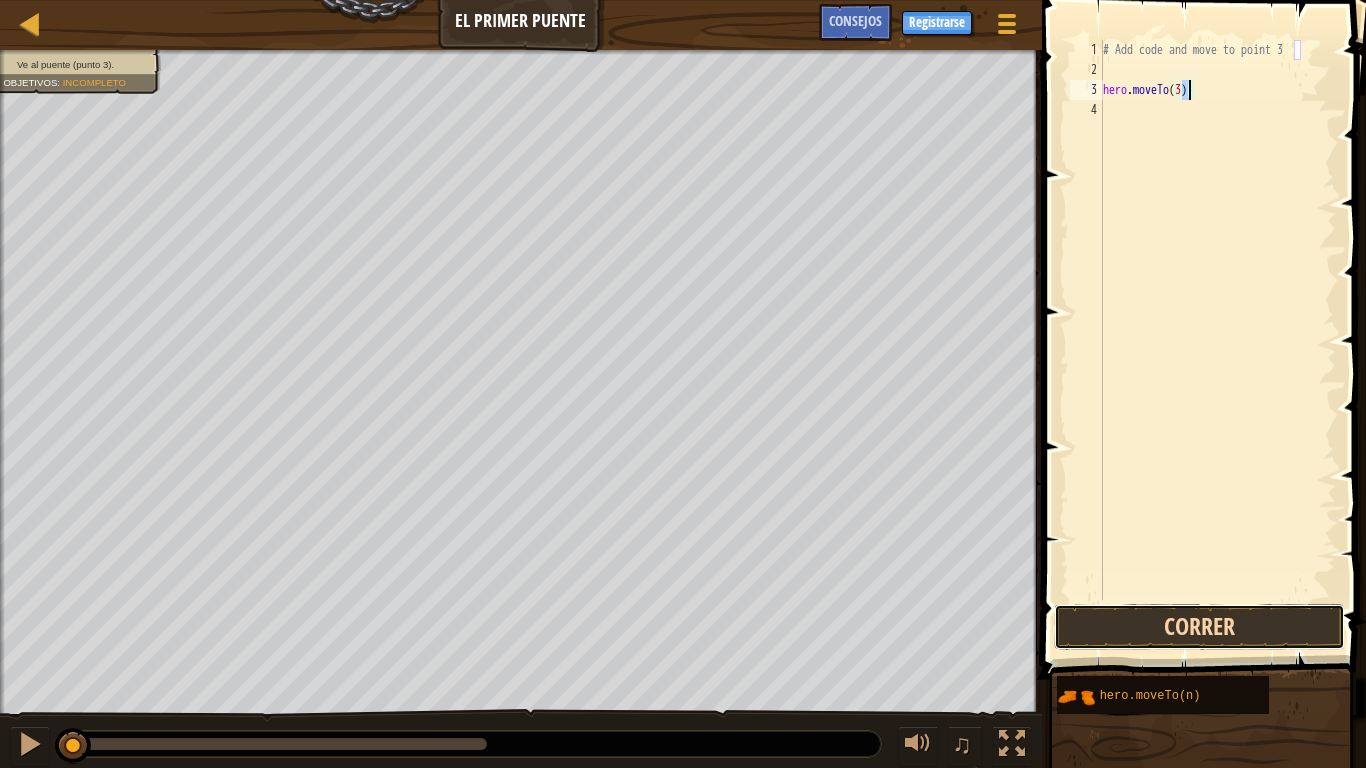 click on "Correr" at bounding box center [1199, 627] 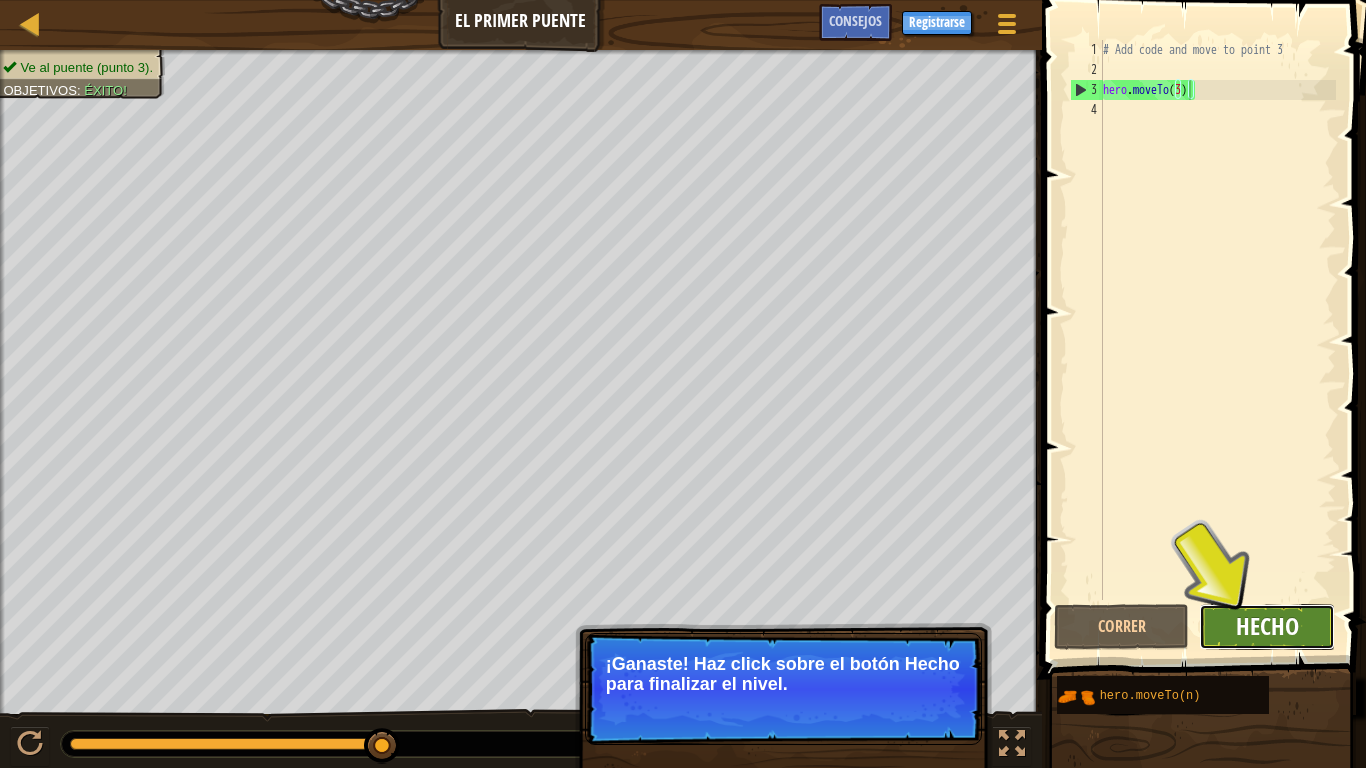 click on "Hecho" at bounding box center (1267, 626) 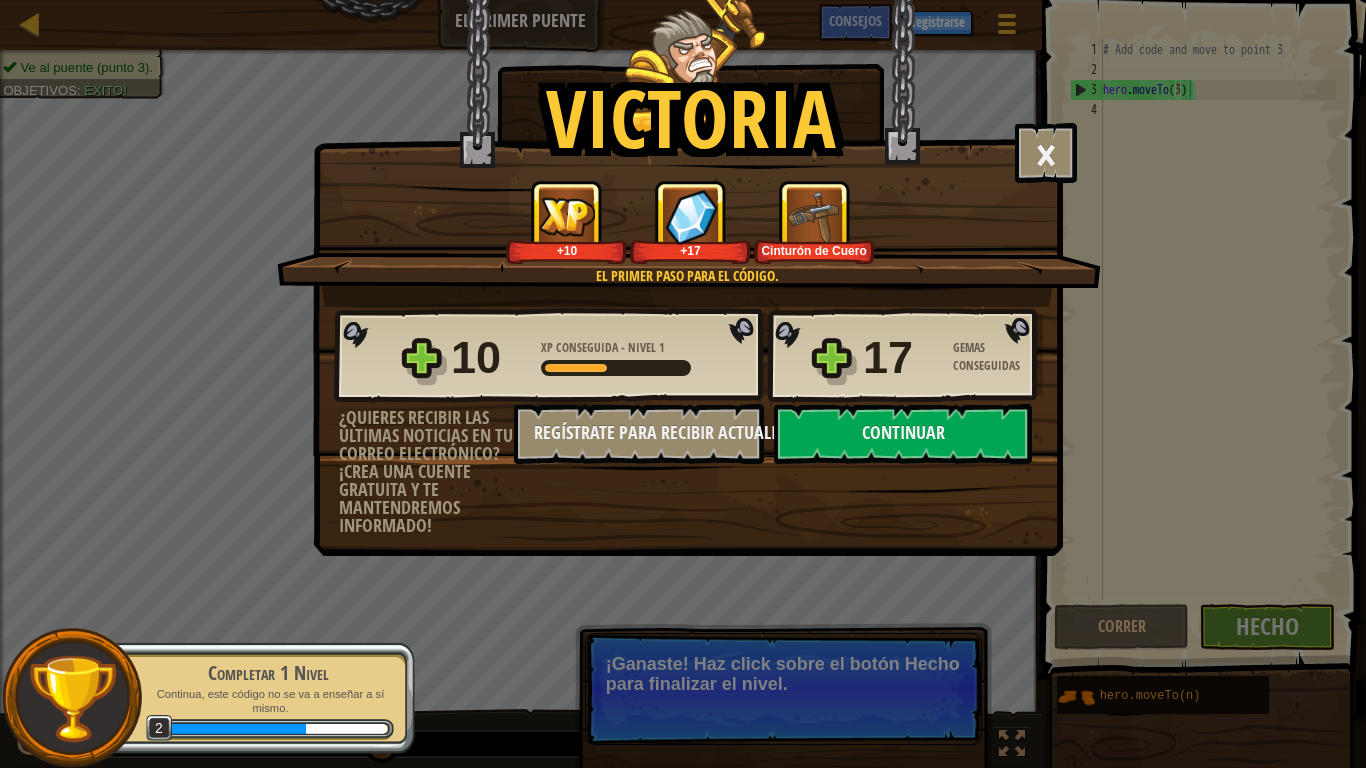 click at bounding box center (814, 216) 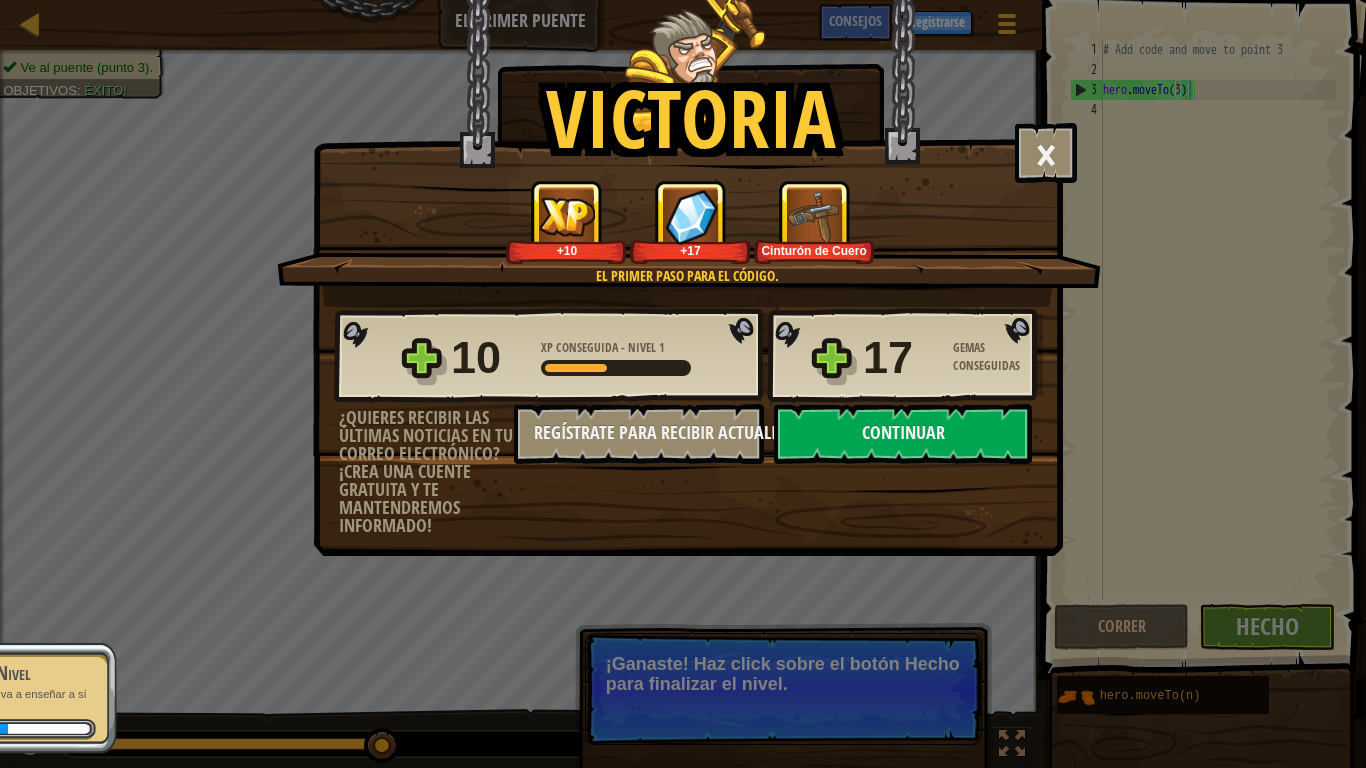 click on "Cinturón de Cuero" at bounding box center (814, 250) 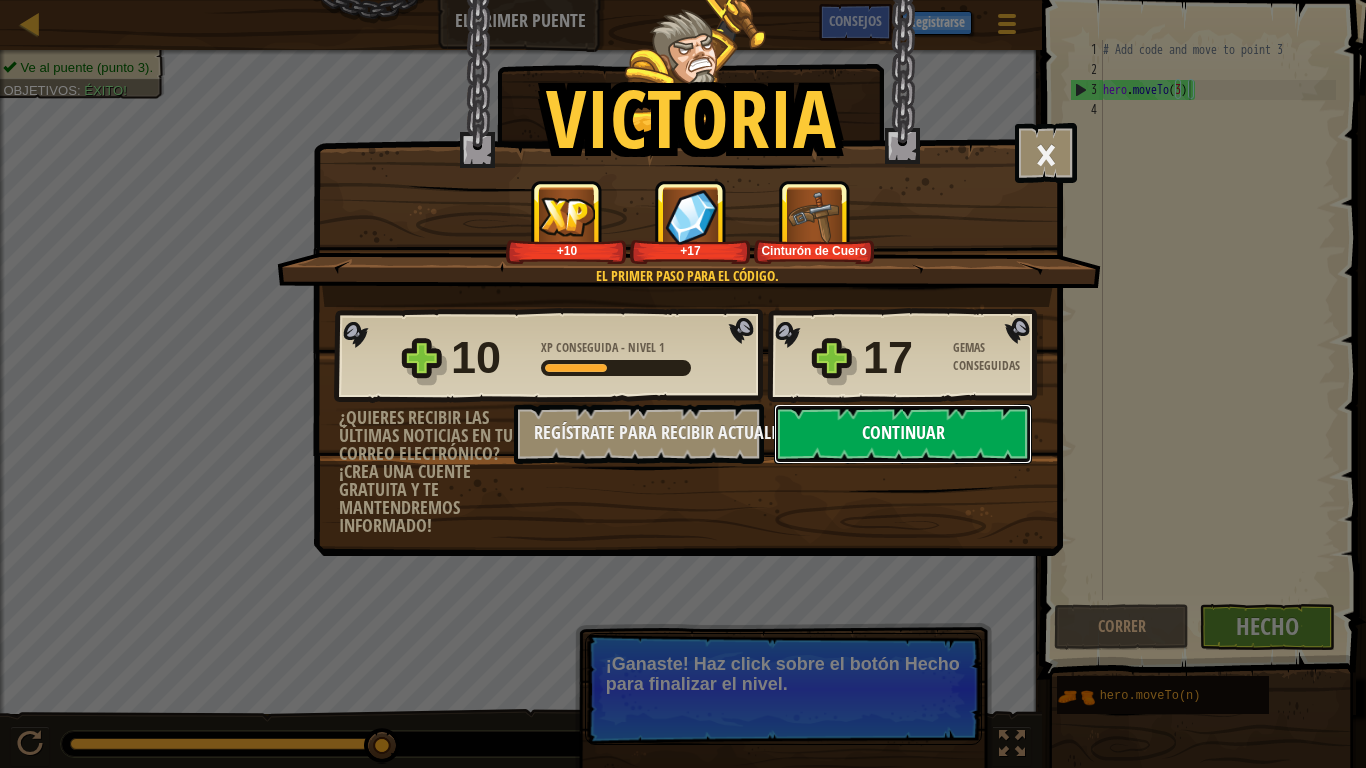 click on "Continuar" at bounding box center (903, 434) 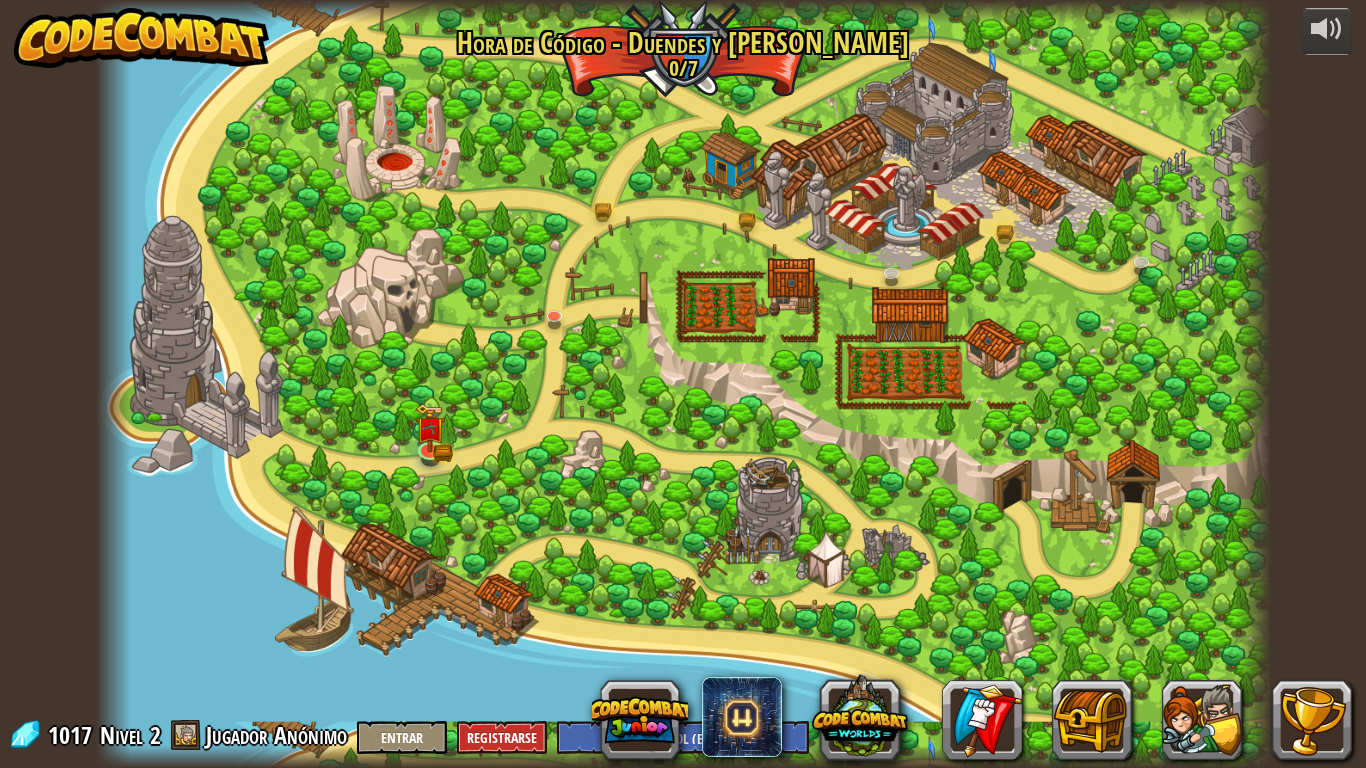 select on "es-ES" 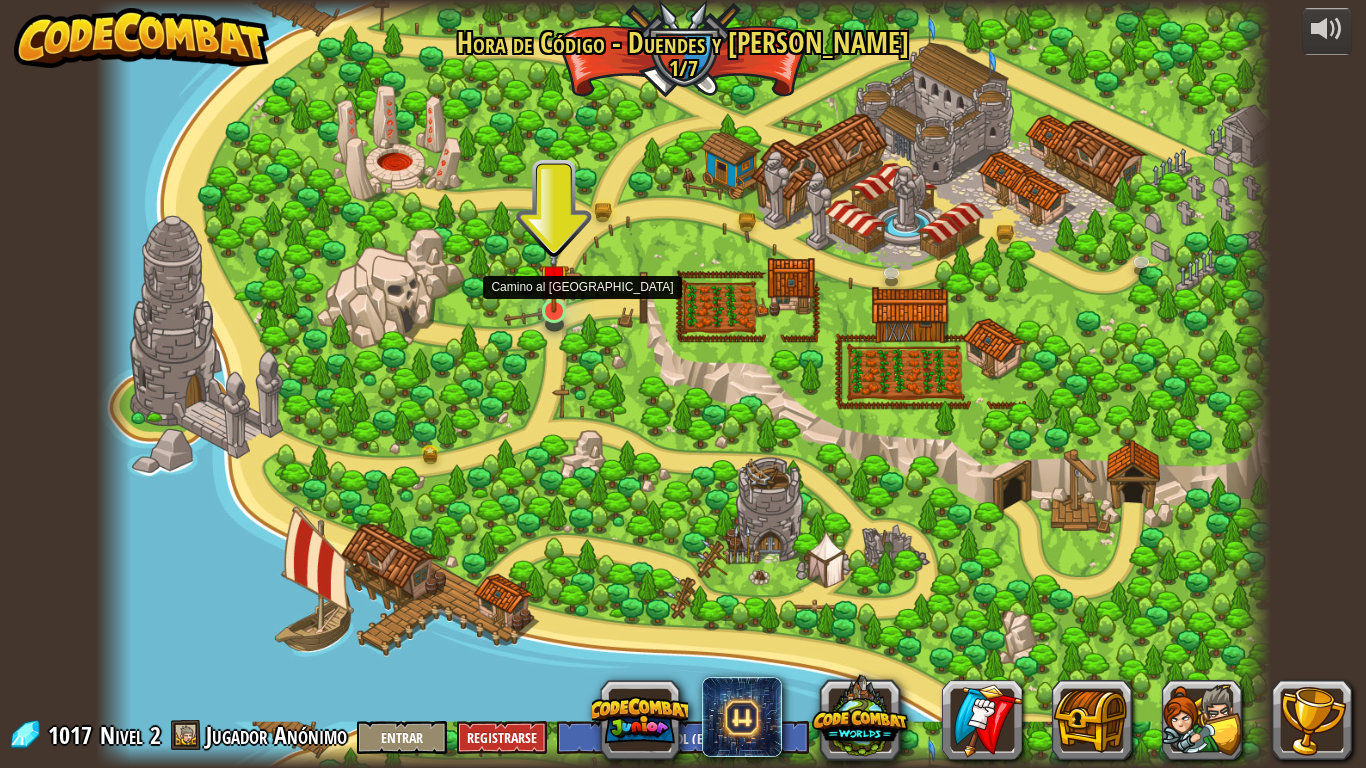 click at bounding box center (554, 279) 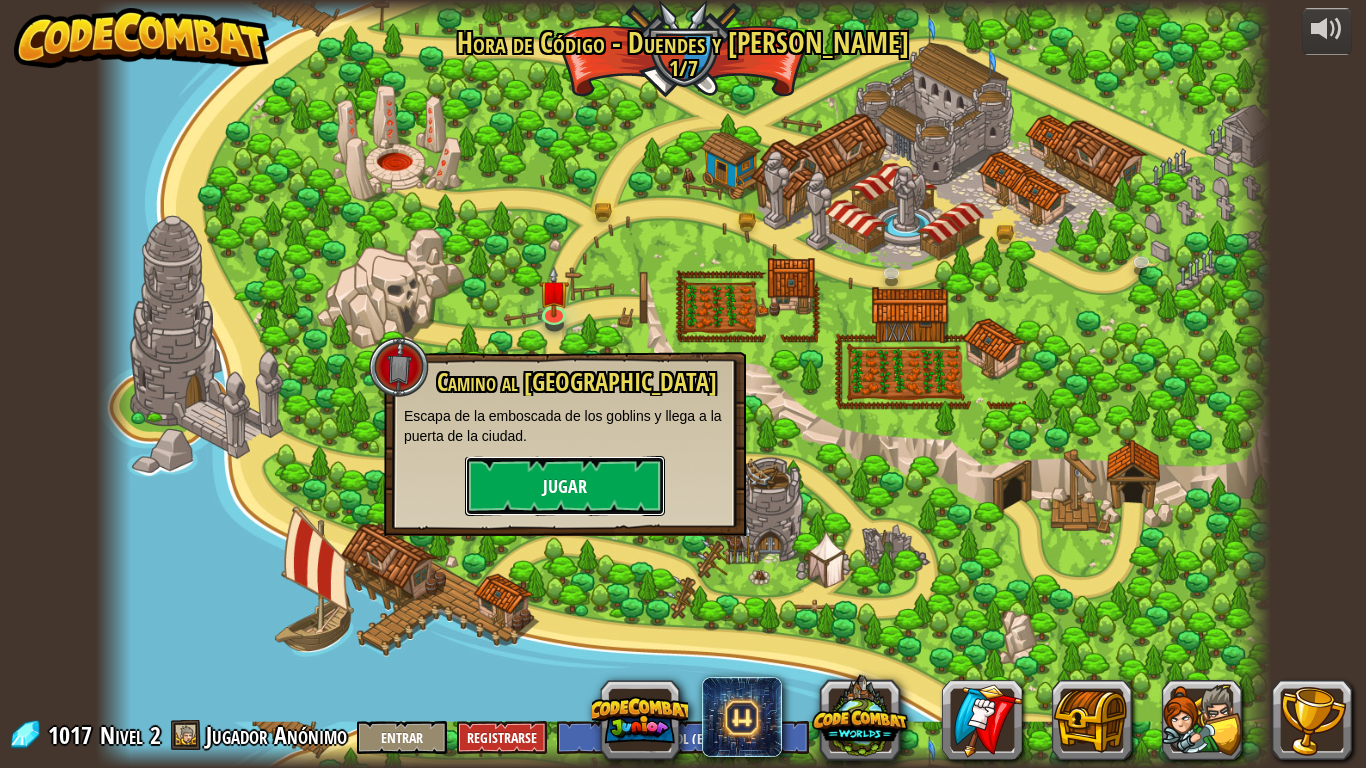 click on "Jugar" at bounding box center (565, 486) 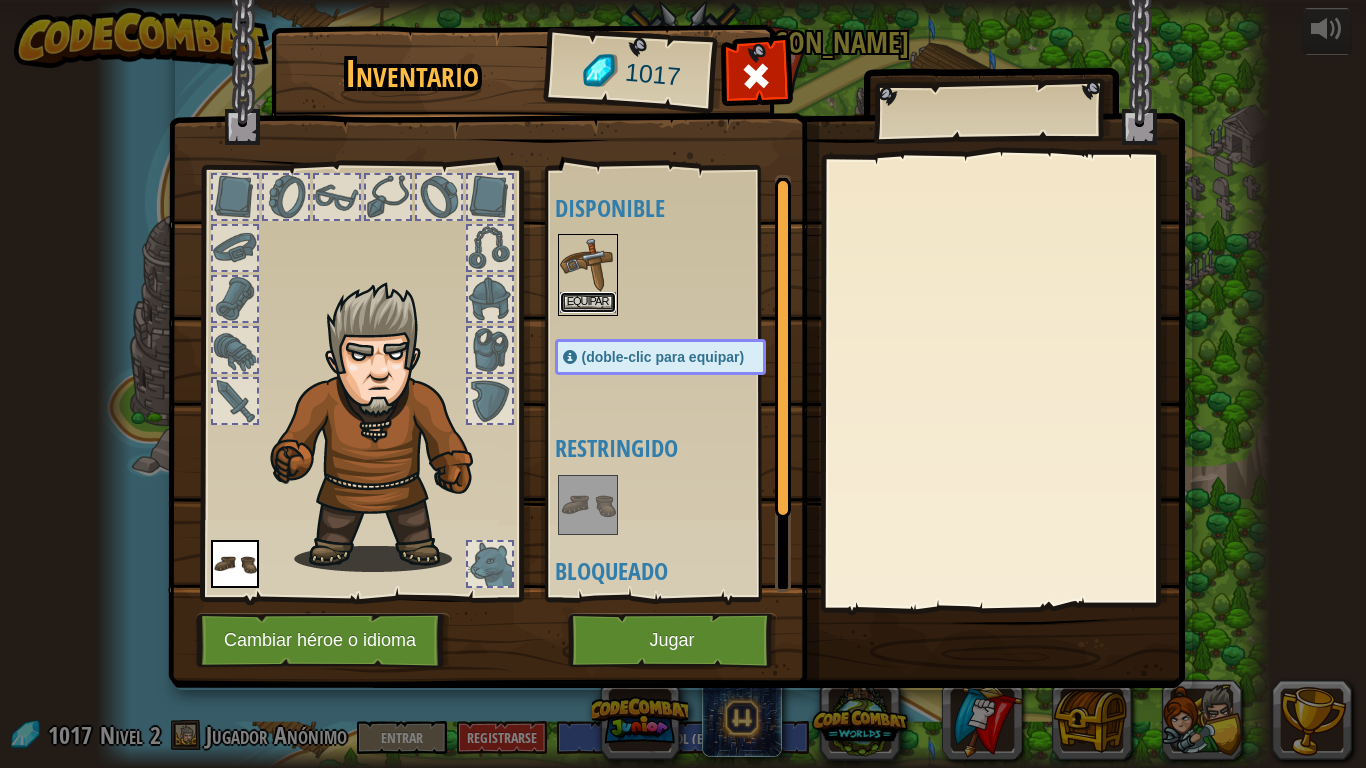 click on "Equipar" at bounding box center [588, 302] 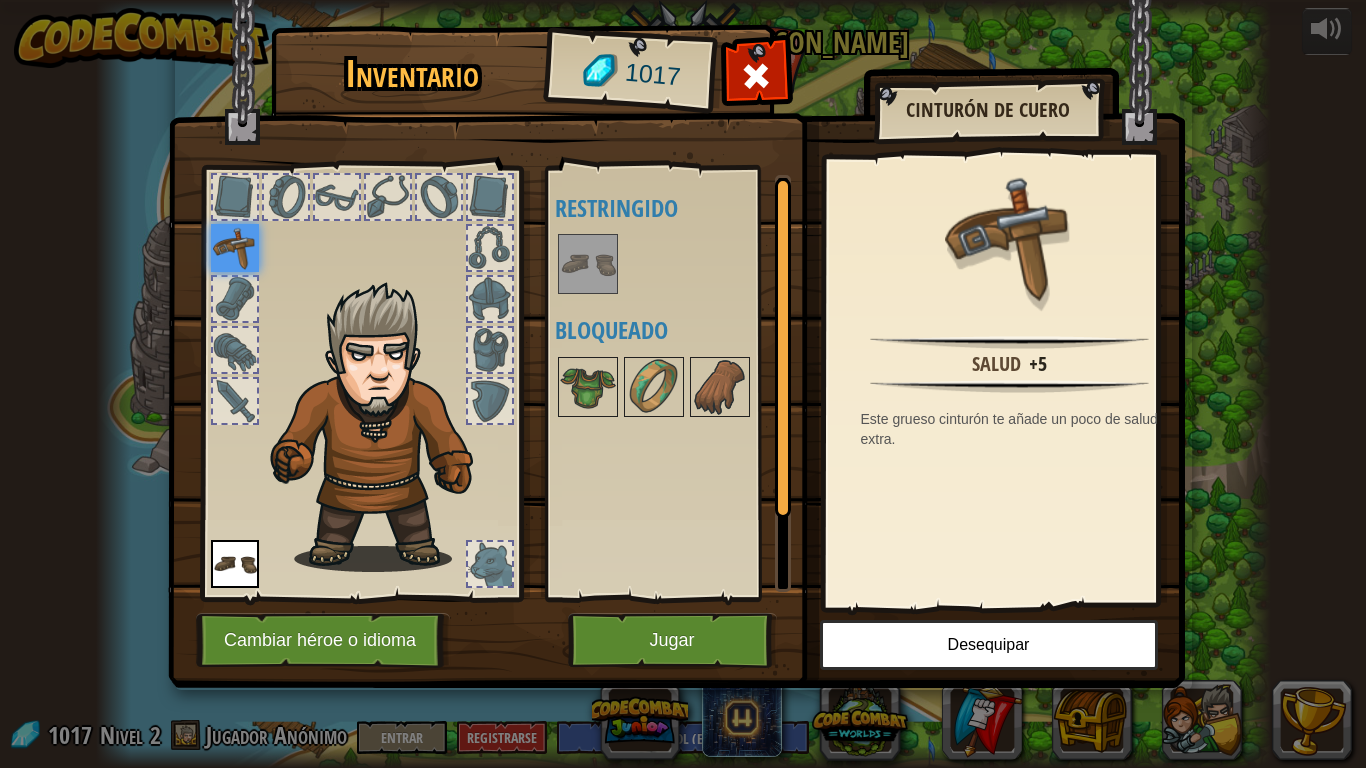 click at bounding box center [680, 387] 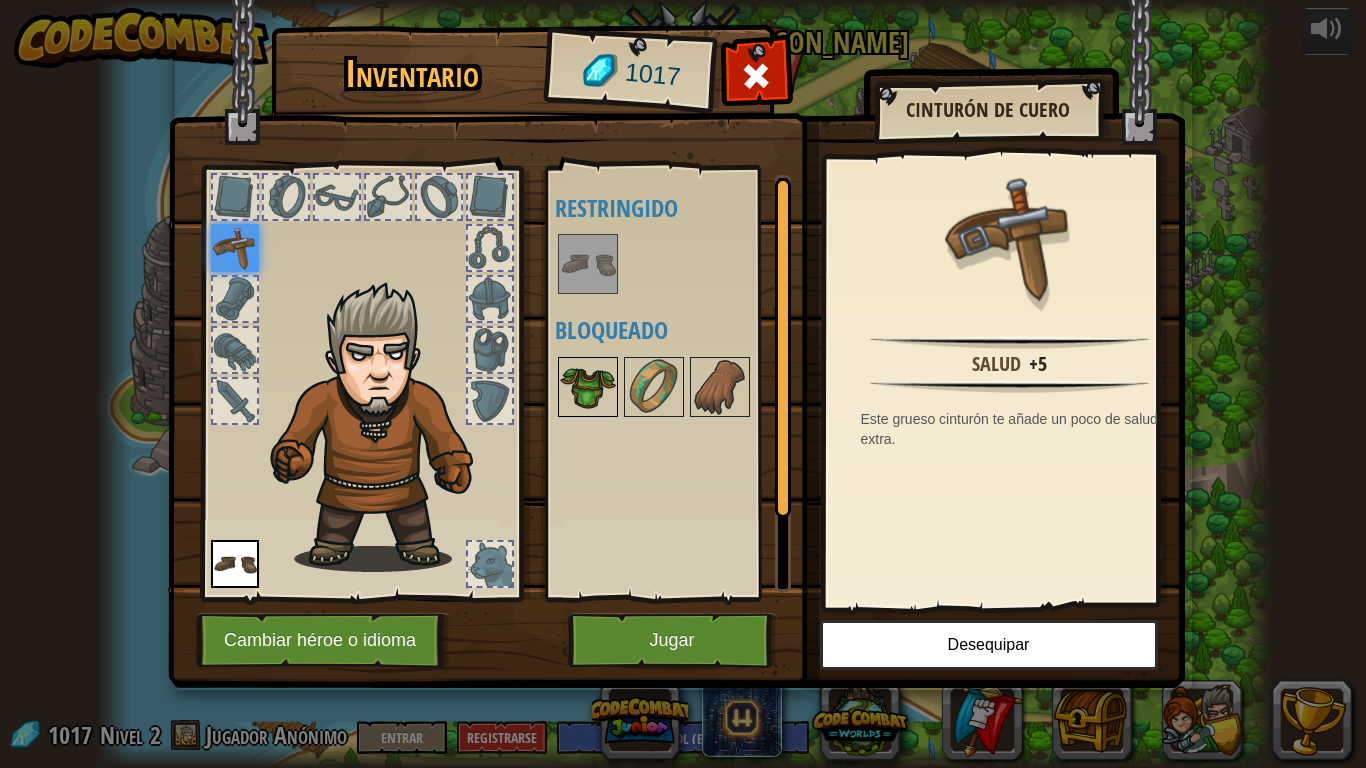 click at bounding box center [588, 387] 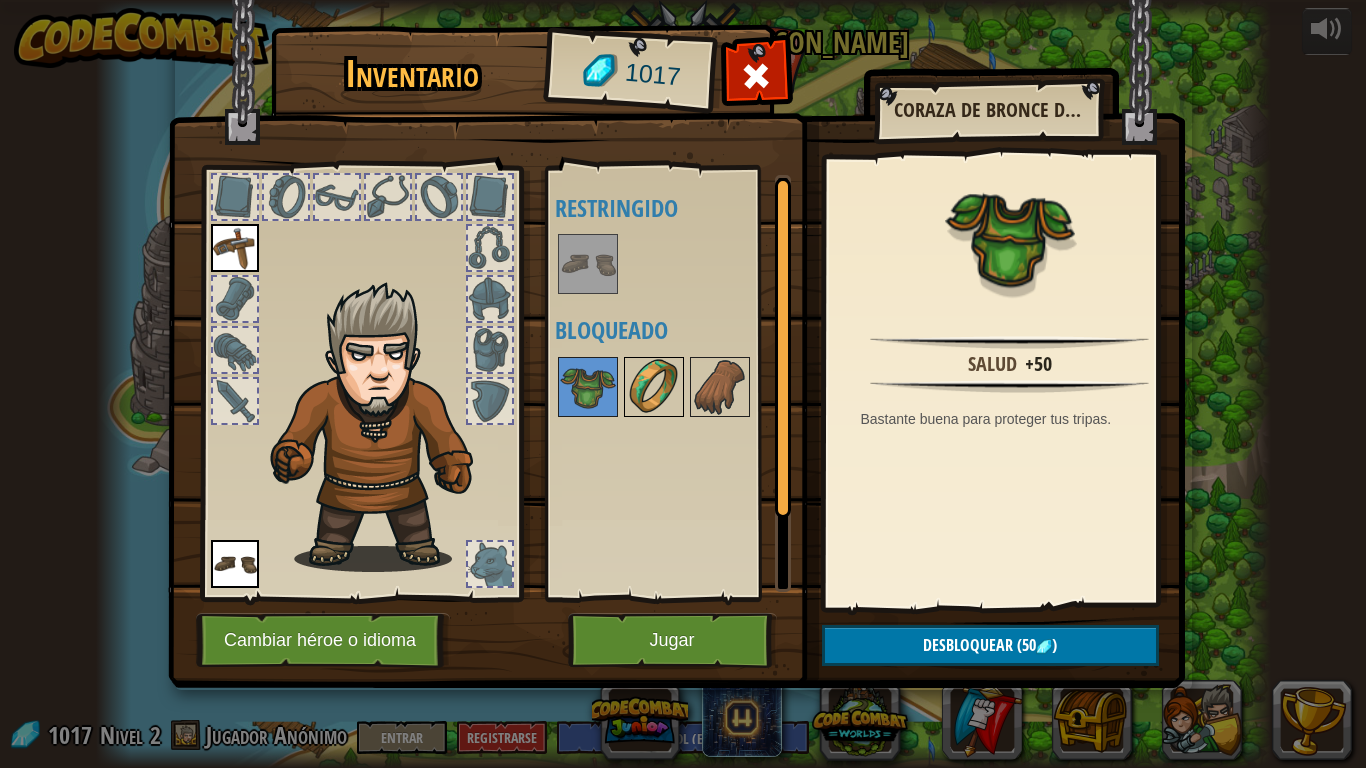 click at bounding box center [654, 387] 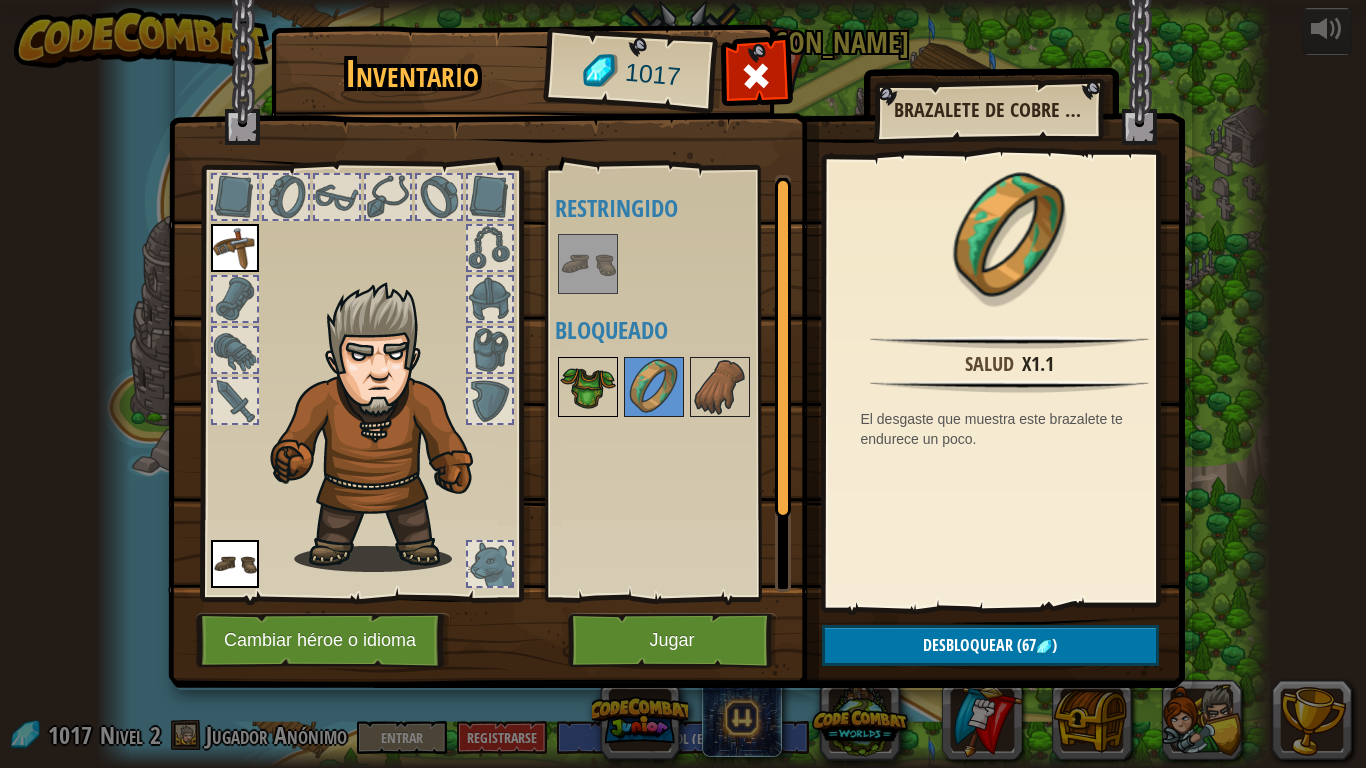 click at bounding box center (588, 387) 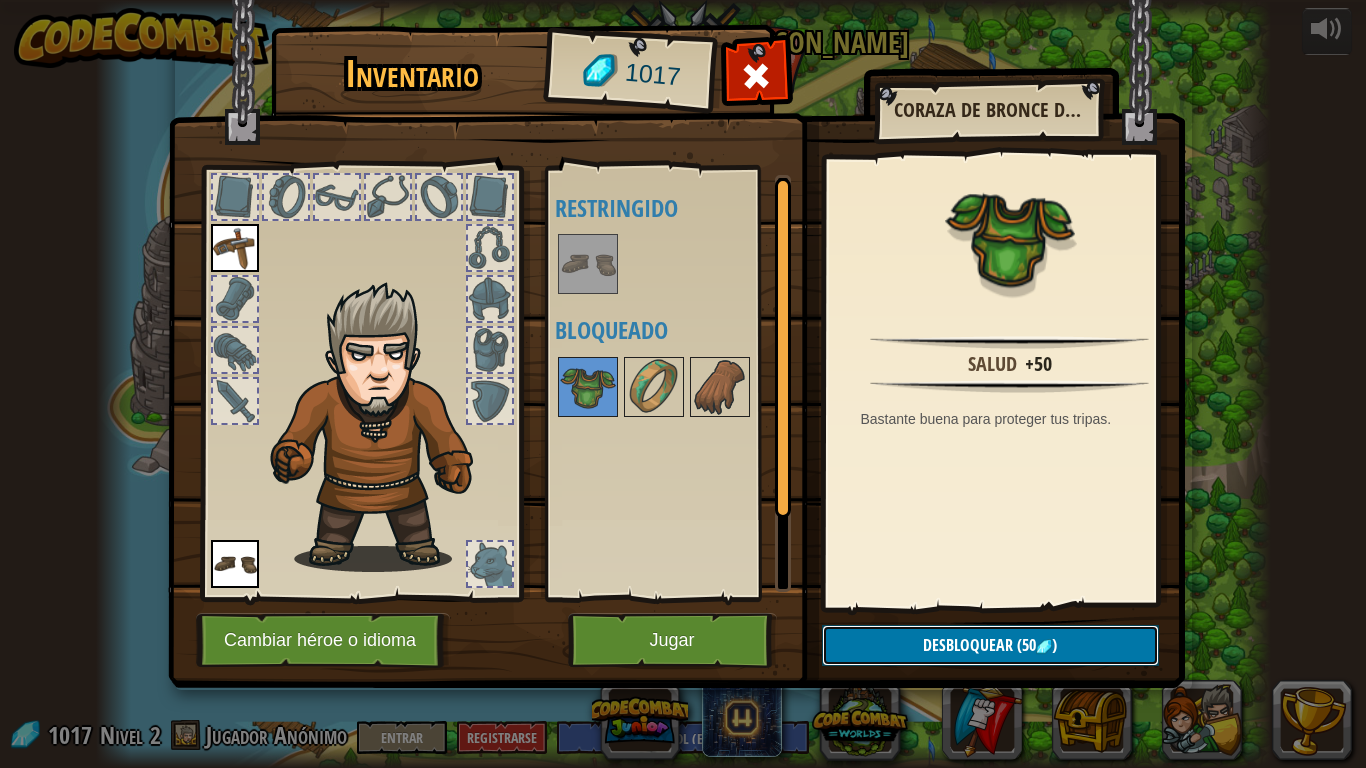 click on "Desbloquear" at bounding box center (968, 645) 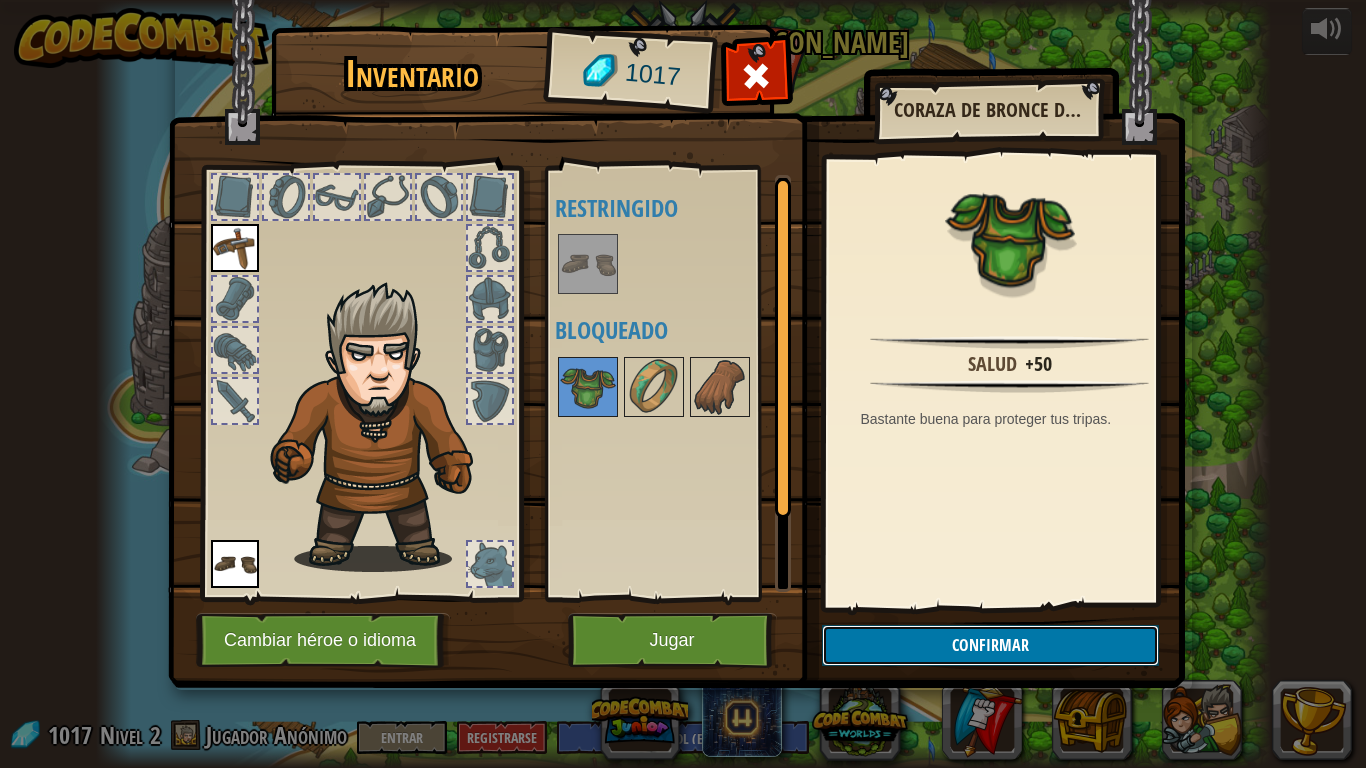 click on "Confirmar" at bounding box center (990, 645) 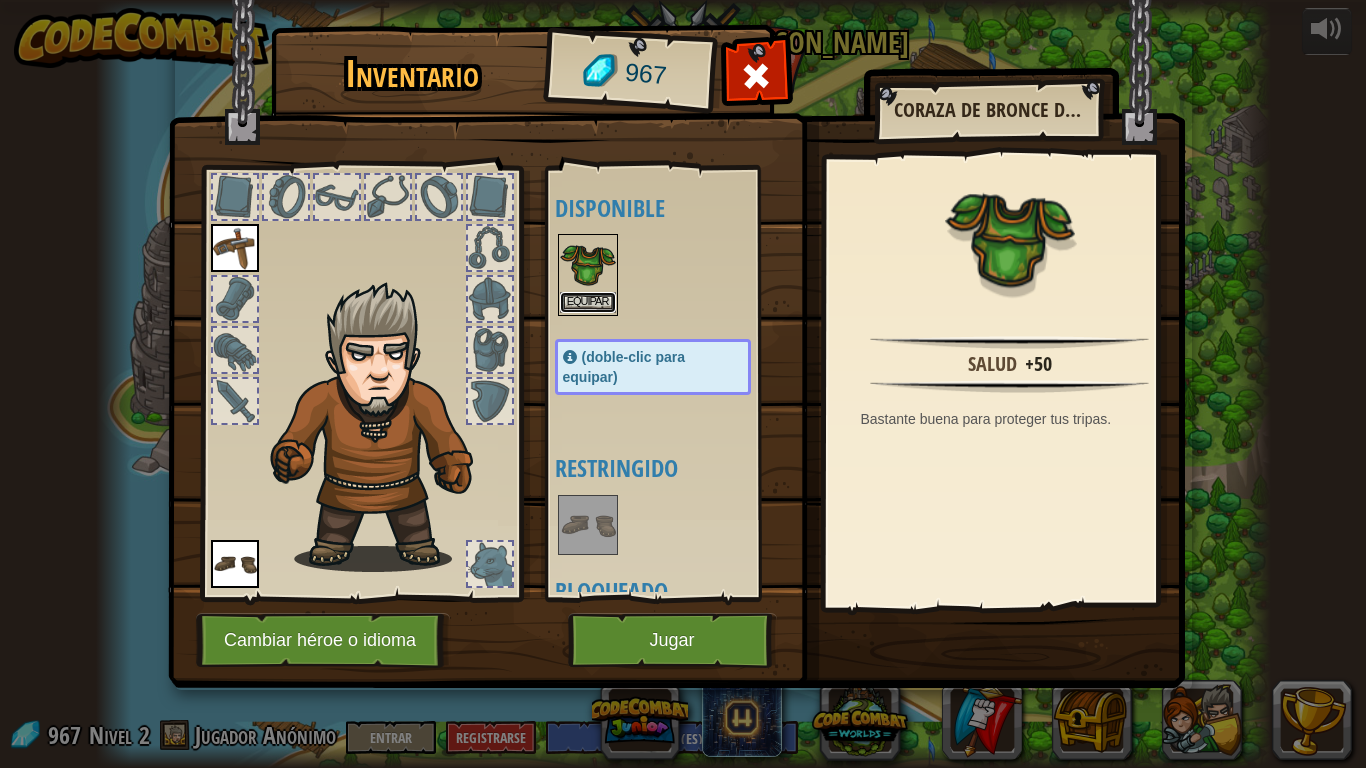 click on "Equipar" at bounding box center [588, 302] 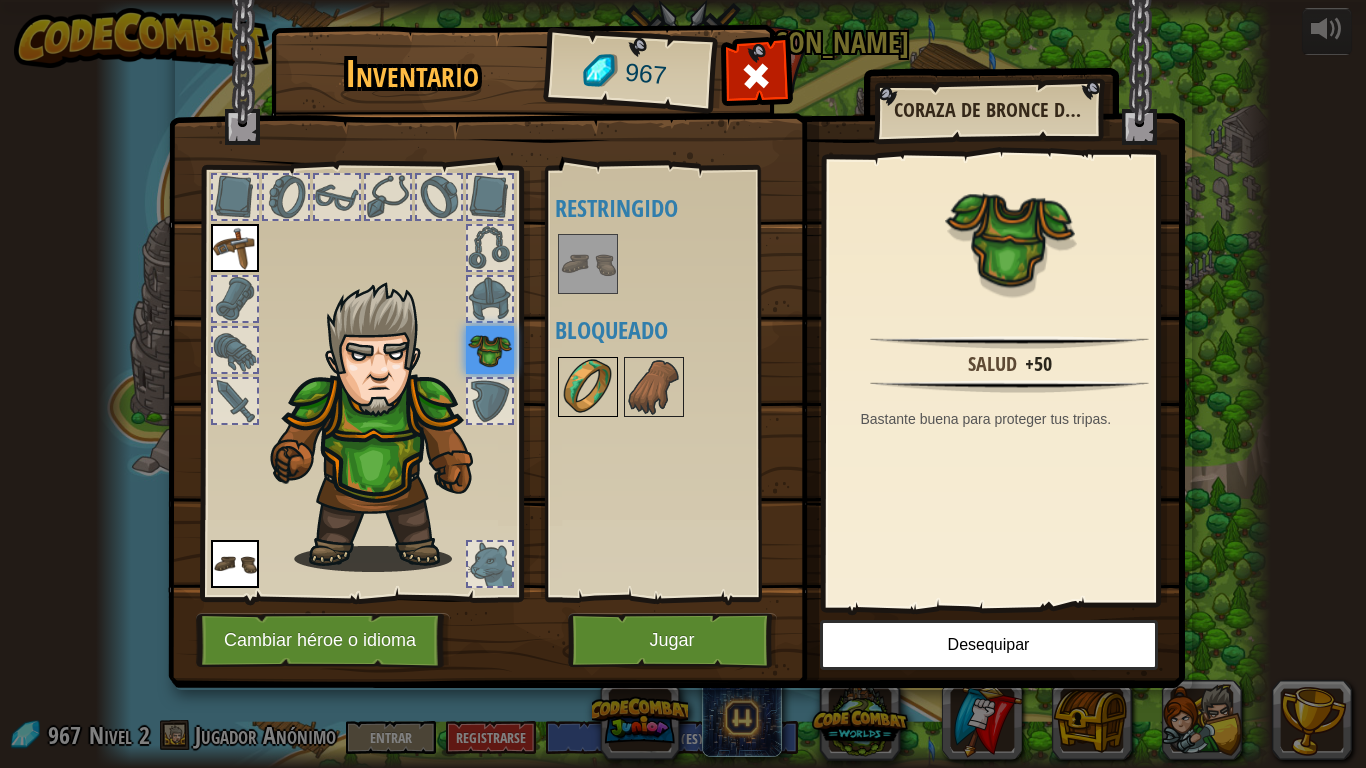 click at bounding box center (588, 387) 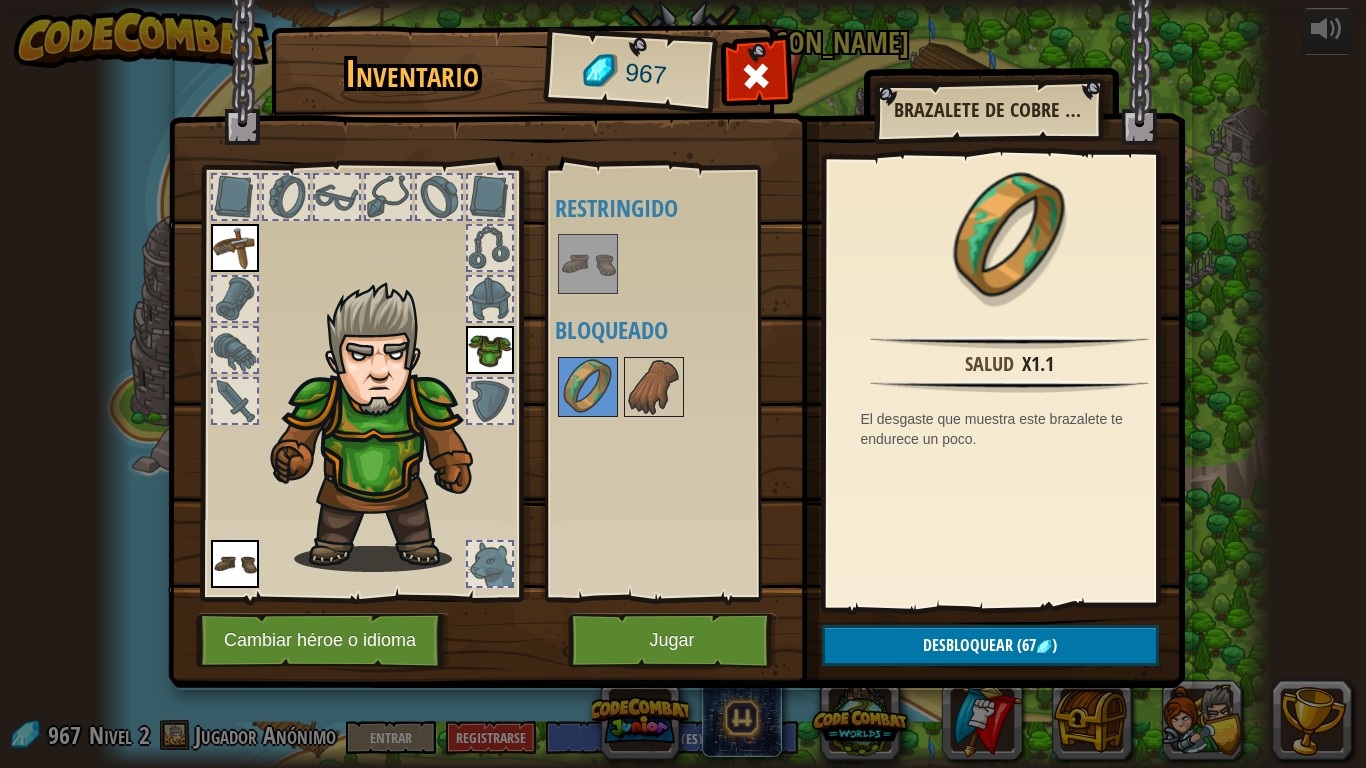 click at bounding box center [490, 299] 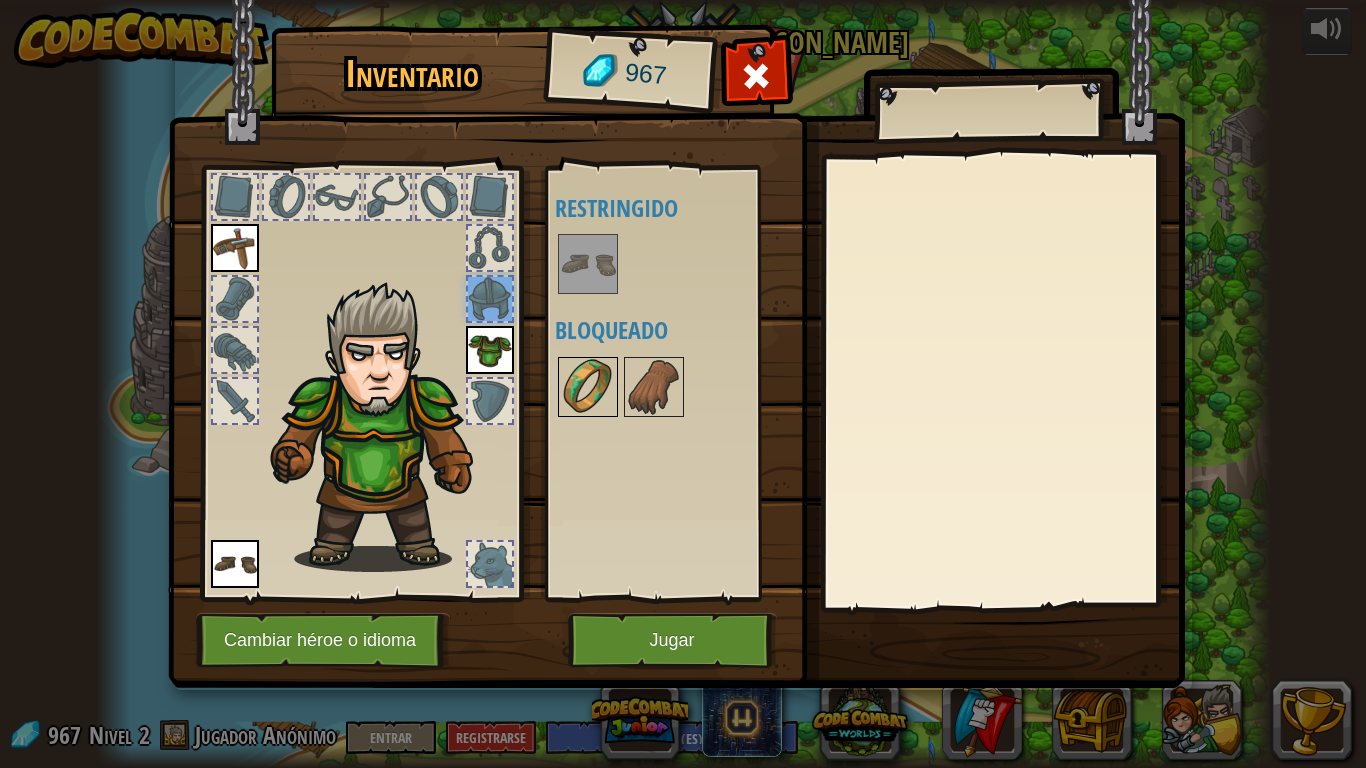 click at bounding box center (588, 387) 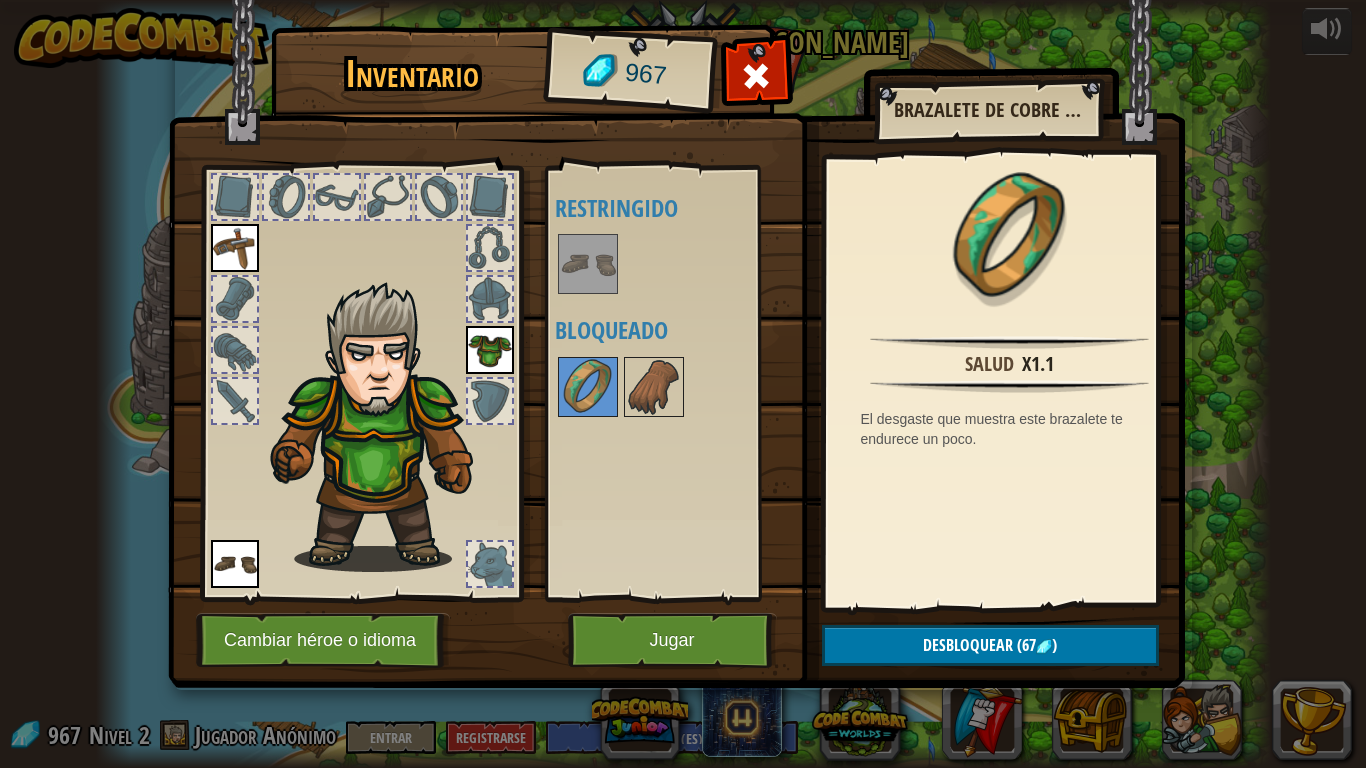 click at bounding box center (235, 197) 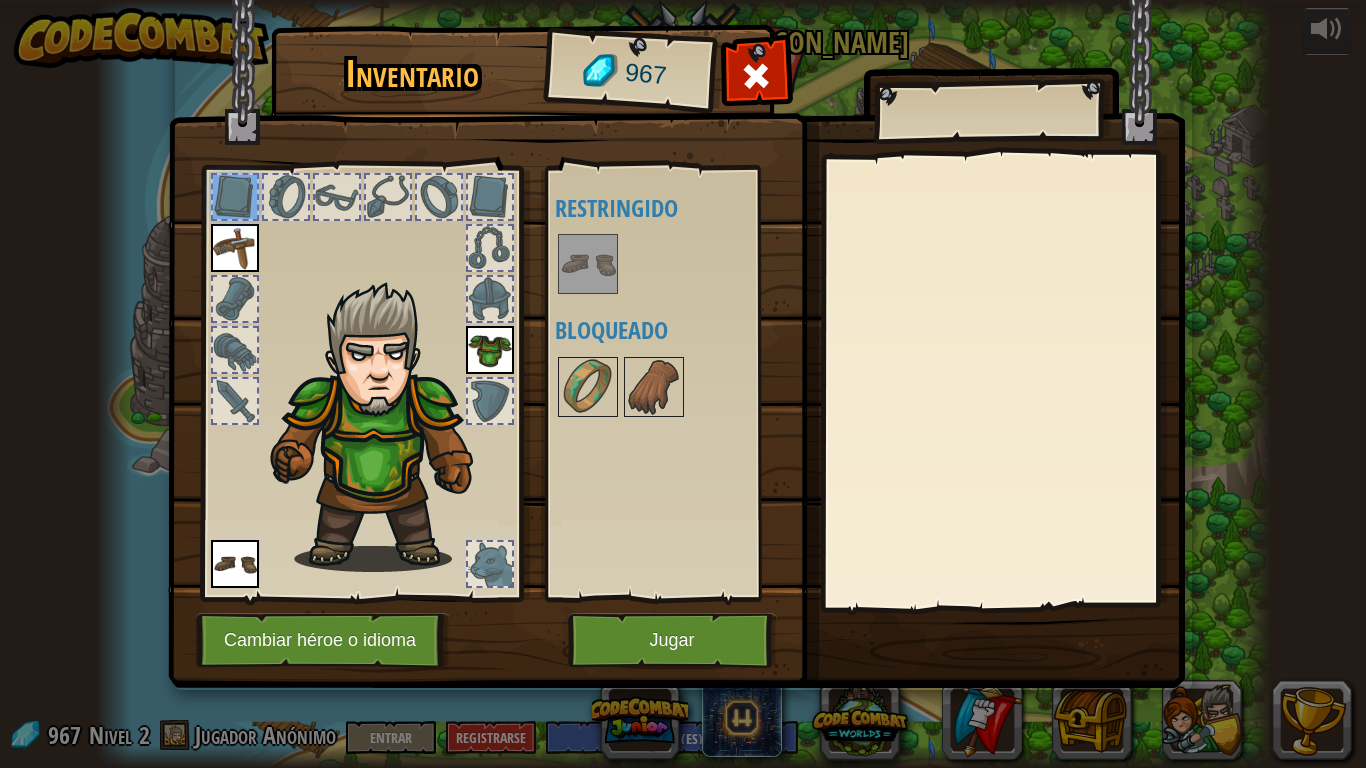 click at bounding box center [490, 350] 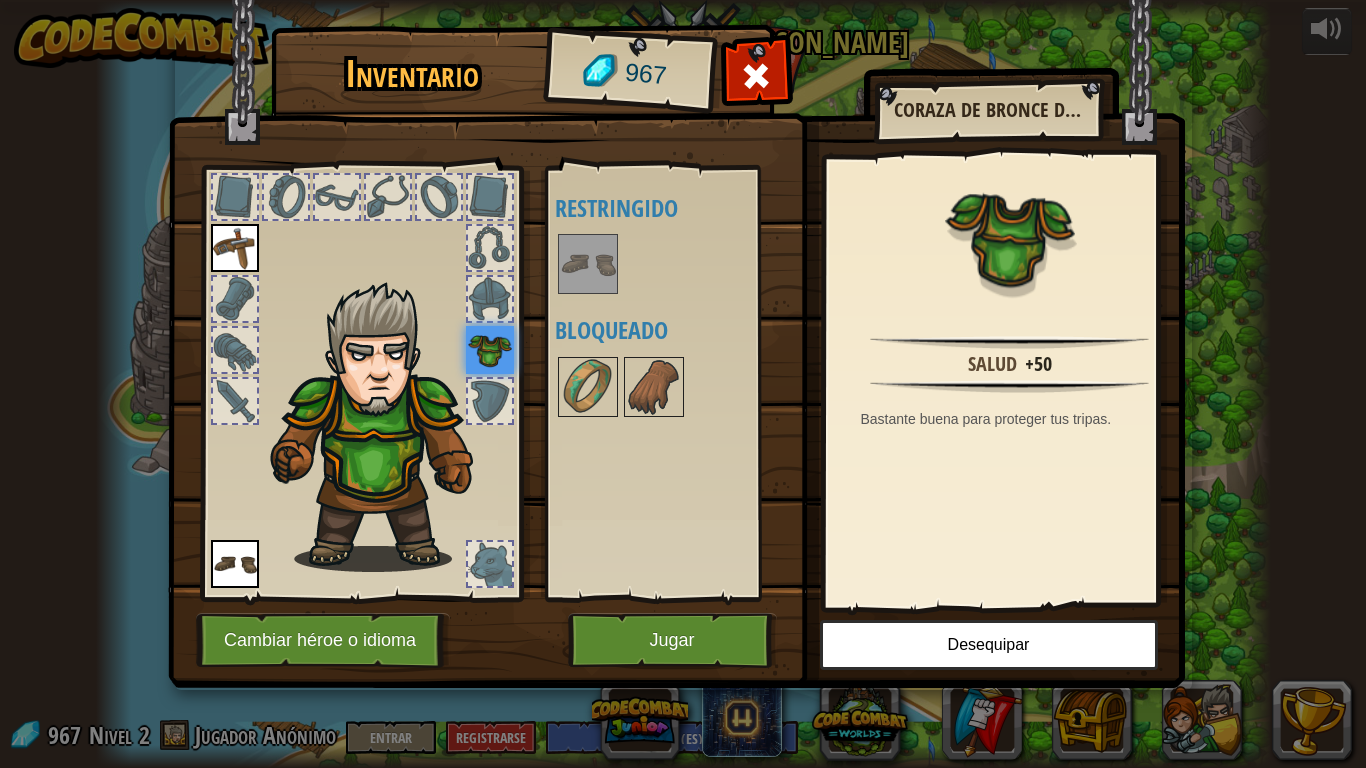 click at bounding box center [490, 299] 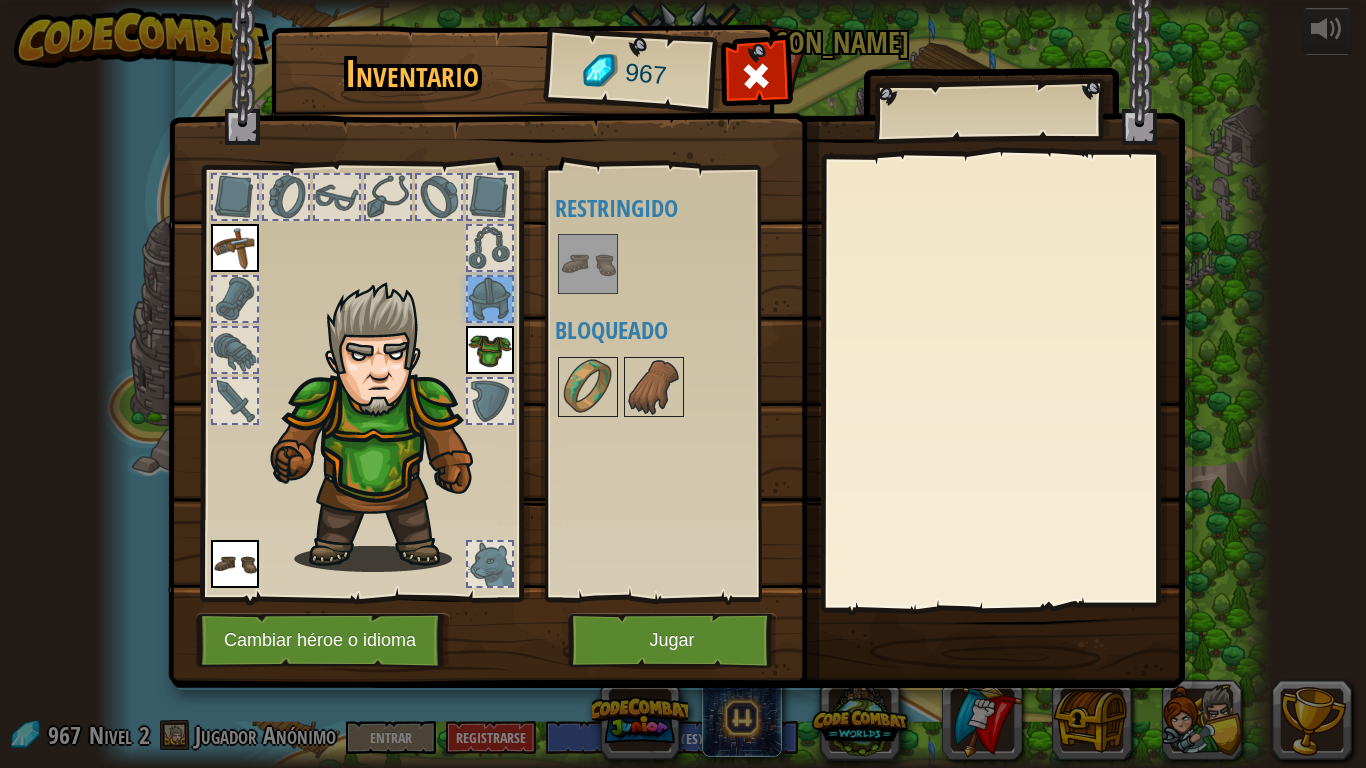 click at bounding box center [490, 564] 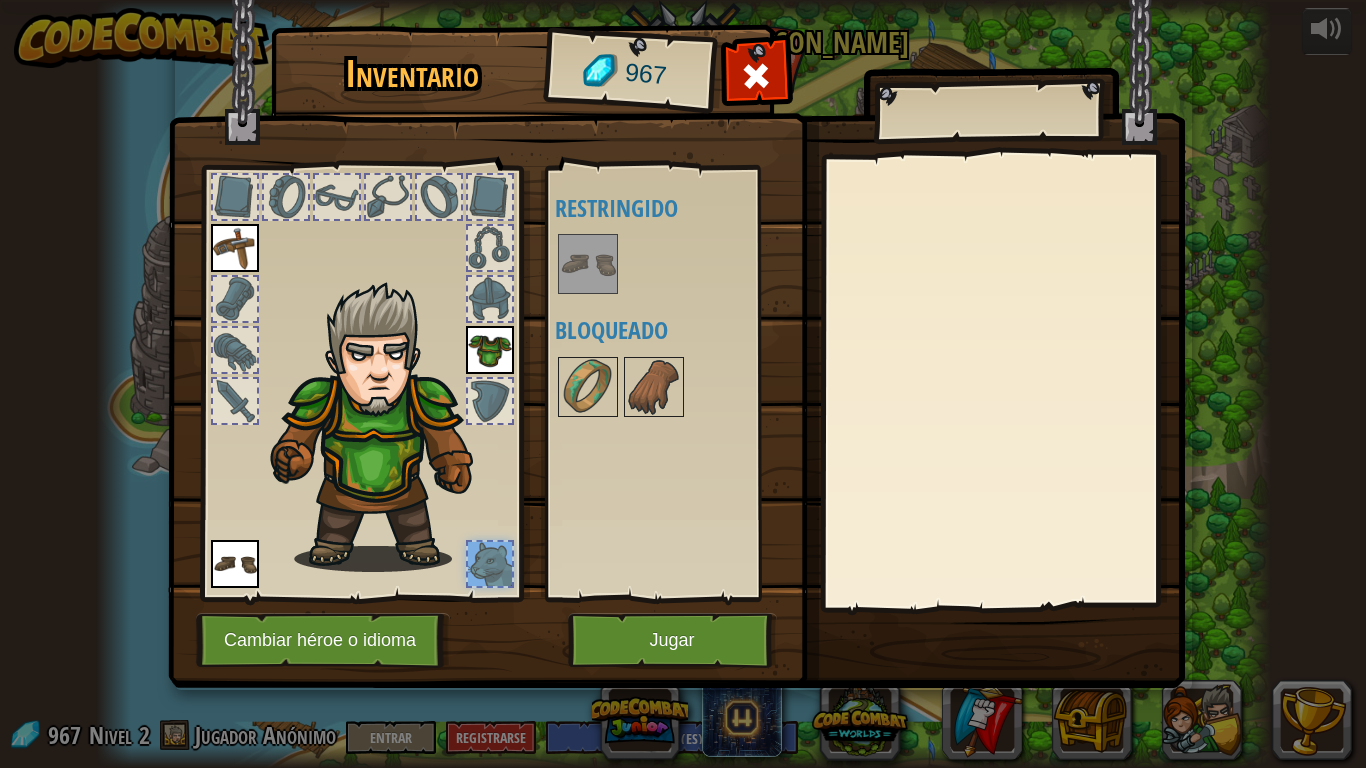 click at bounding box center (490, 299) 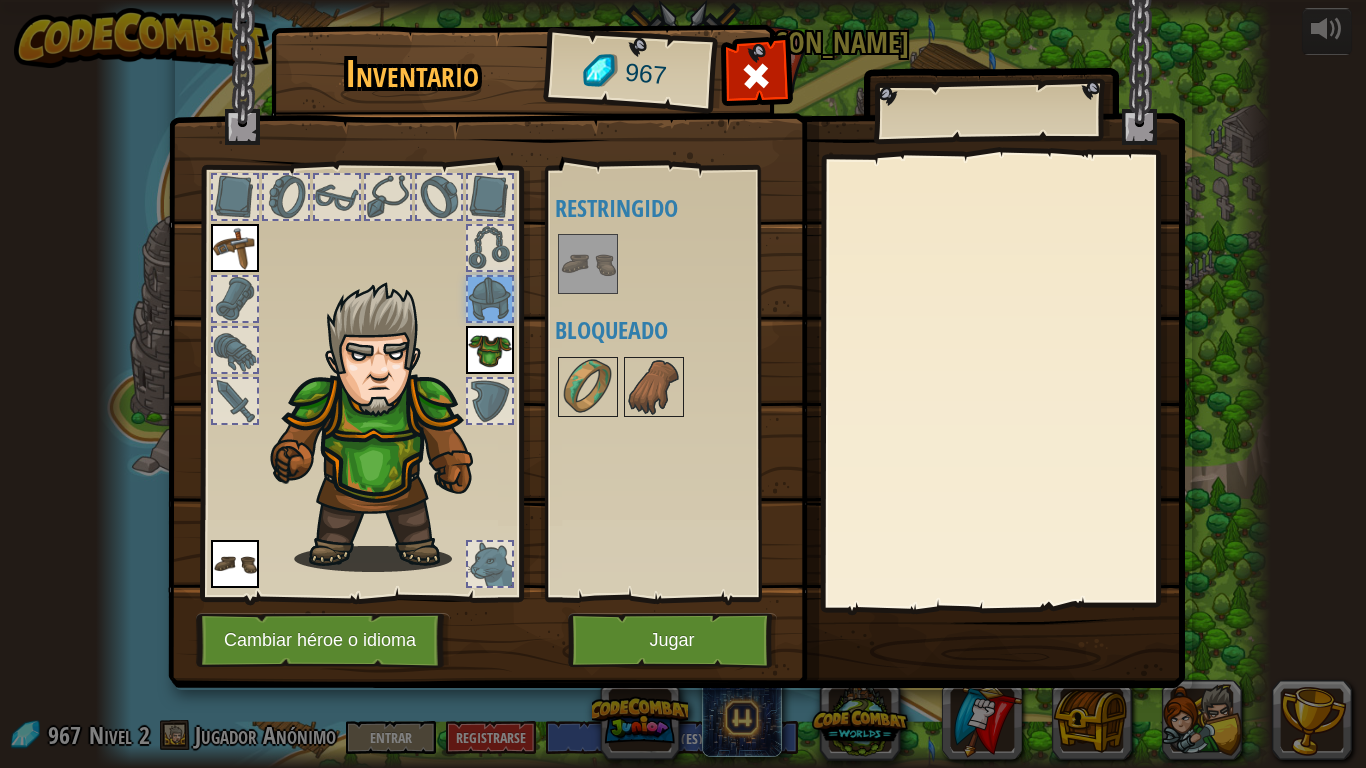 click at bounding box center [490, 248] 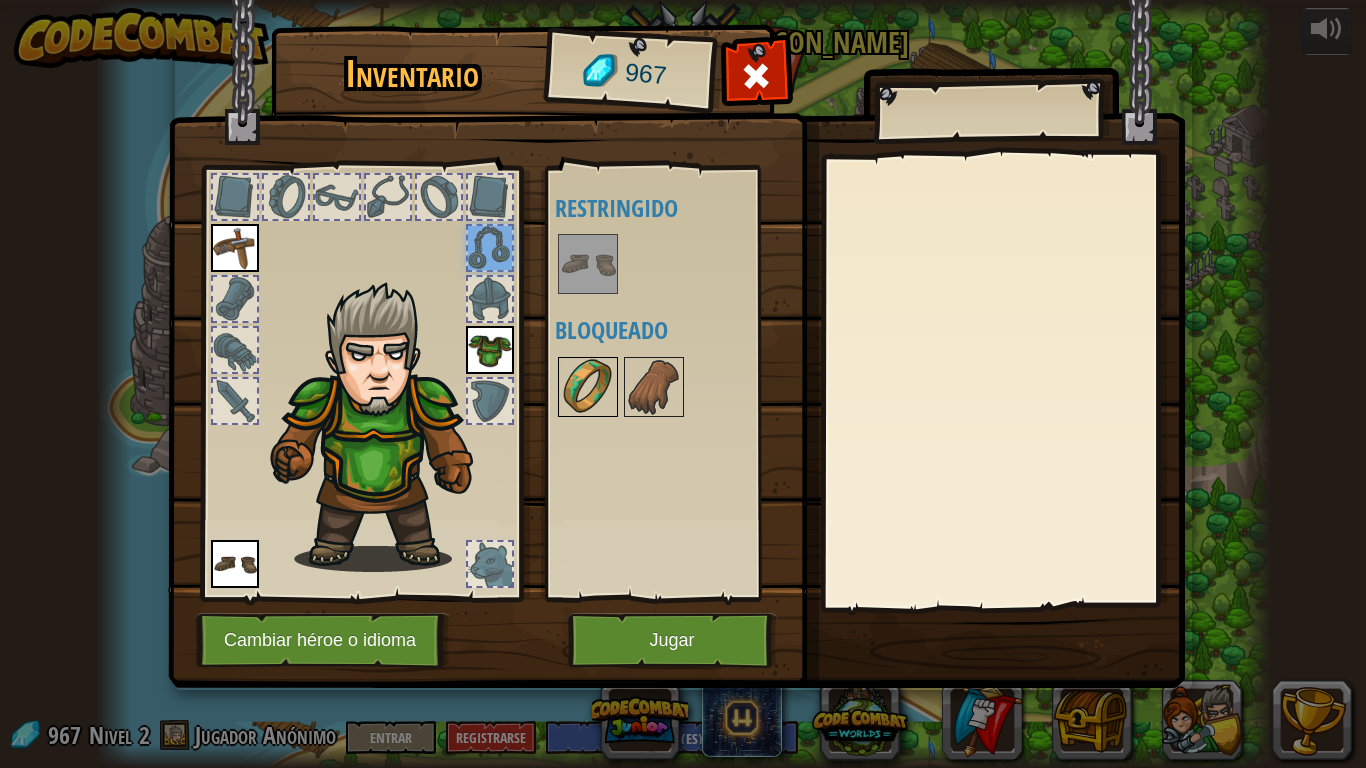 click at bounding box center (588, 387) 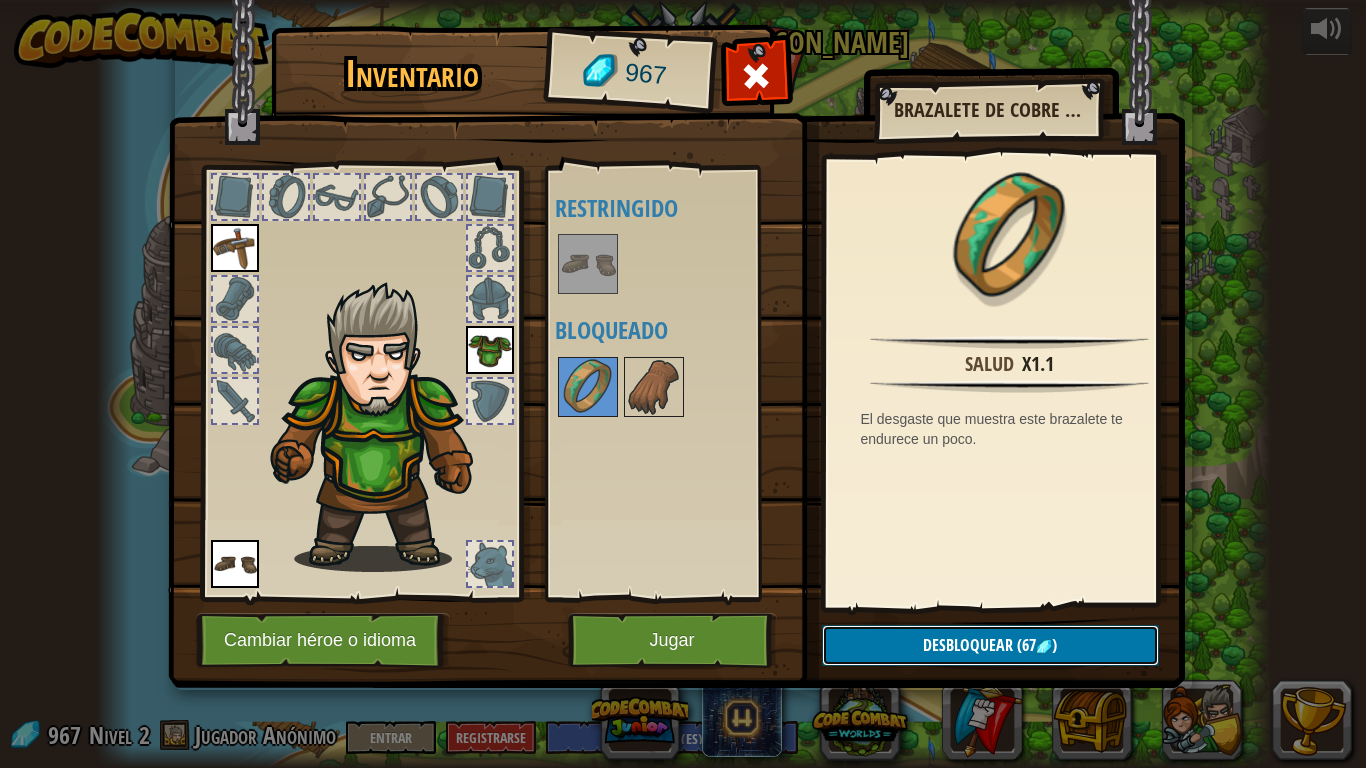 click on "Desbloquear" at bounding box center (968, 645) 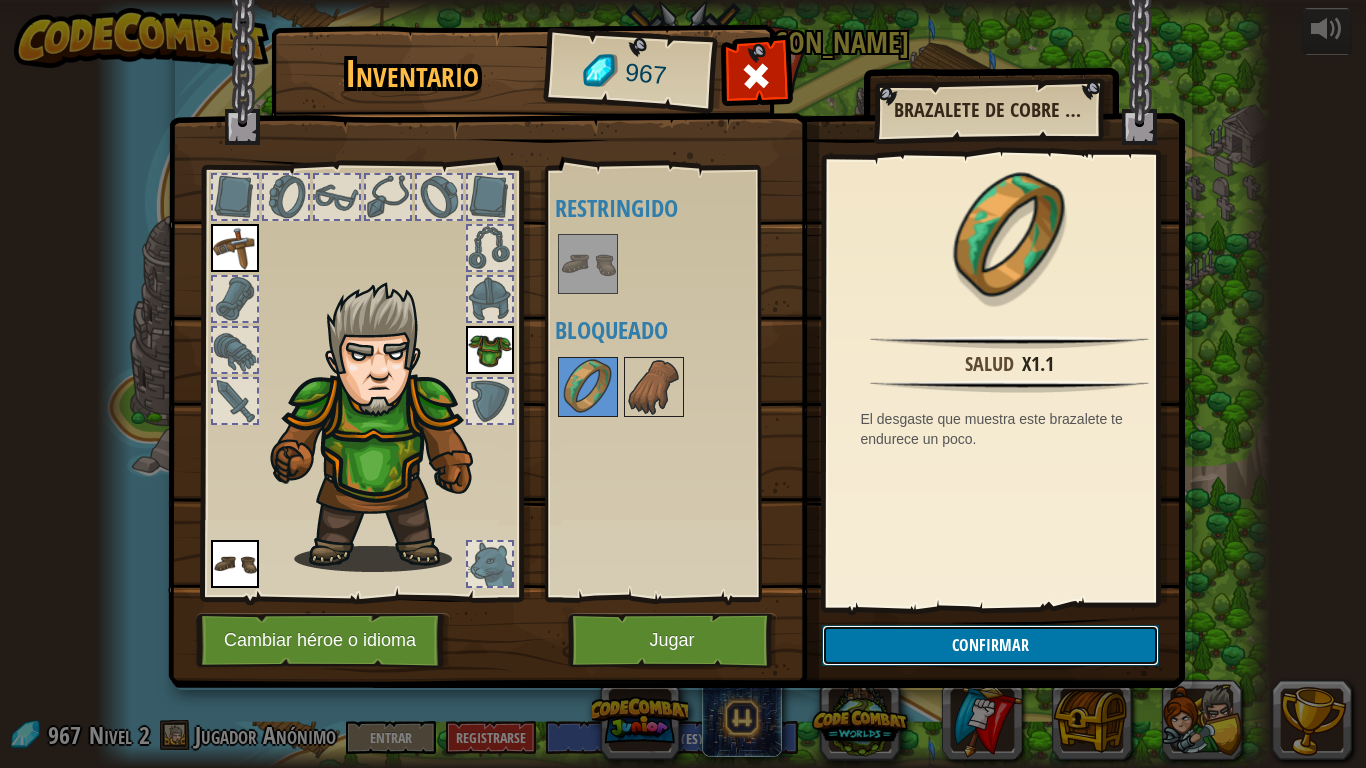 click on "Confirmar" at bounding box center [990, 645] 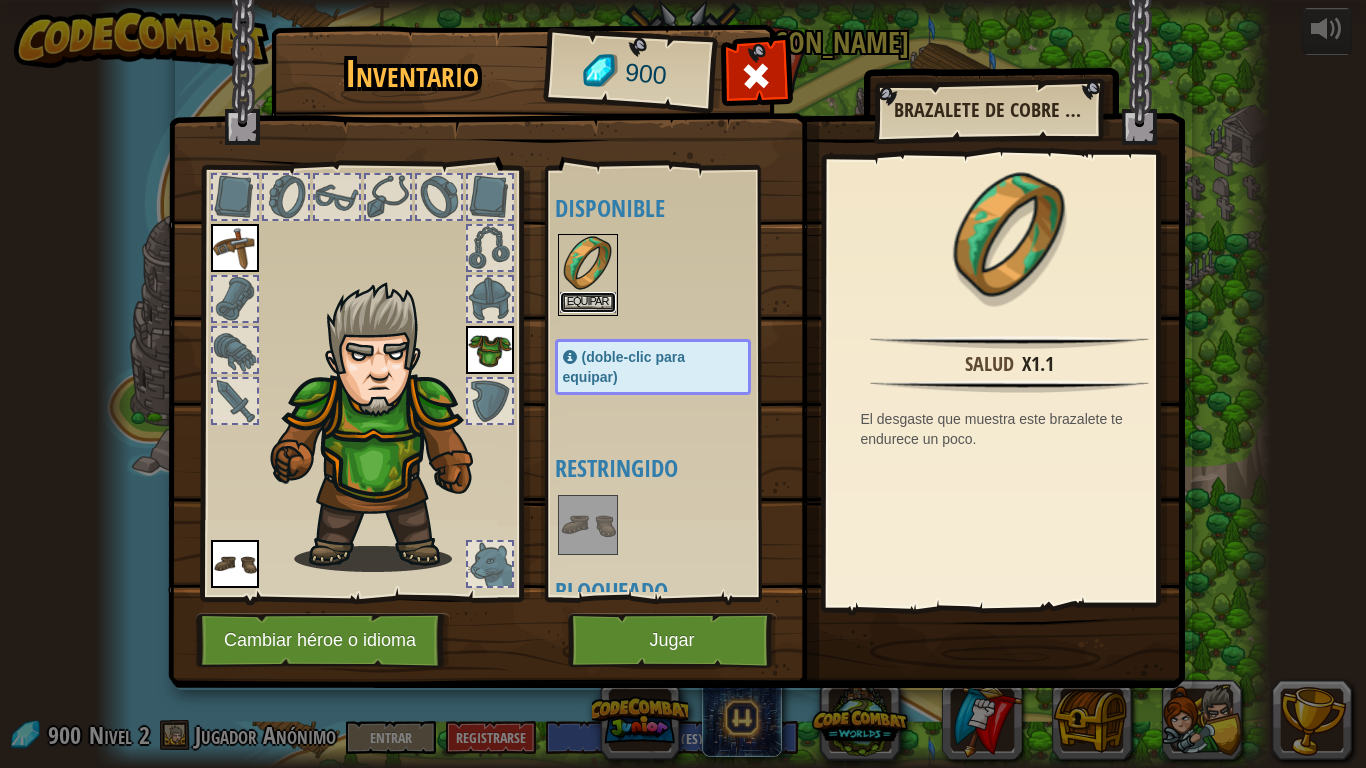 click on "Equipar" at bounding box center (588, 302) 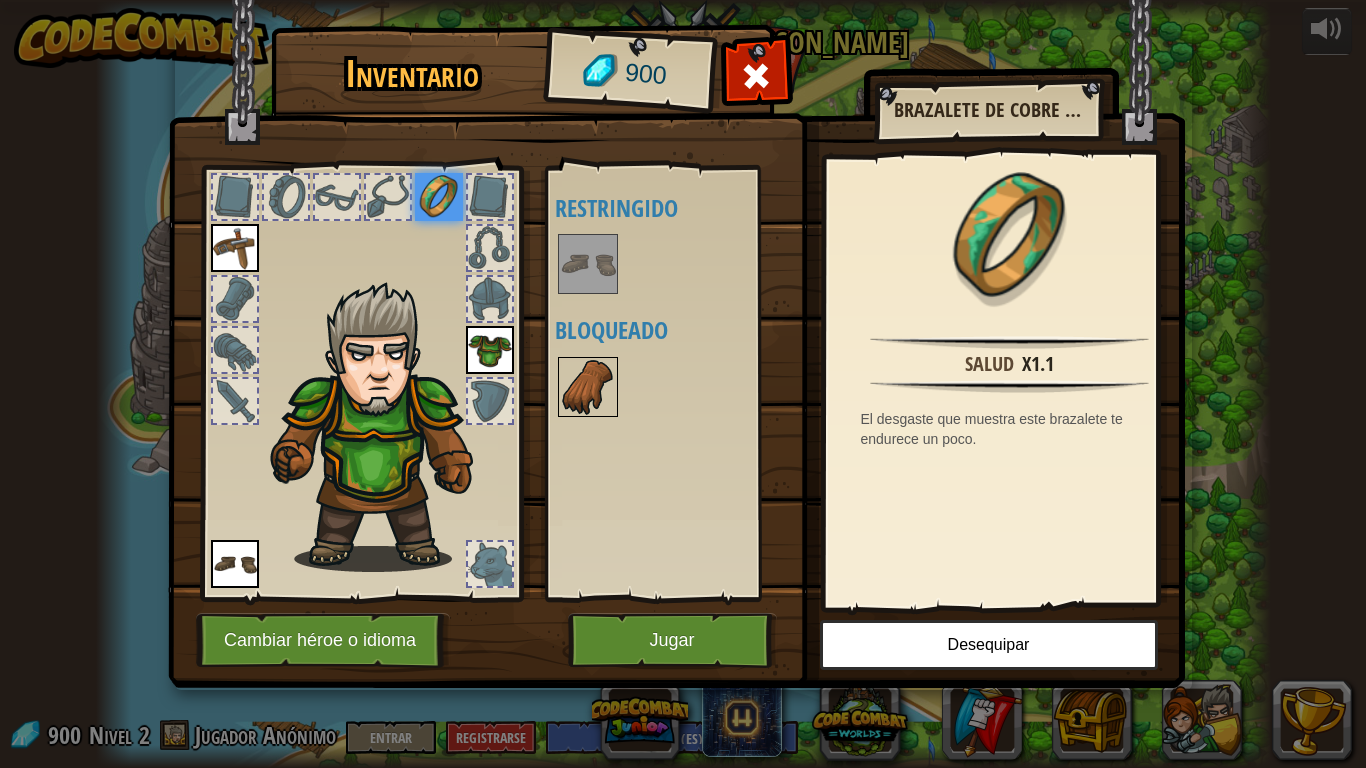 click at bounding box center [588, 387] 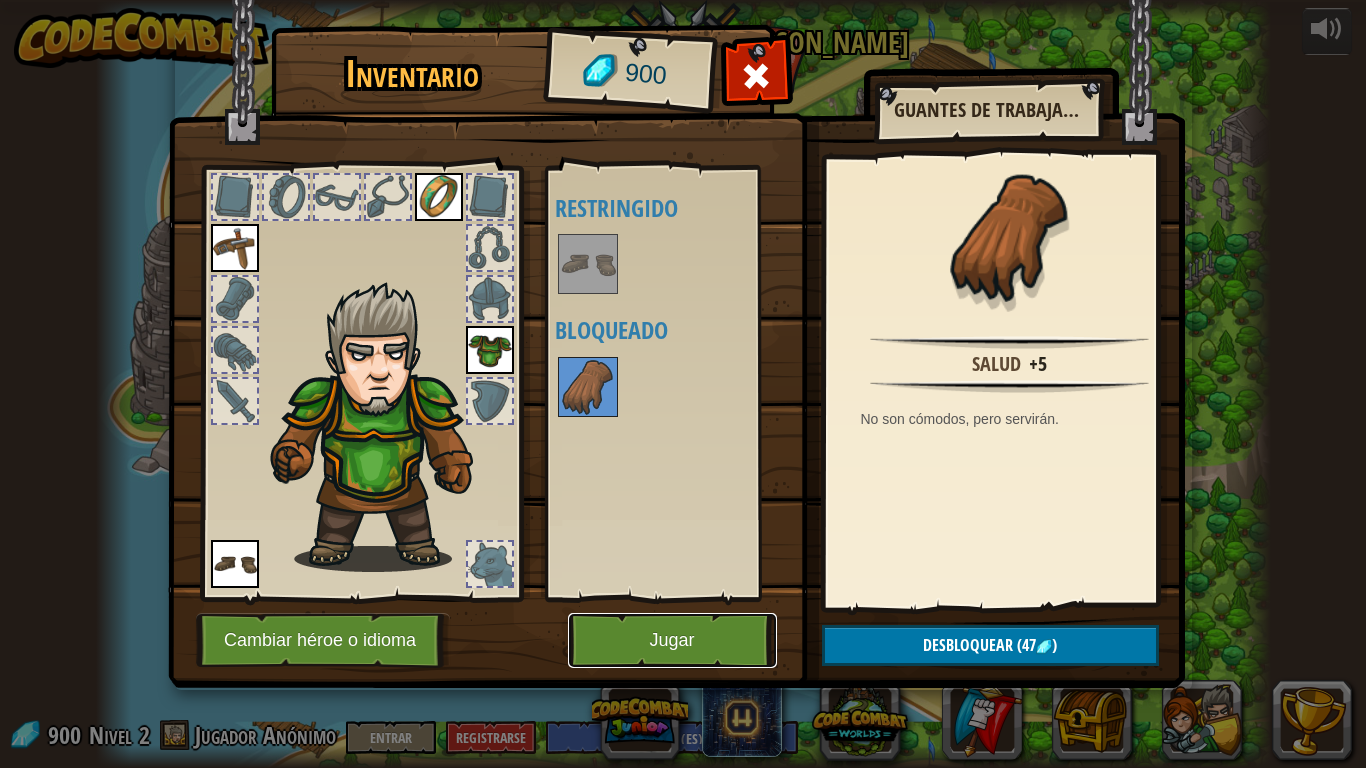 click on "Jugar" at bounding box center [672, 640] 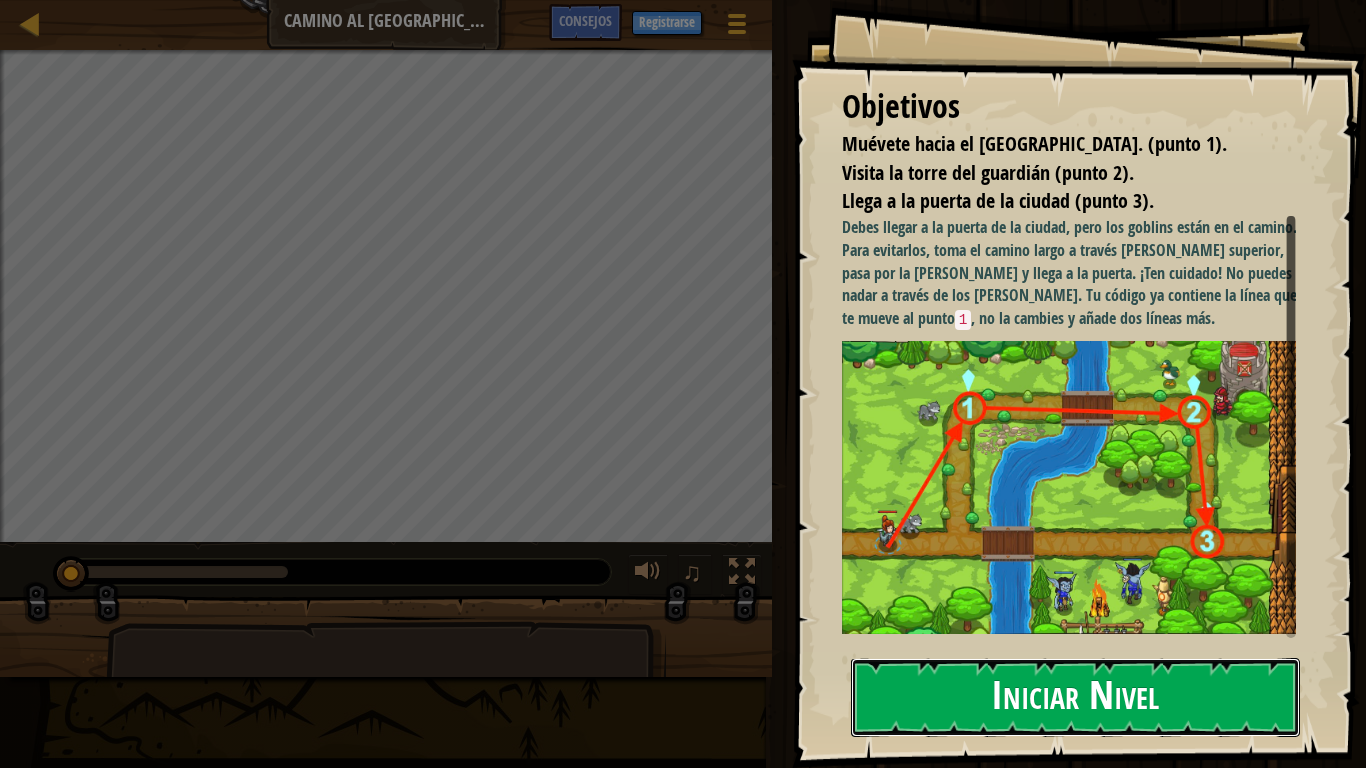 click on "Iniciar Nivel" at bounding box center (1075, 697) 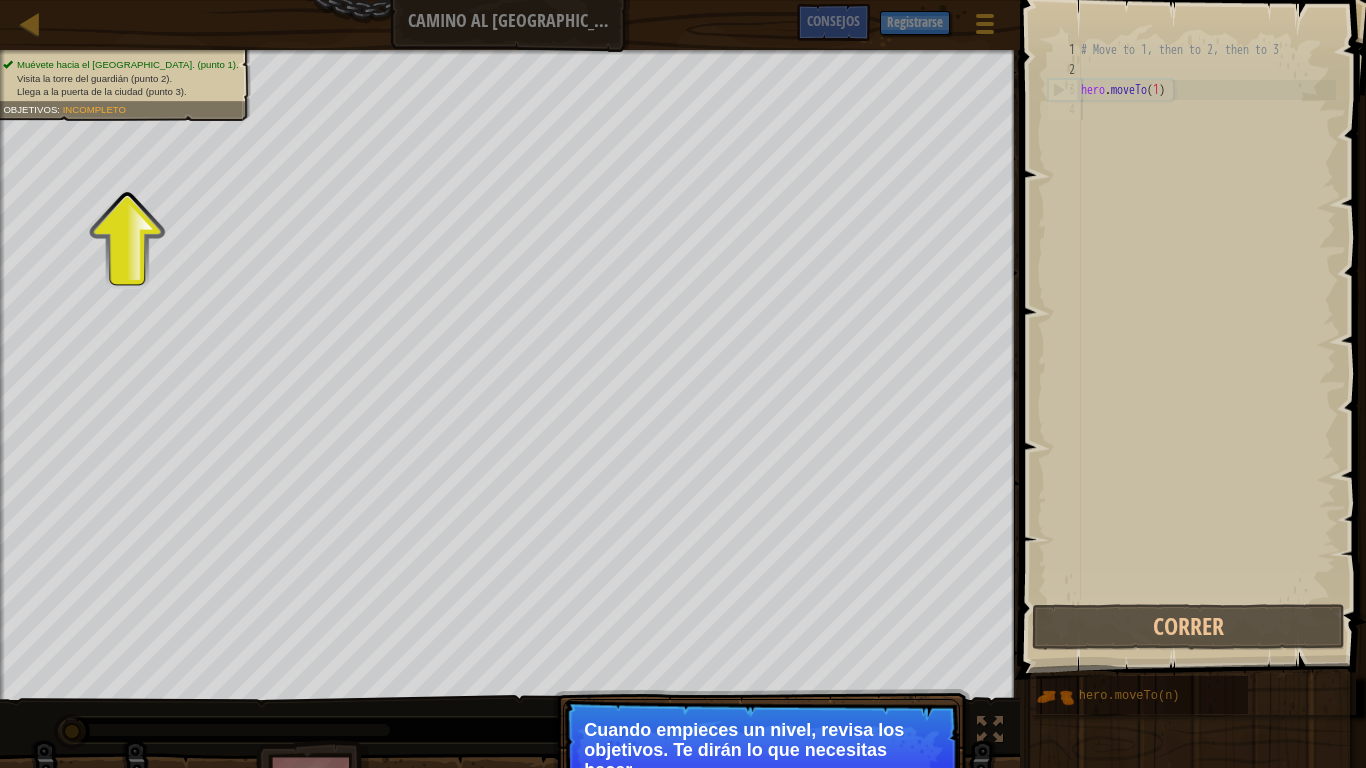 click on "# Move to 1, then to 2, then to 3 hero . moveTo ( 1 )" at bounding box center [1206, 340] 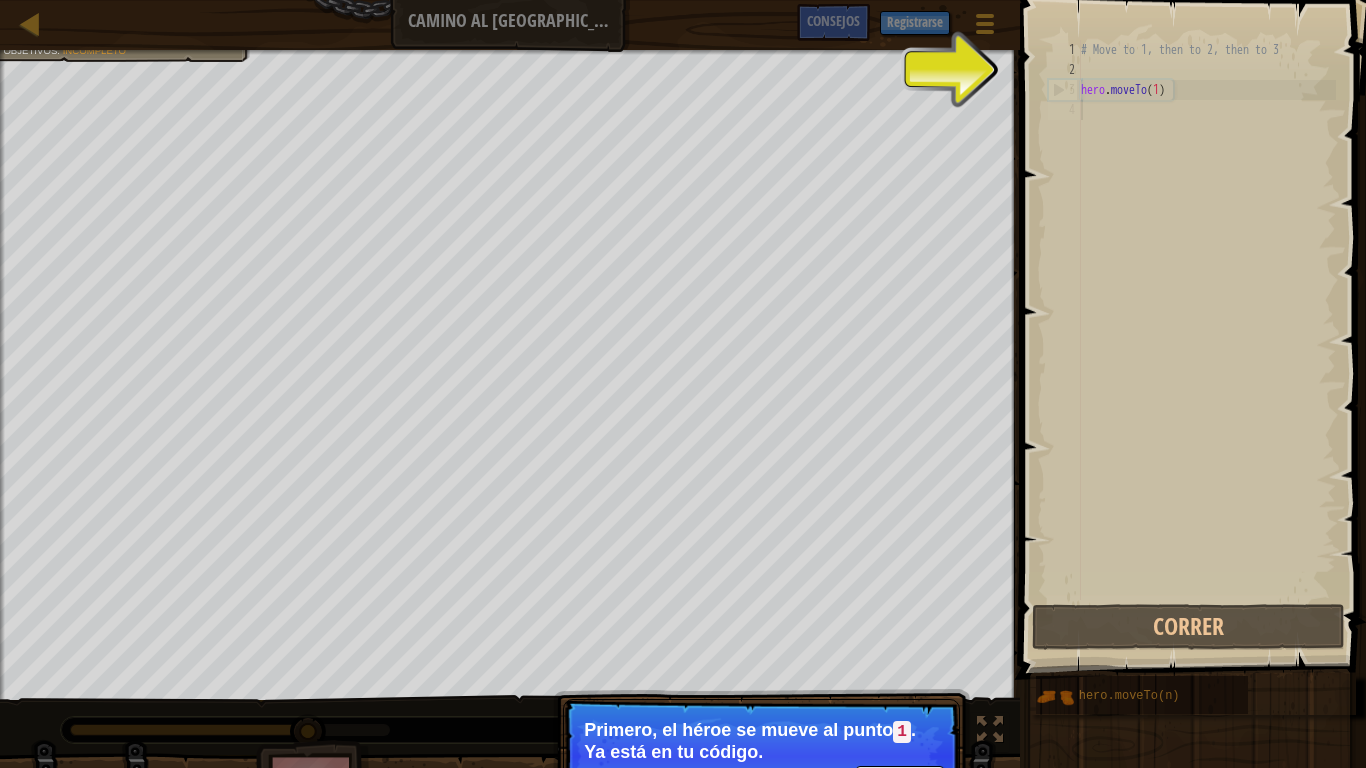 click on "# Move to 1, then to 2, then to 3 hero . moveTo ( 1 )" at bounding box center (1206, 340) 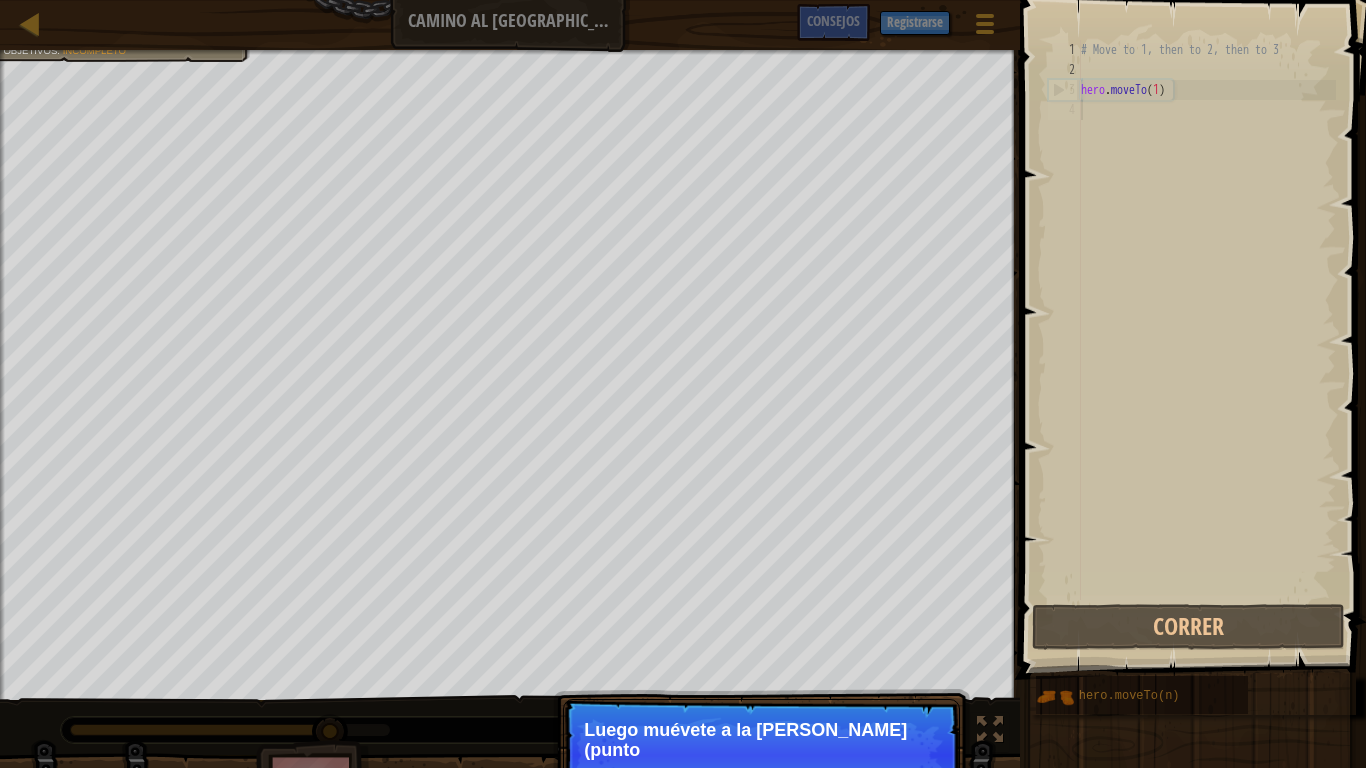 click on "Continuar  Luego muévete a la [PERSON_NAME] (punto" at bounding box center [761, 755] 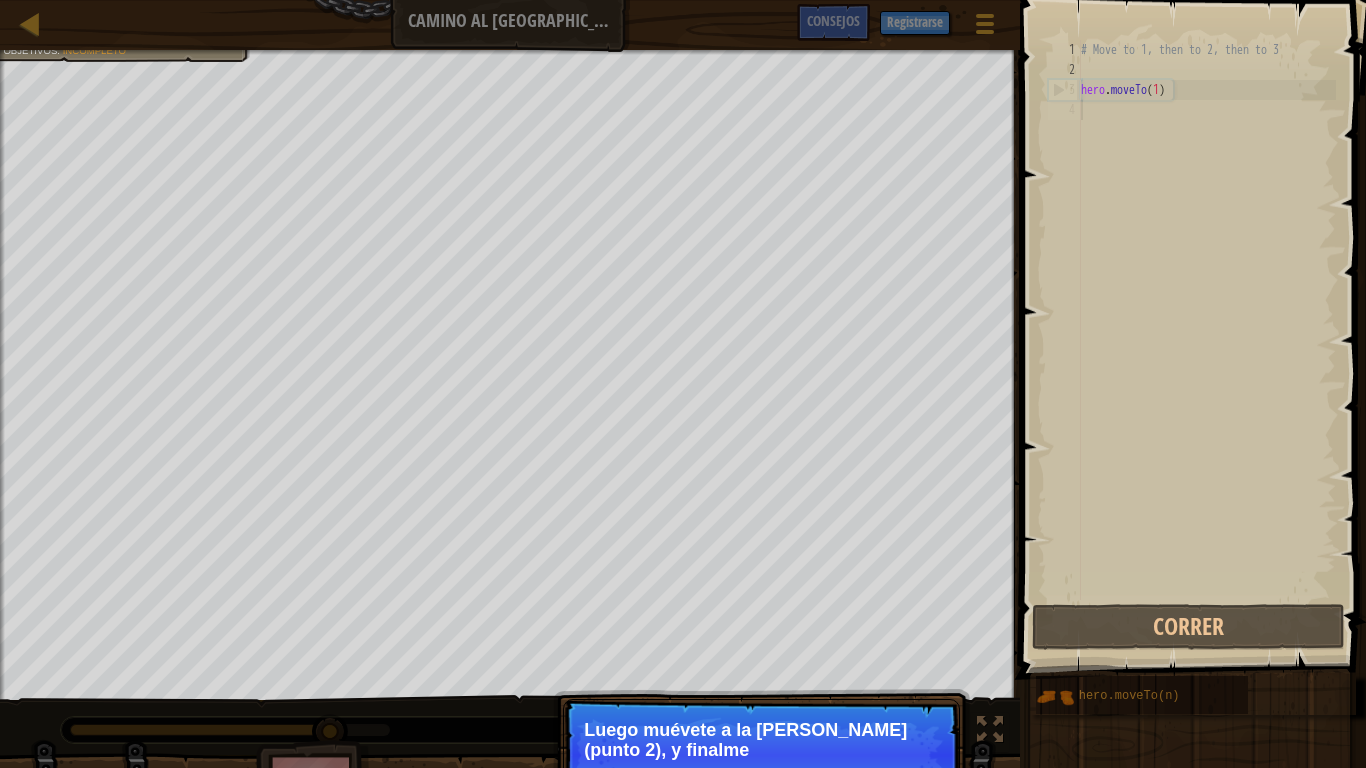 click on "Continuar  Luego muévete a la [PERSON_NAME] (punto 2), y finalme" at bounding box center (761, 755) 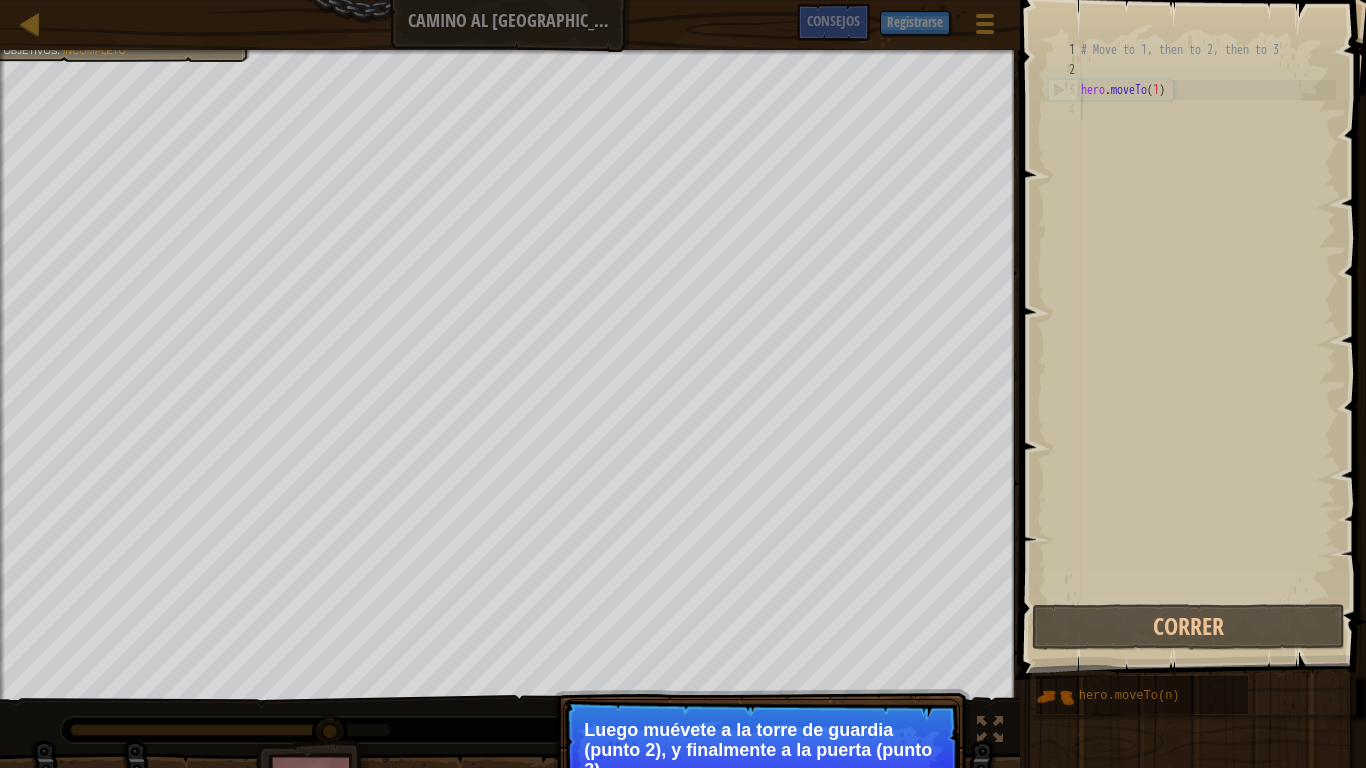 click on "Luego muévete a la torre de guardia (punto 2), y finalmente a la puerta (punto 3)." at bounding box center (761, 750) 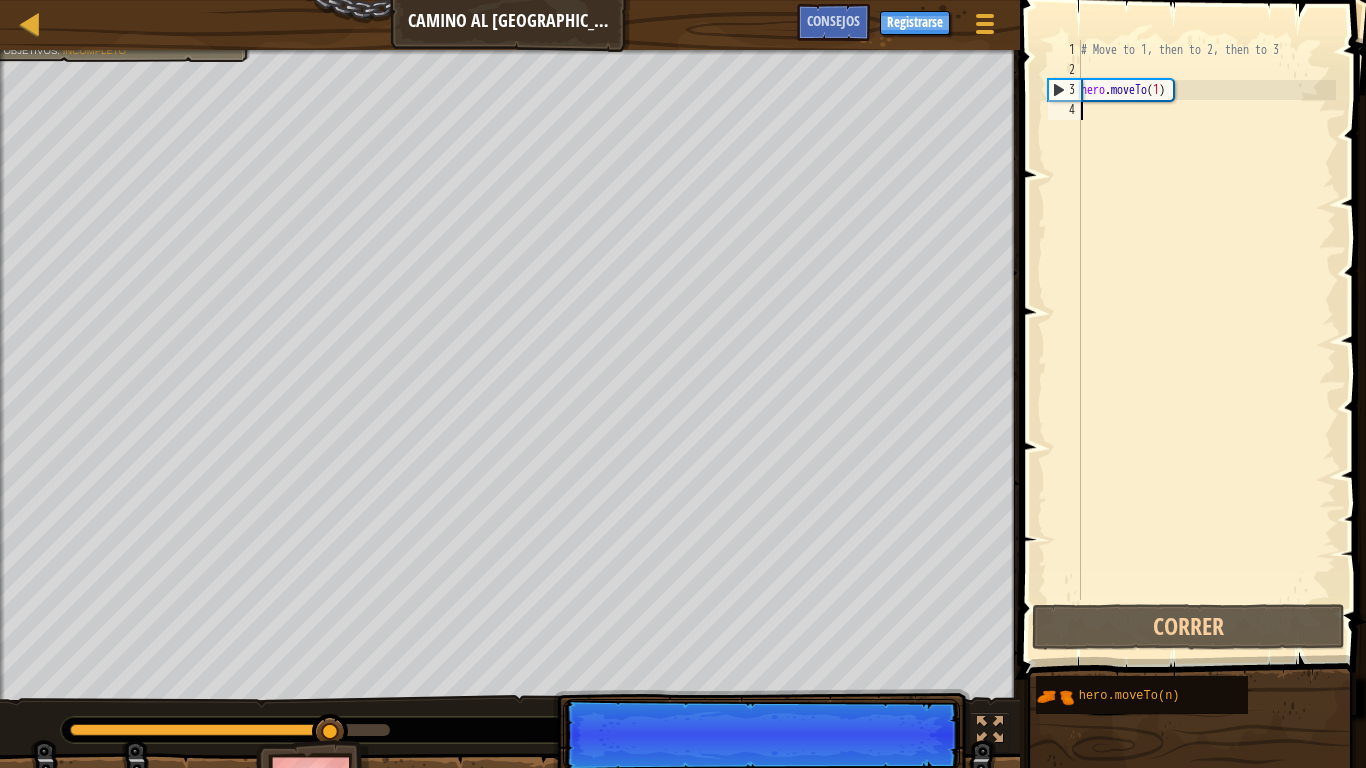 click on "# Move to 1, then to 2, then to 3 hero . moveTo ( 1 )" at bounding box center (1206, 340) 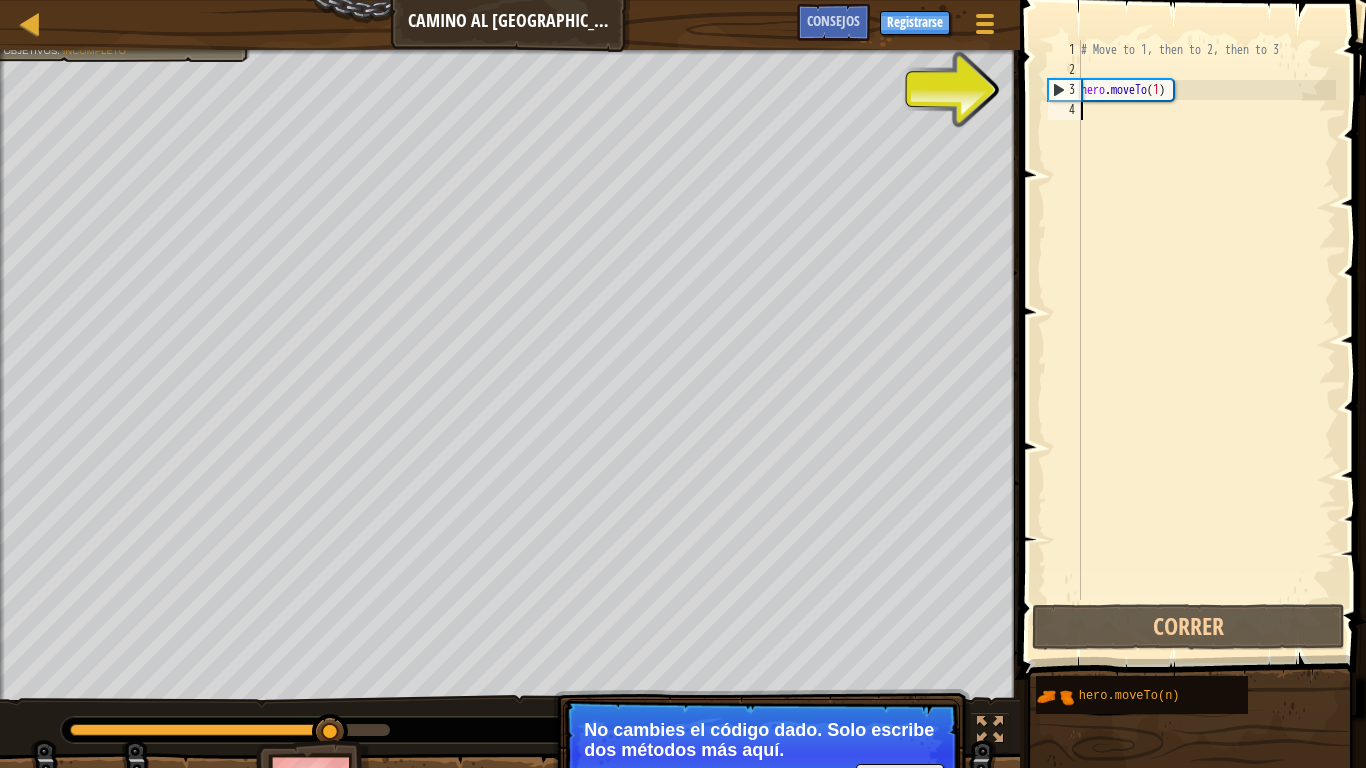 click on "# Move to 1, then to 2, then to 3 hero . moveTo ( 1 )" at bounding box center [1206, 340] 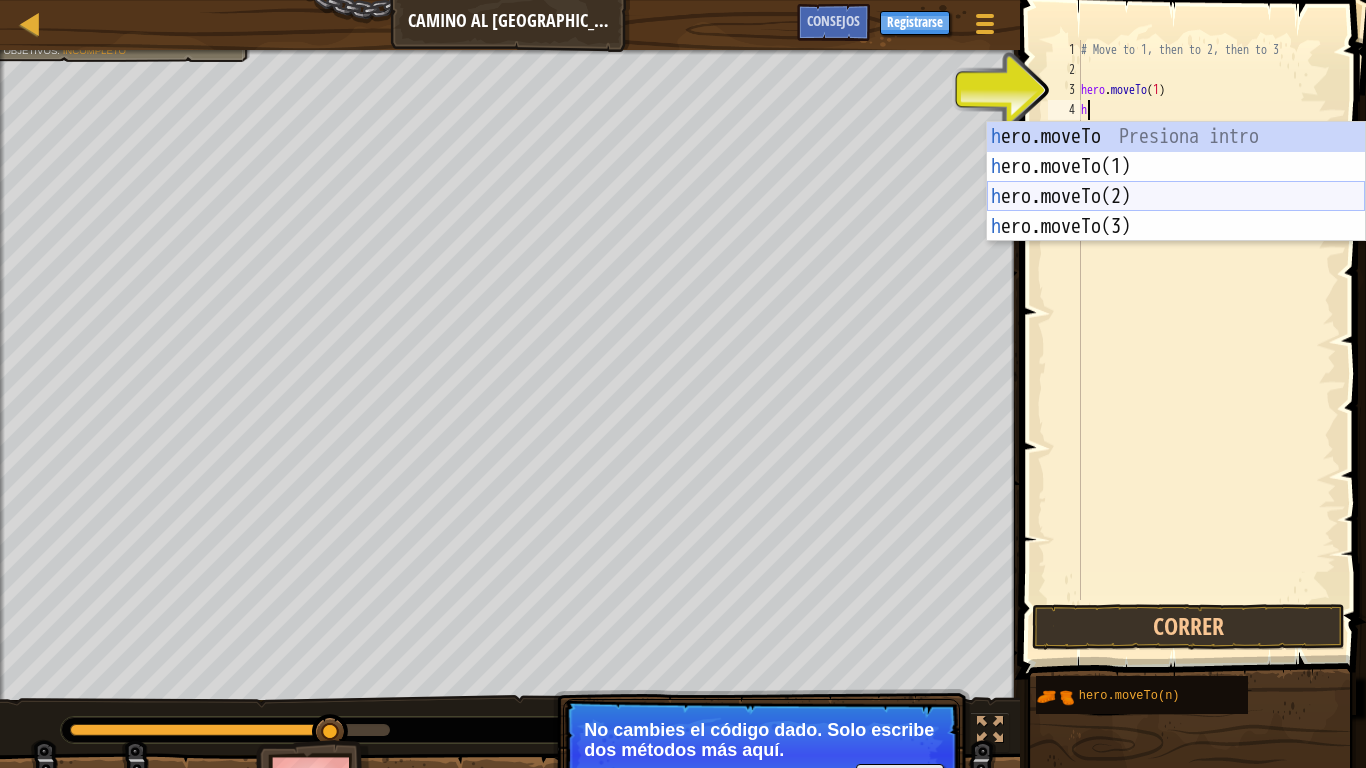 click on "h ero.moveTo Presiona intro h ero.moveTo(1) Presiona intro h ero.moveTo(2) Presiona intro h ero.moveTo(3) Presiona intro" at bounding box center (1176, 212) 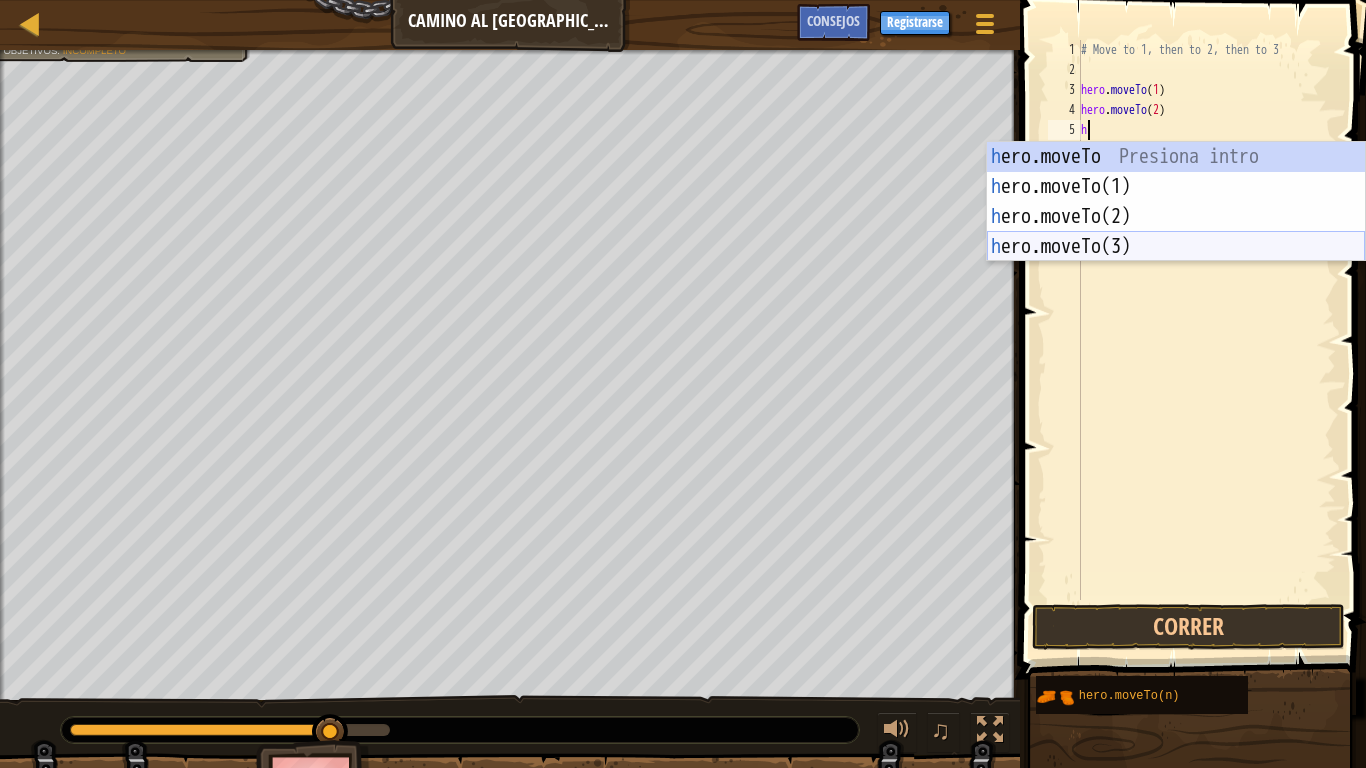 click on "h ero.moveTo Presiona intro h ero.moveTo(1) Presiona intro h ero.moveTo(2) Presiona intro h ero.moveTo(3) Presiona intro" at bounding box center [1176, 232] 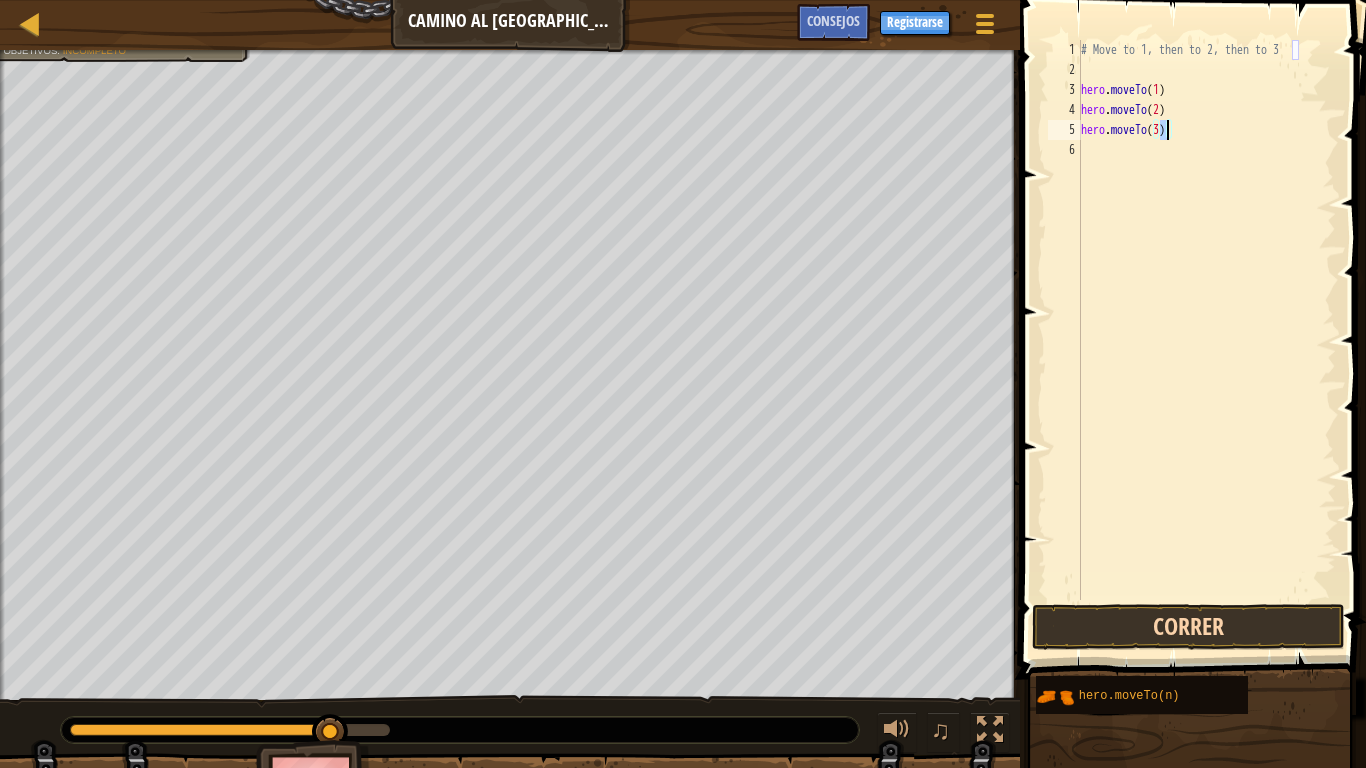 type on "hero.moveTo(3)" 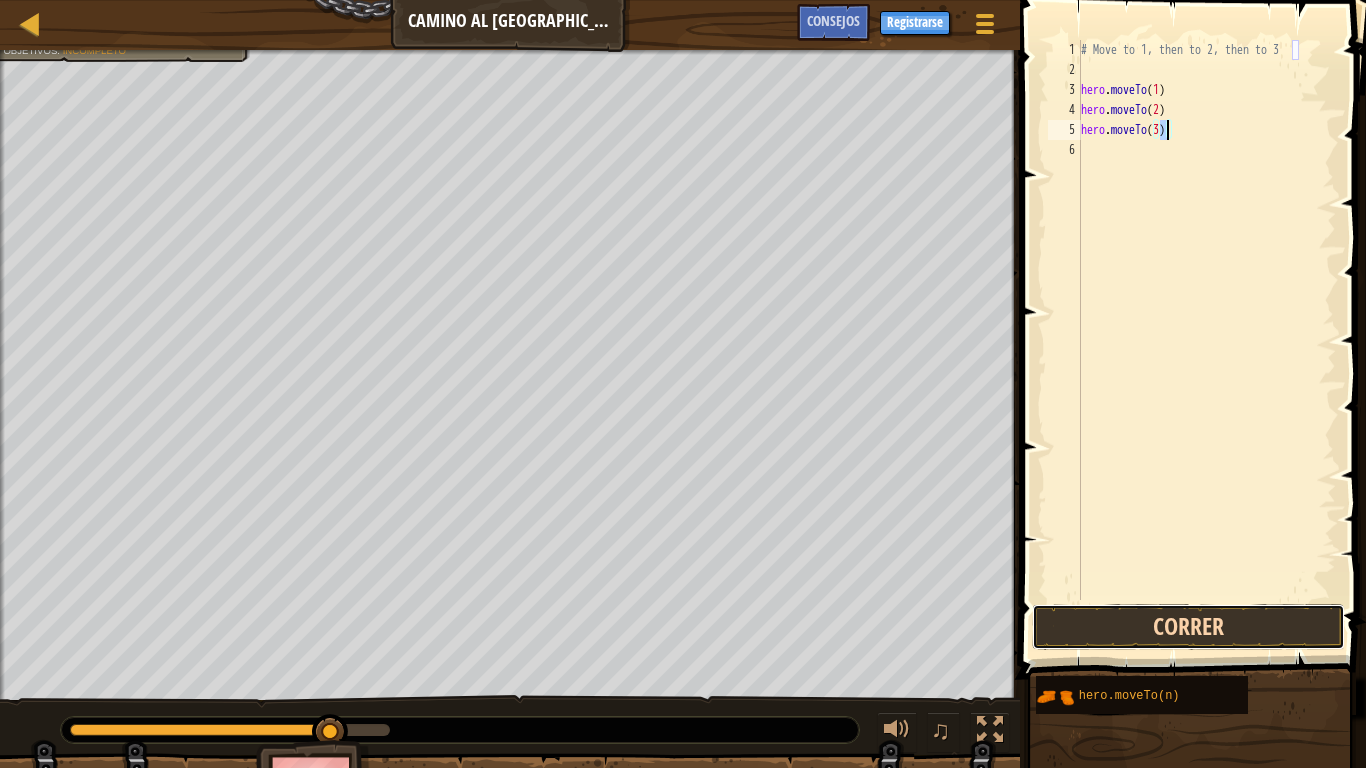 click on "Correr" at bounding box center (1188, 627) 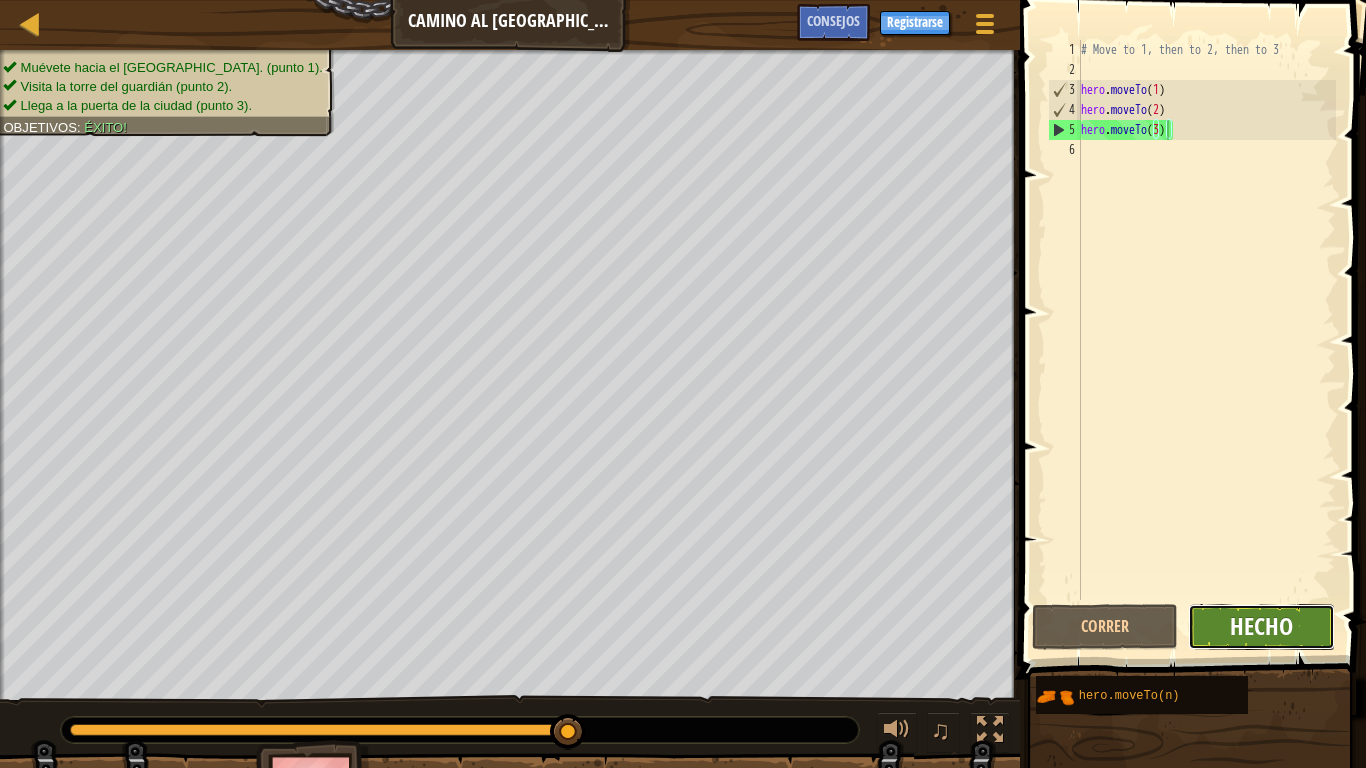click on "Hecho" at bounding box center [1261, 626] 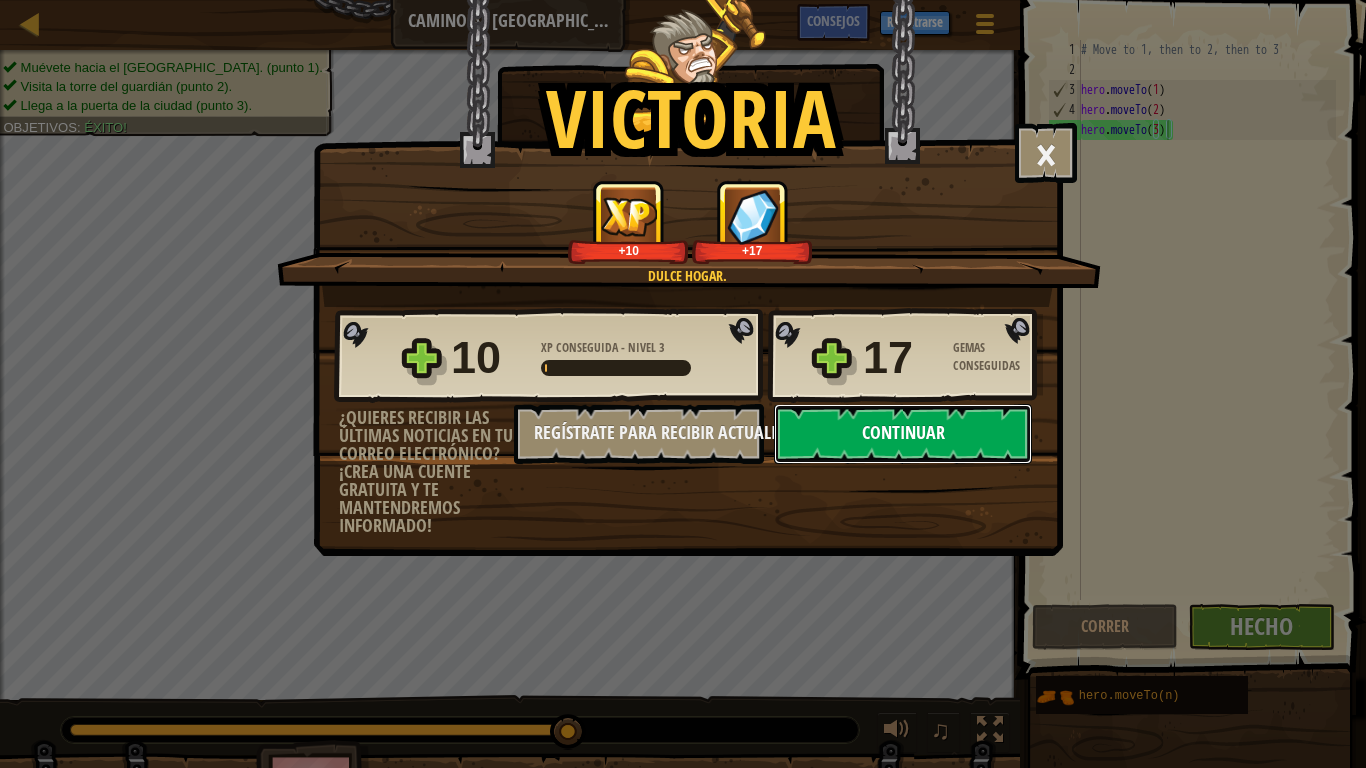 click on "Continuar" at bounding box center (903, 434) 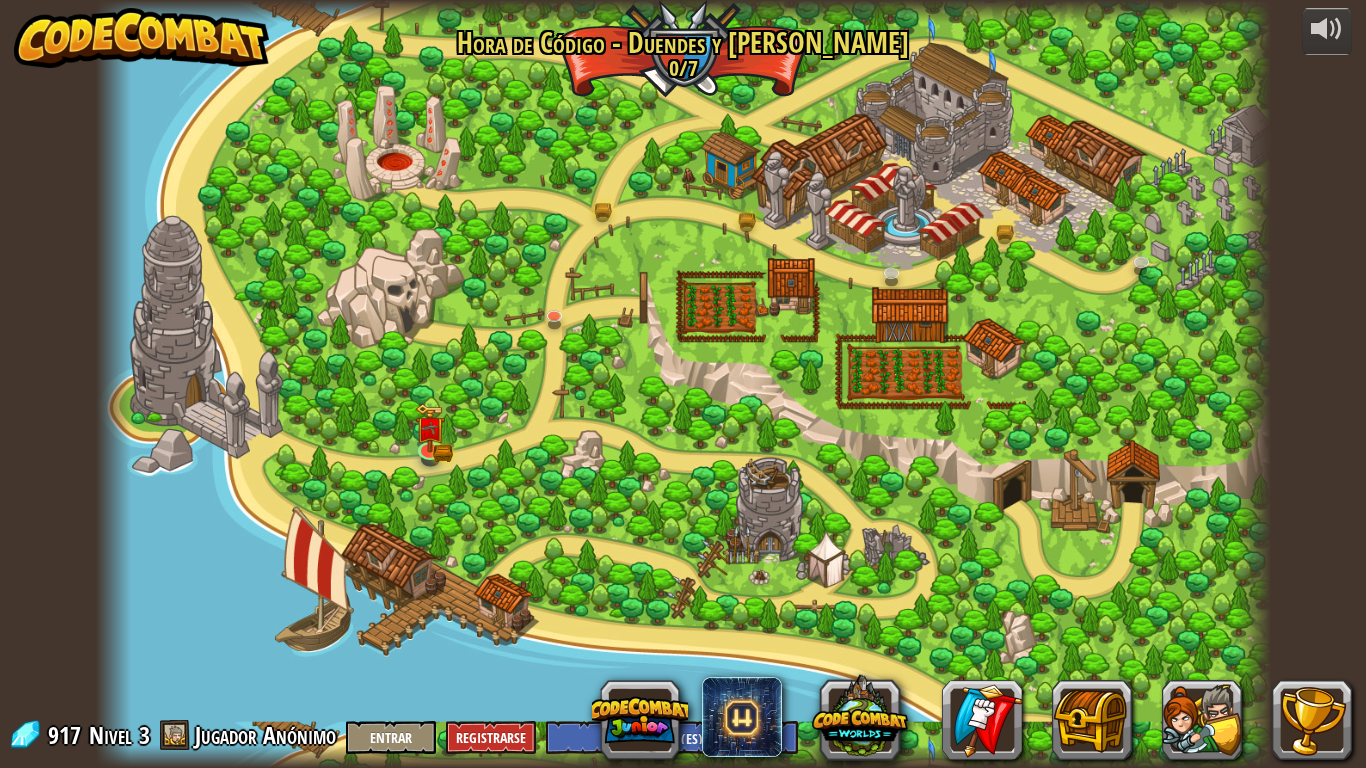select on "es-ES" 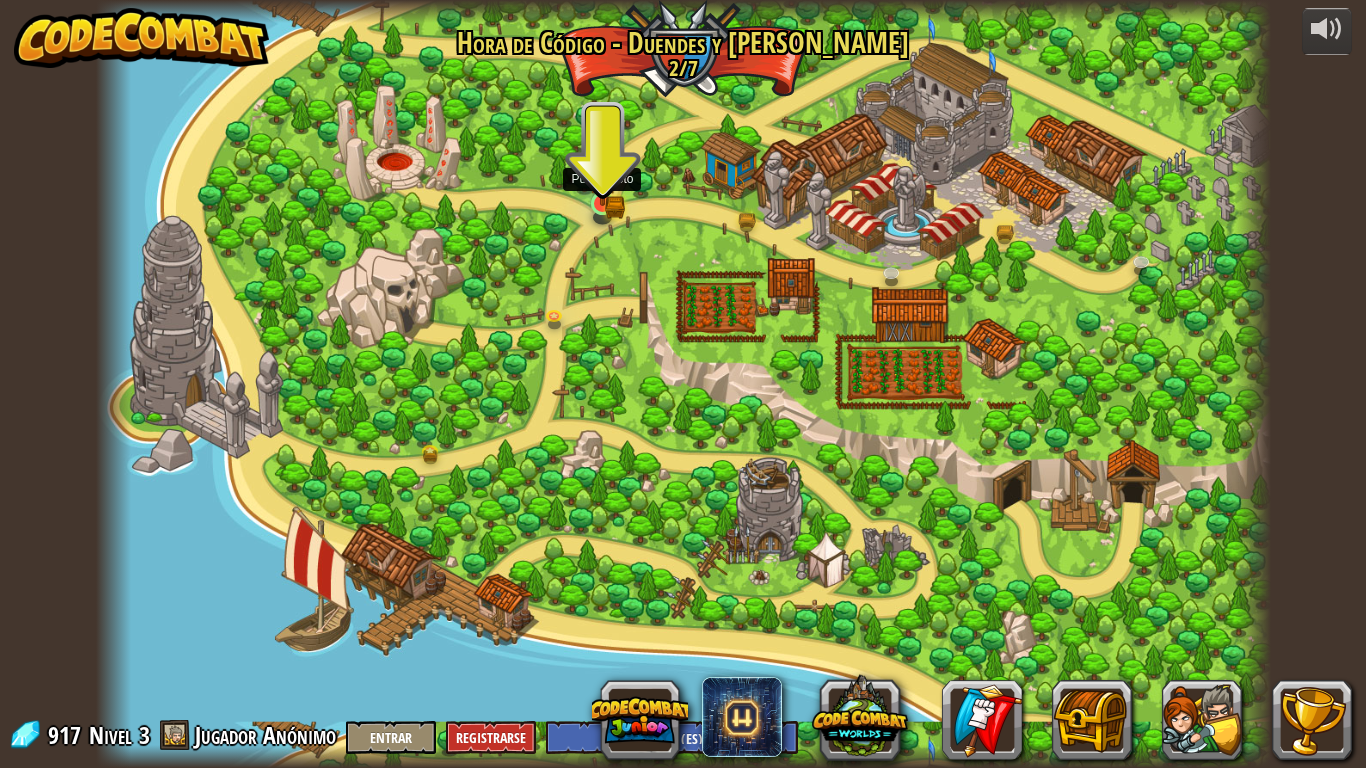 click at bounding box center (603, 174) 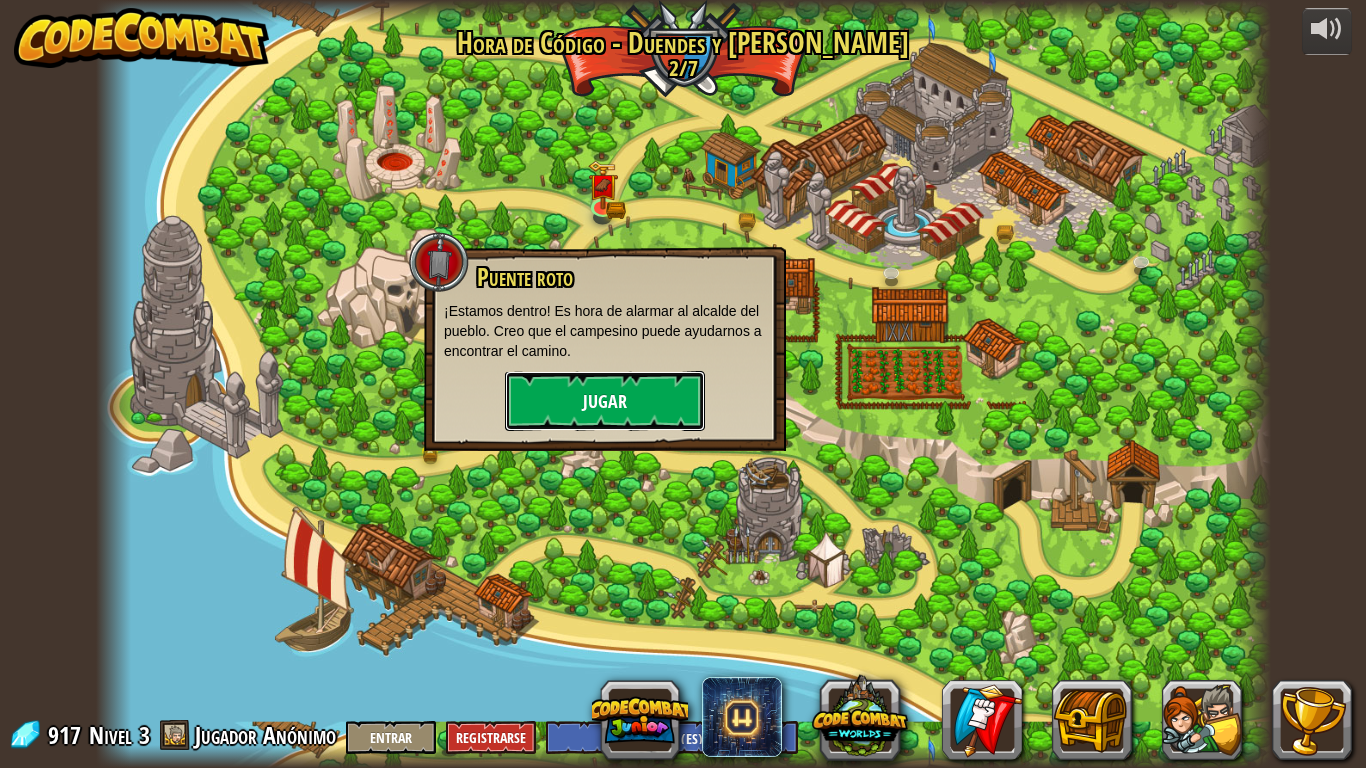 click on "Jugar" at bounding box center [605, 401] 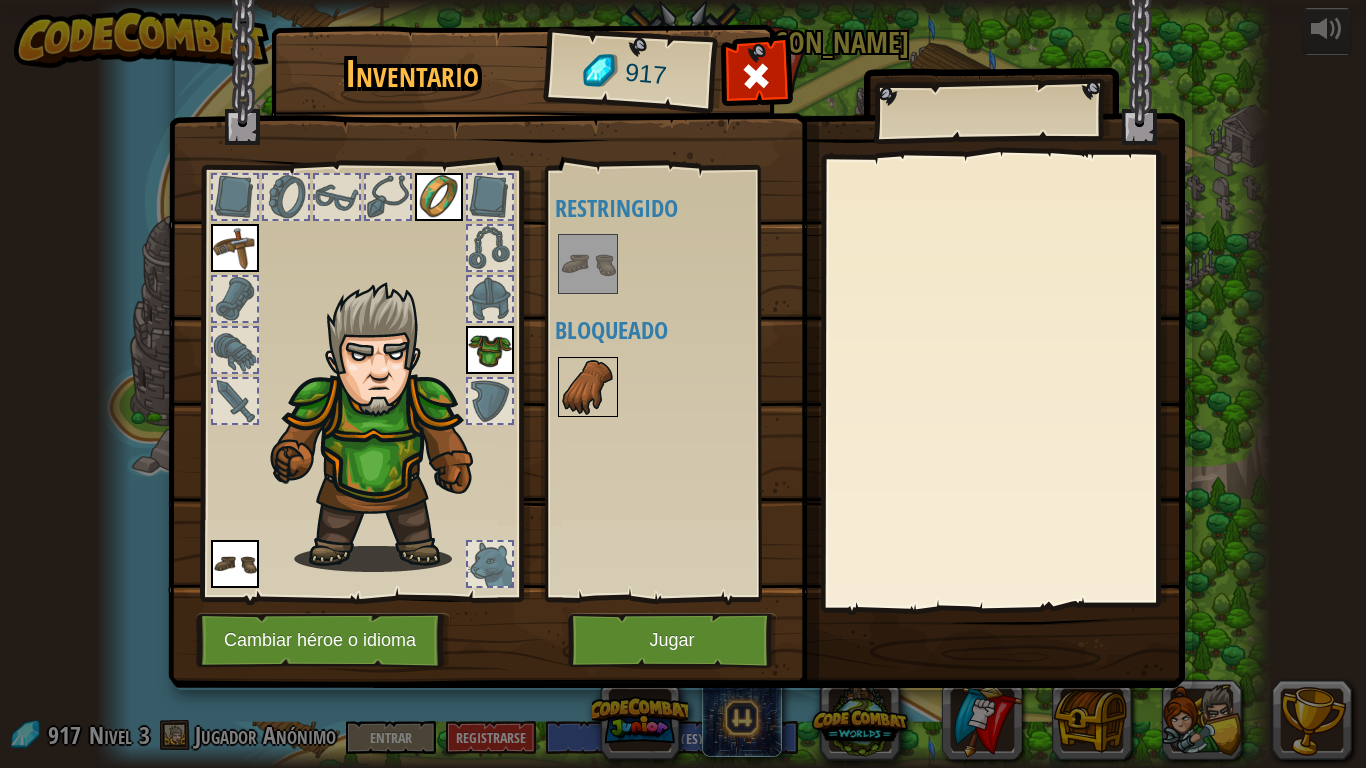 click at bounding box center [588, 387] 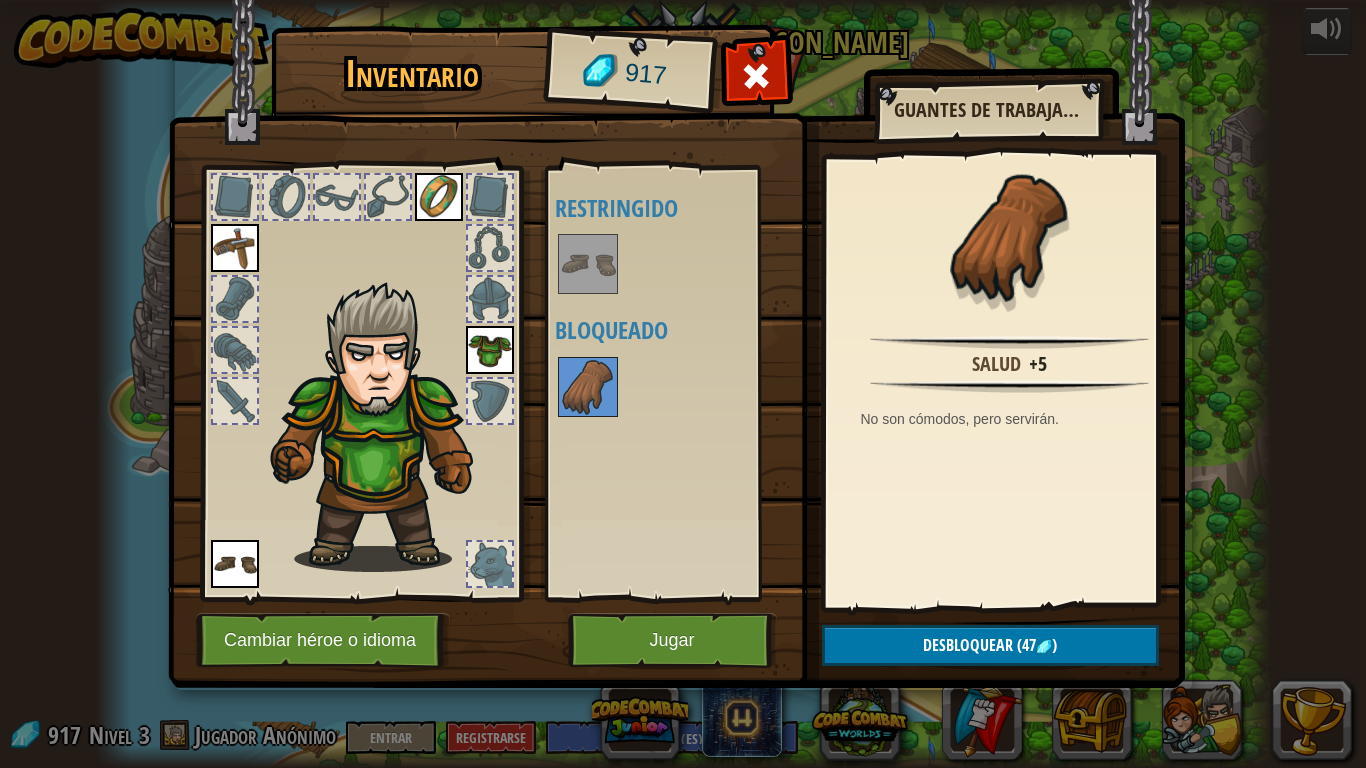 click at bounding box center (235, 248) 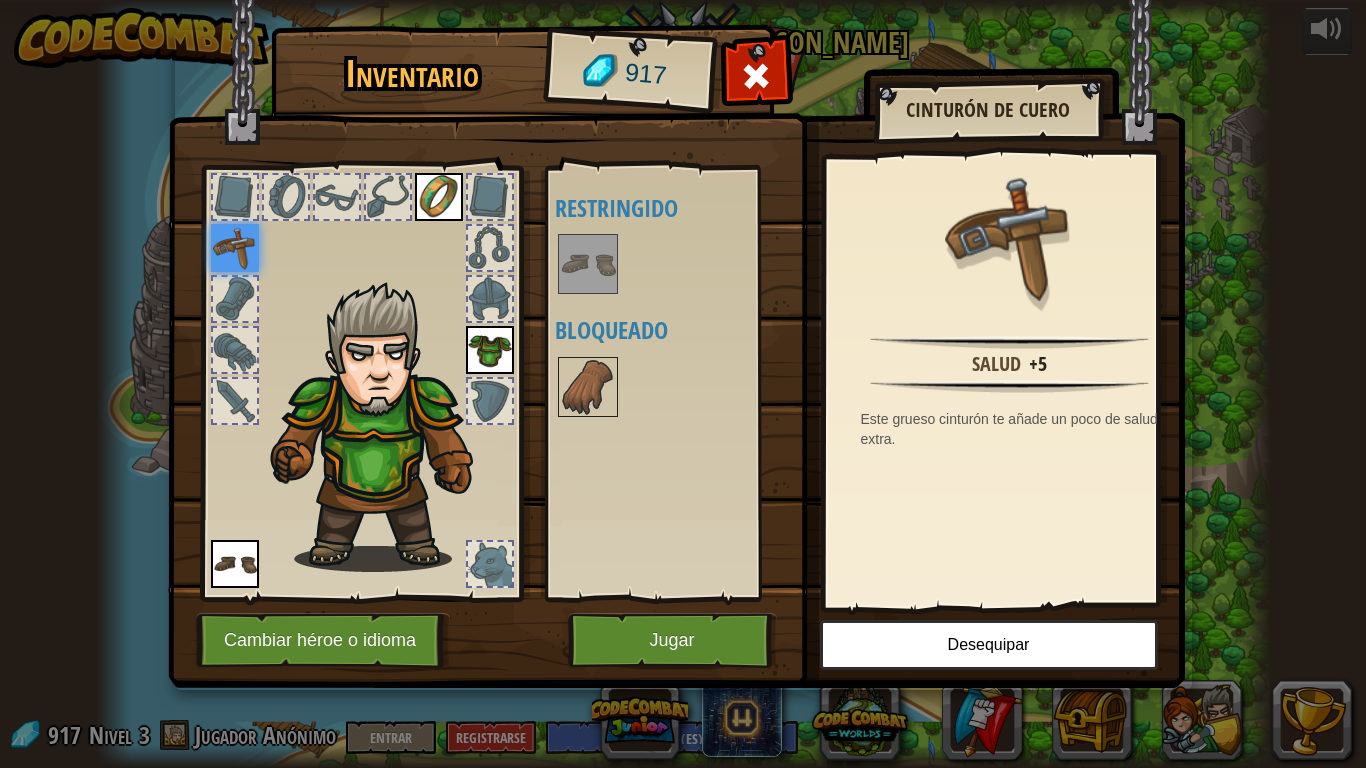 click at bounding box center (235, 197) 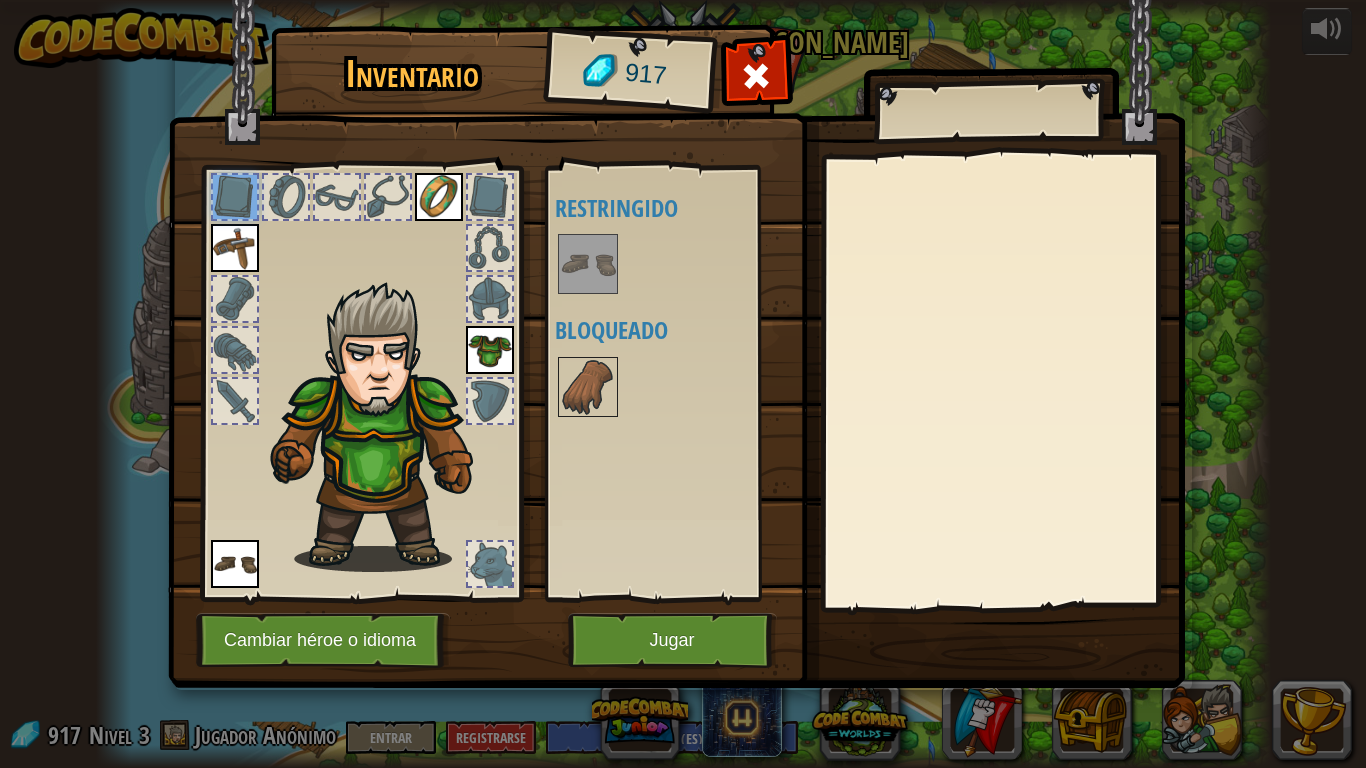 click at bounding box center [286, 197] 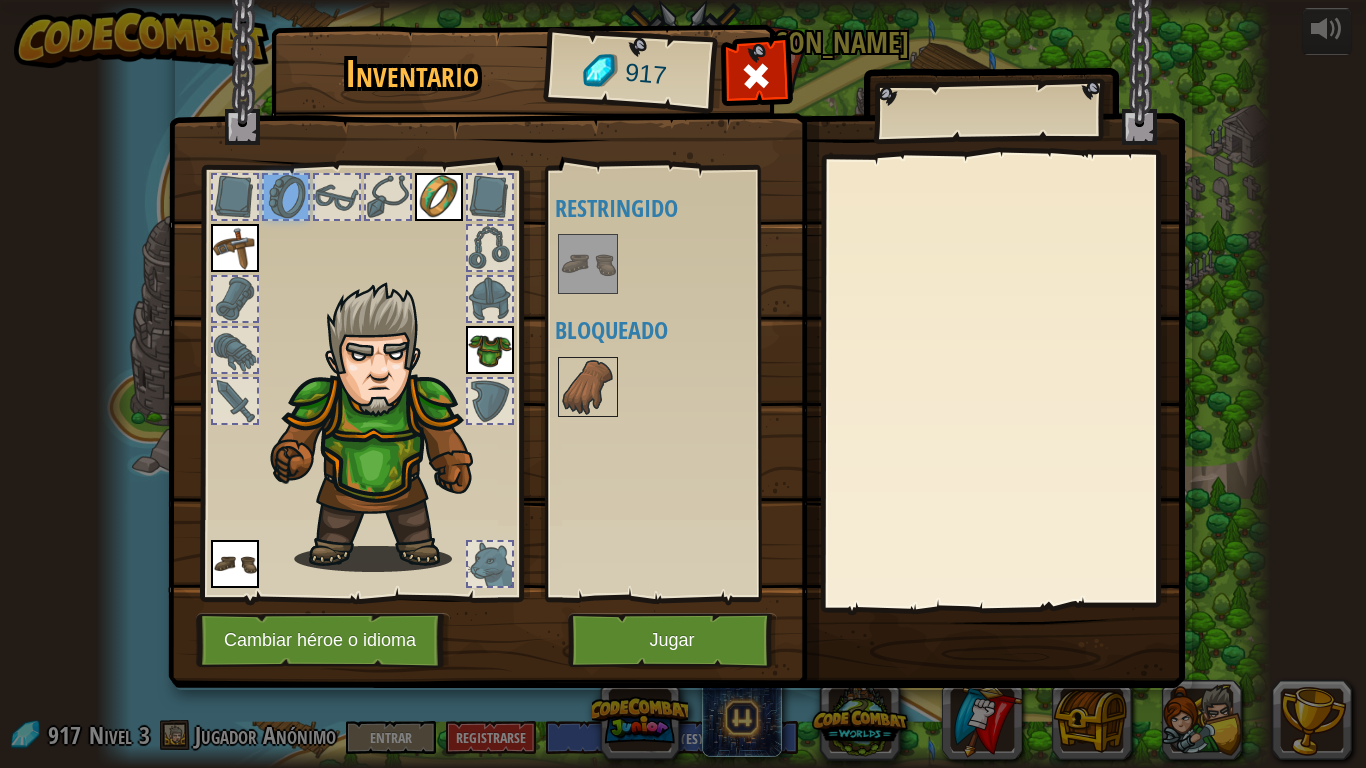 click at bounding box center [337, 197] 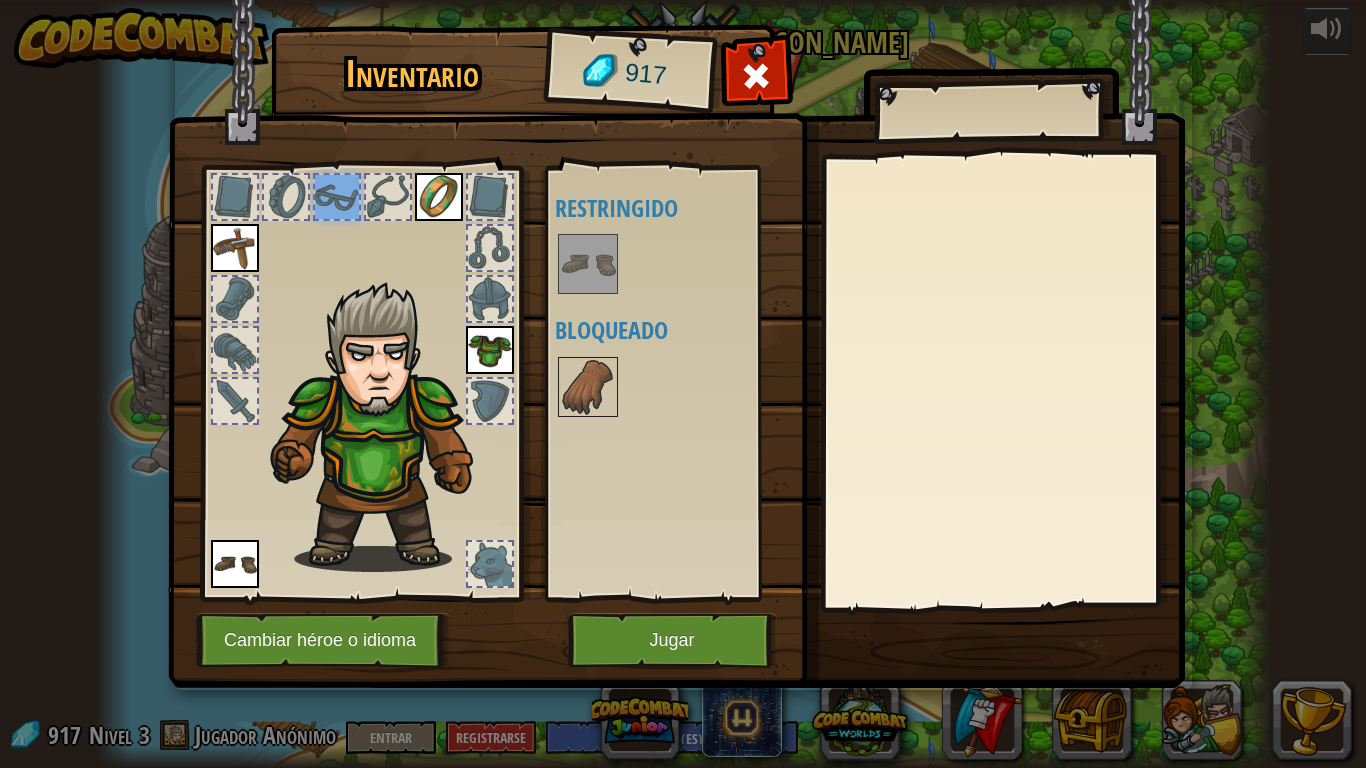 click at bounding box center (388, 197) 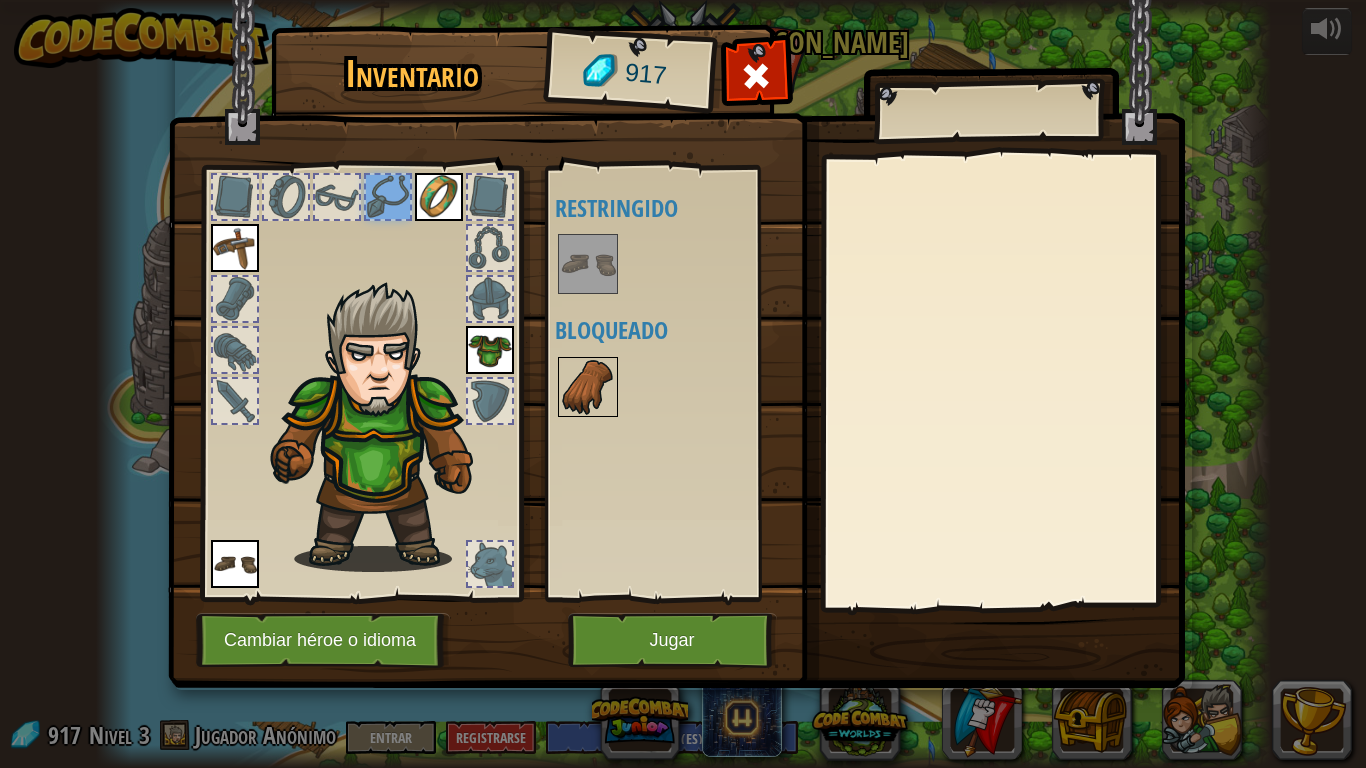 click at bounding box center (588, 387) 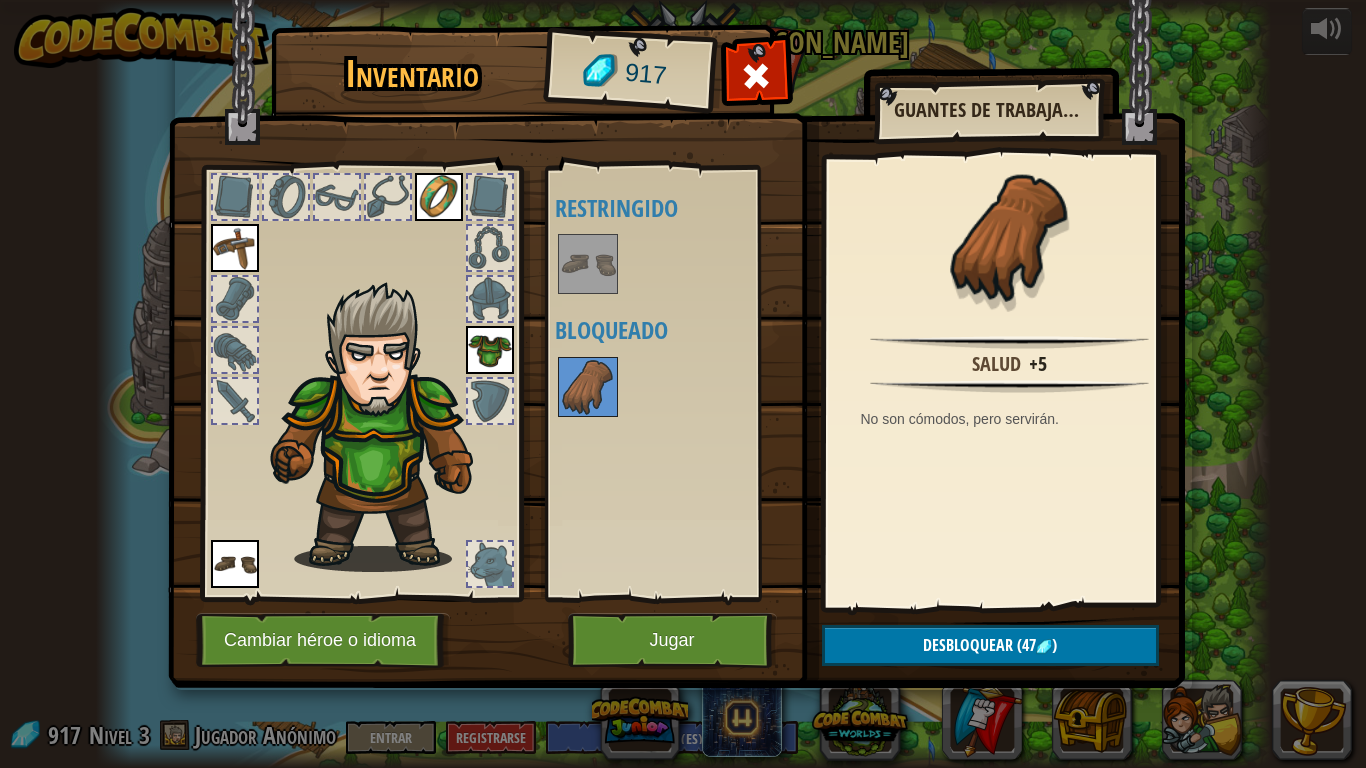 click at bounding box center (235, 248) 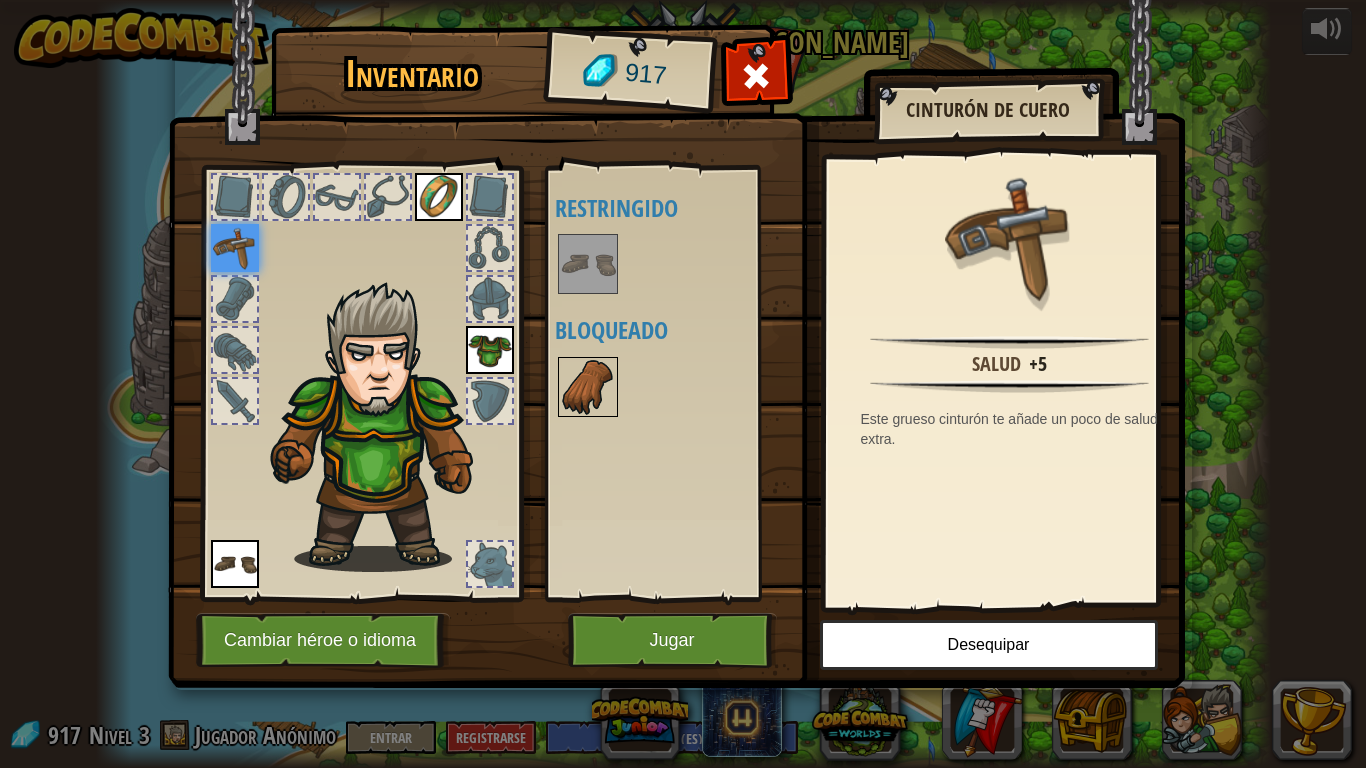 click at bounding box center (588, 387) 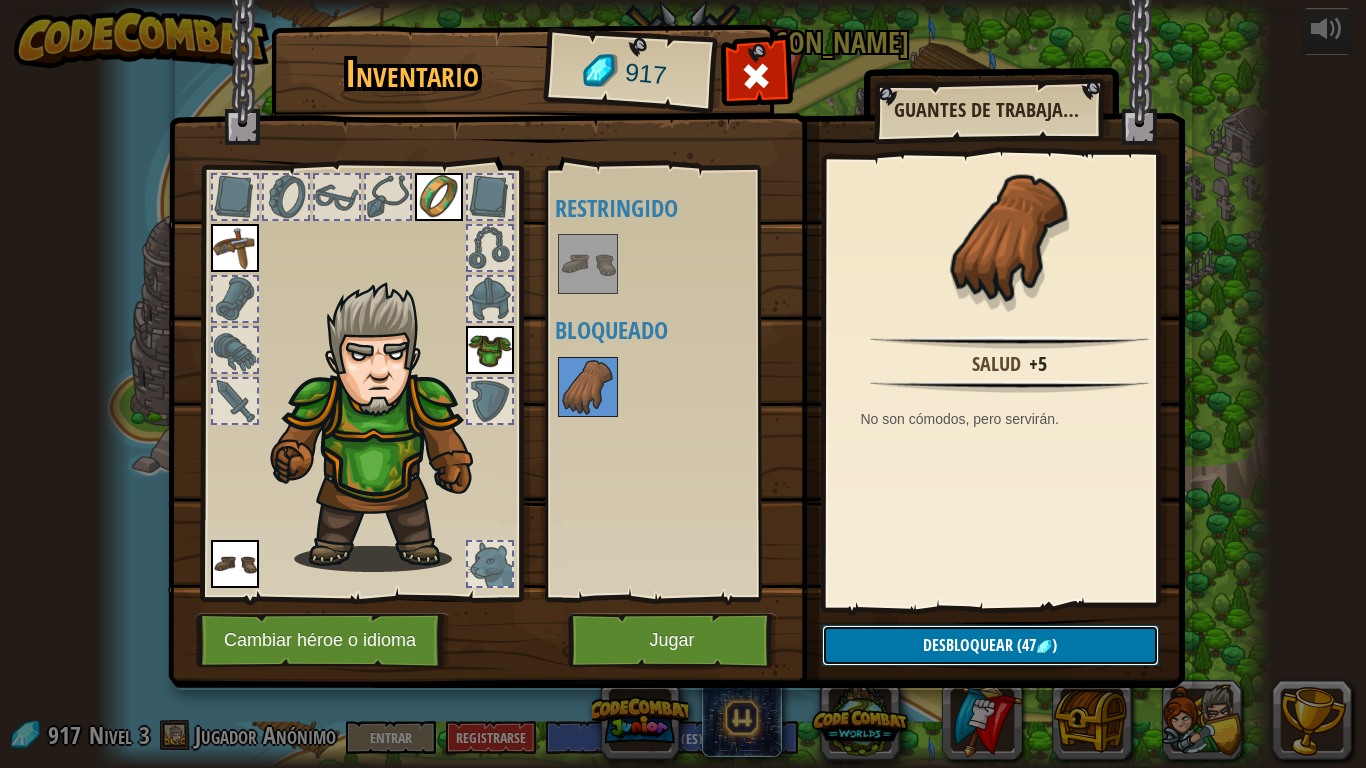 click on "Desbloquear (47 )" at bounding box center (990, 645) 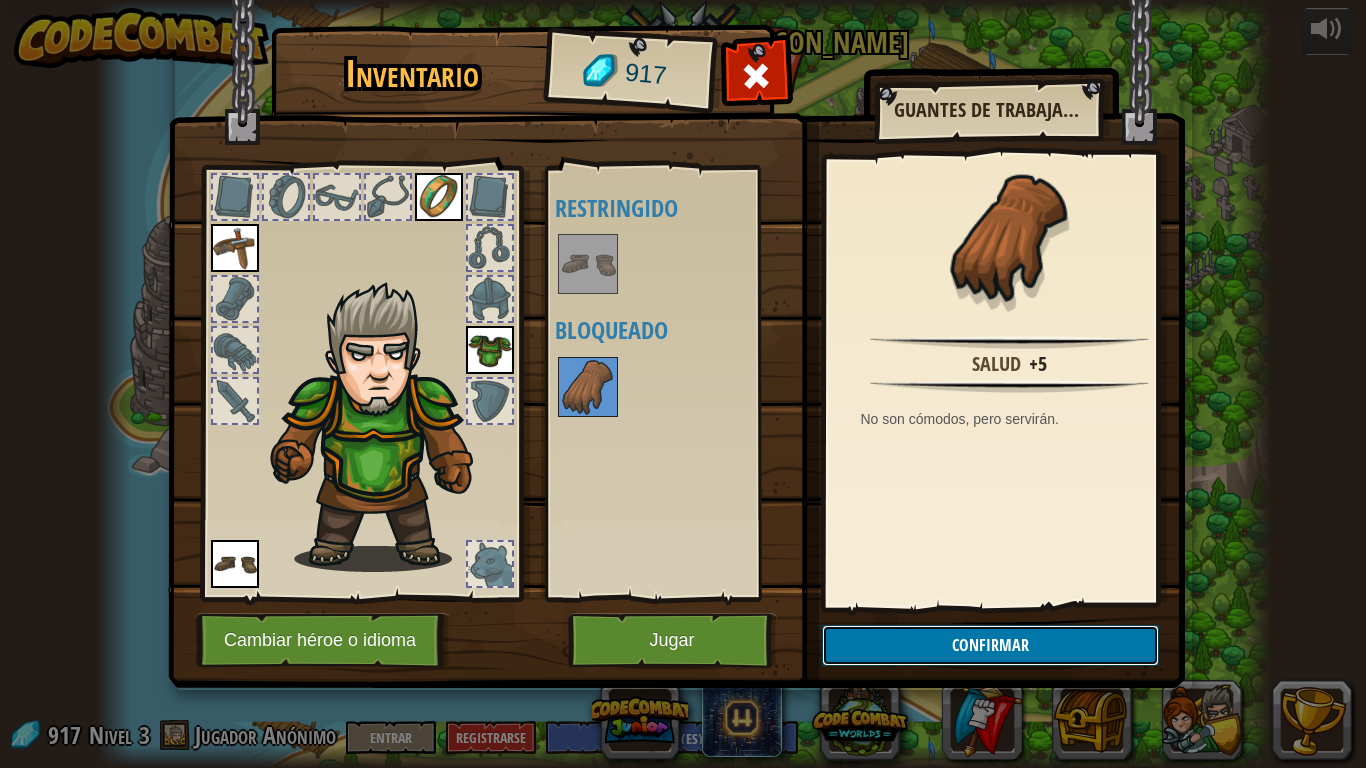 click on "Confirmar" at bounding box center [990, 645] 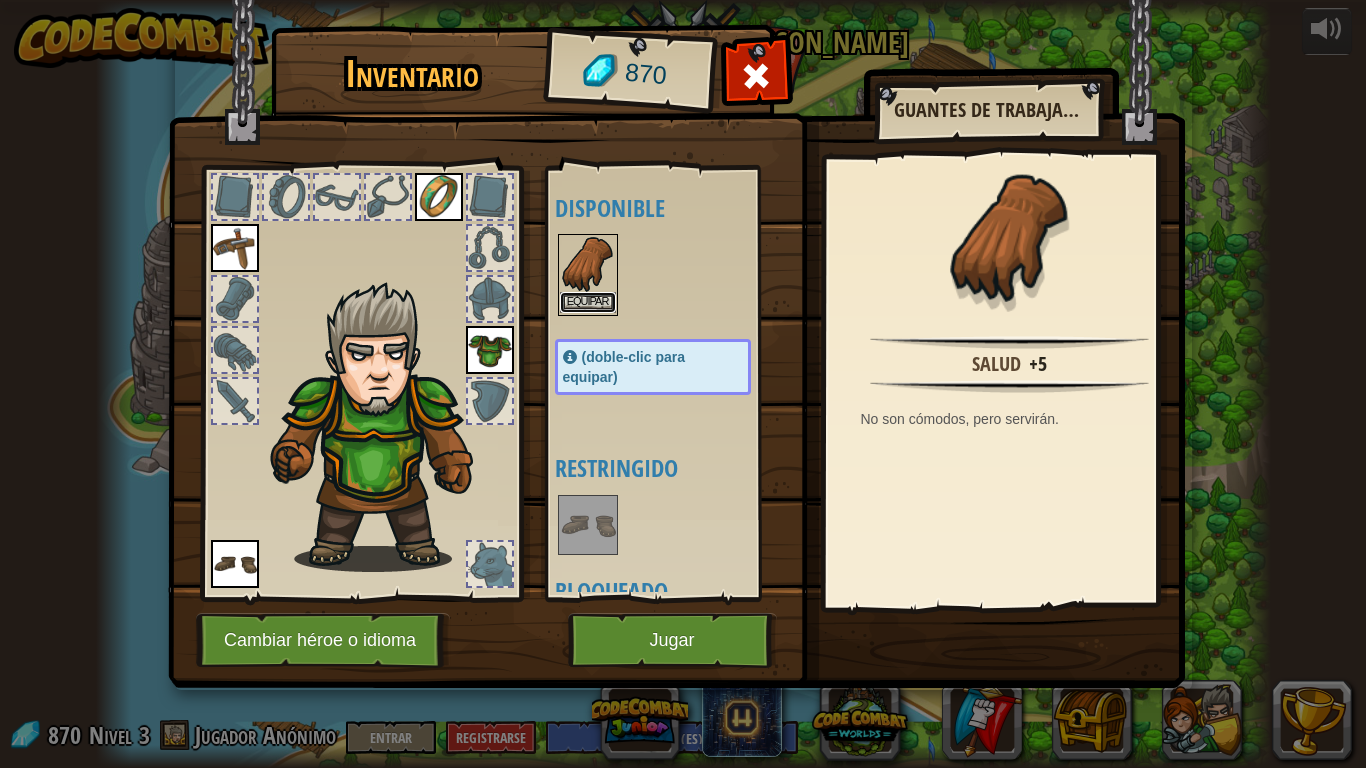 click on "Equipar" at bounding box center (588, 302) 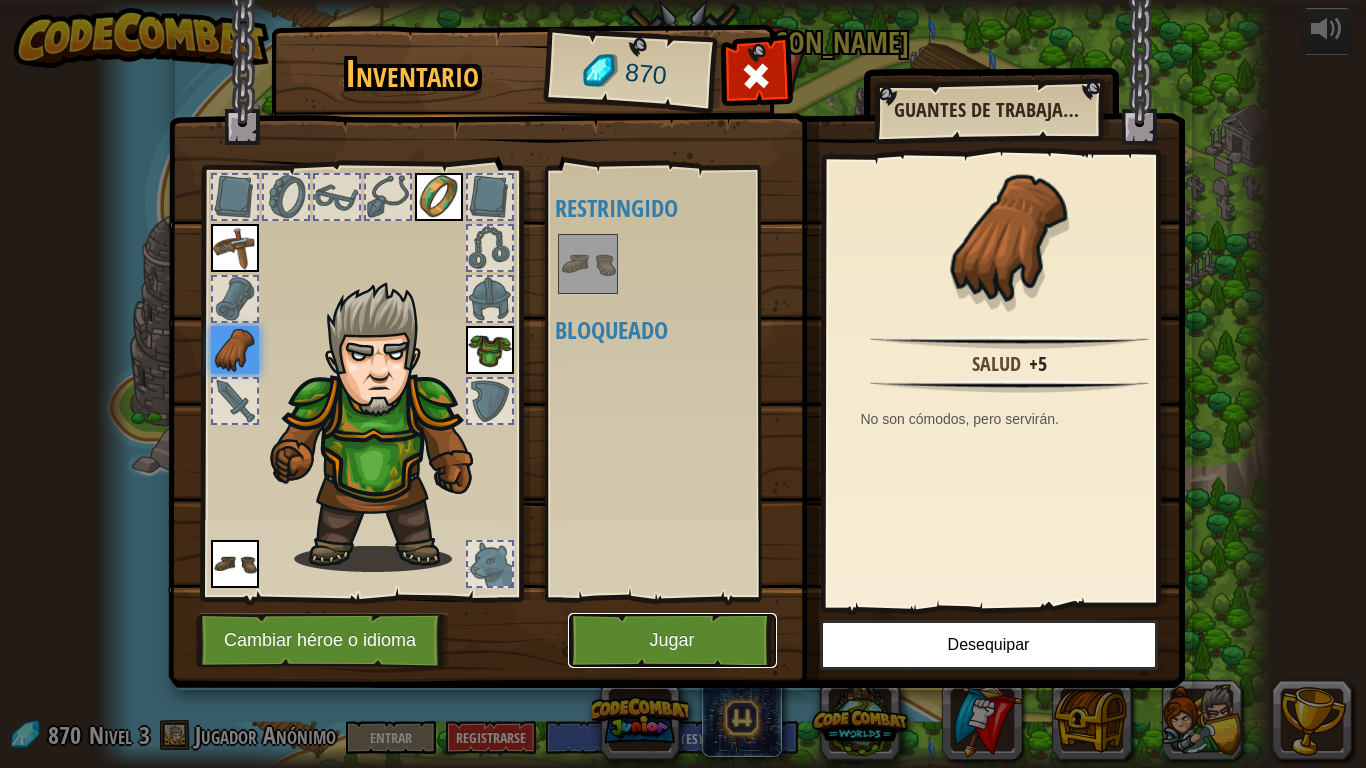 click on "Jugar" at bounding box center (672, 640) 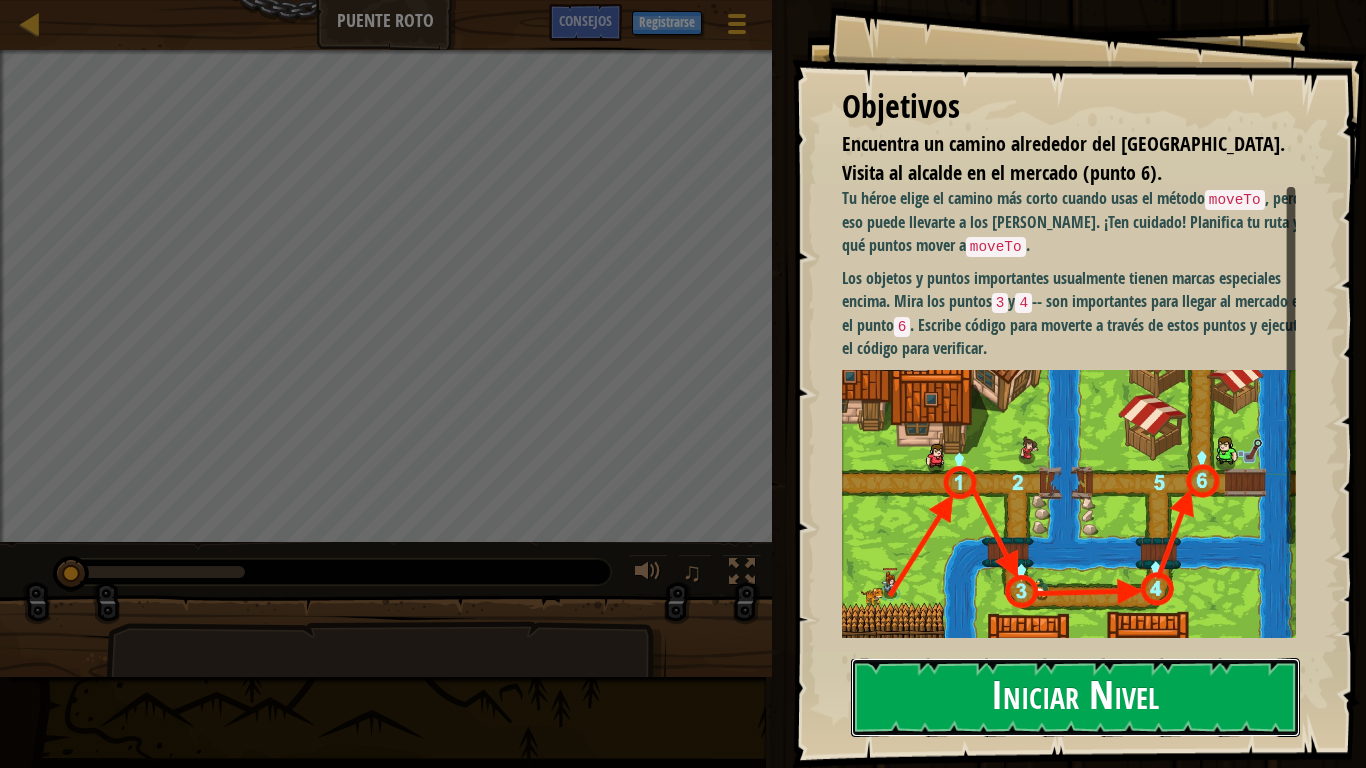 click on "Iniciar Nivel" at bounding box center [1075, 697] 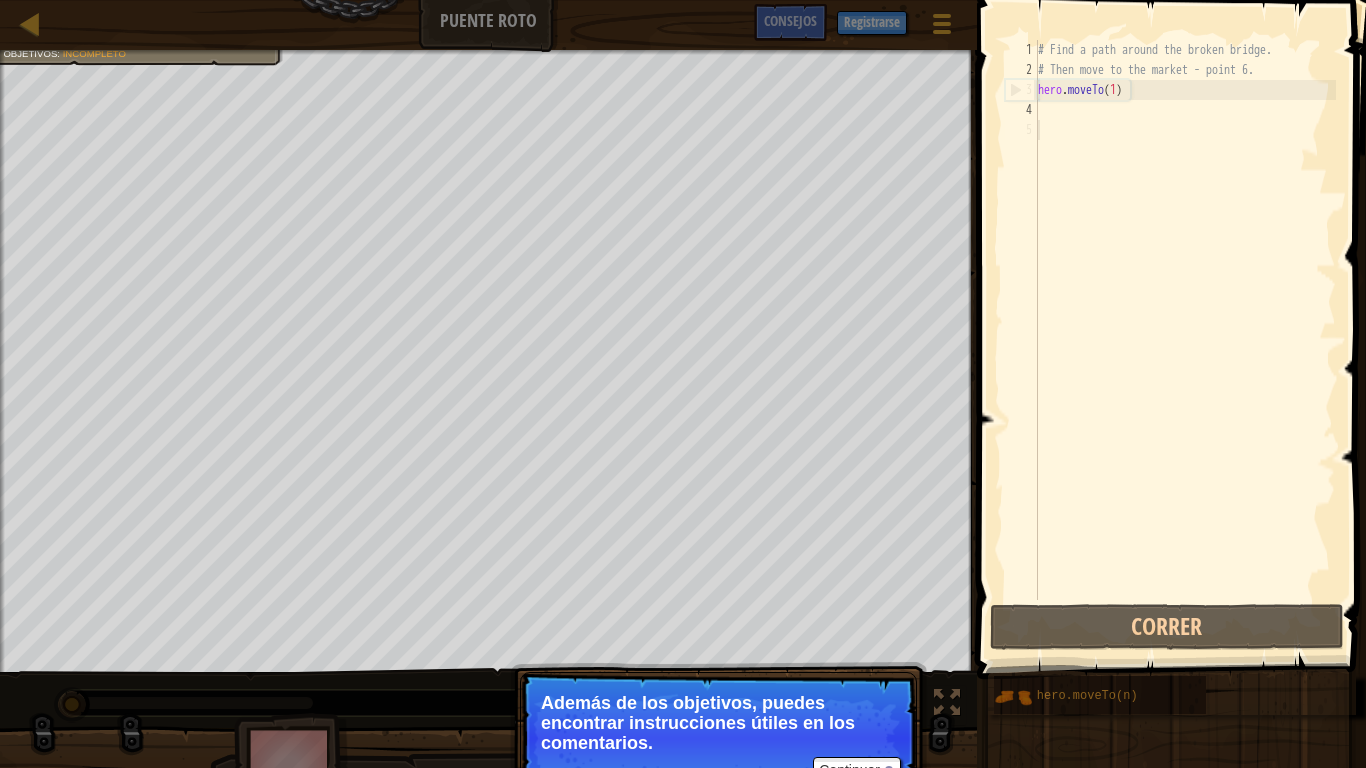 click on "# Find a path around the broken bridge. # Then move to the market - point 6. hero . moveTo ( 1 )" at bounding box center (1185, 340) 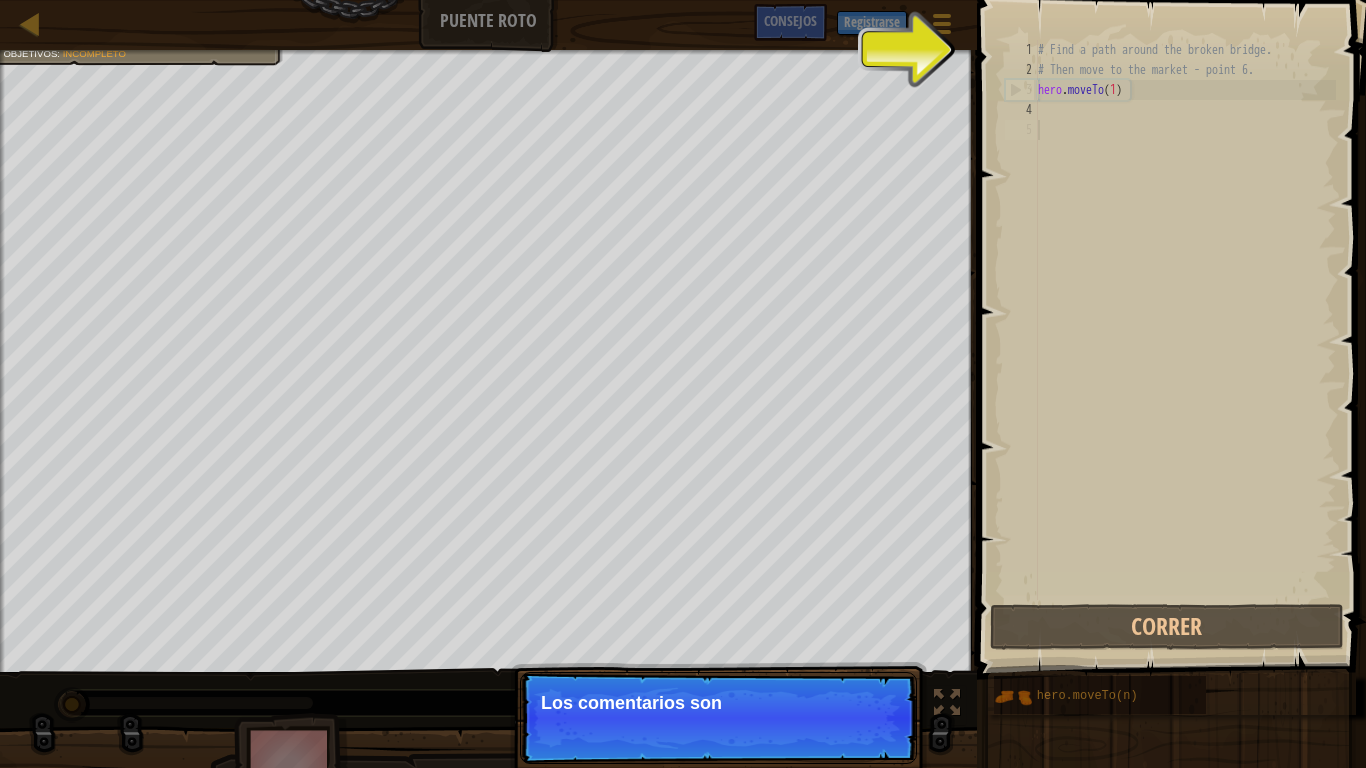 click on "# Find a path around the broken bridge. # Then move to the market - point 6. hero . moveTo ( 1 )" at bounding box center [1185, 340] 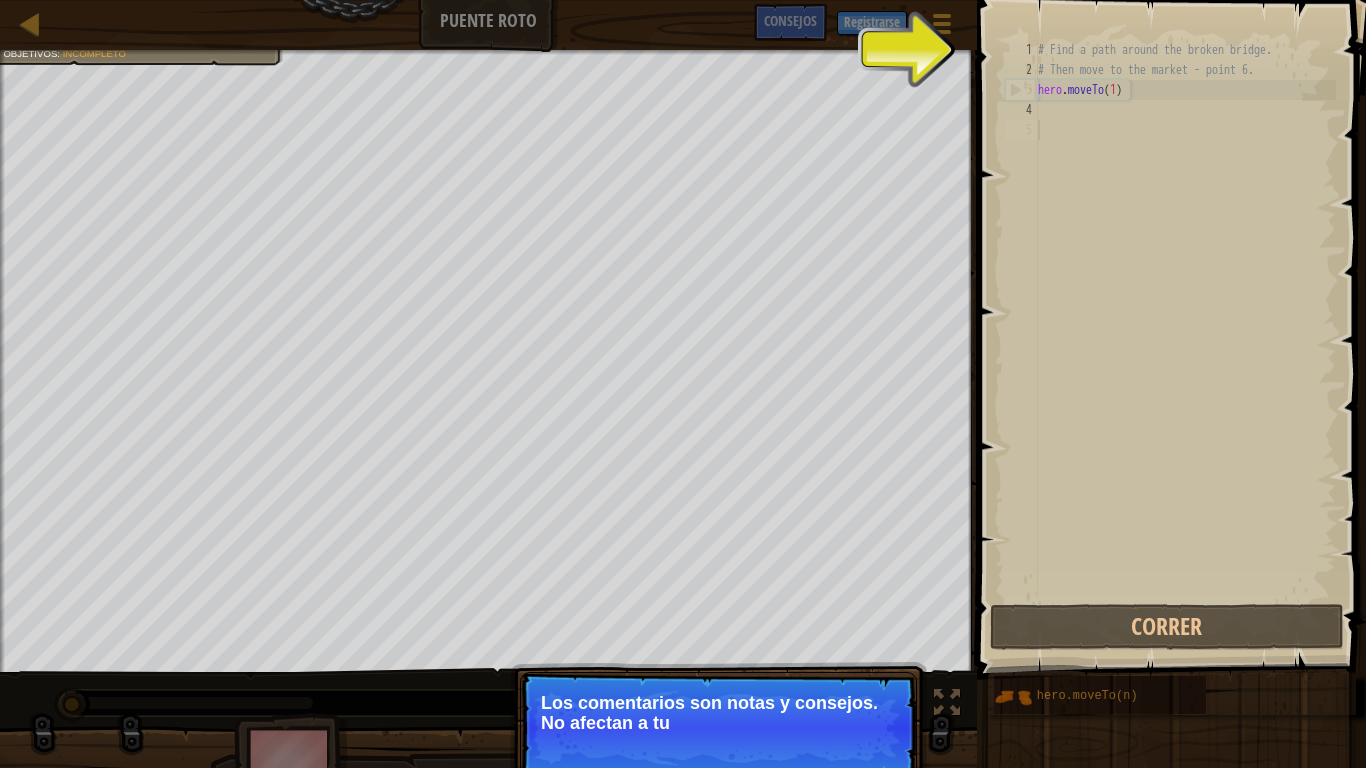 click on "# Find a path around the broken bridge. # Then move to the market - point 6. hero . moveTo ( 1 )" at bounding box center (1185, 340) 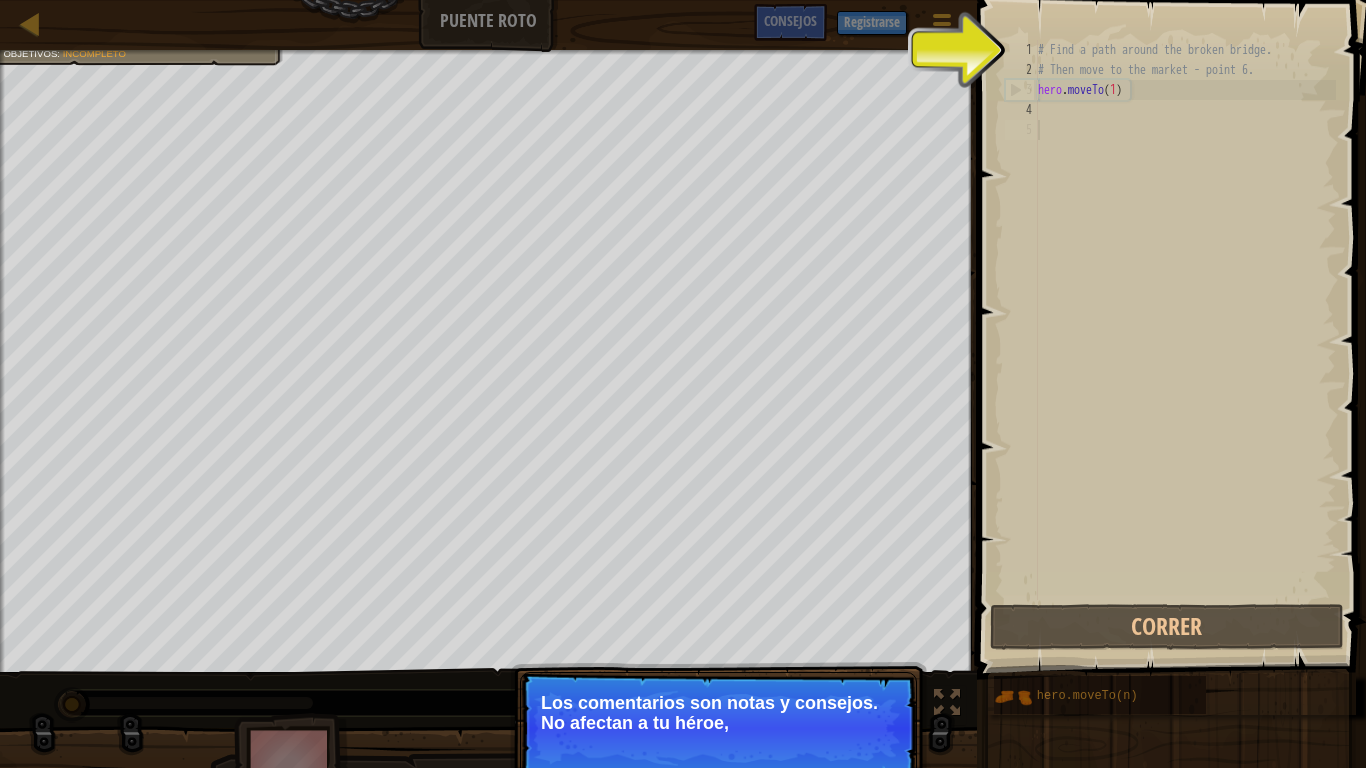 click on "# Find a path around the broken bridge. # Then move to the market - point 6. hero . moveTo ( 1 )" at bounding box center [1185, 340] 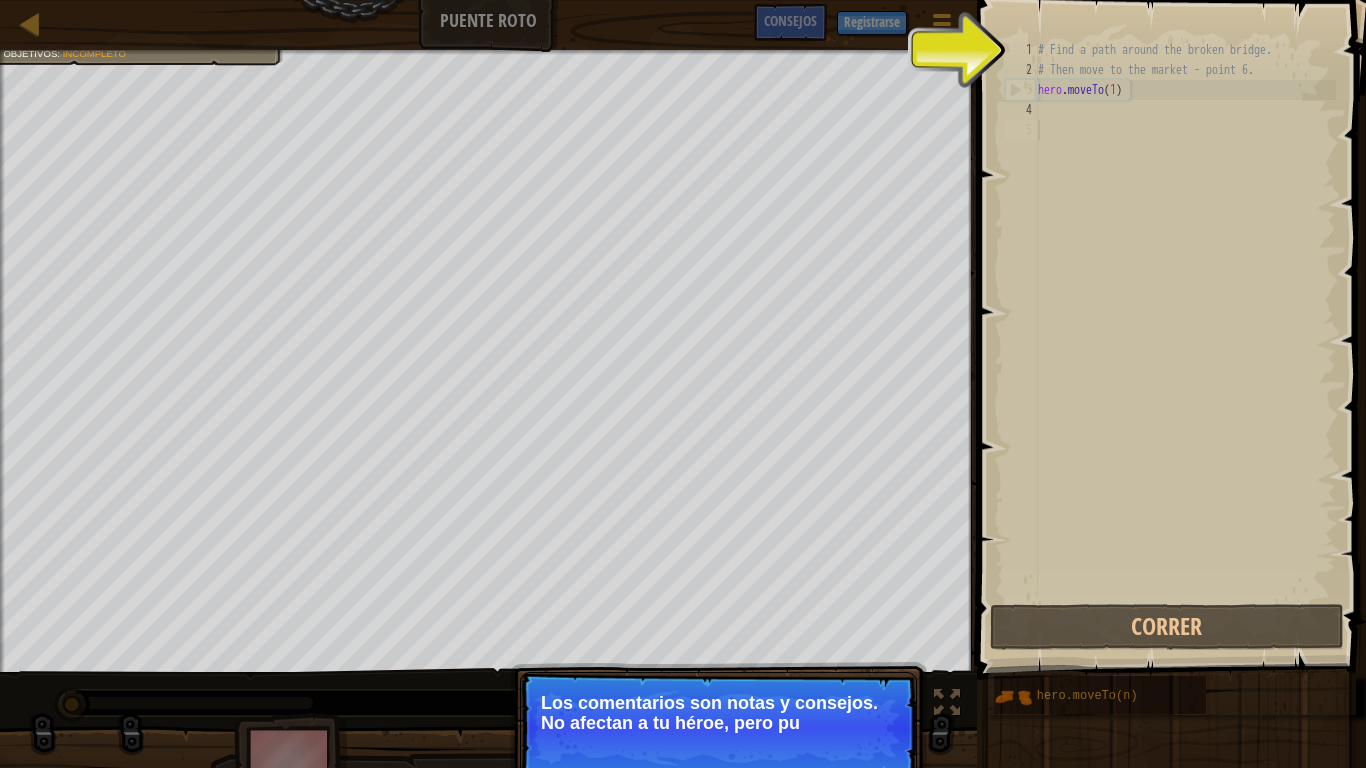 click on "# Find a path around the broken bridge. # Then move to the market - point 6. hero . moveTo ( 1 )" at bounding box center [1185, 340] 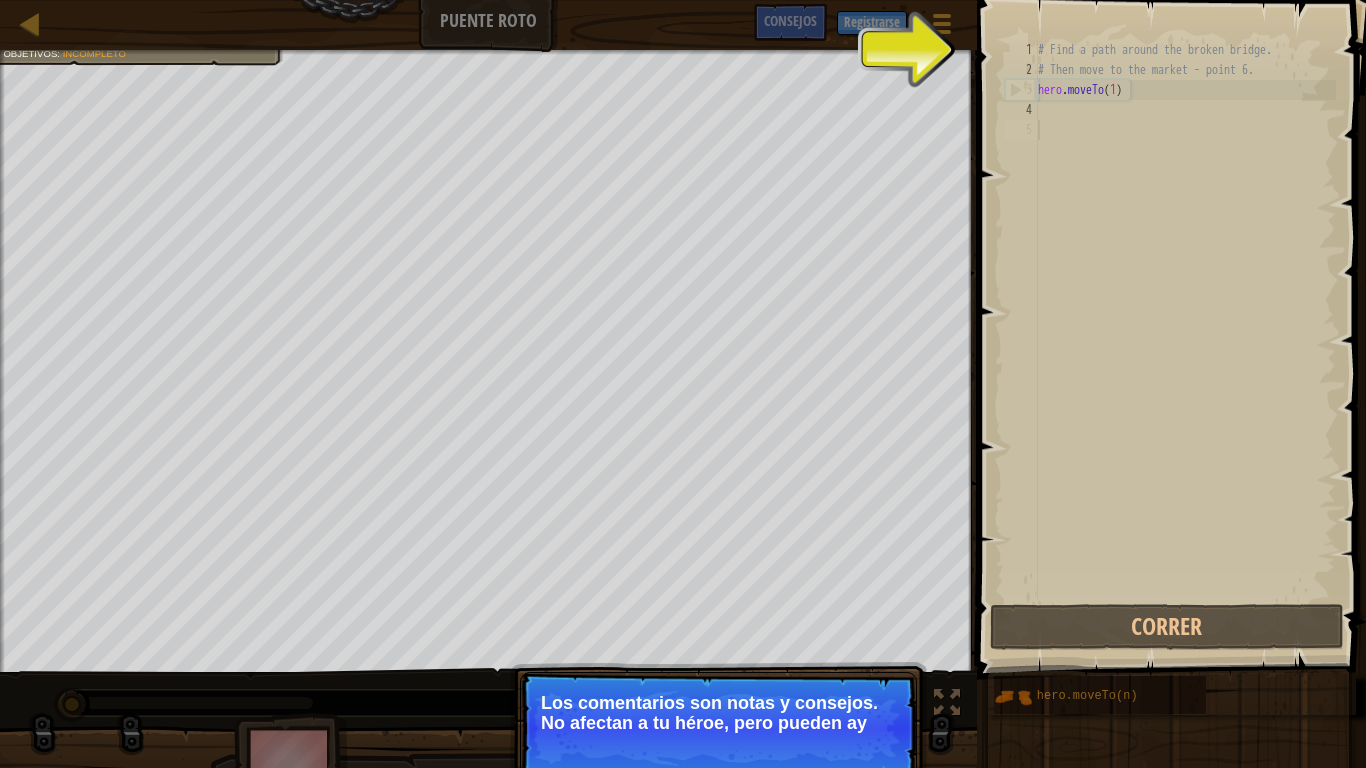 click on "# Find a path around the broken bridge. # Then move to the market - point 6. hero . moveTo ( 1 )" at bounding box center [1185, 340] 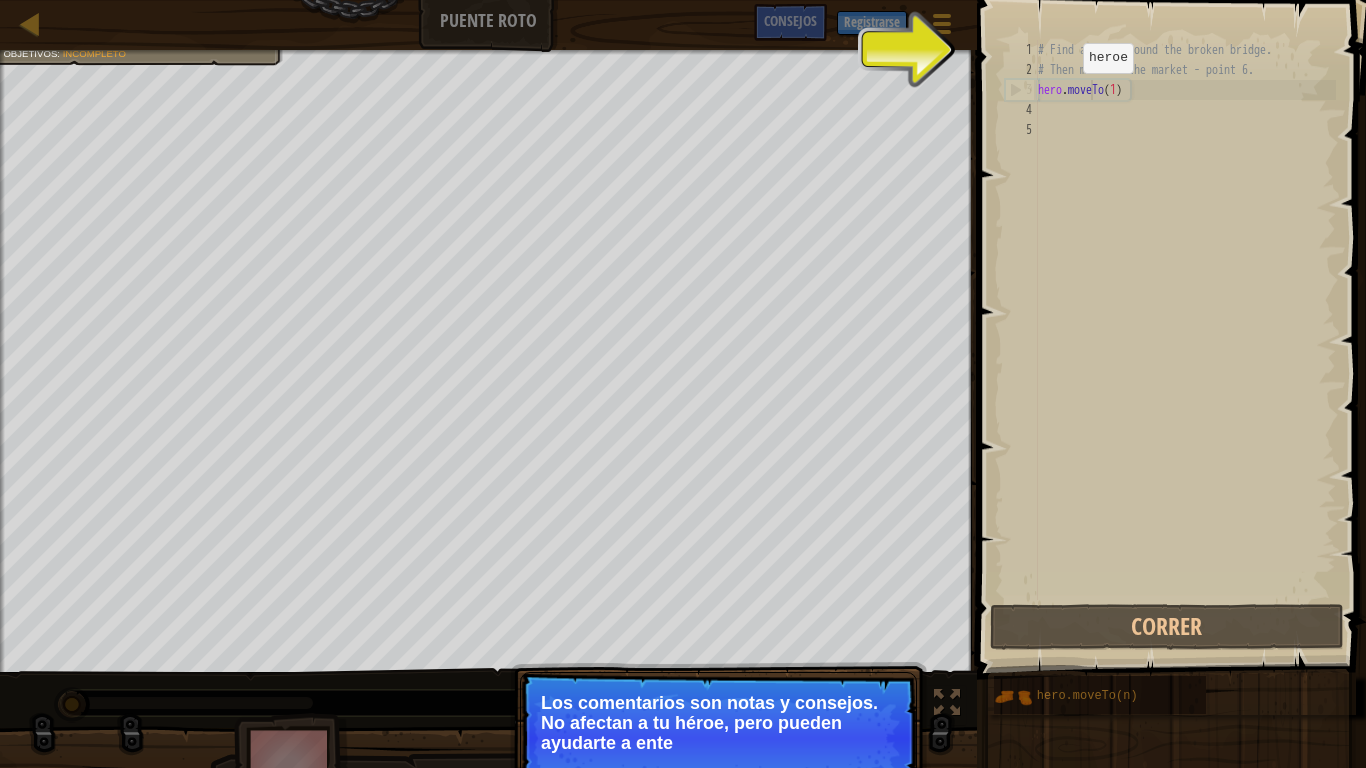 click on "# Find a path around the broken bridge. # Then move to the market - point 6. hero . moveTo ( 1 )" at bounding box center [1185, 340] 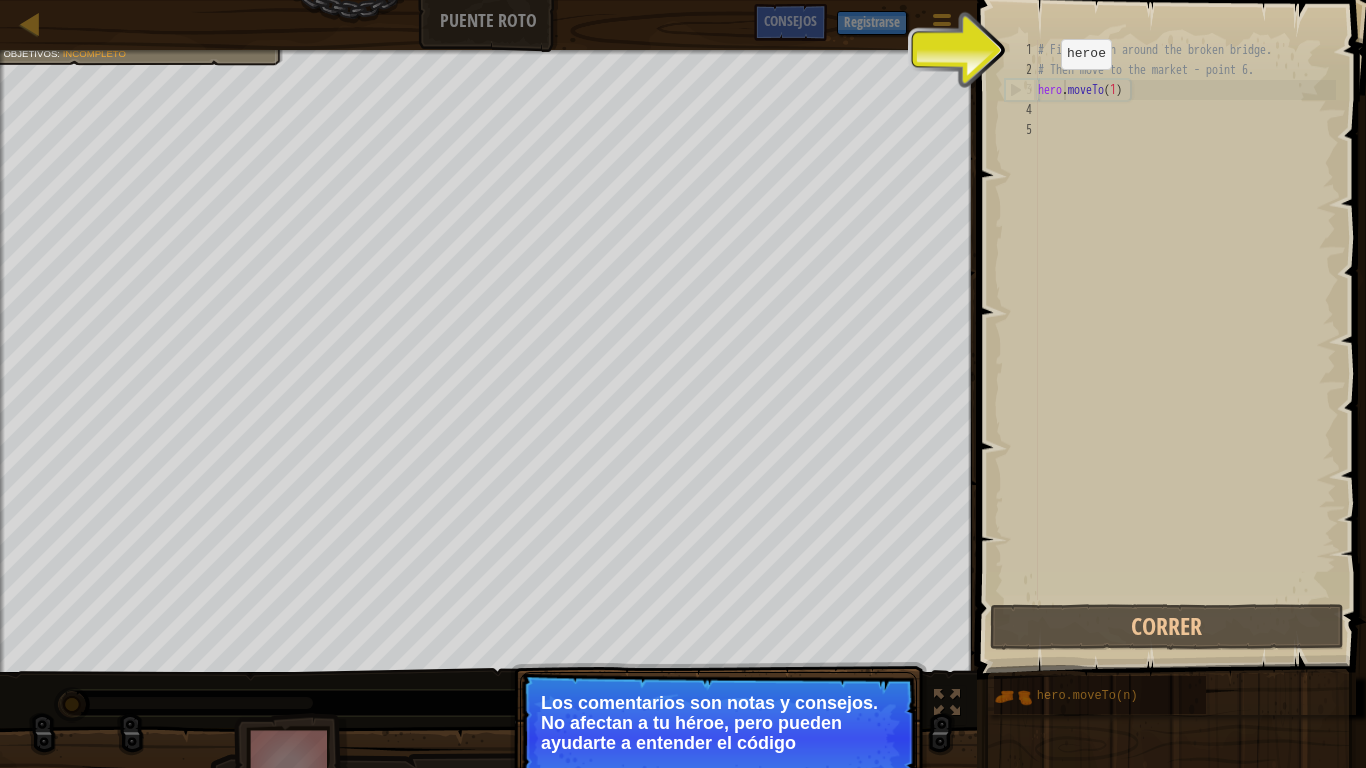 click on "3" at bounding box center (1022, 90) 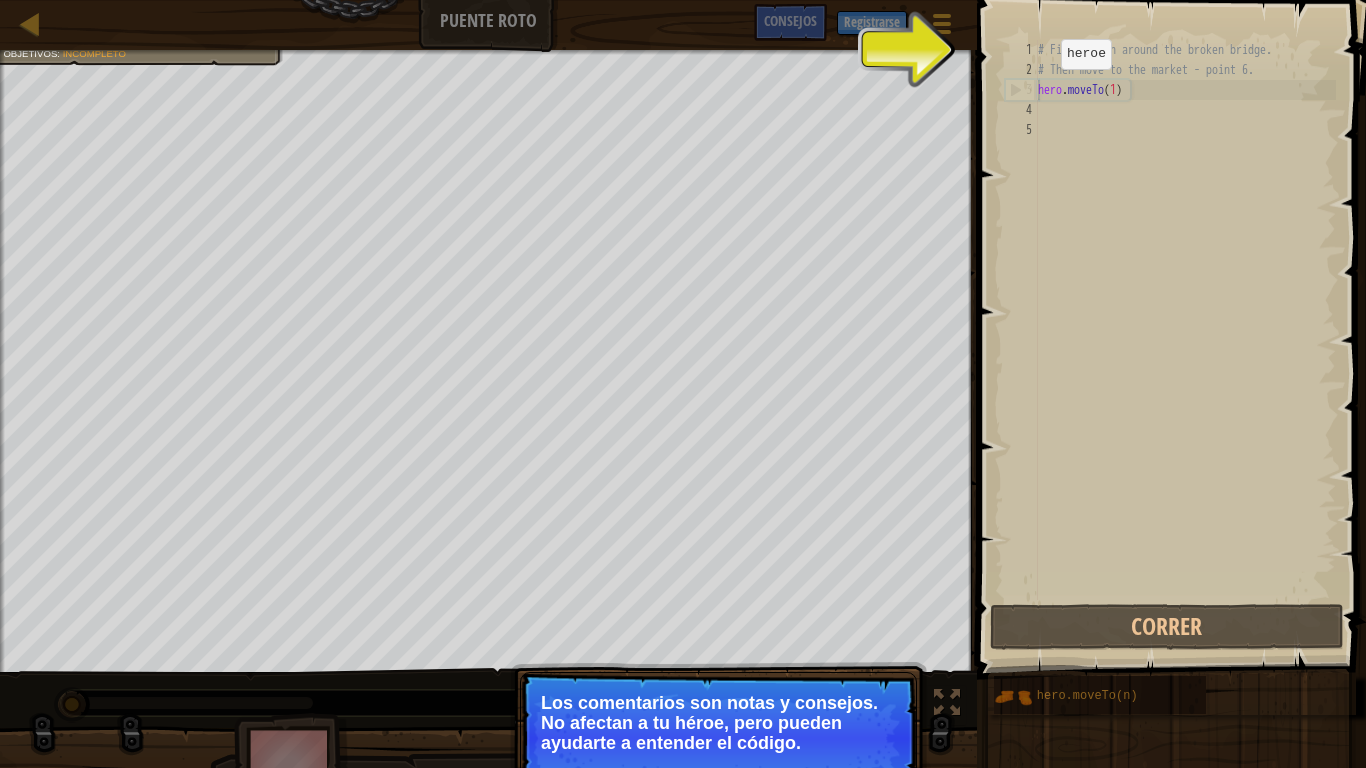 type on "hero.moveTo(1)" 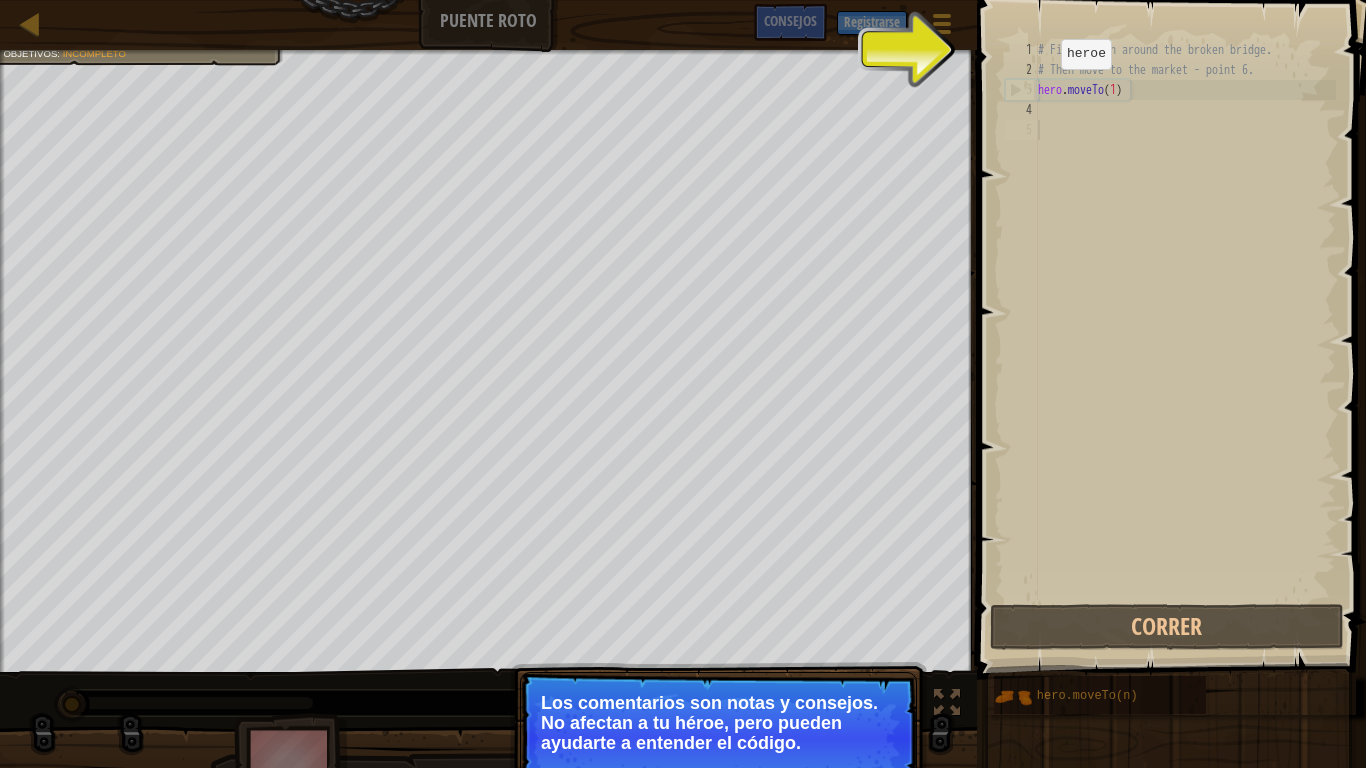 click on "3" at bounding box center (1022, 90) 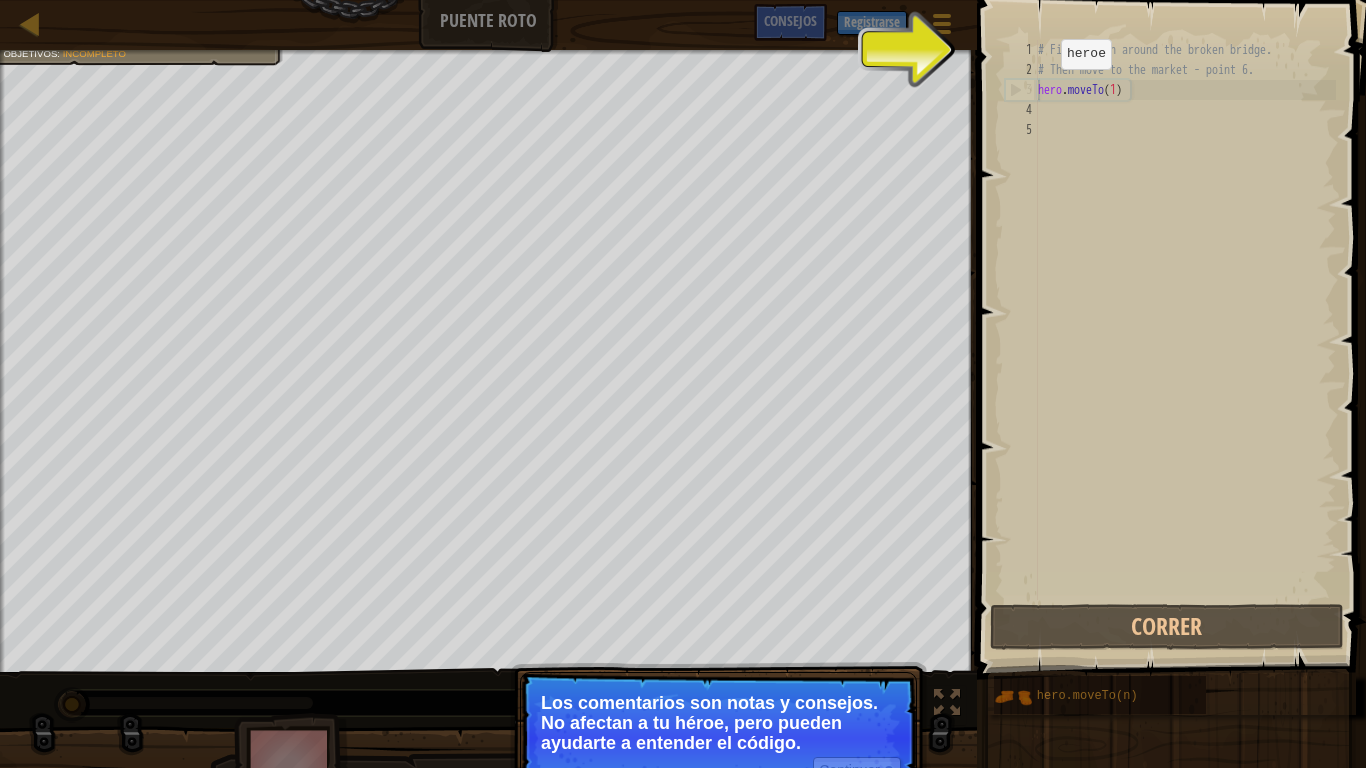 click on "3" at bounding box center (1022, 90) 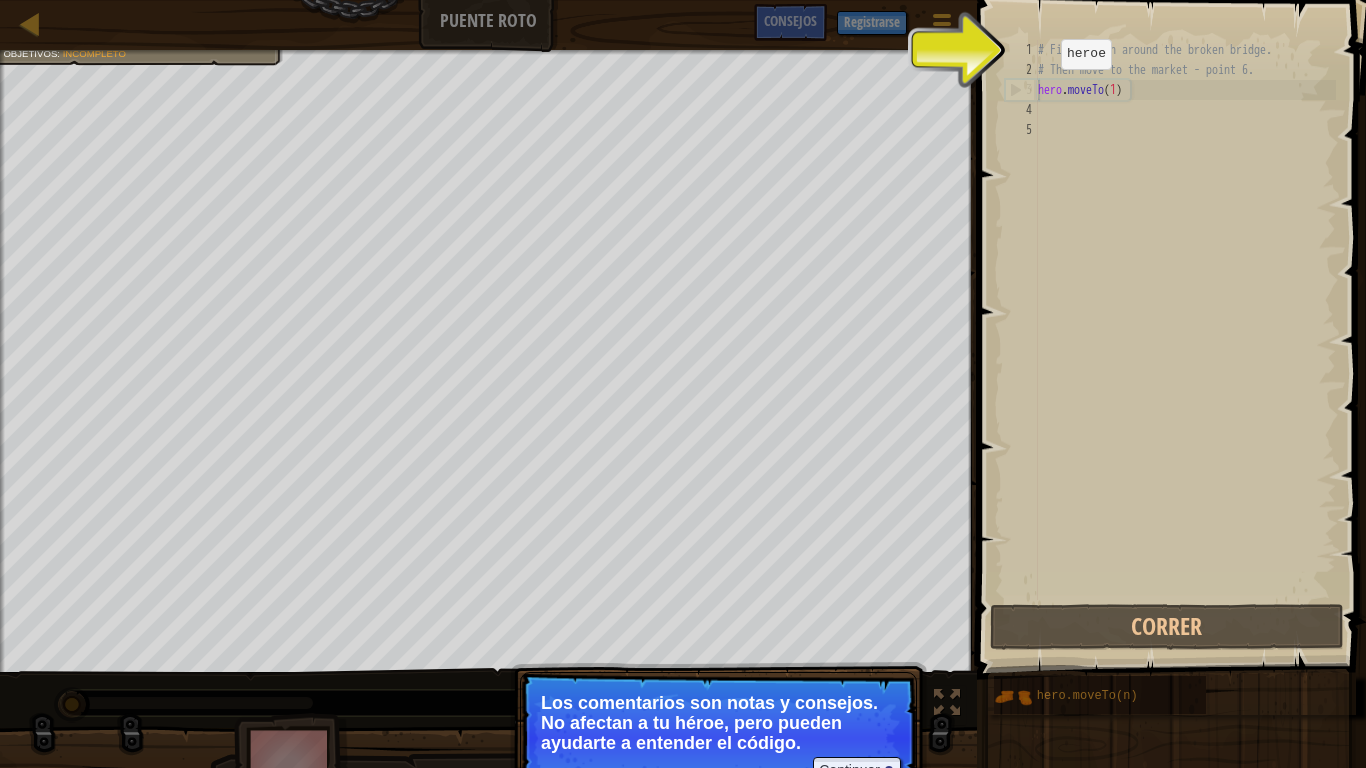 click on "3" at bounding box center (1022, 90) 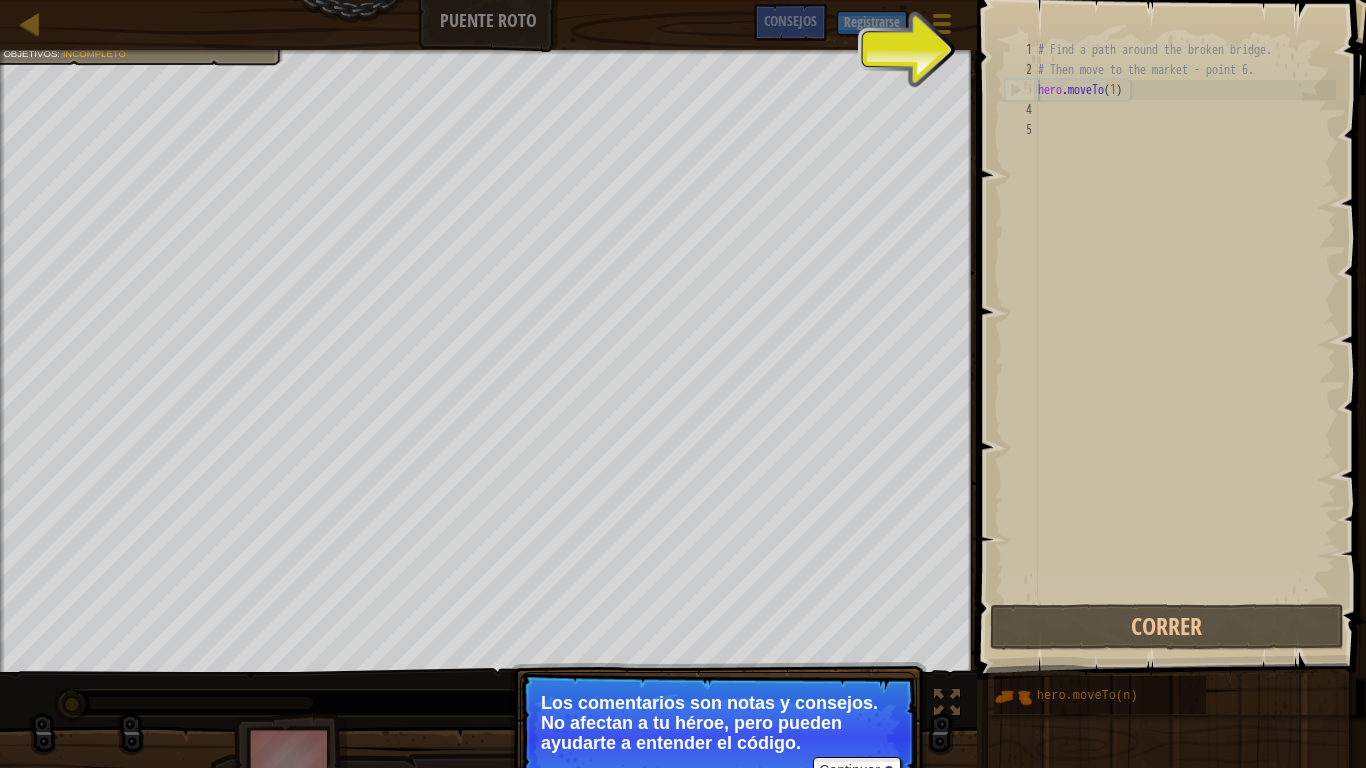 click on "# Find a path around the broken bridge. # Then move to the market - point 6. hero . moveTo ( 1 )" at bounding box center [1185, 340] 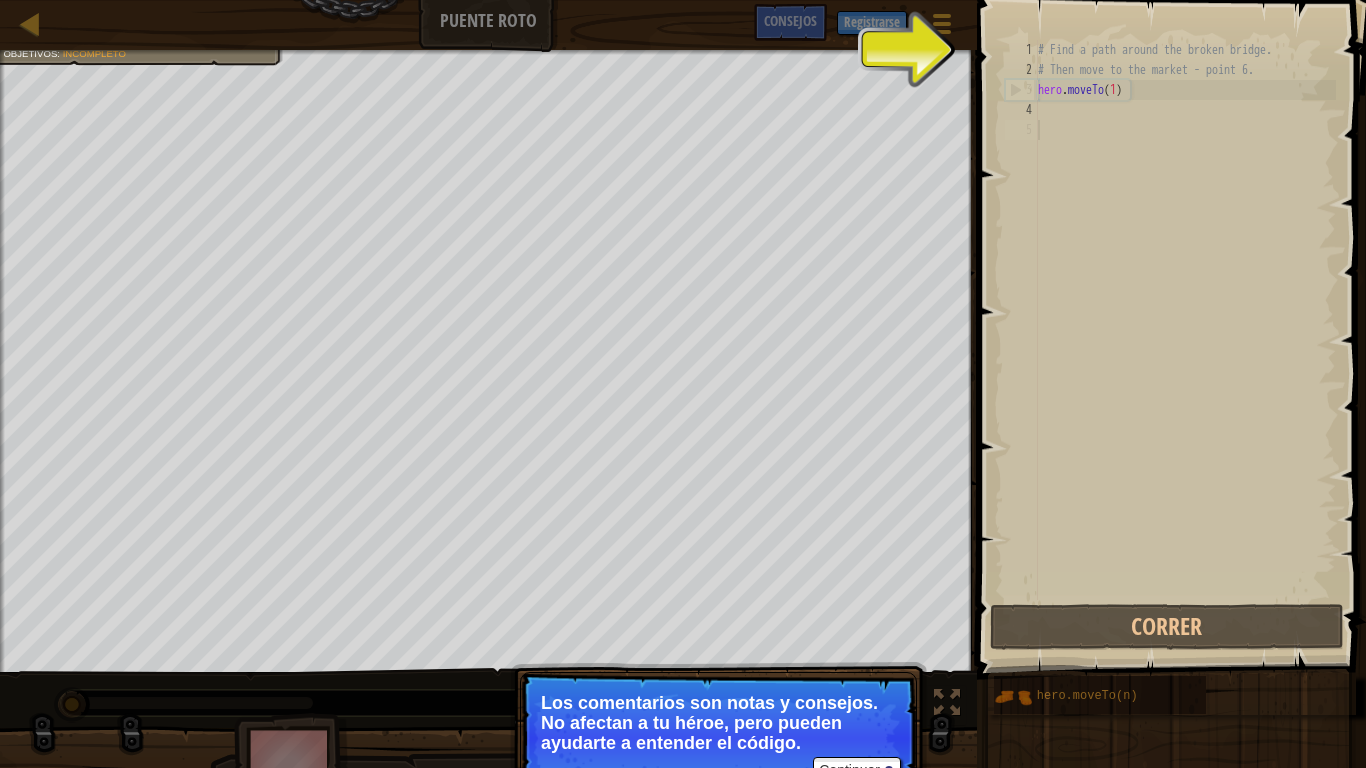 click on "# Find a path around the broken bridge. # Then move to the market - point 6. hero . moveTo ( 1 )" at bounding box center (1185, 340) 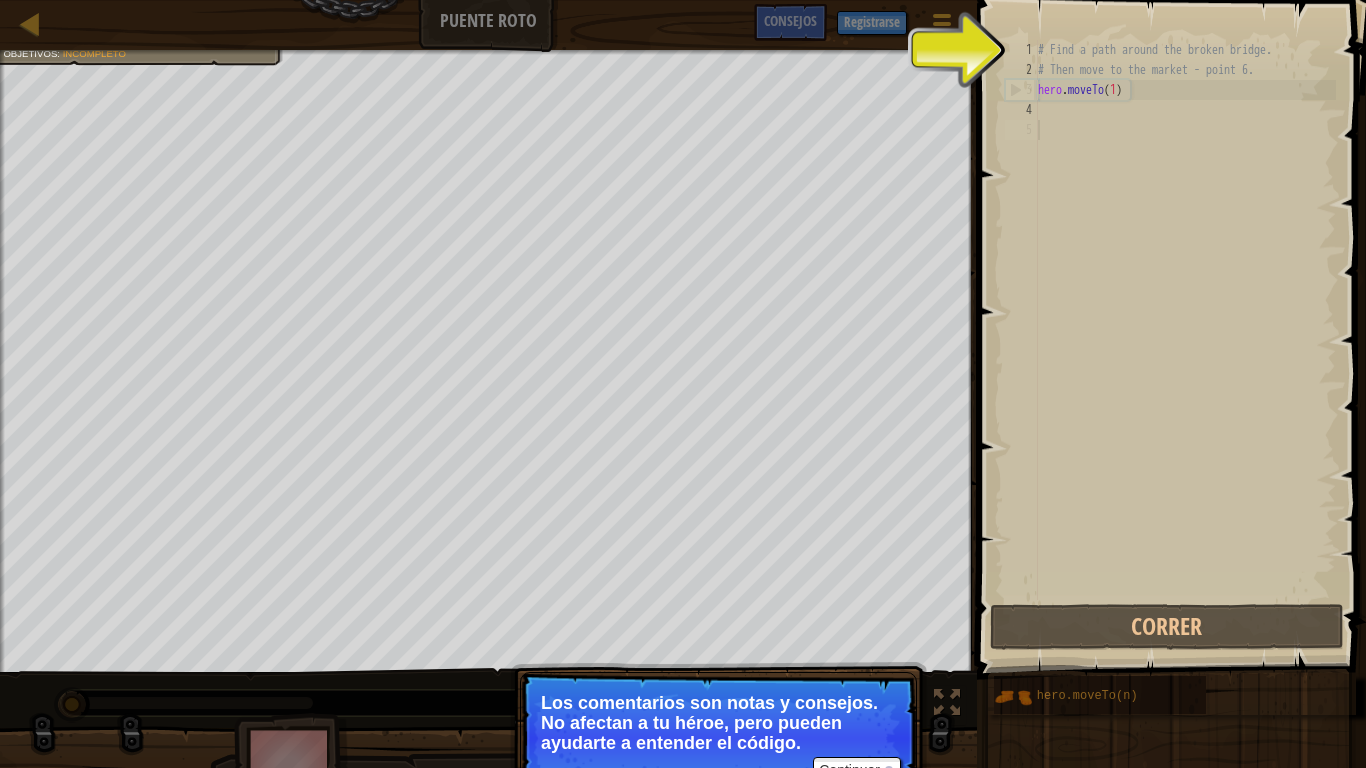 click on "# Find a path around the broken bridge. # Then move to the market - point 6. hero . moveTo ( 1 )" at bounding box center (1185, 340) 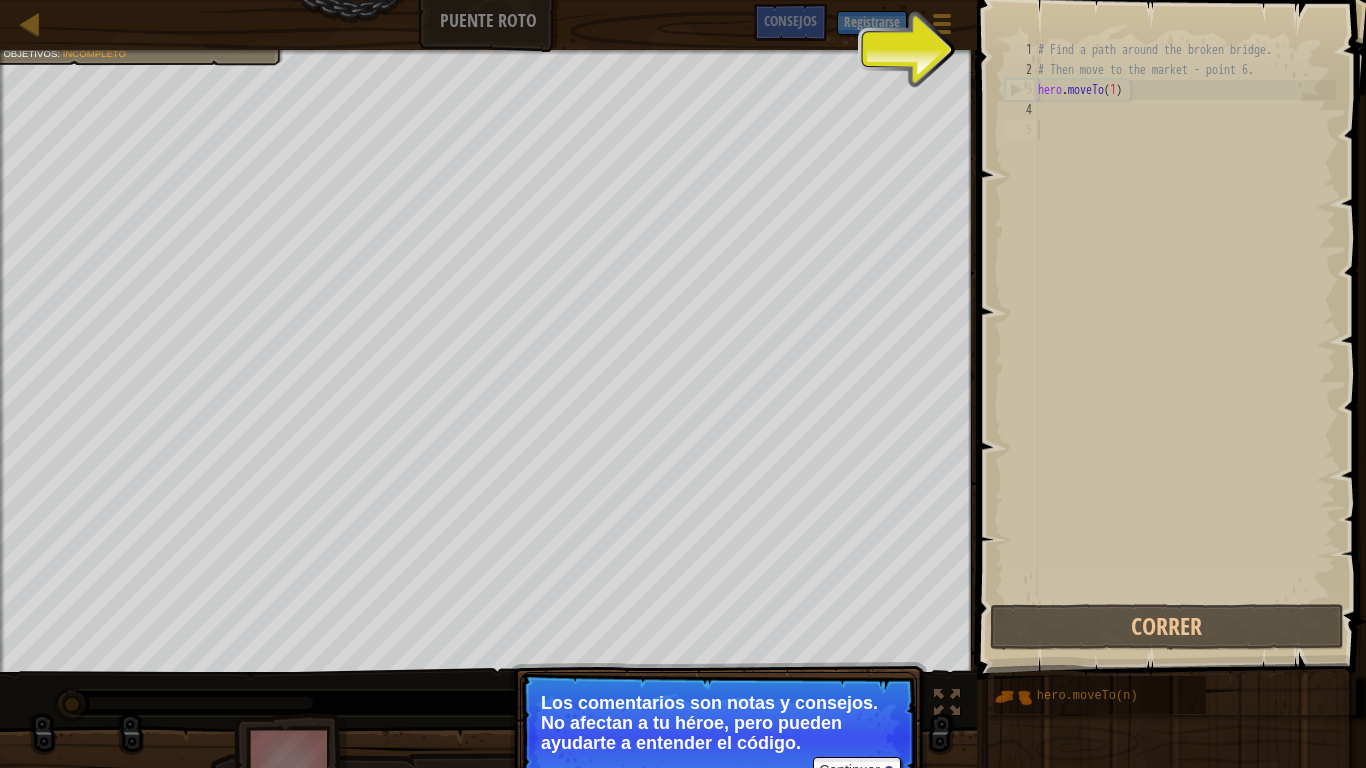 click on "# Find a path around the broken bridge. # Then move to the market - point 6. hero . moveTo ( 1 )" at bounding box center [1185, 340] 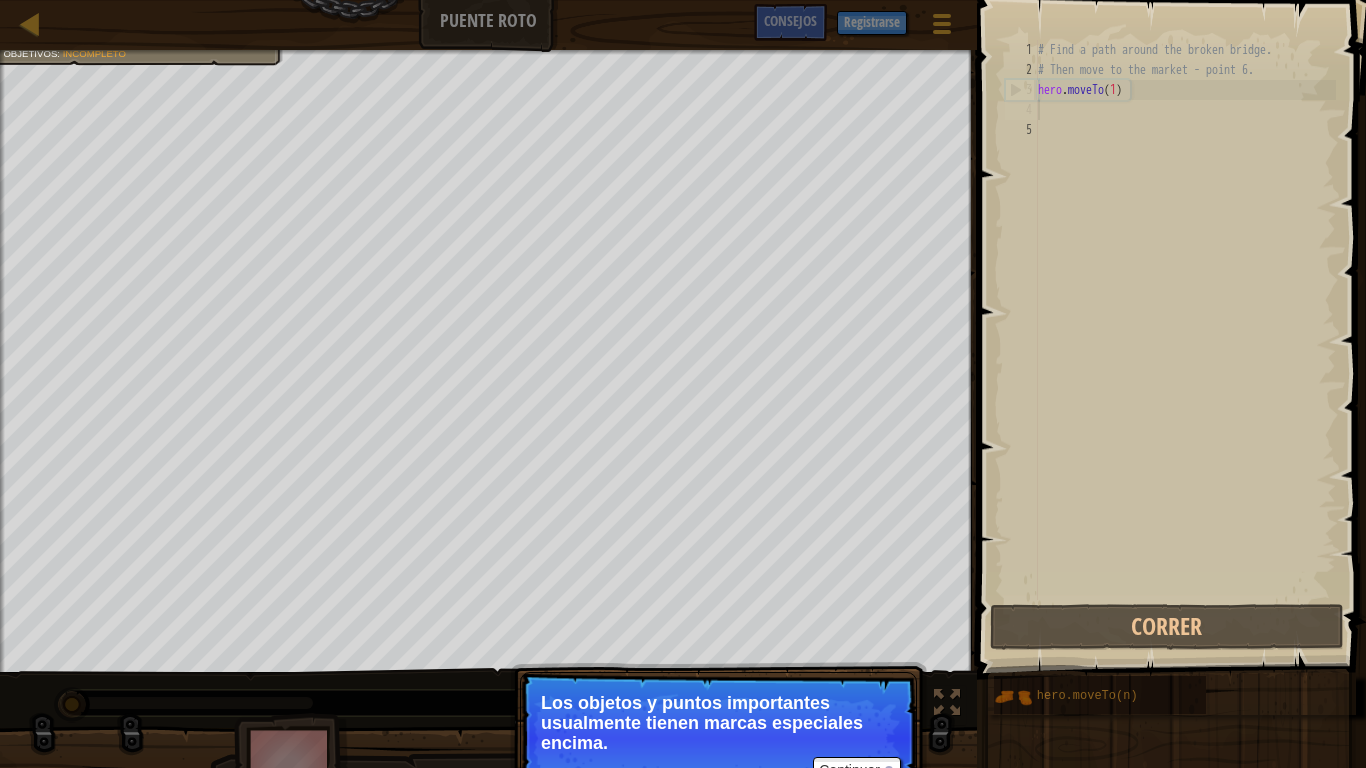 click on "# Find a path around the broken bridge. # Then move to the market - point 6. hero . moveTo ( 1 )" at bounding box center [1185, 340] 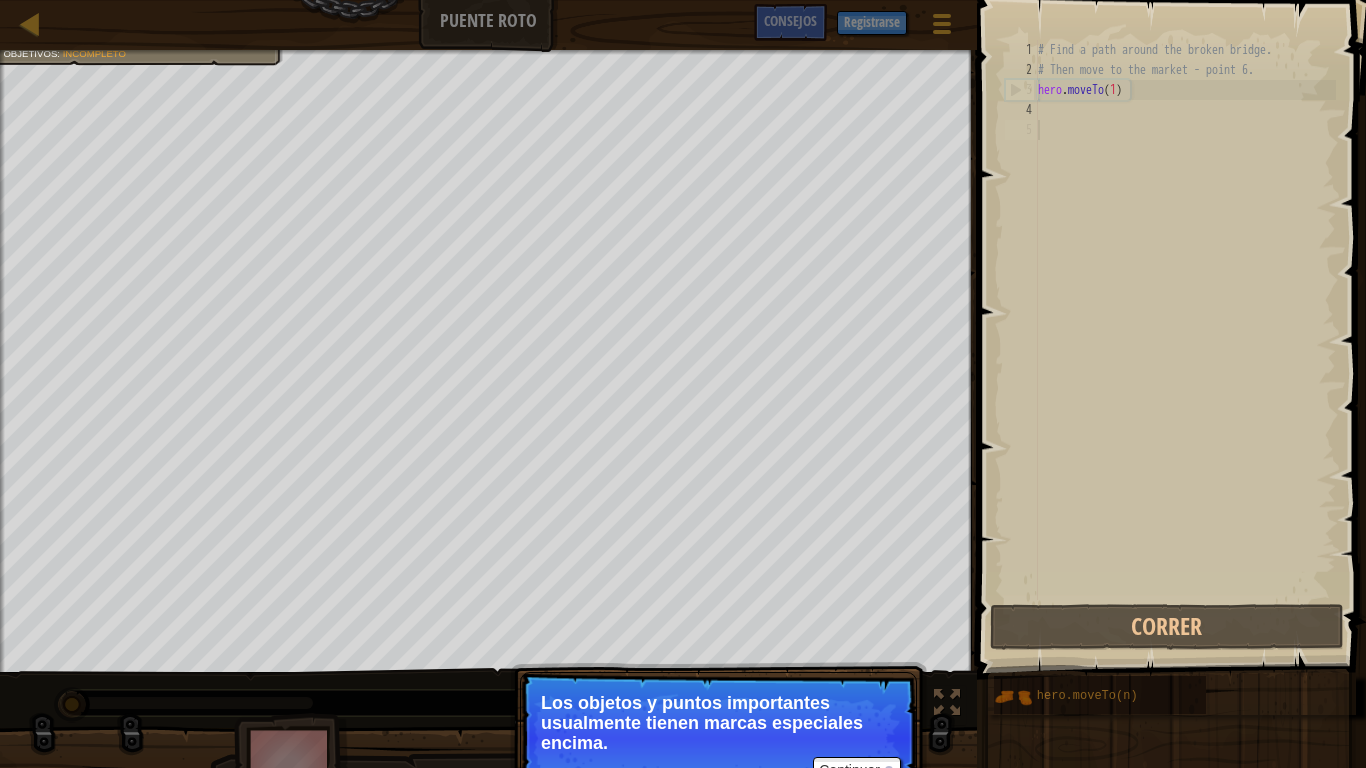 click on "# Find a path around the broken bridge. # Then move to the market - point 6. hero . moveTo ( 1 )" at bounding box center [1185, 340] 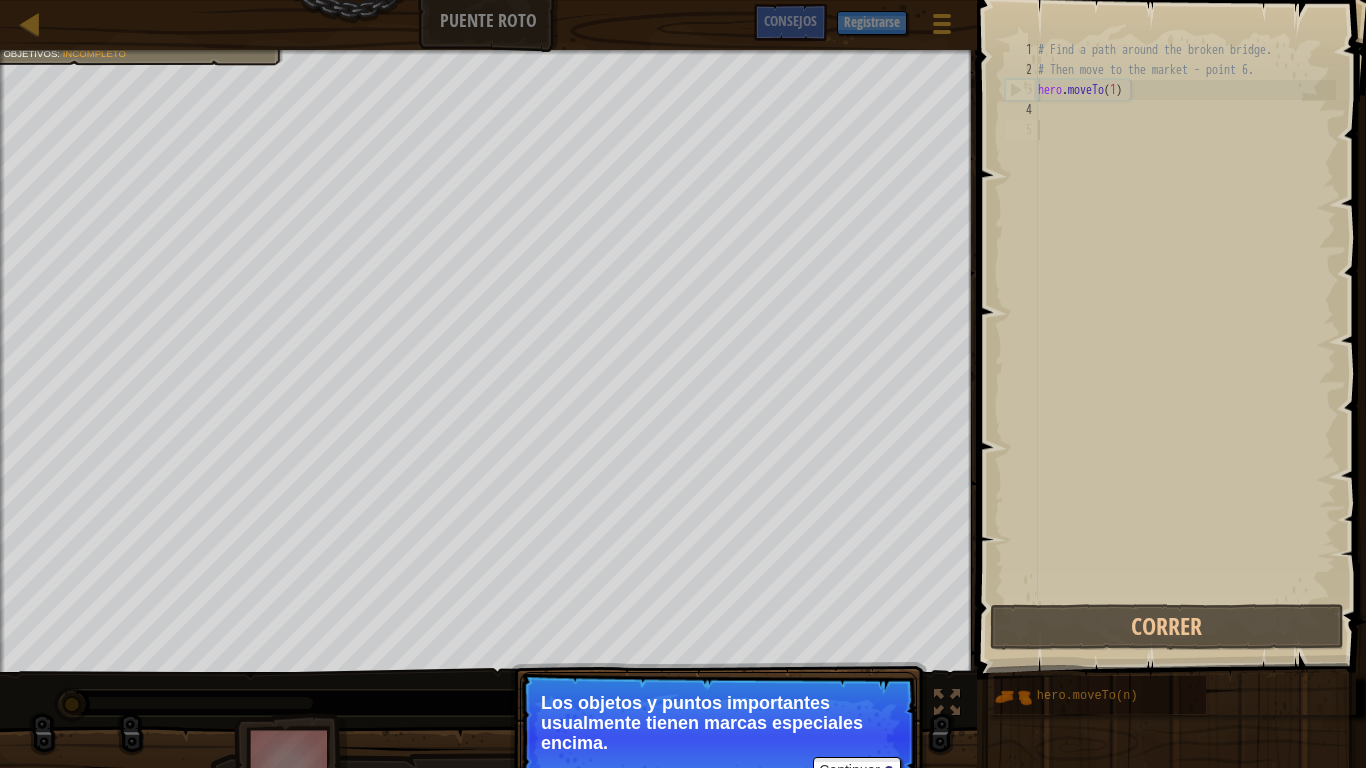 click on "# Find a path around the broken bridge. # Then move to the market - point 6. hero . moveTo ( 1 )" at bounding box center (1185, 340) 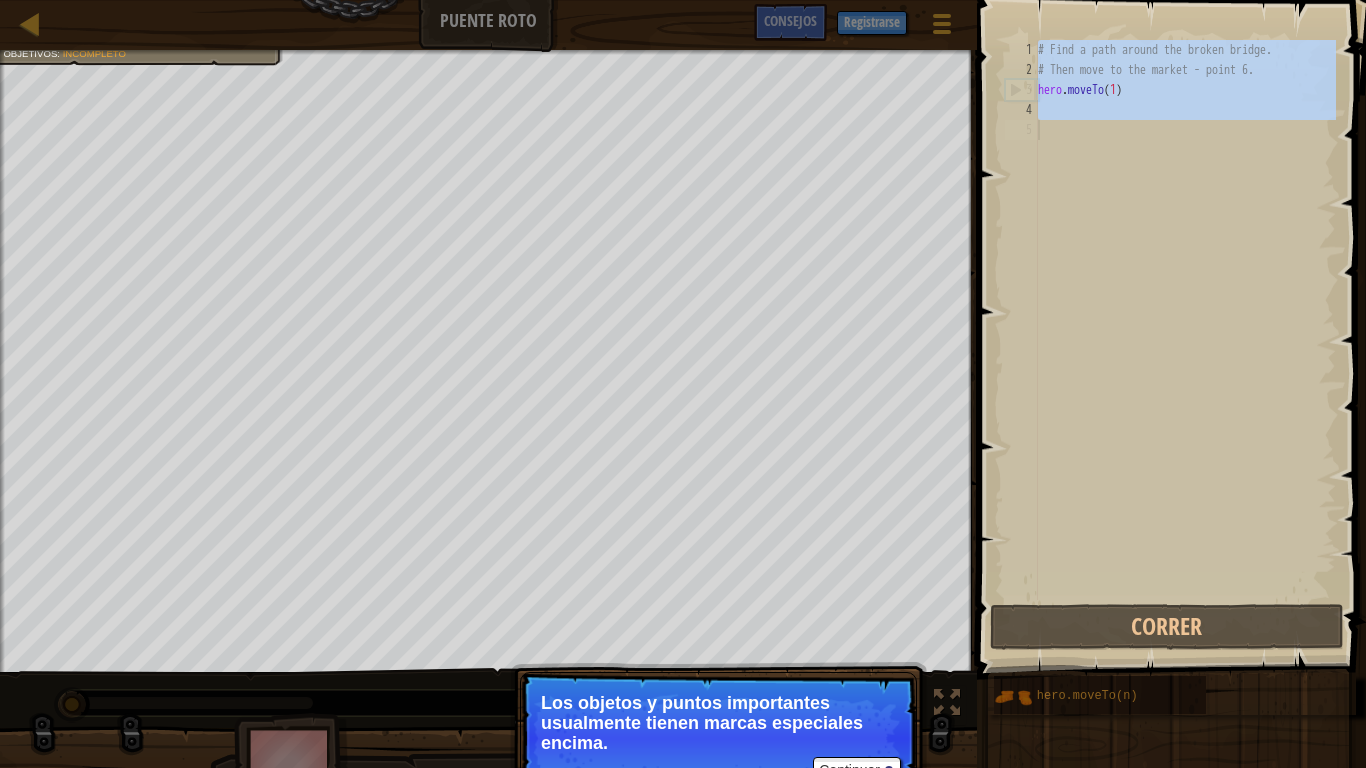 click on "# Find a path around the broken bridge. # Then move to the market - point 6. hero . moveTo ( 1 )" at bounding box center (1185, 340) 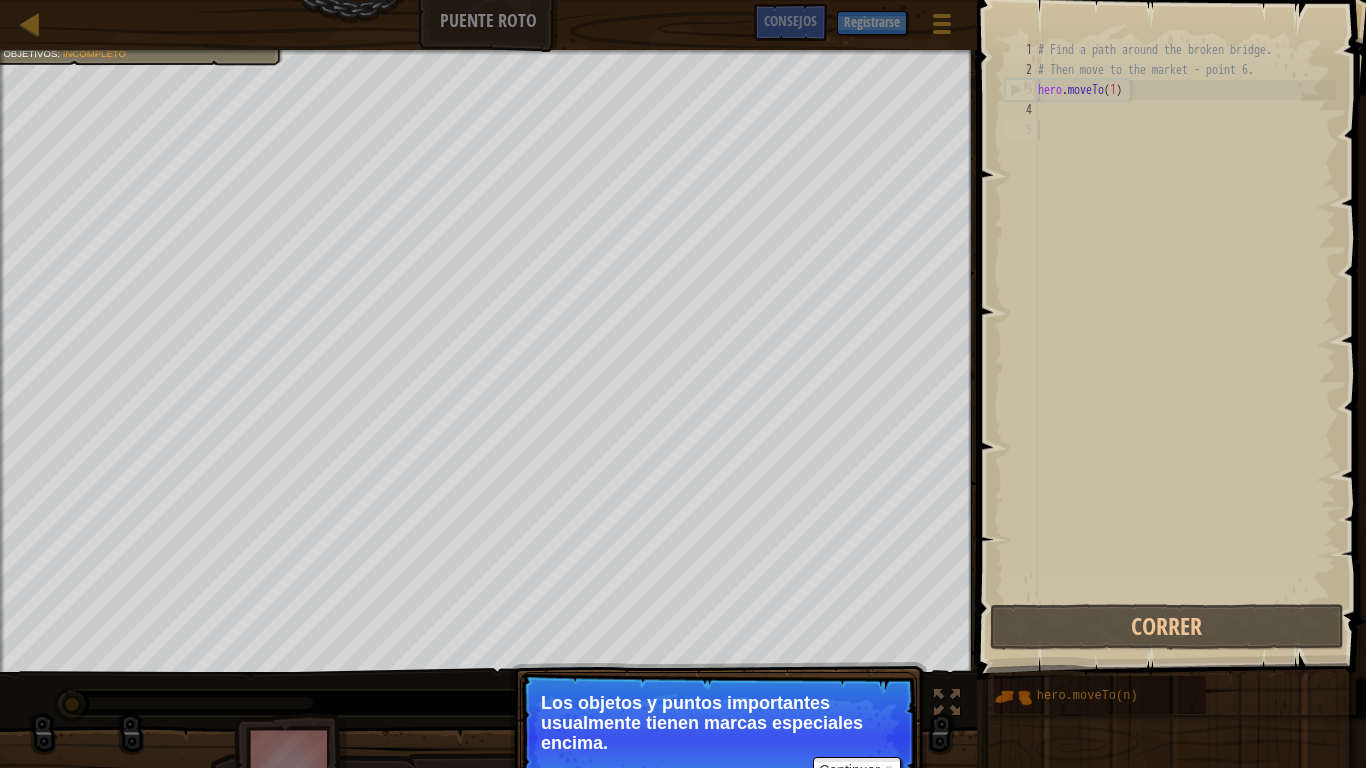 click on "# Find a path around the broken bridge. # Then move to the market - point 6. hero . moveTo ( 1 )" at bounding box center [1185, 340] 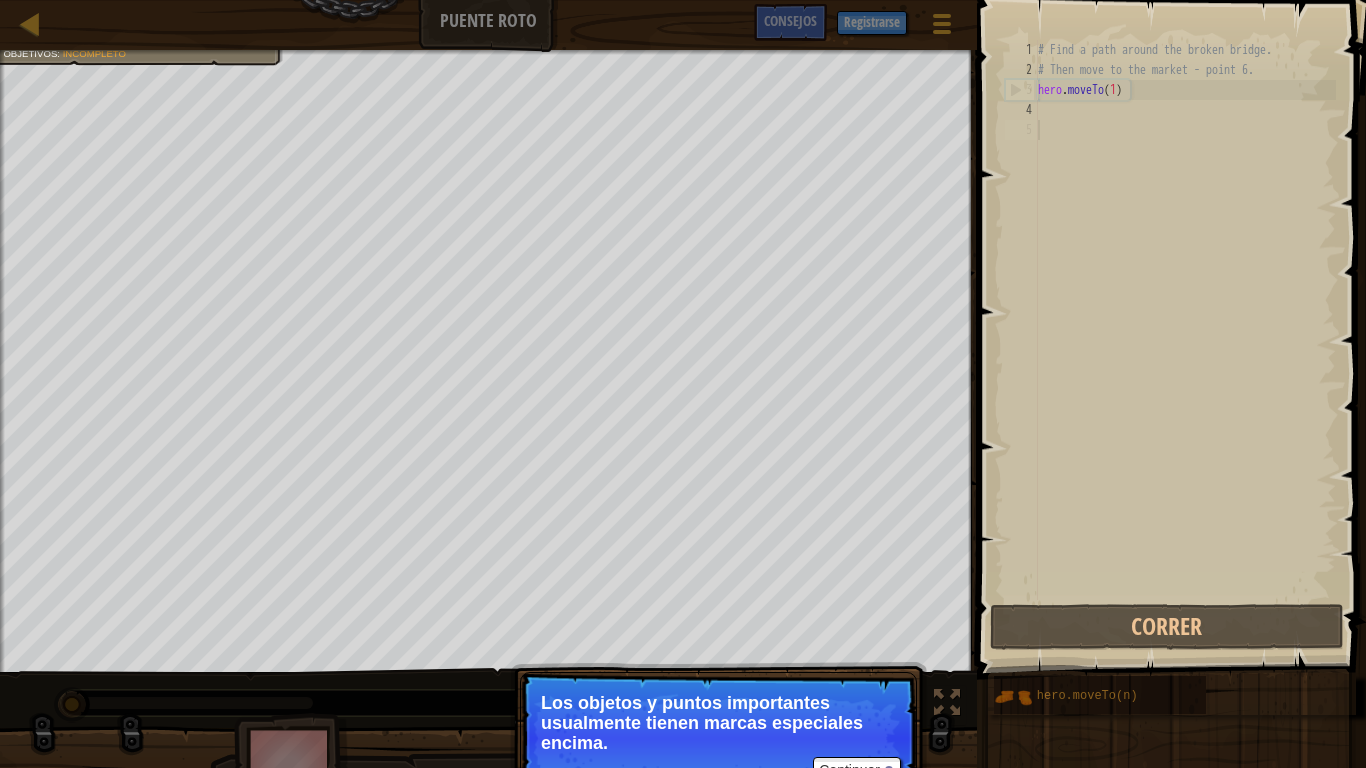 click on "# Find a path around the broken bridge. # Then move to the market - point 6. hero . moveTo ( 1 )" at bounding box center [1185, 340] 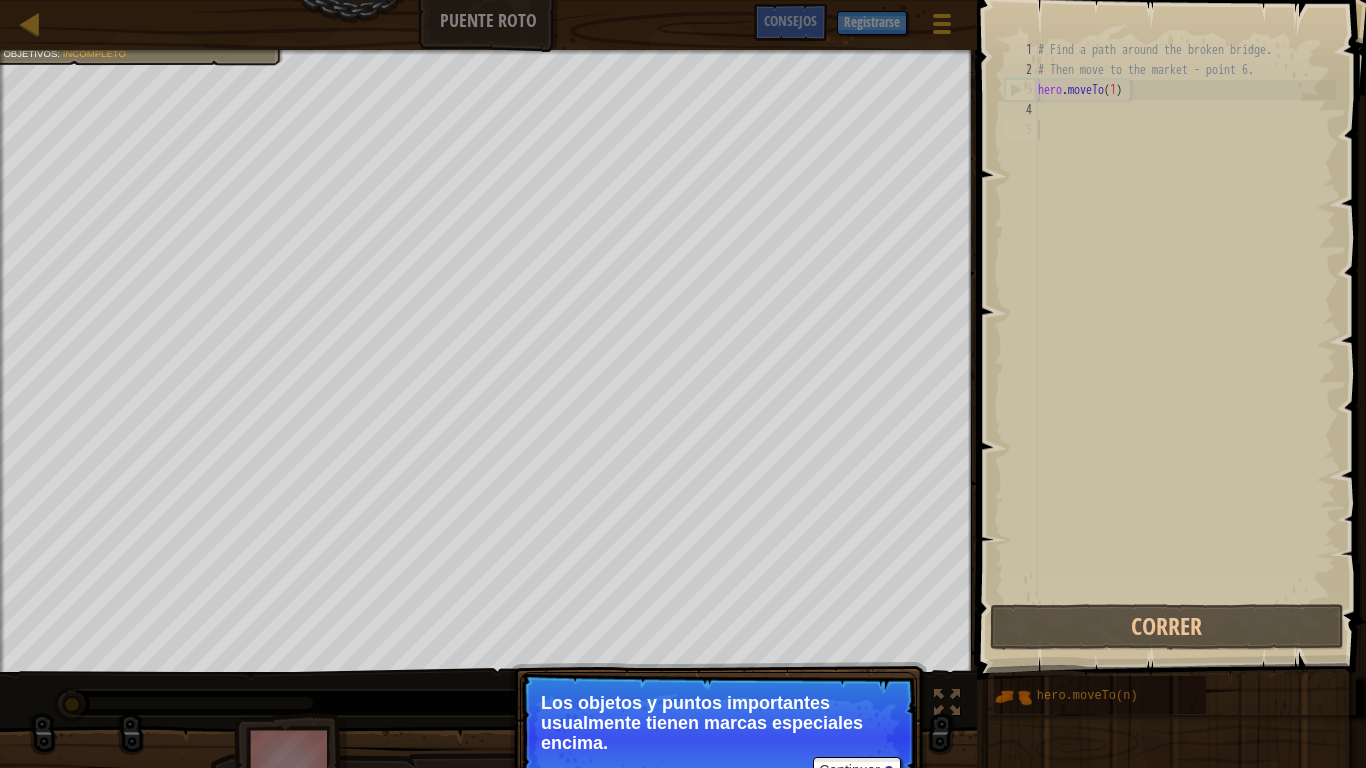 click on "# Find a path around the broken bridge. # Then move to the market - point 6. hero . moveTo ( 1 )" at bounding box center [1185, 340] 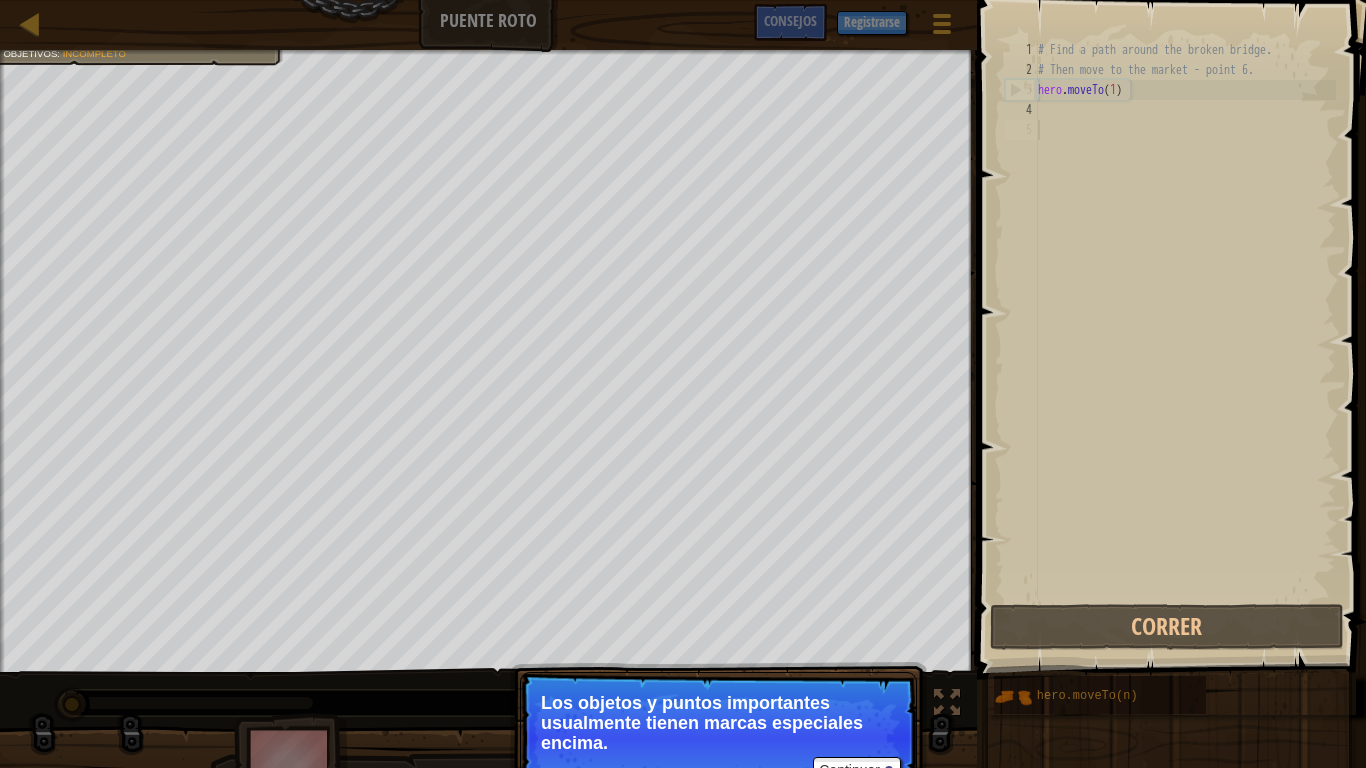 click on "# Find a path around the broken bridge. # Then move to the market - point 6. hero . moveTo ( 1 )" at bounding box center (1185, 340) 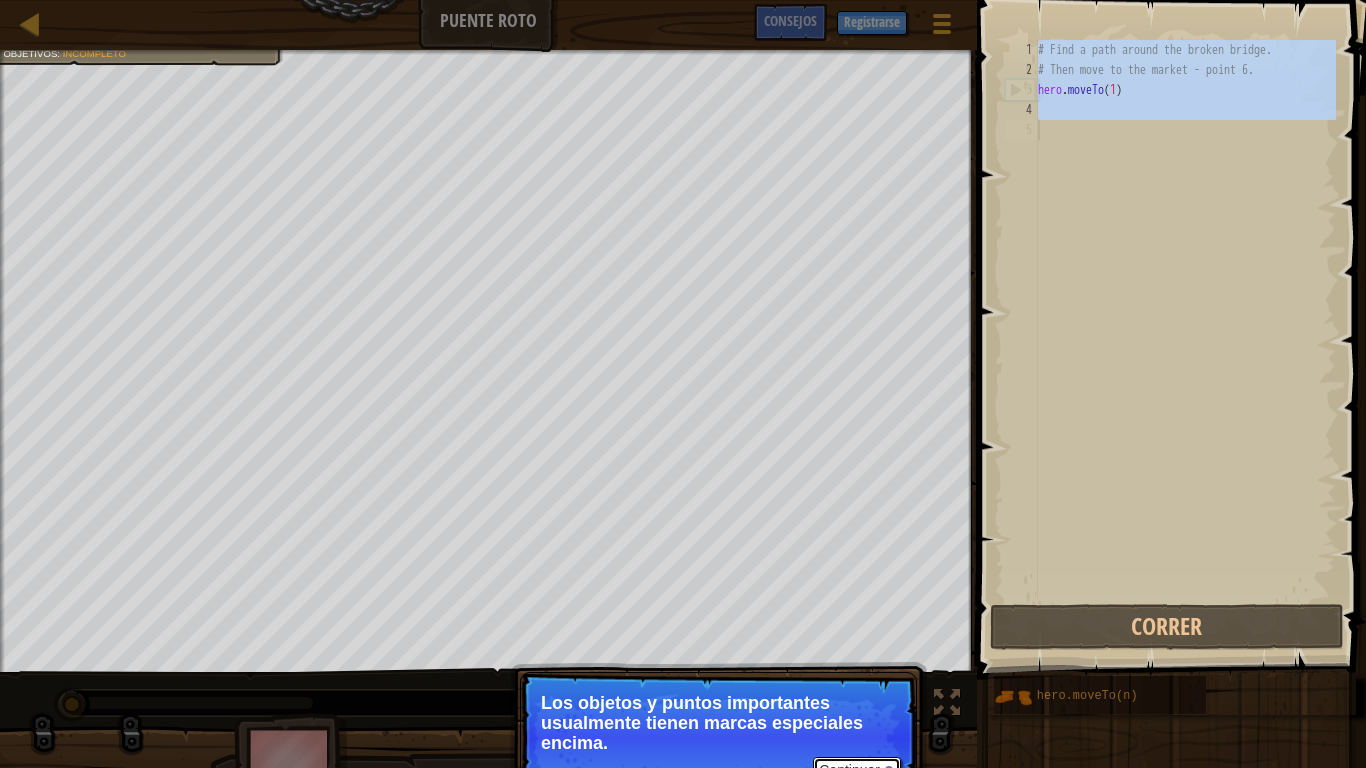 click on "Continuar" at bounding box center (857, 770) 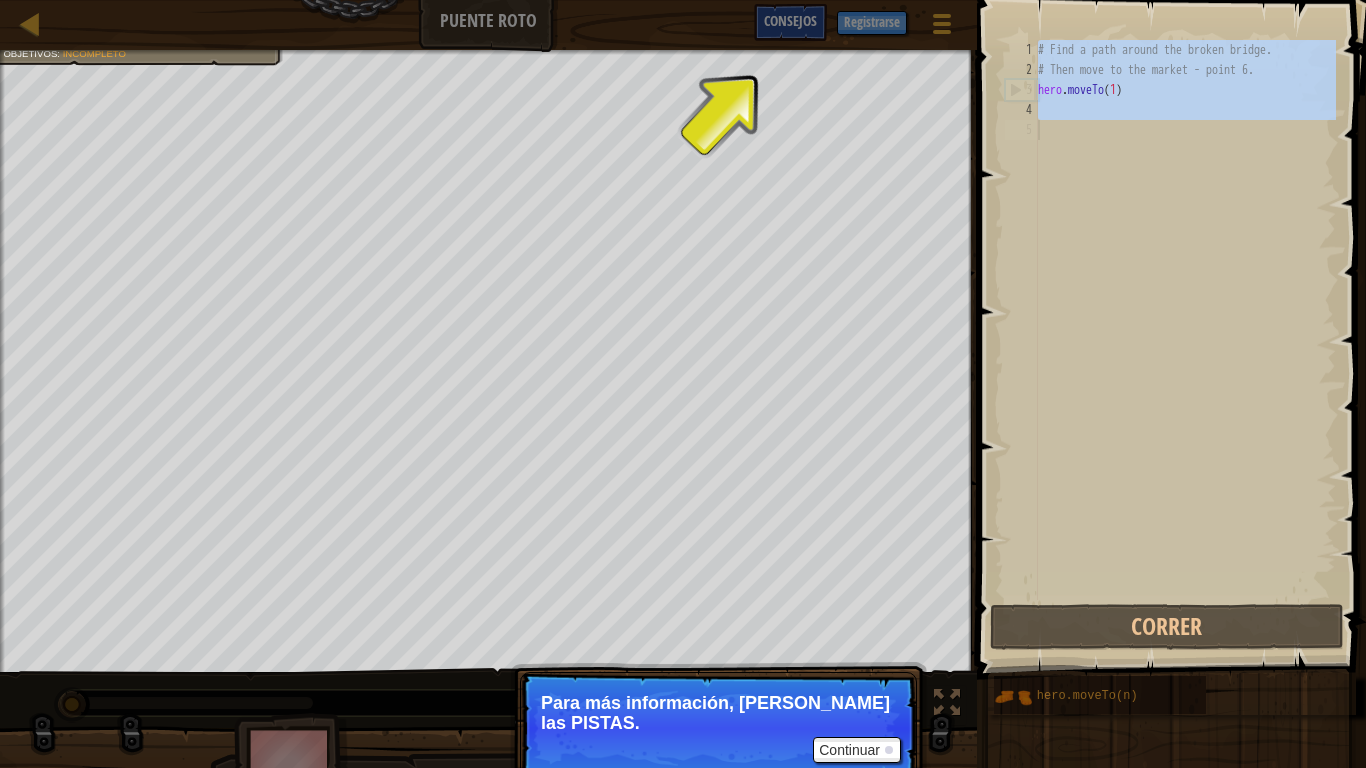 click on "Consejos" at bounding box center [790, 20] 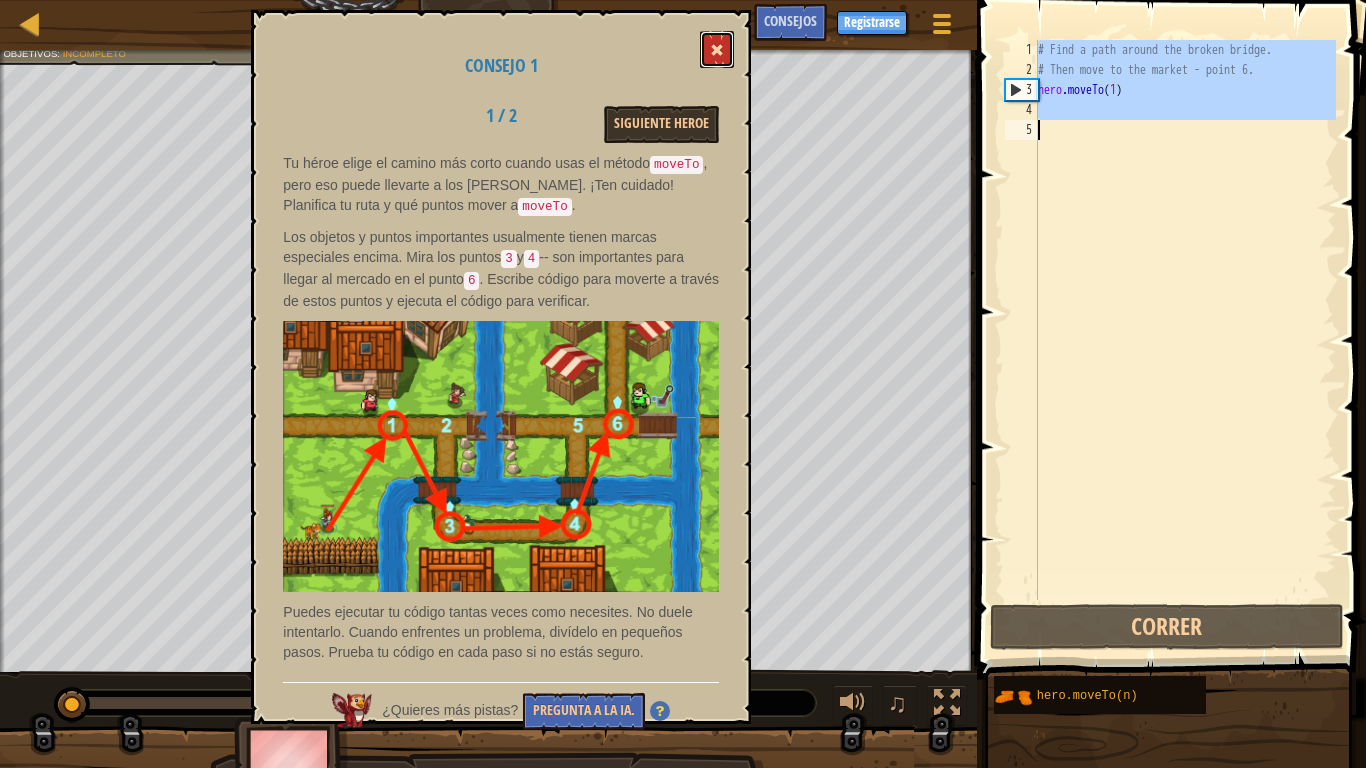 click at bounding box center [717, 49] 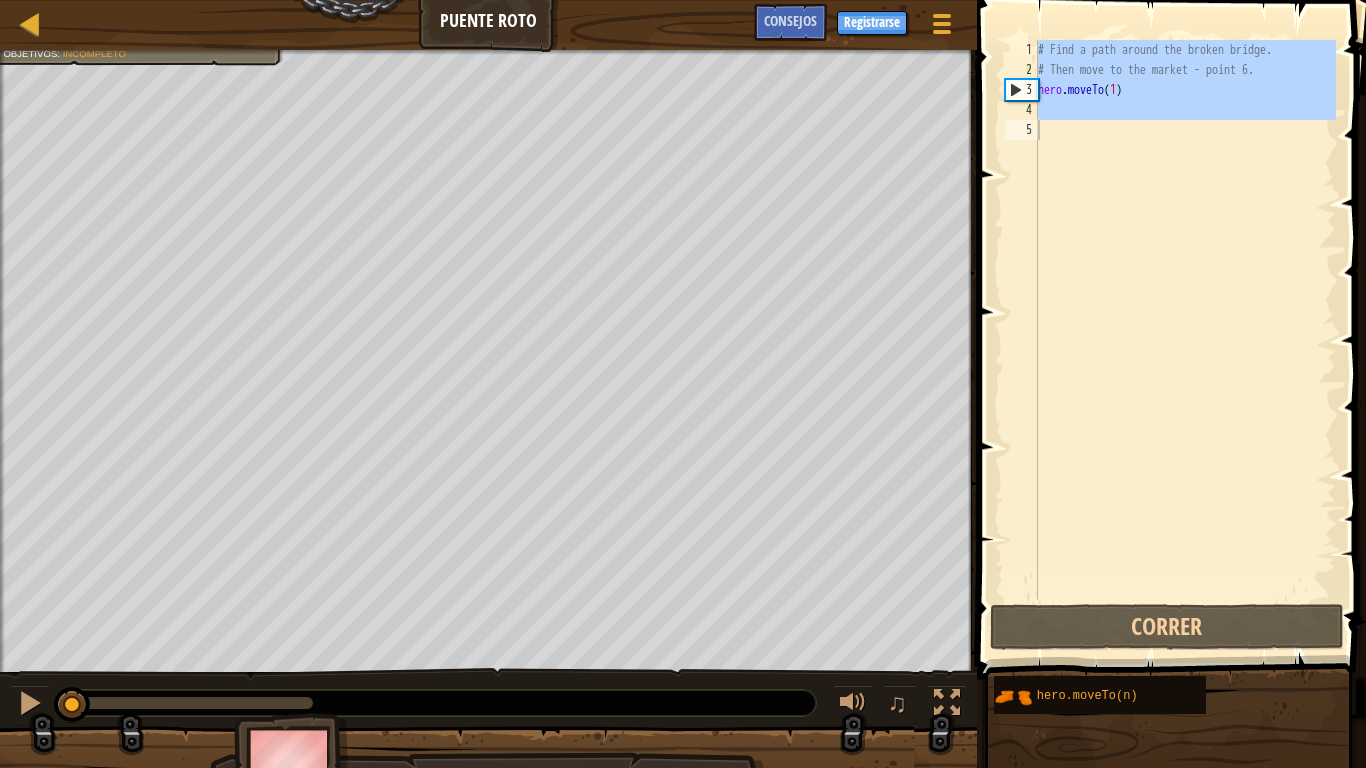 click on "# Find a path around the broken bridge. # Then move to the market - point 6. hero . moveTo ( 1 )" at bounding box center [1185, 320] 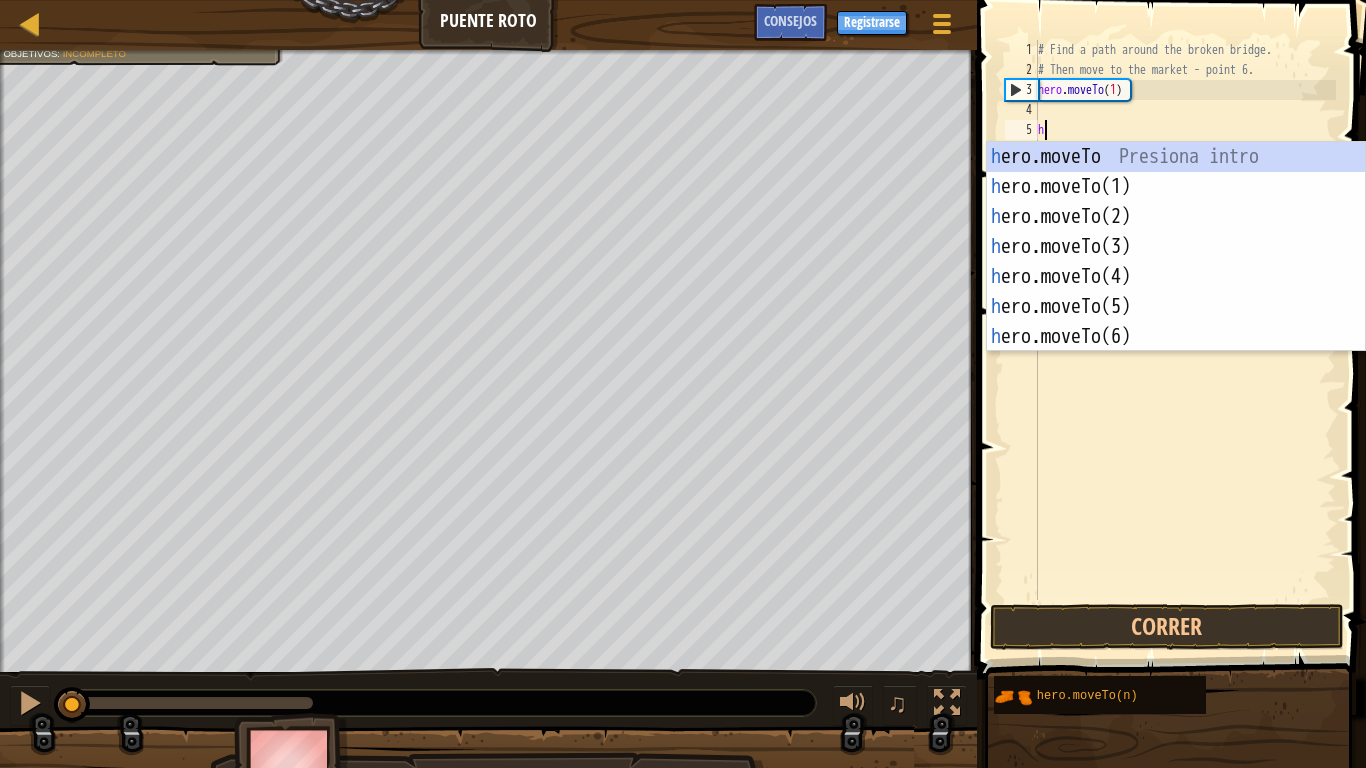 scroll, scrollTop: 9, scrollLeft: 0, axis: vertical 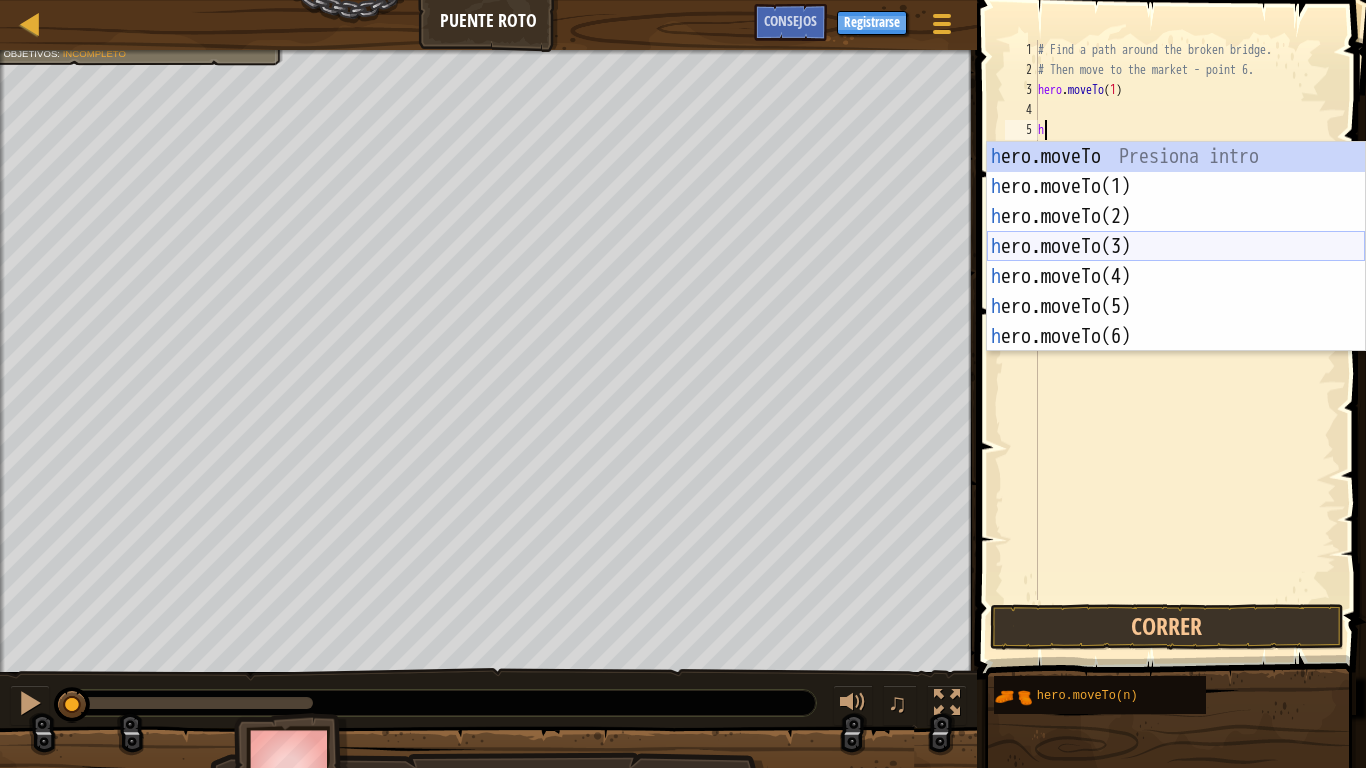click on "h ero.moveTo Presiona intro h ero.moveTo(1) Presiona intro h ero.moveTo(2) Presiona intro h ero.moveTo(3) Presiona intro h ero.moveTo(4) Presiona intro h ero.moveTo(5) Presiona intro h ero.moveTo(6) Presiona intro" at bounding box center [1176, 277] 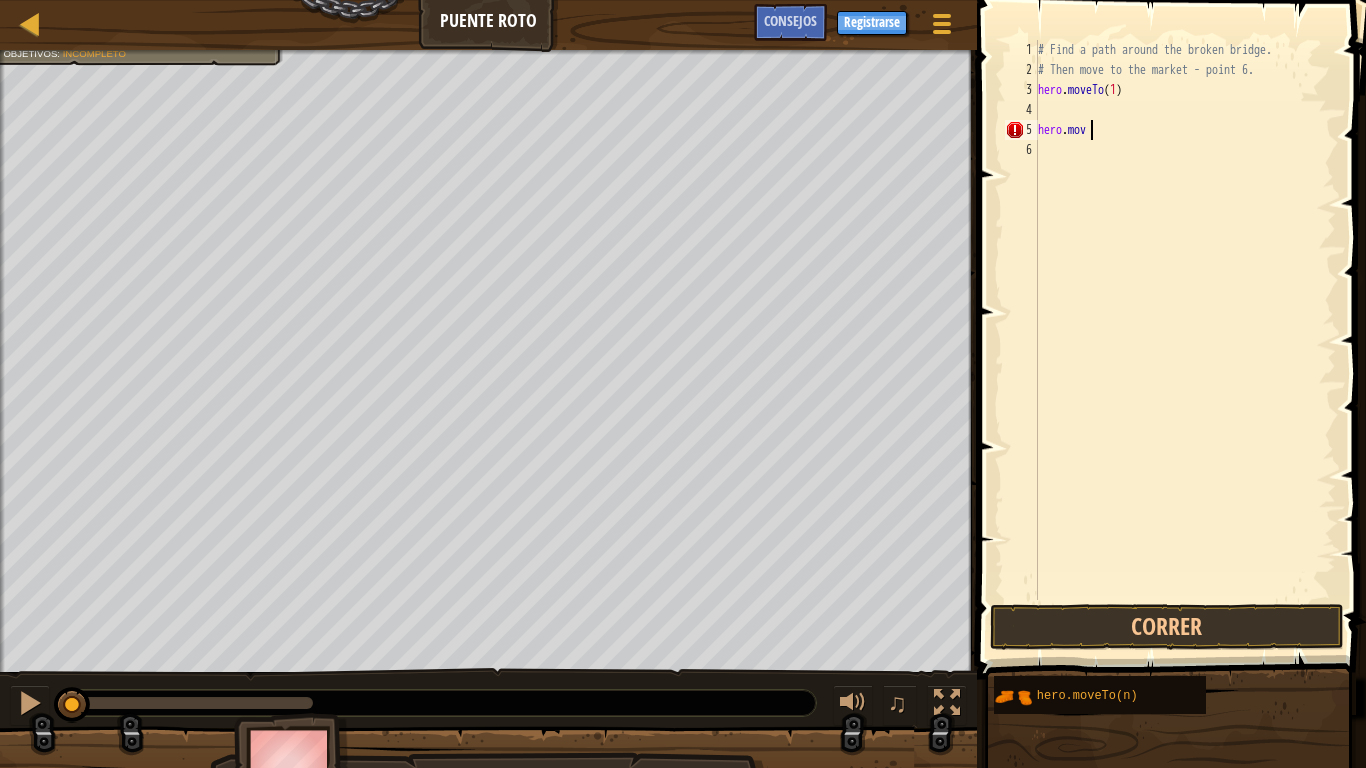type on "h" 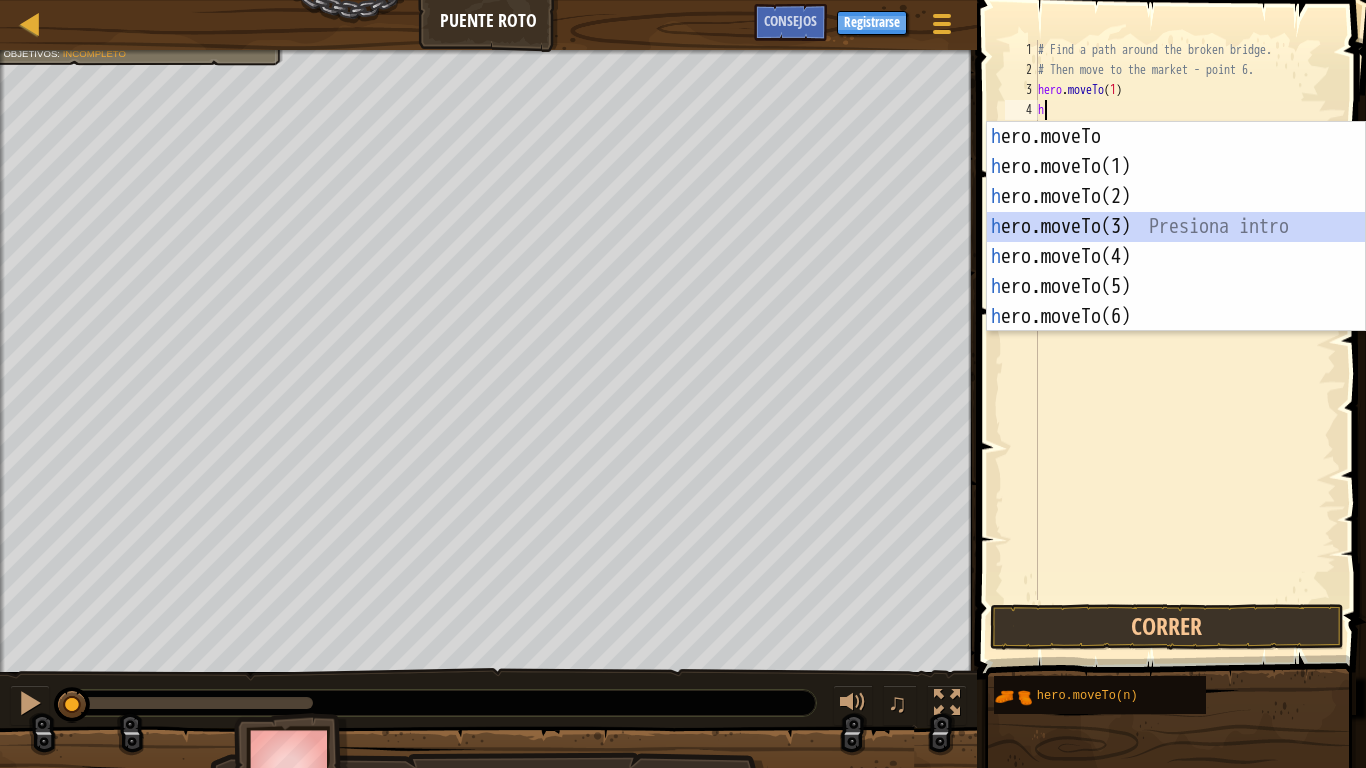 click on "h ero.moveTo Presiona intro h ero.moveTo(1) Presiona intro h ero.moveTo(2) Presiona intro h ero.moveTo(3) Presiona intro h ero.moveTo(4) Presiona intro h ero.moveTo(5) Presiona intro h ero.moveTo(6) Presiona intro" at bounding box center [1176, 257] 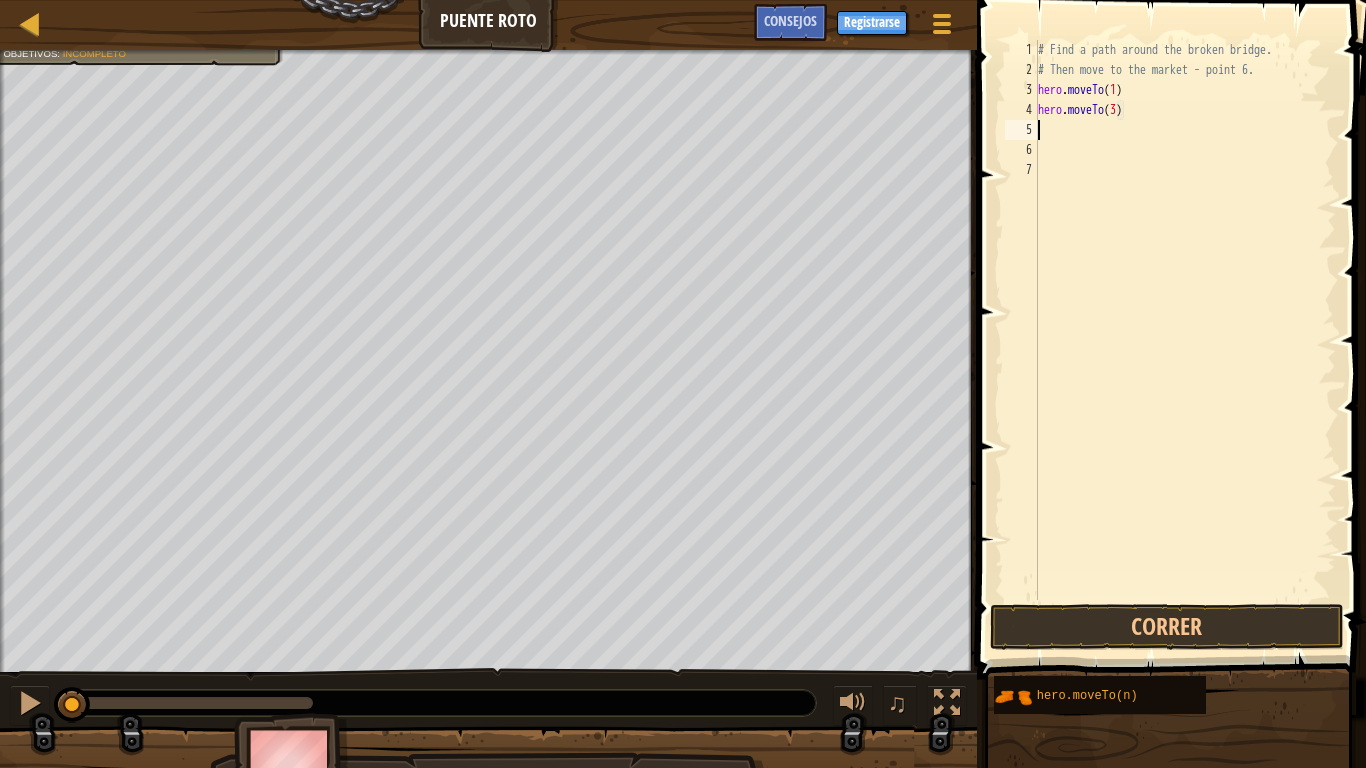 scroll, scrollTop: 9, scrollLeft: 7, axis: both 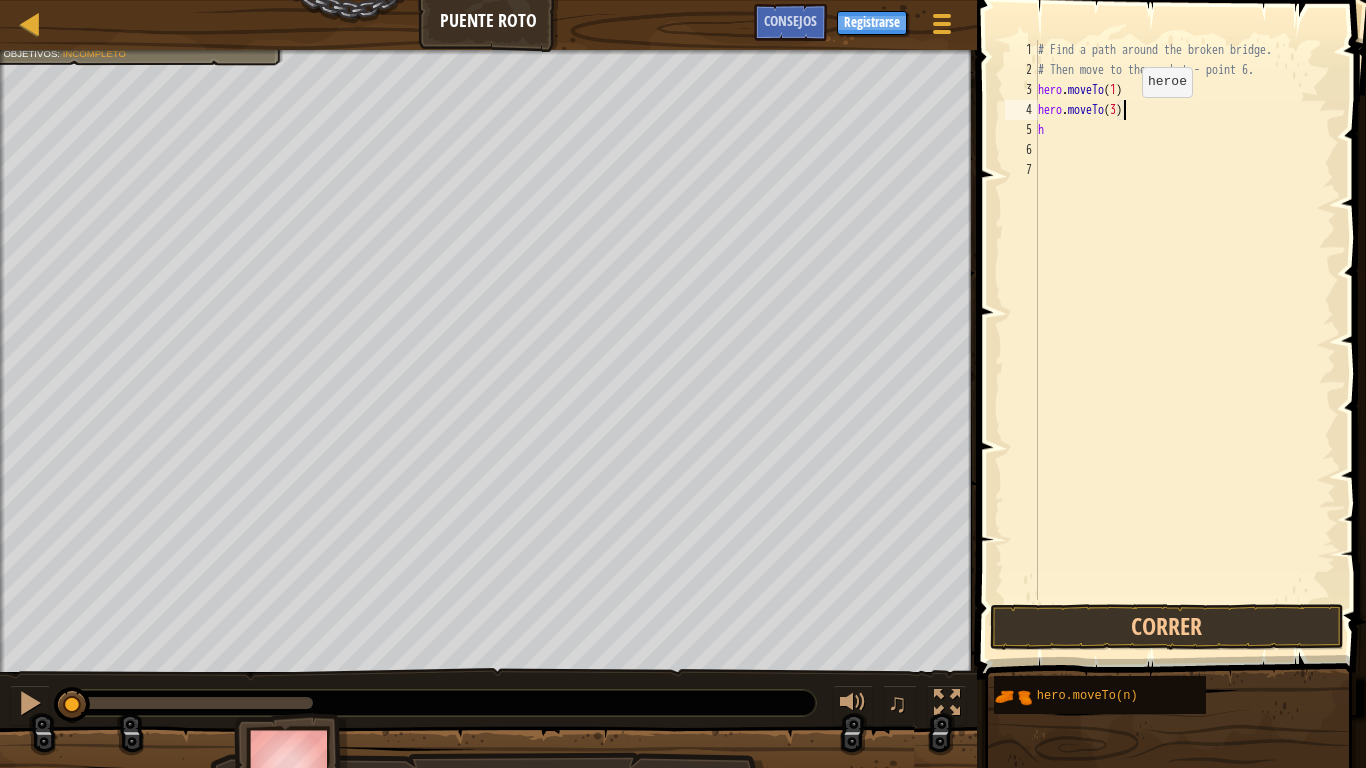 click on "# Find a path around the broken bridge. # Then move to the market - point 6. hero . moveTo ( 1 ) hero . moveTo ( 3 ) h" at bounding box center (1185, 340) 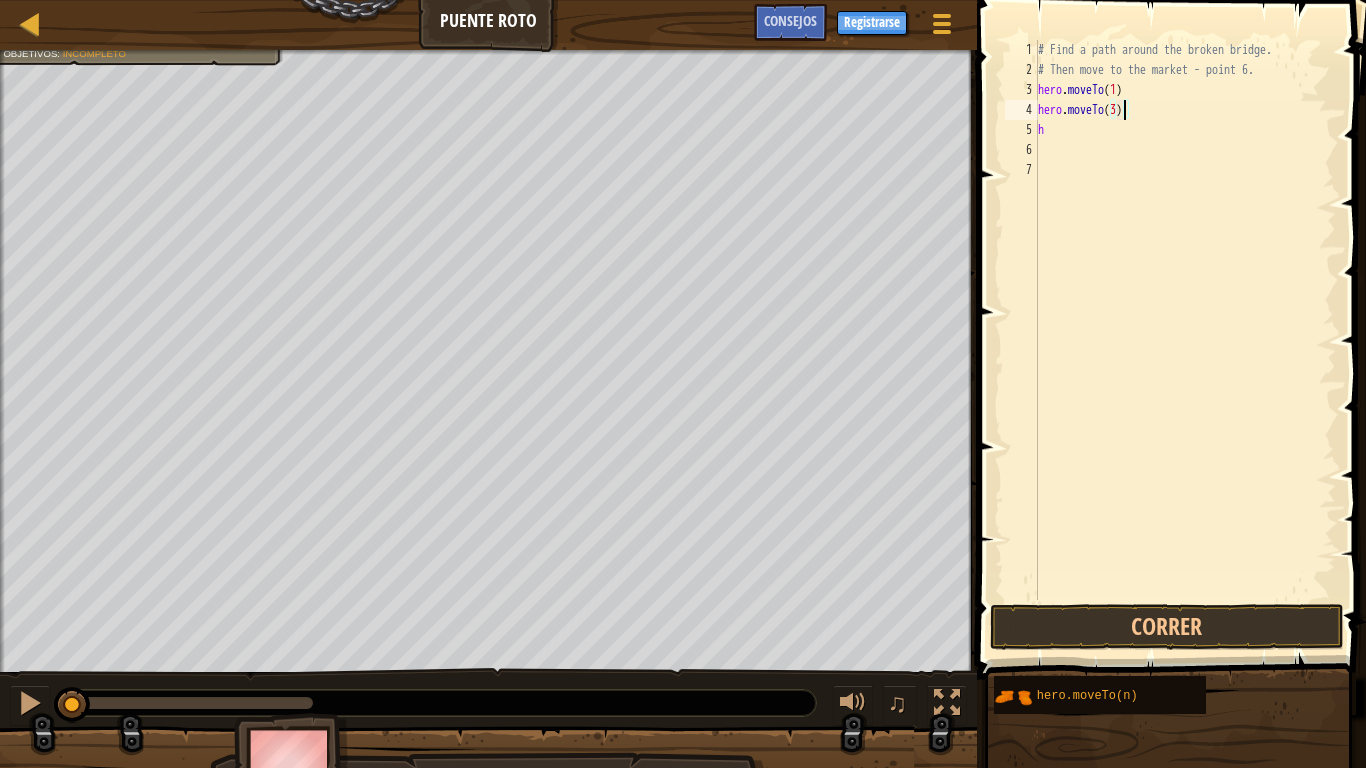 scroll, scrollTop: 9, scrollLeft: 6, axis: both 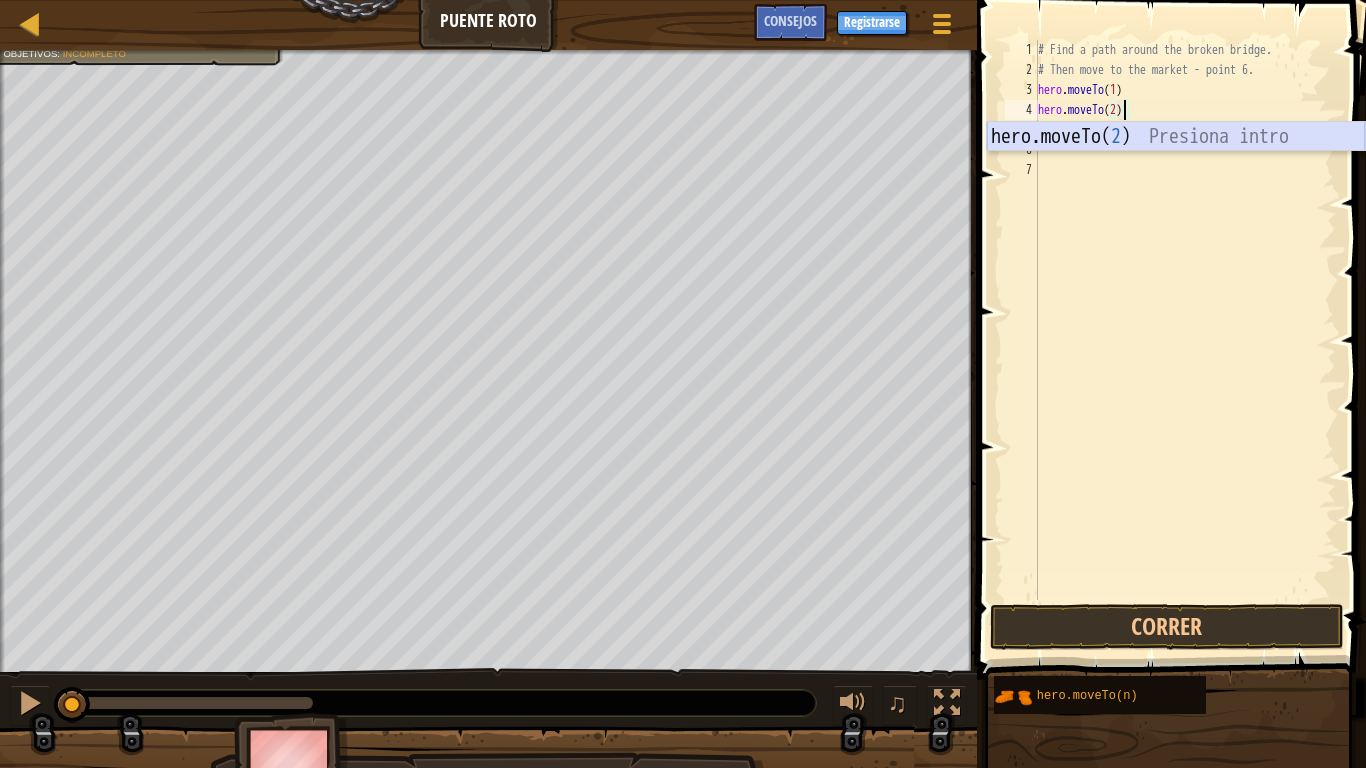 click on "hero.moveTo( 2 ) Presiona intro" at bounding box center [1176, 167] 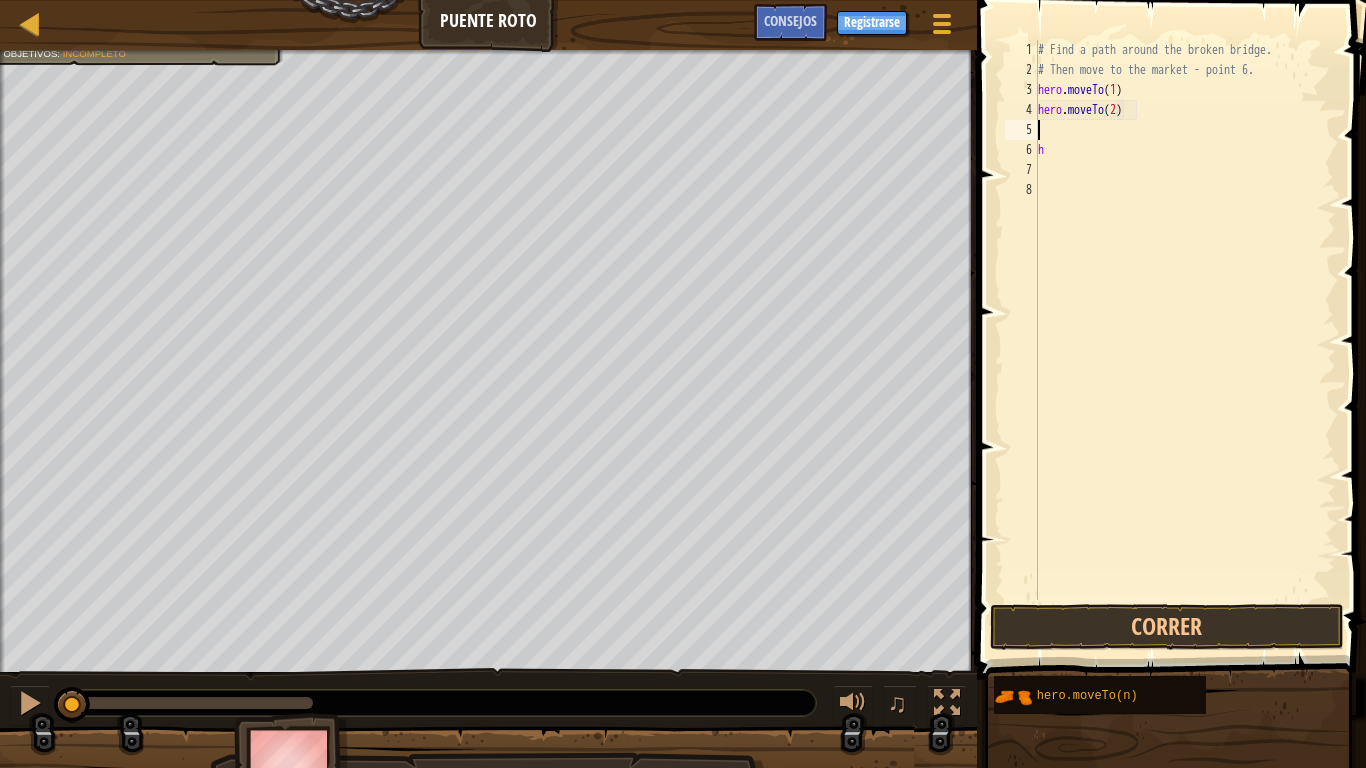 scroll, scrollTop: 9, scrollLeft: 7, axis: both 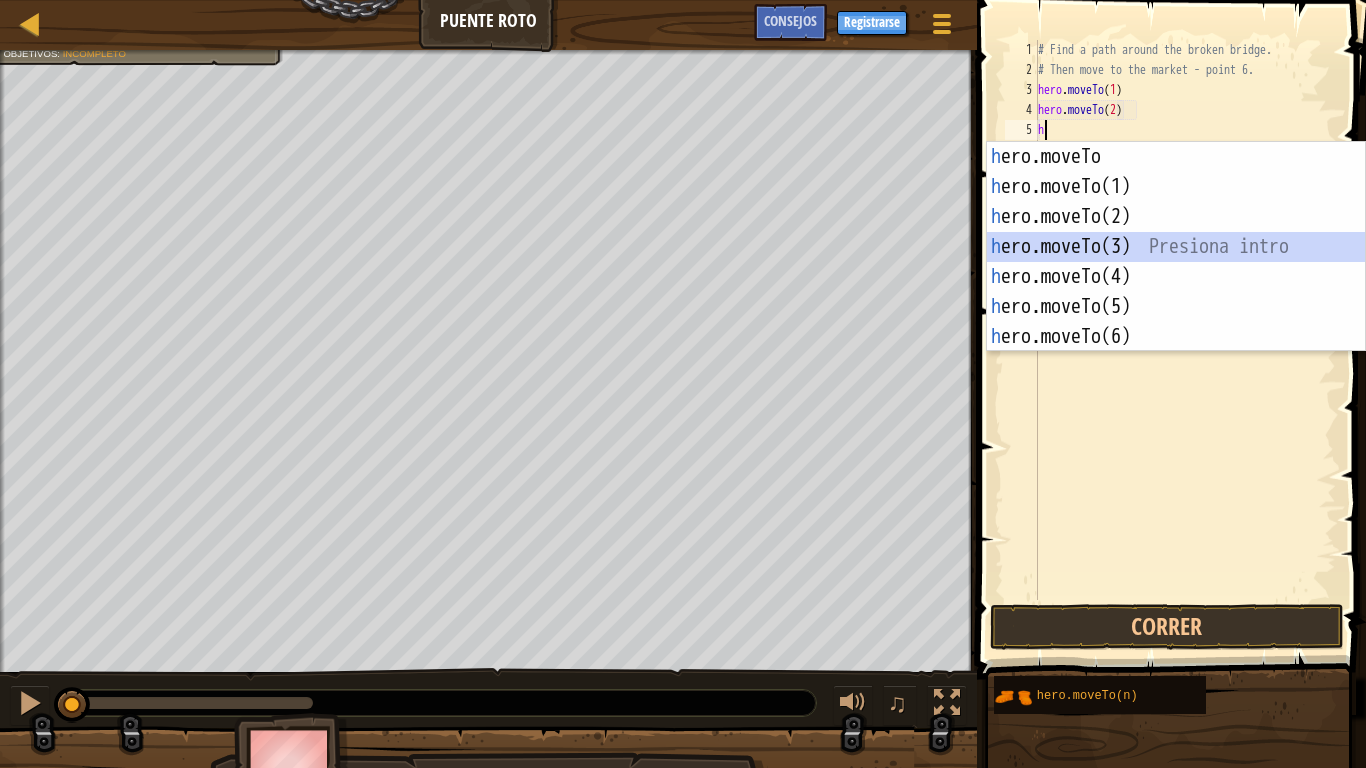 click on "h ero.moveTo Presiona intro h ero.moveTo(1) Presiona intro h ero.moveTo(2) Presiona intro h ero.moveTo(3) Presiona intro h ero.moveTo(4) Presiona intro h ero.moveTo(5) Presiona intro h ero.moveTo(6) Presiona intro" at bounding box center [1176, 277] 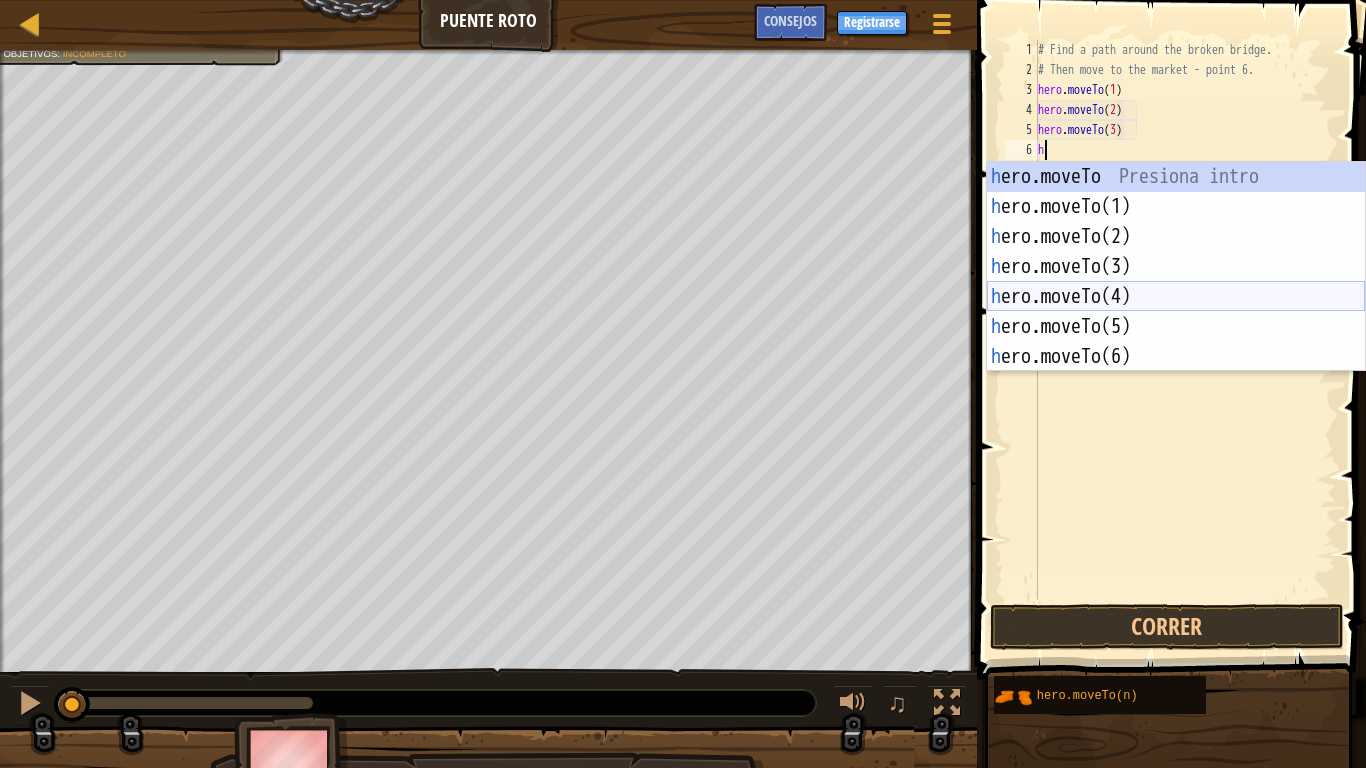click on "h ero.moveTo Presiona intro h ero.moveTo(1) Presiona intro h ero.moveTo(2) Presiona intro h ero.moveTo(3) Presiona intro h ero.moveTo(4) Presiona intro h ero.moveTo(5) Presiona intro h ero.moveTo(6) Presiona intro" at bounding box center (1176, 297) 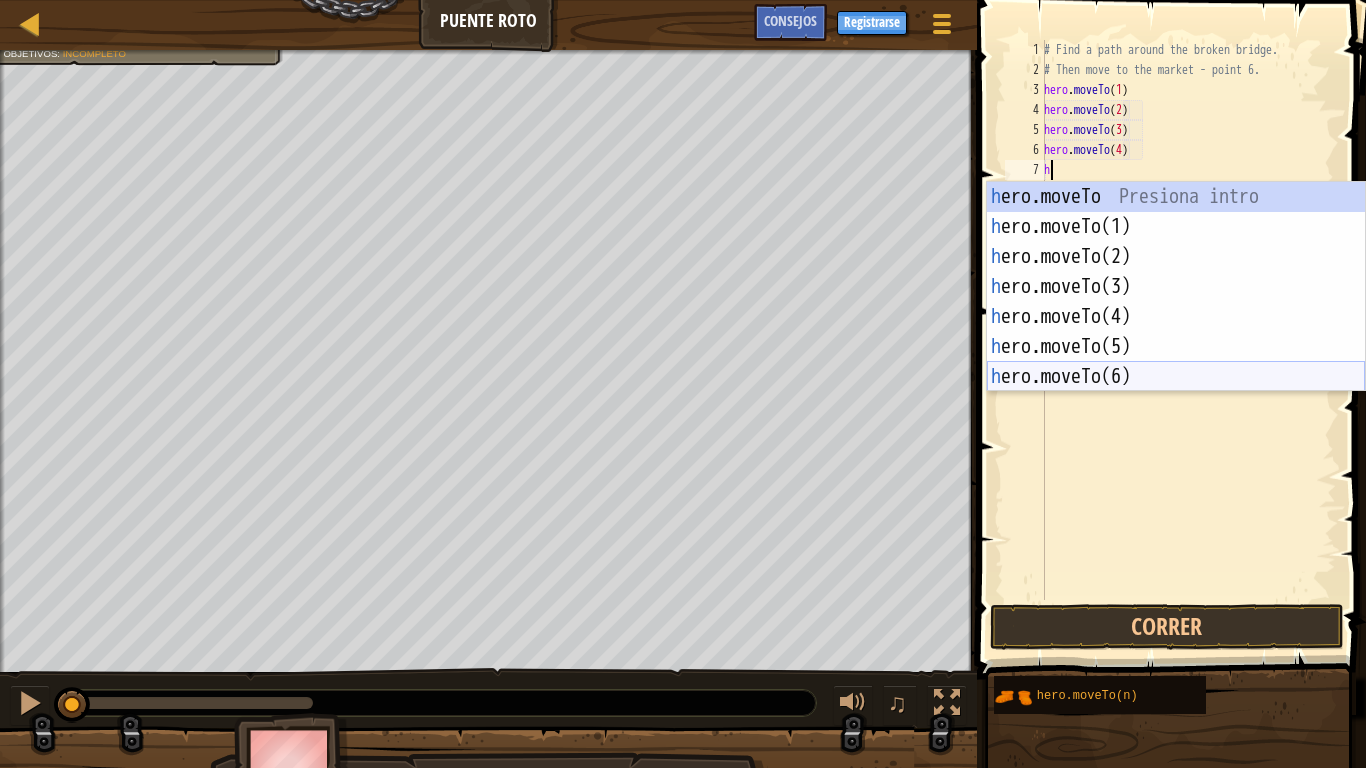 click on "h ero.moveTo Presiona intro h ero.moveTo(1) Presiona intro h ero.moveTo(2) Presiona intro h ero.moveTo(3) Presiona intro h ero.moveTo(4) Presiona intro h ero.moveTo(5) Presiona intro h ero.moveTo(6) Presiona intro" at bounding box center (1176, 317) 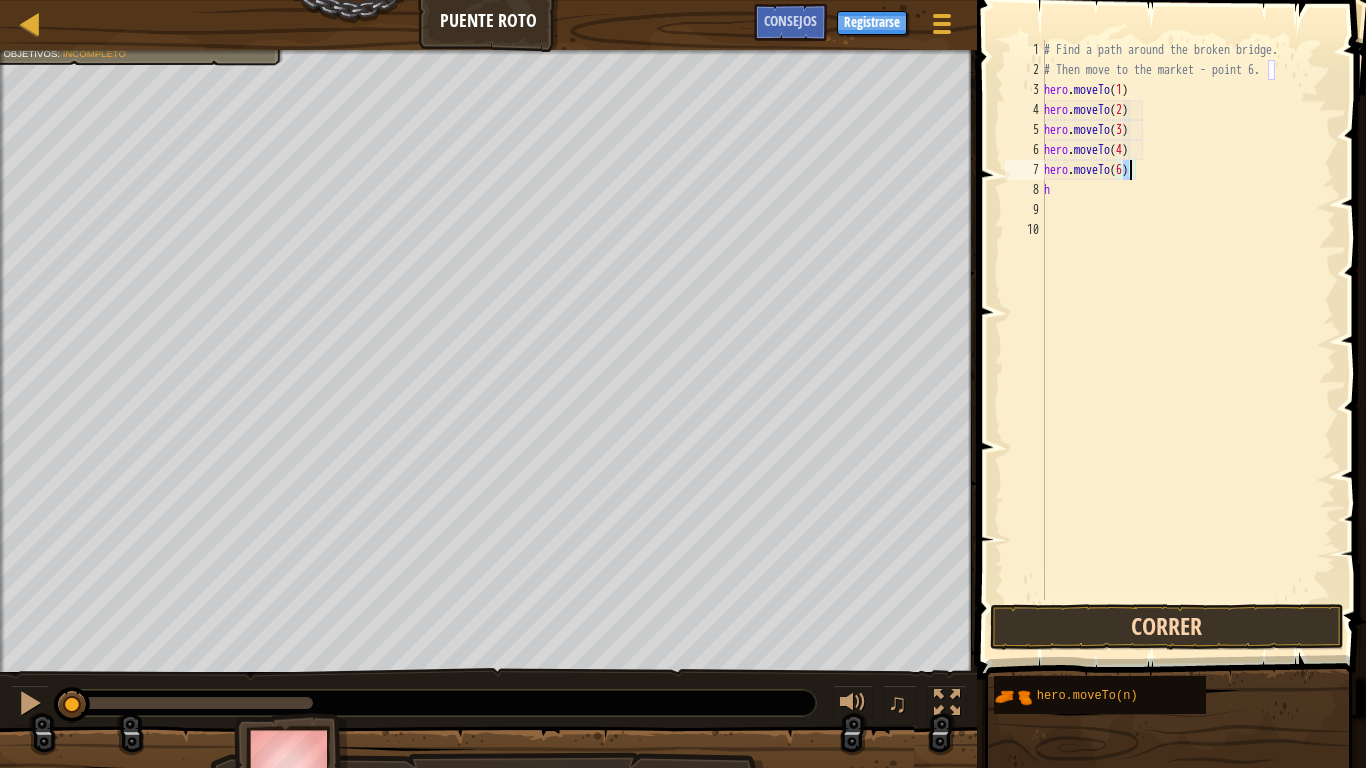 type on "hero.moveTo(6)" 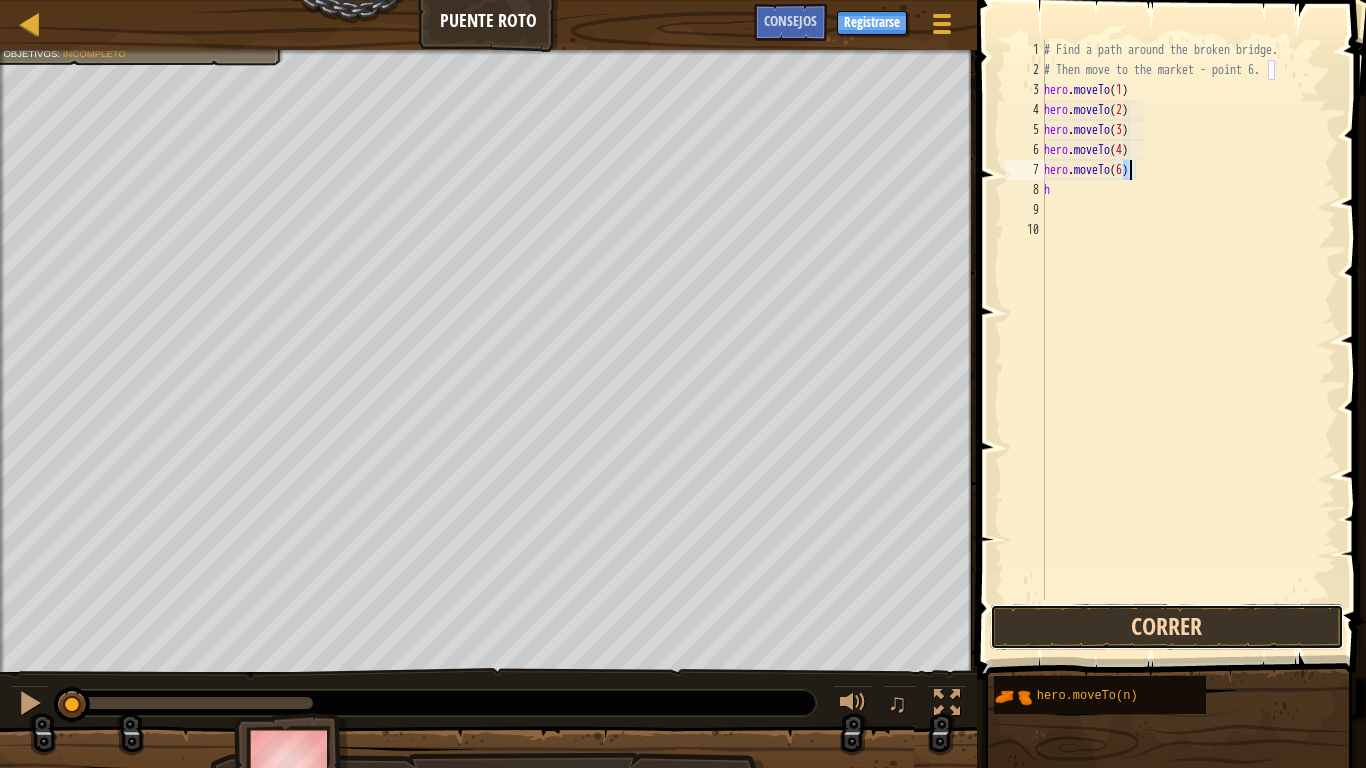 click on "Correr" at bounding box center (1167, 627) 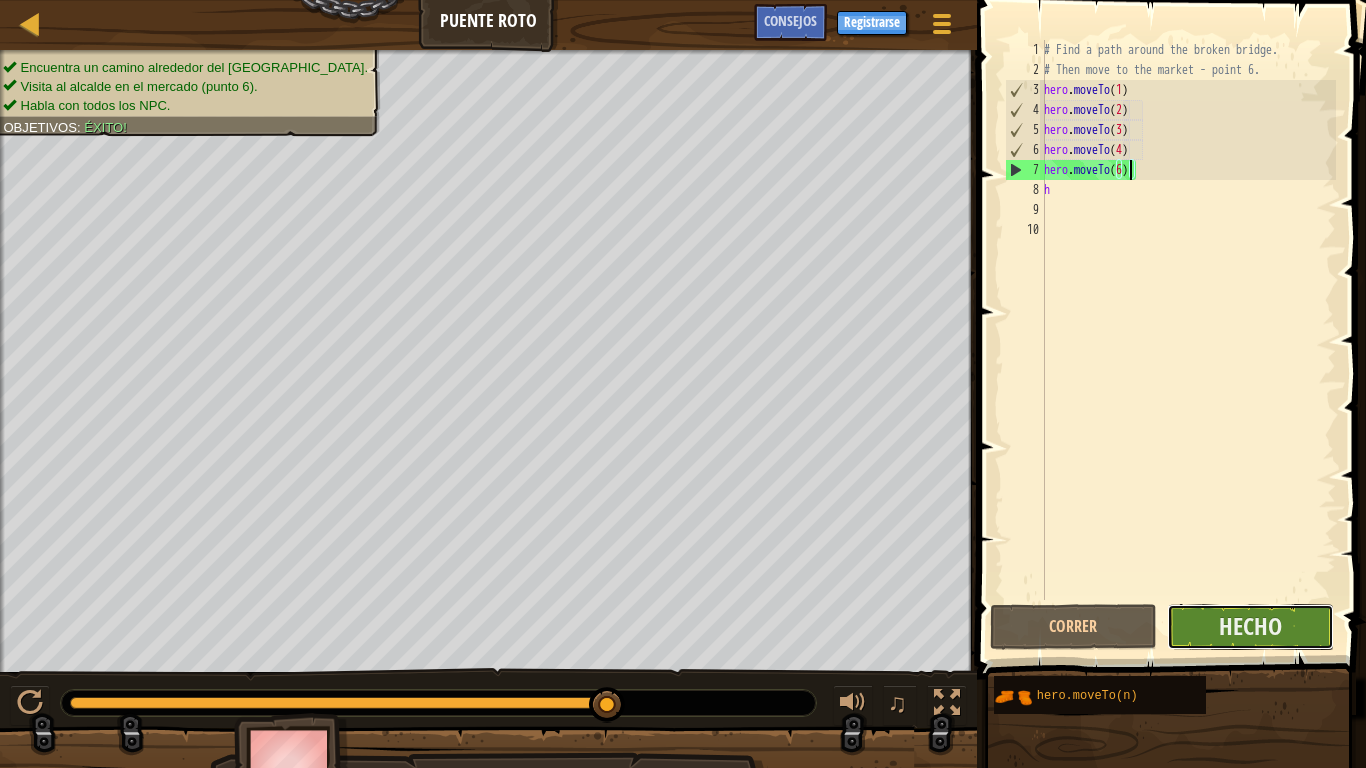 click on "Hecho" at bounding box center [1250, 627] 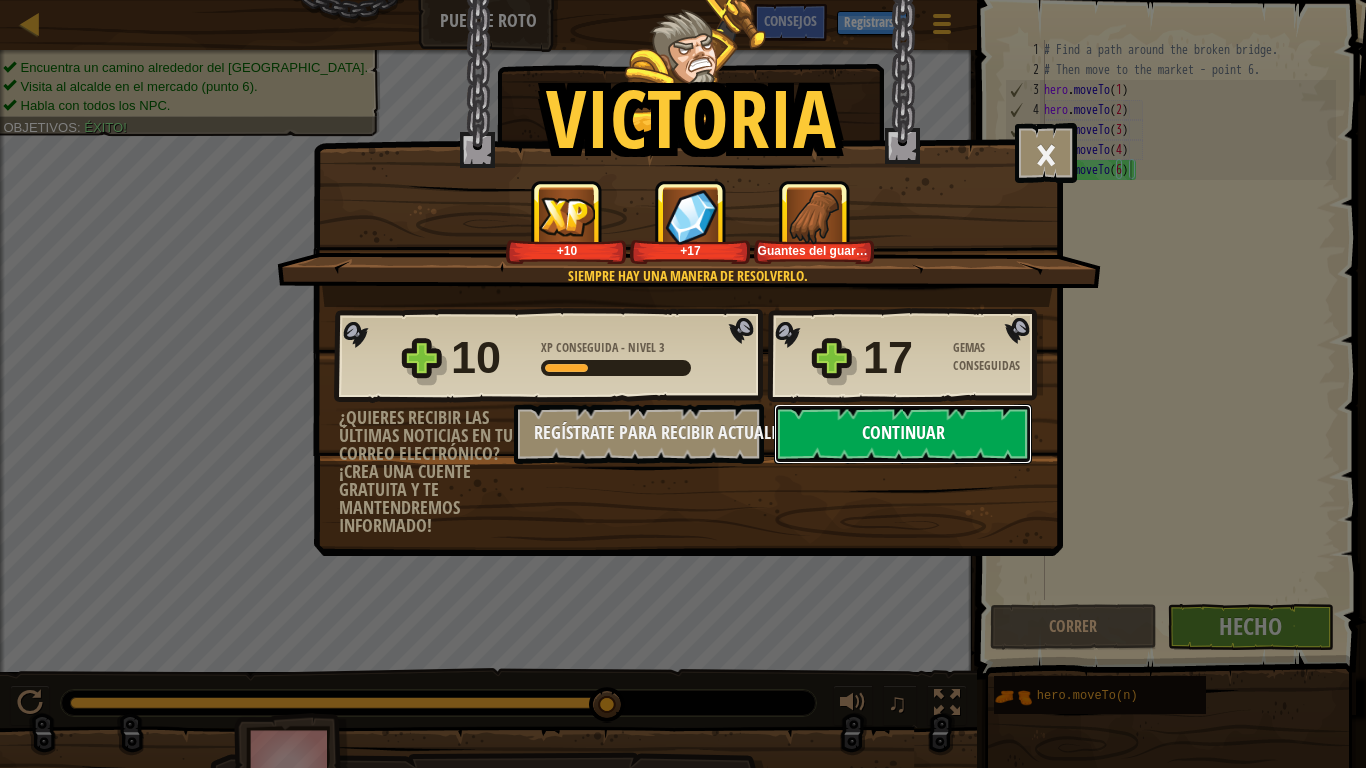 click on "Continuar" at bounding box center [903, 434] 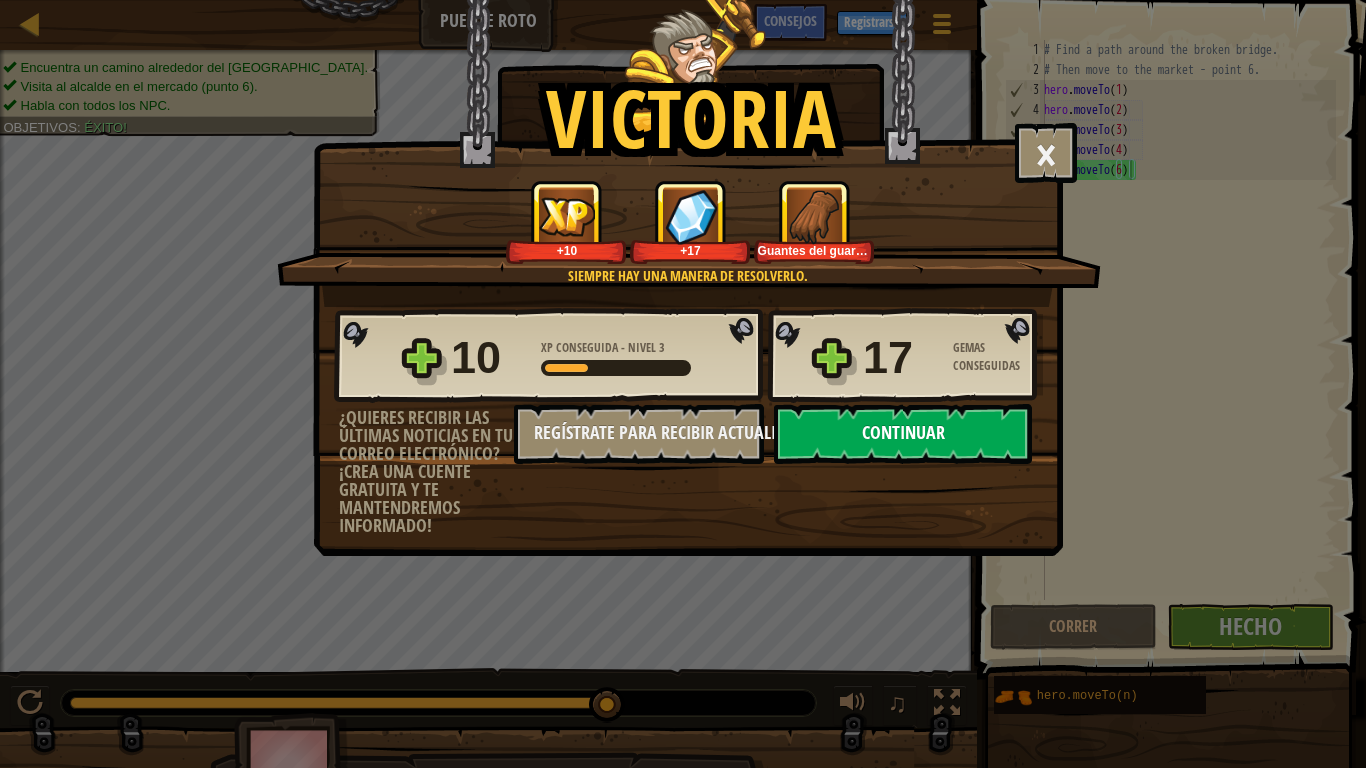 select on "es-ES" 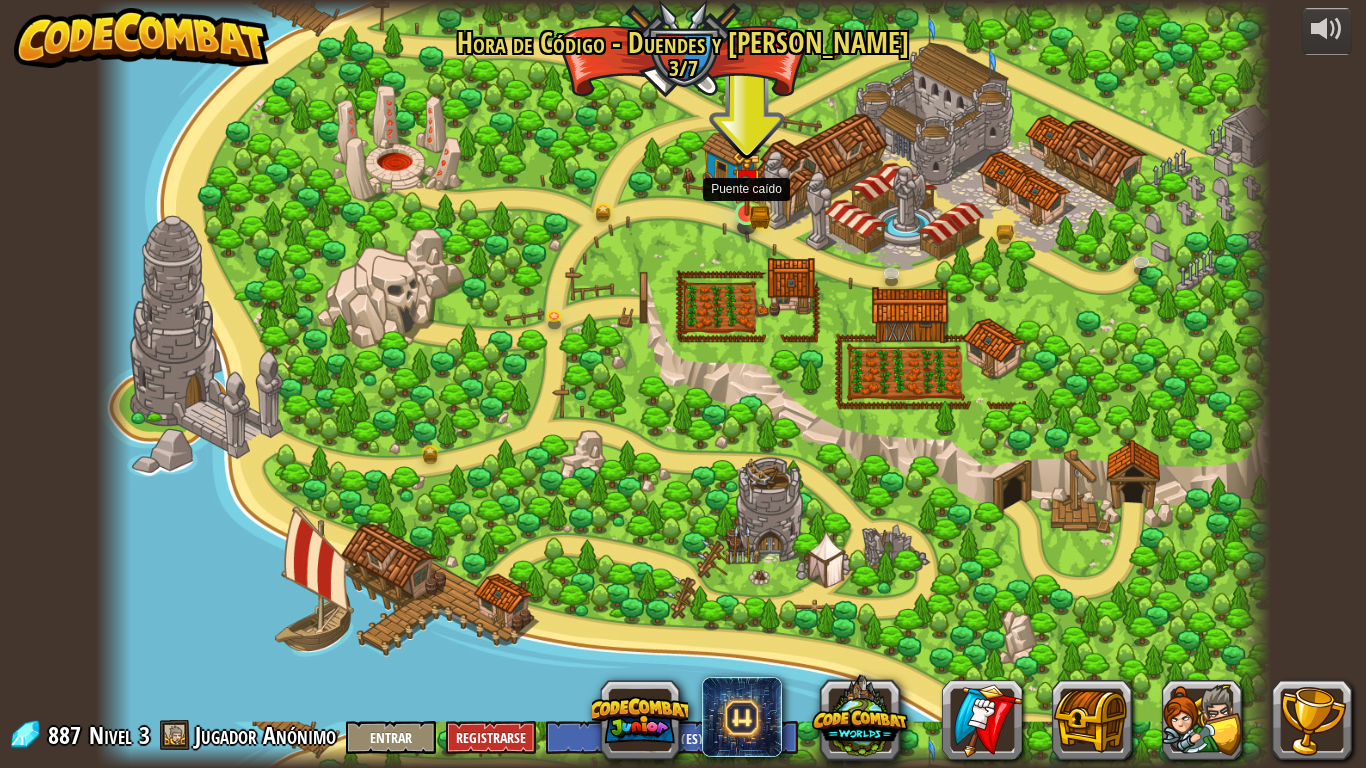 click at bounding box center (747, 182) 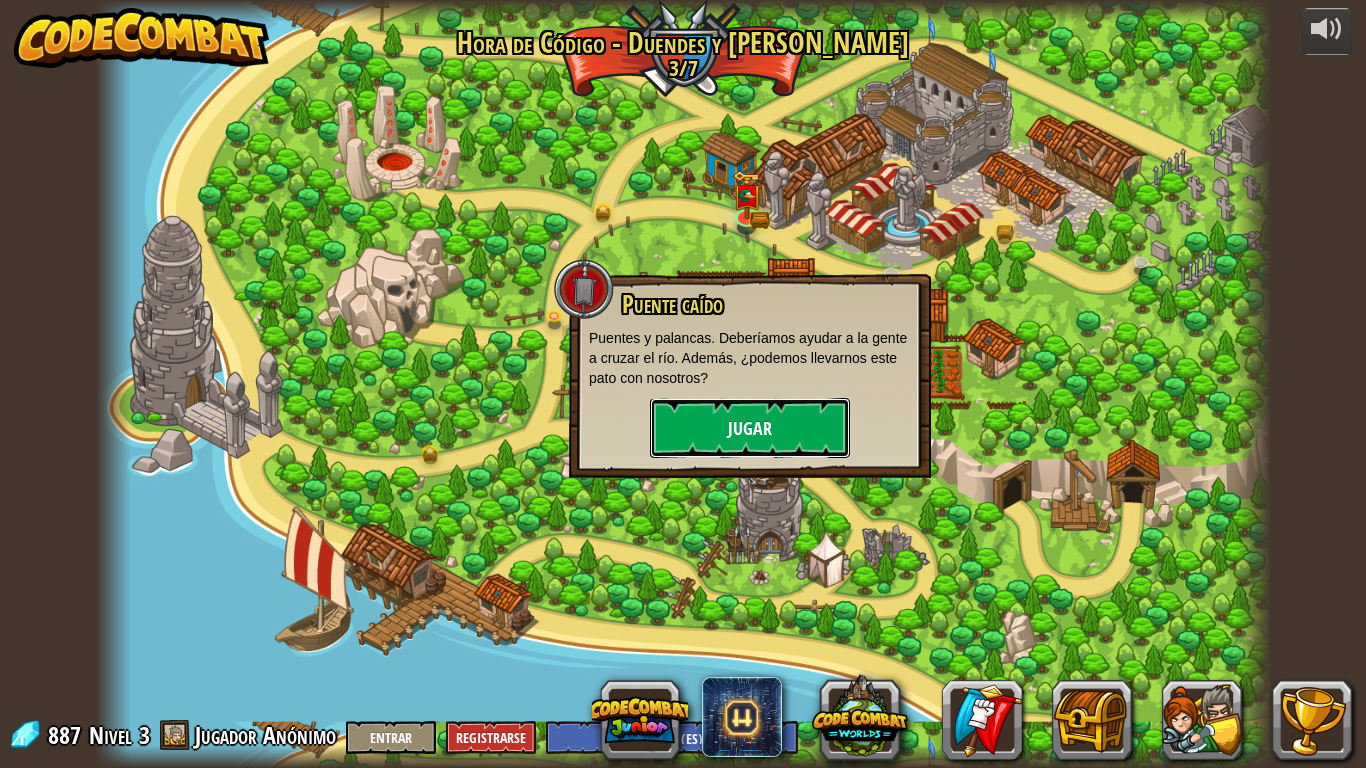 click on "Jugar" at bounding box center [750, 428] 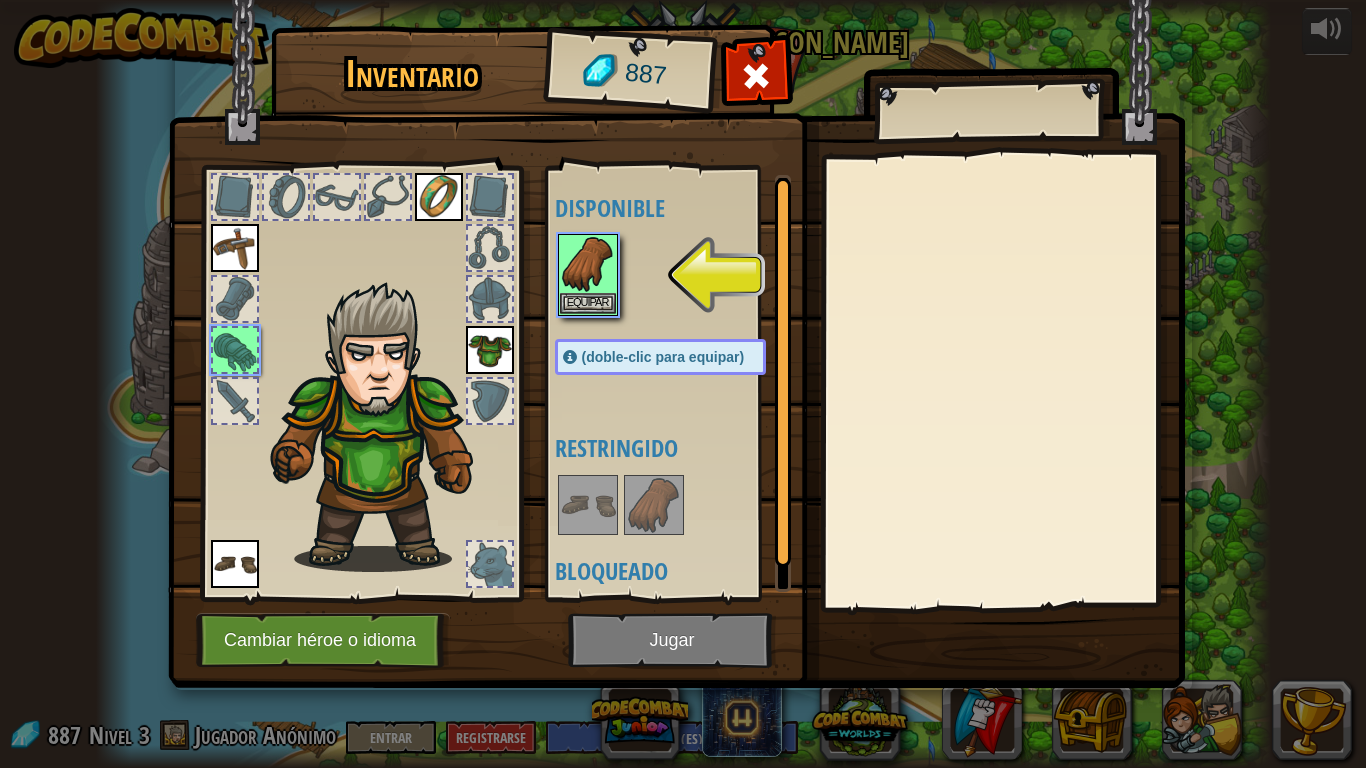 click at bounding box center (654, 505) 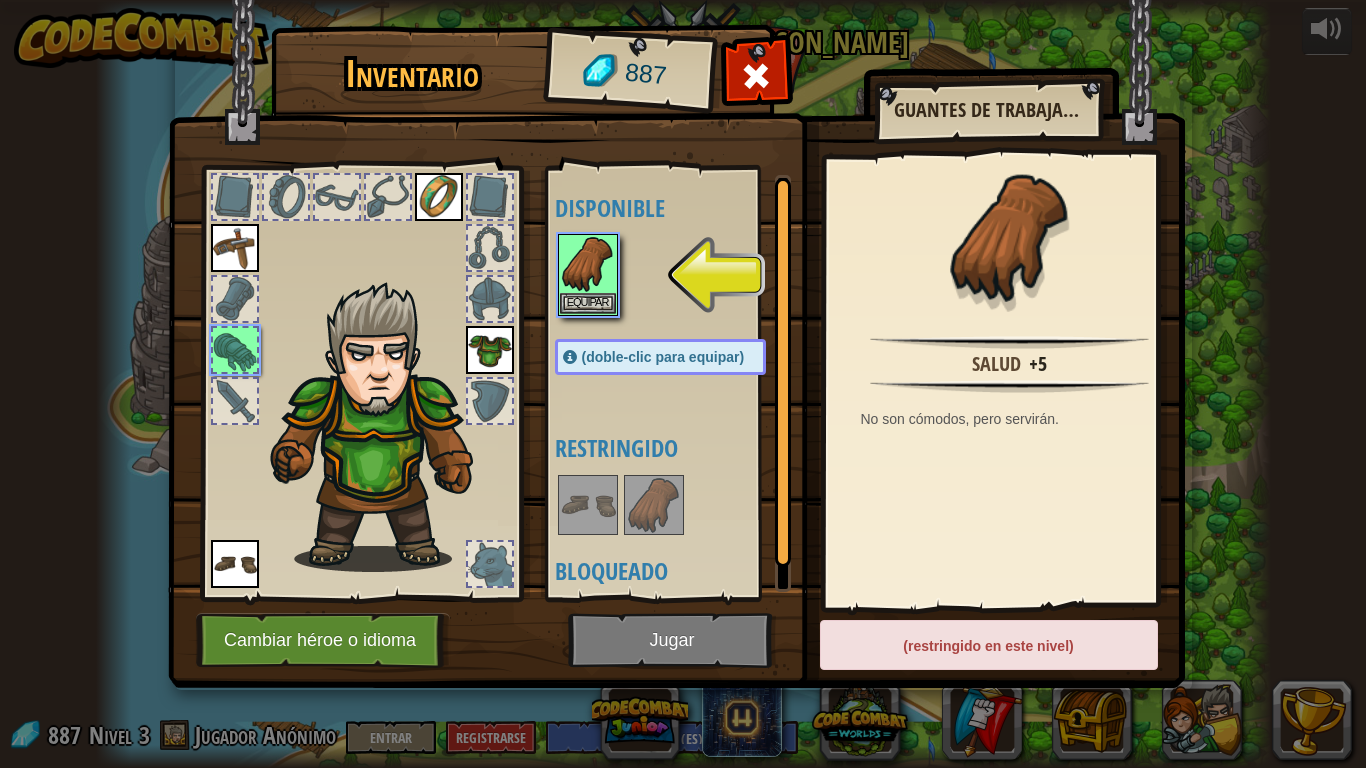 click at bounding box center [588, 505] 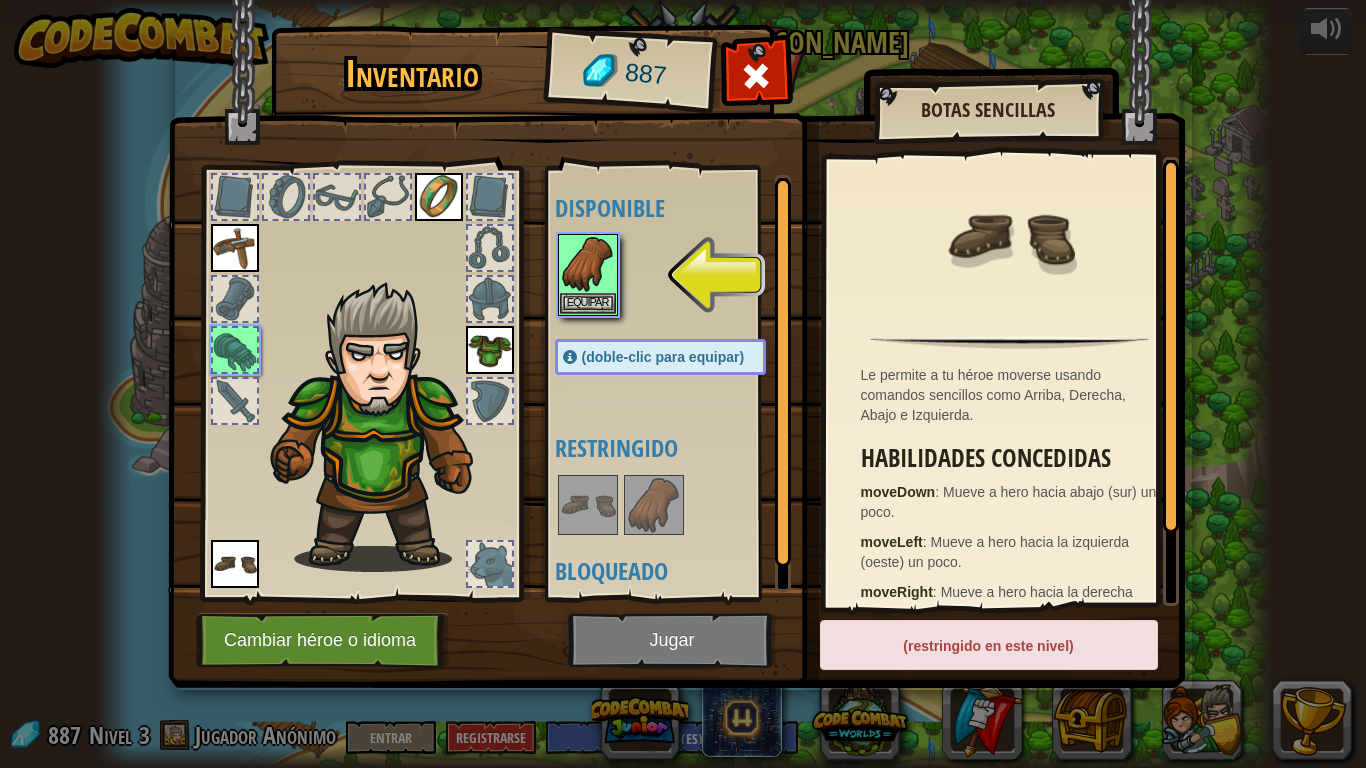 click at bounding box center [654, 505] 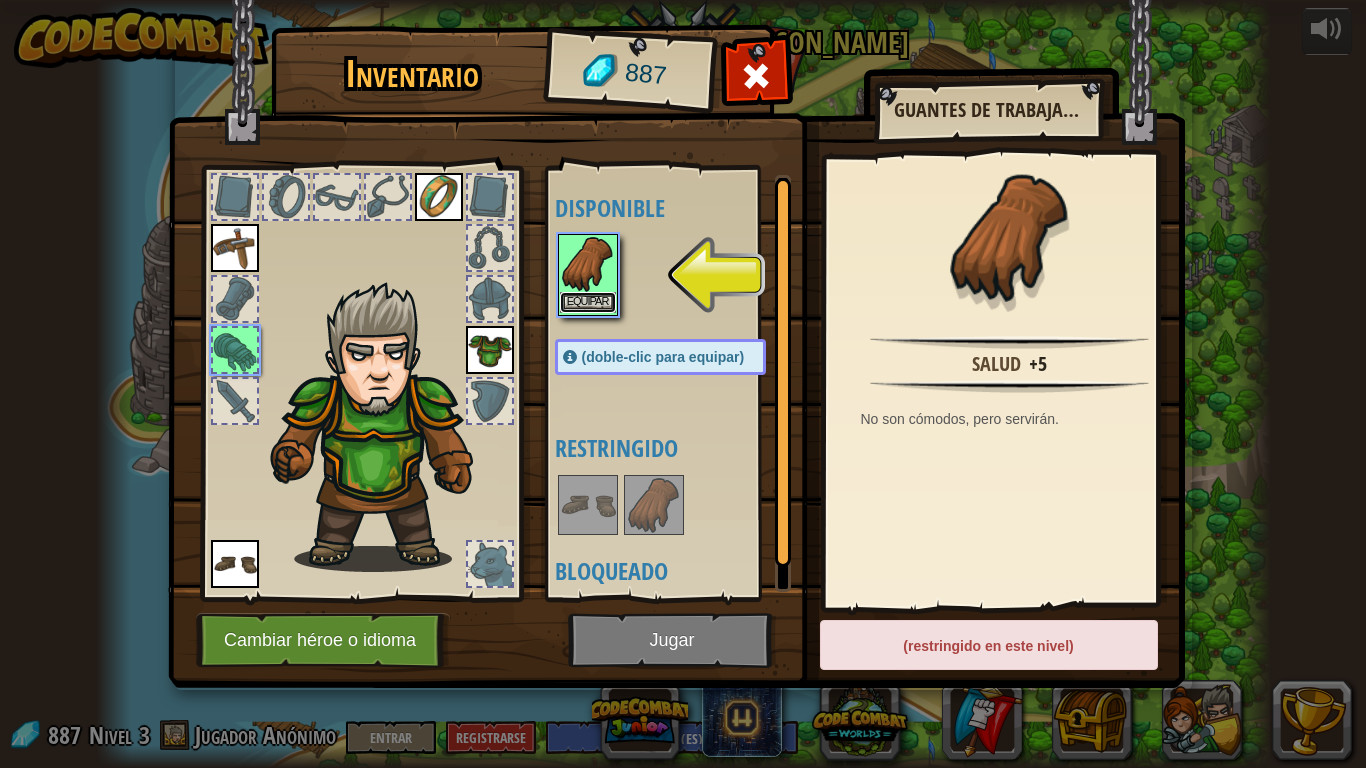 click on "Equipar" at bounding box center [588, 302] 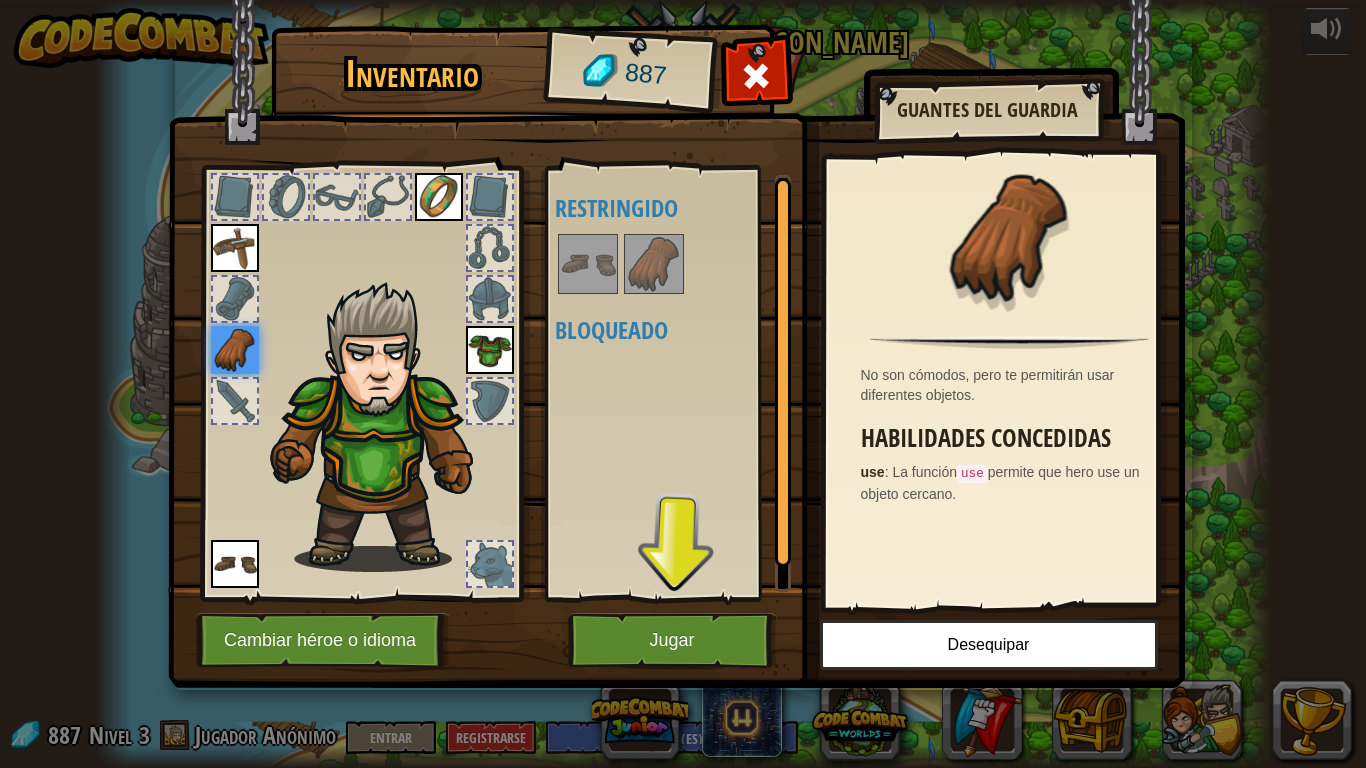 click at bounding box center [588, 264] 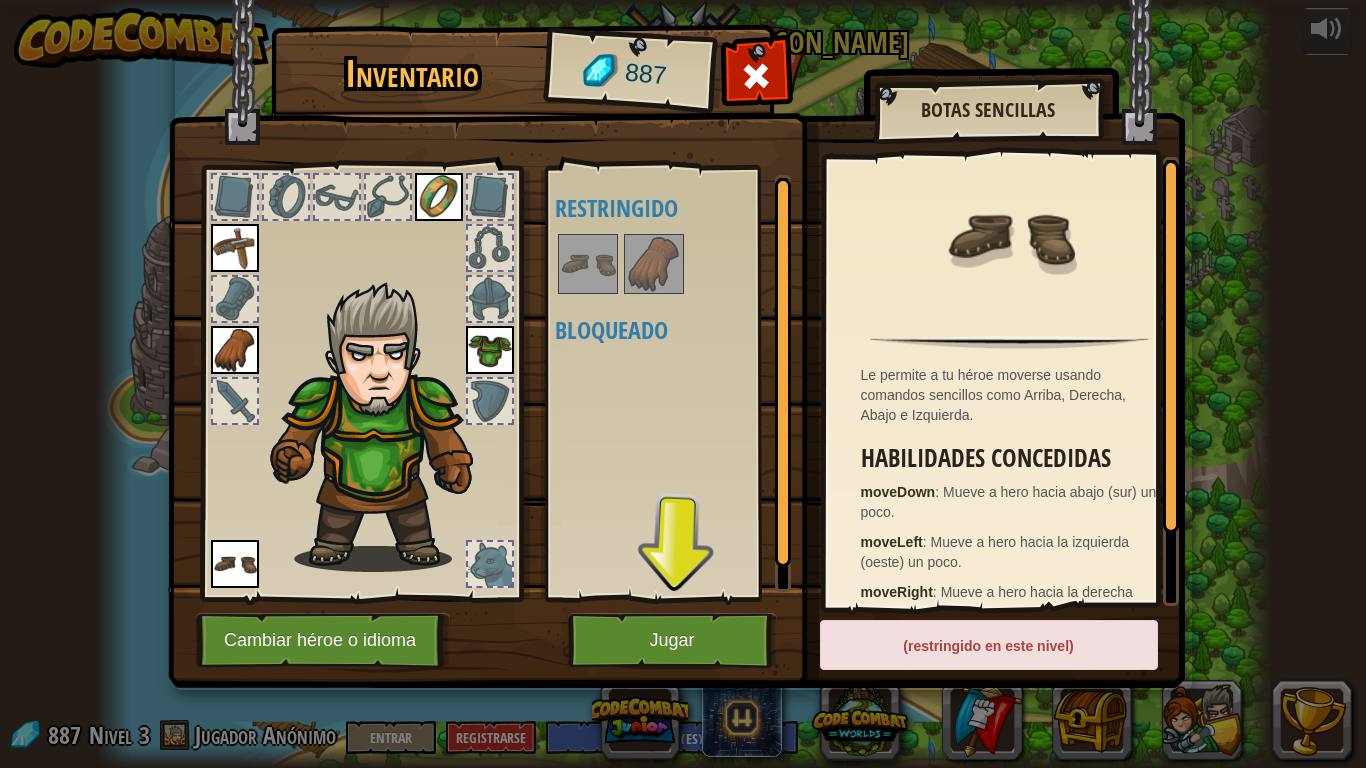 drag, startPoint x: 581, startPoint y: 243, endPoint x: 583, endPoint y: 254, distance: 11.18034 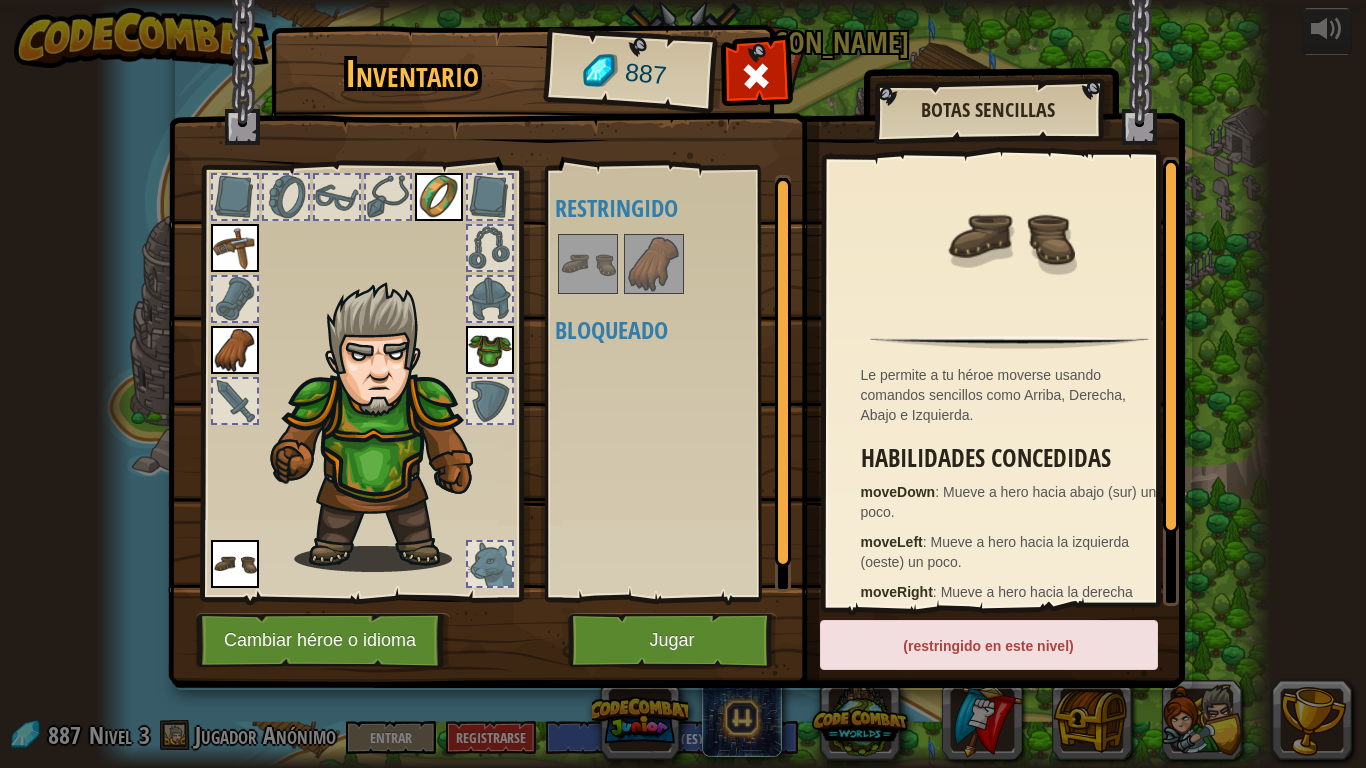 click at bounding box center [680, 264] 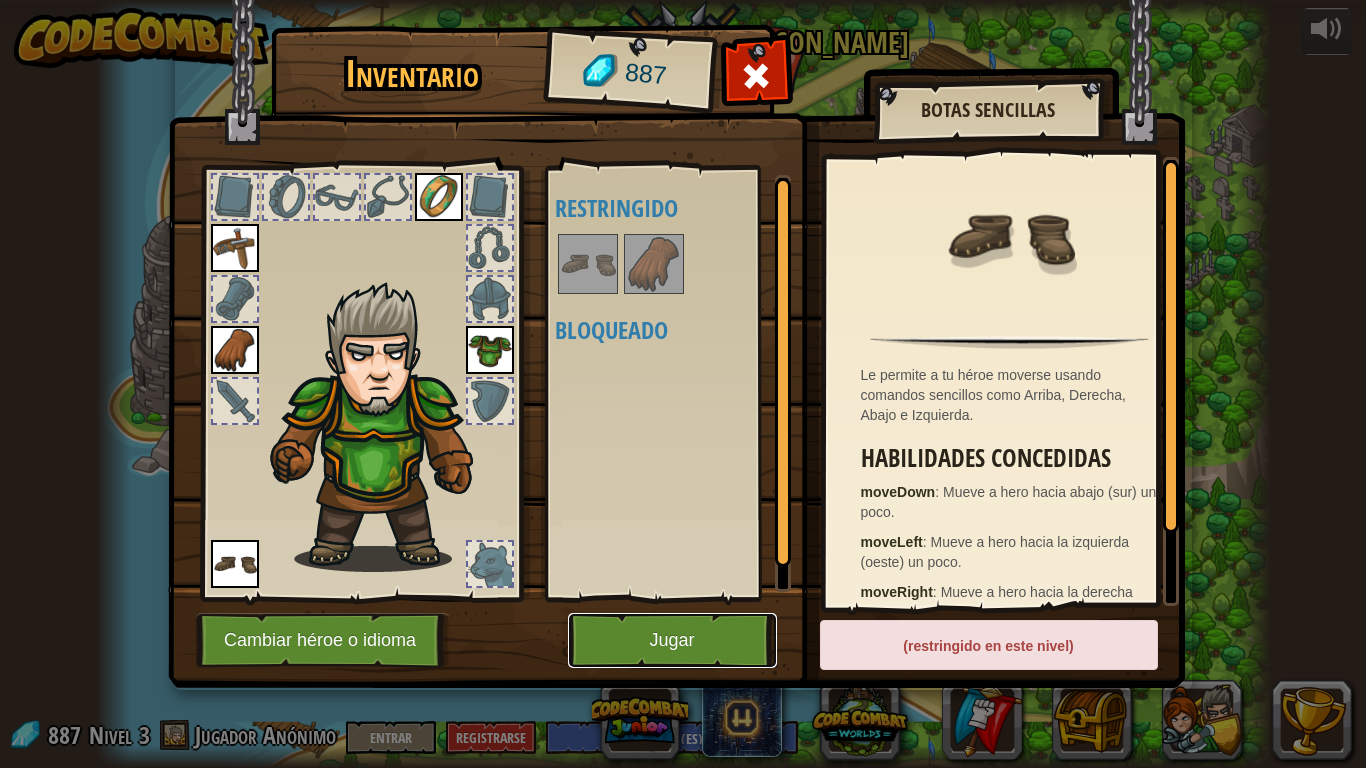 click on "Jugar" at bounding box center (672, 640) 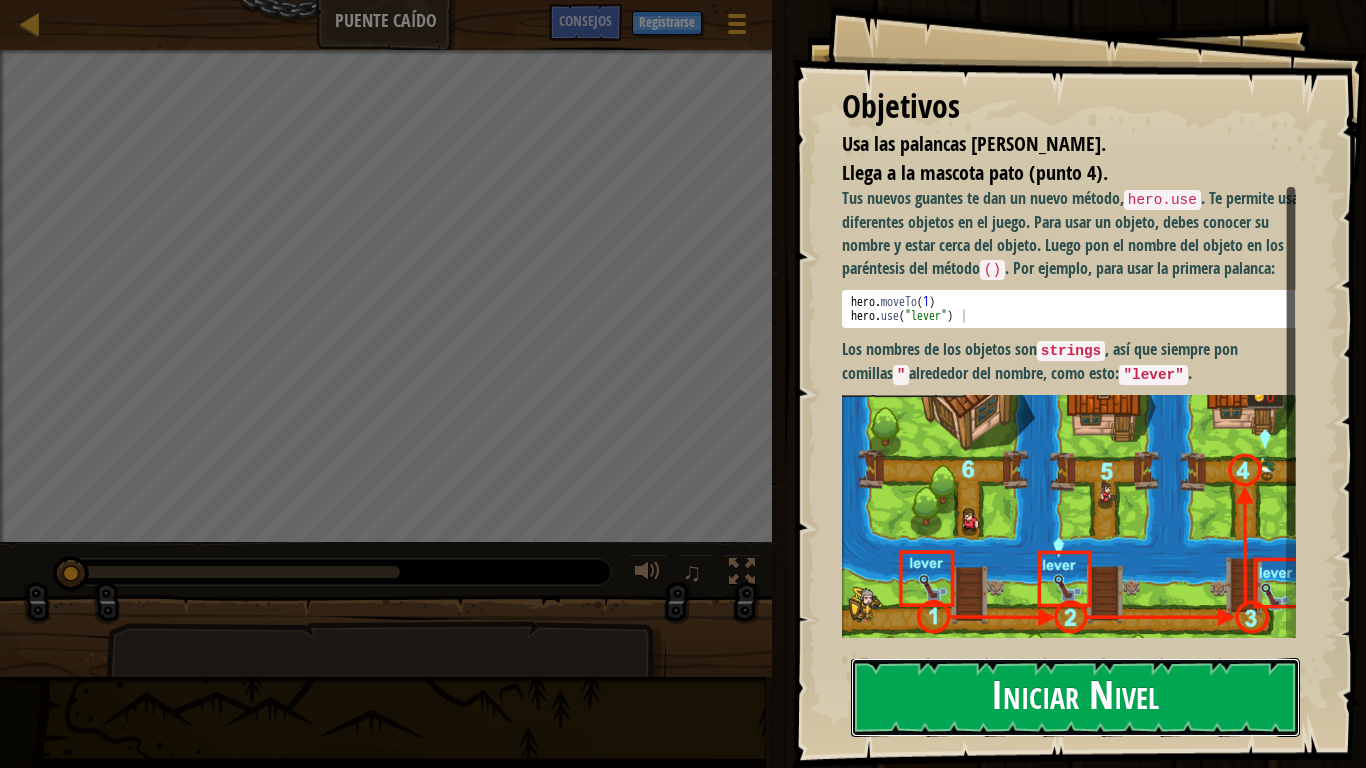 click on "Iniciar Nivel" at bounding box center [1075, 697] 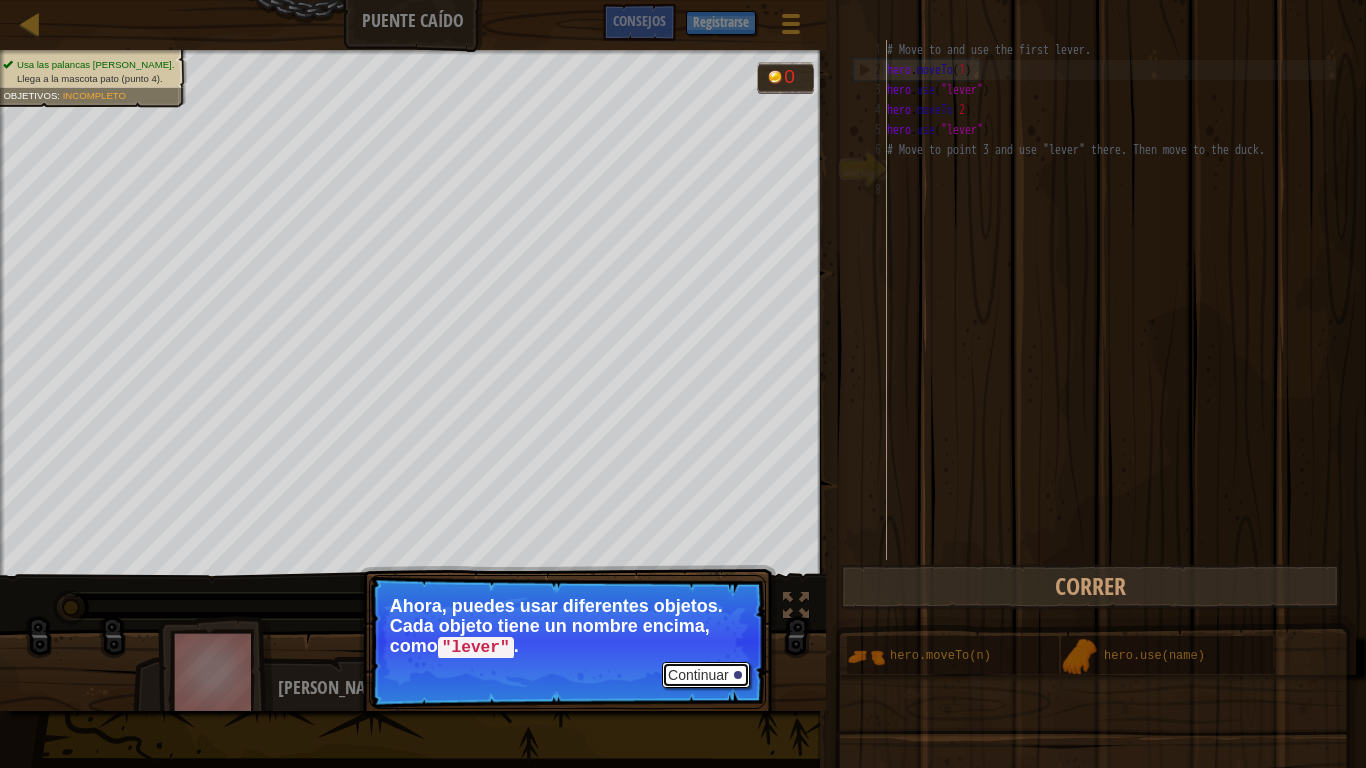 click on "Continuar" at bounding box center [706, 675] 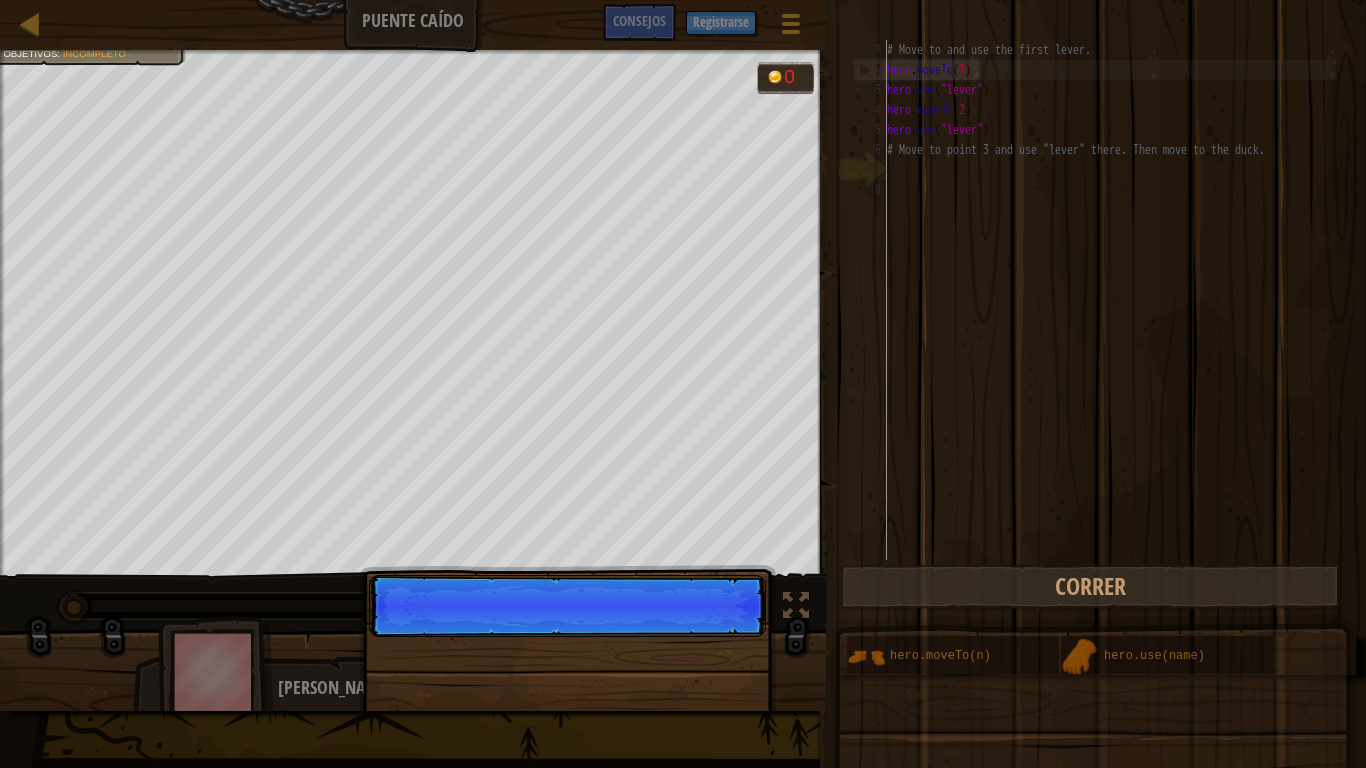 scroll, scrollTop: 9, scrollLeft: 0, axis: vertical 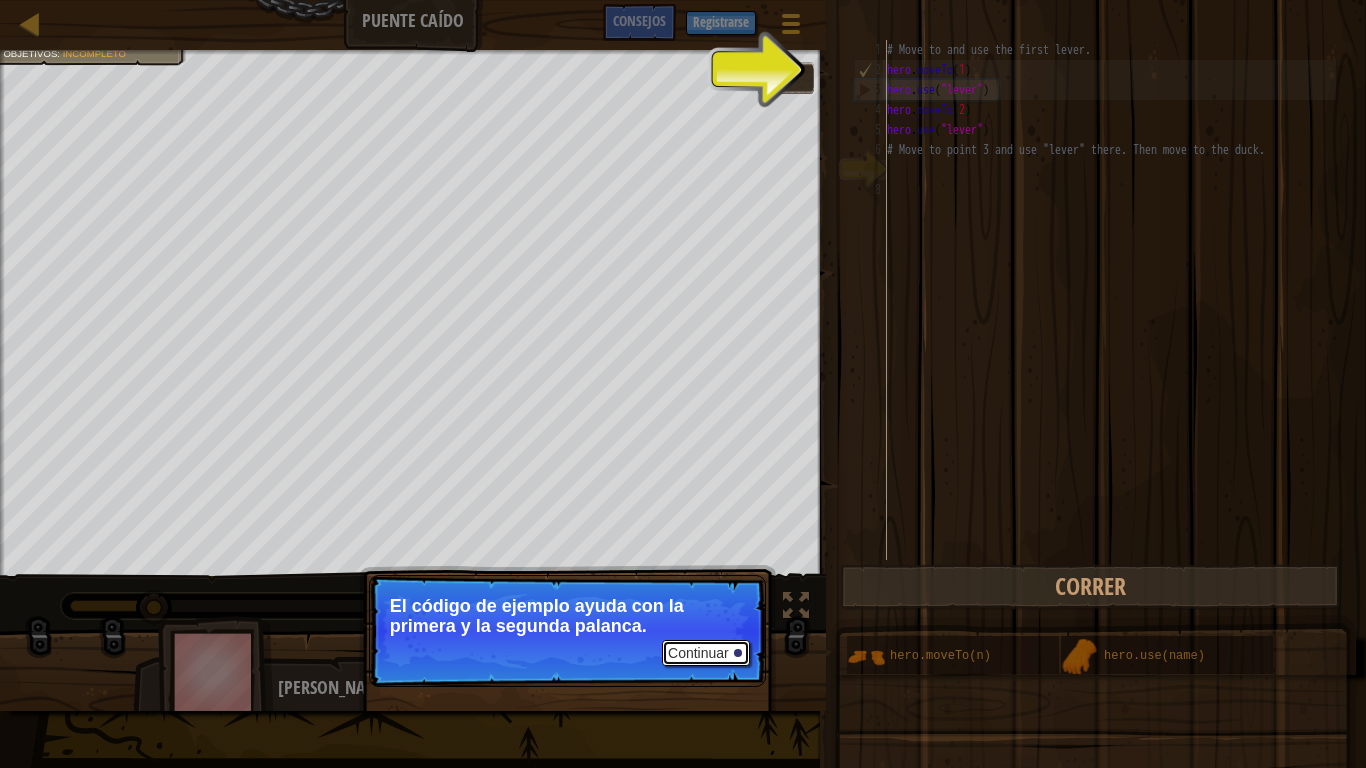 click on "Continuar" at bounding box center [706, 653] 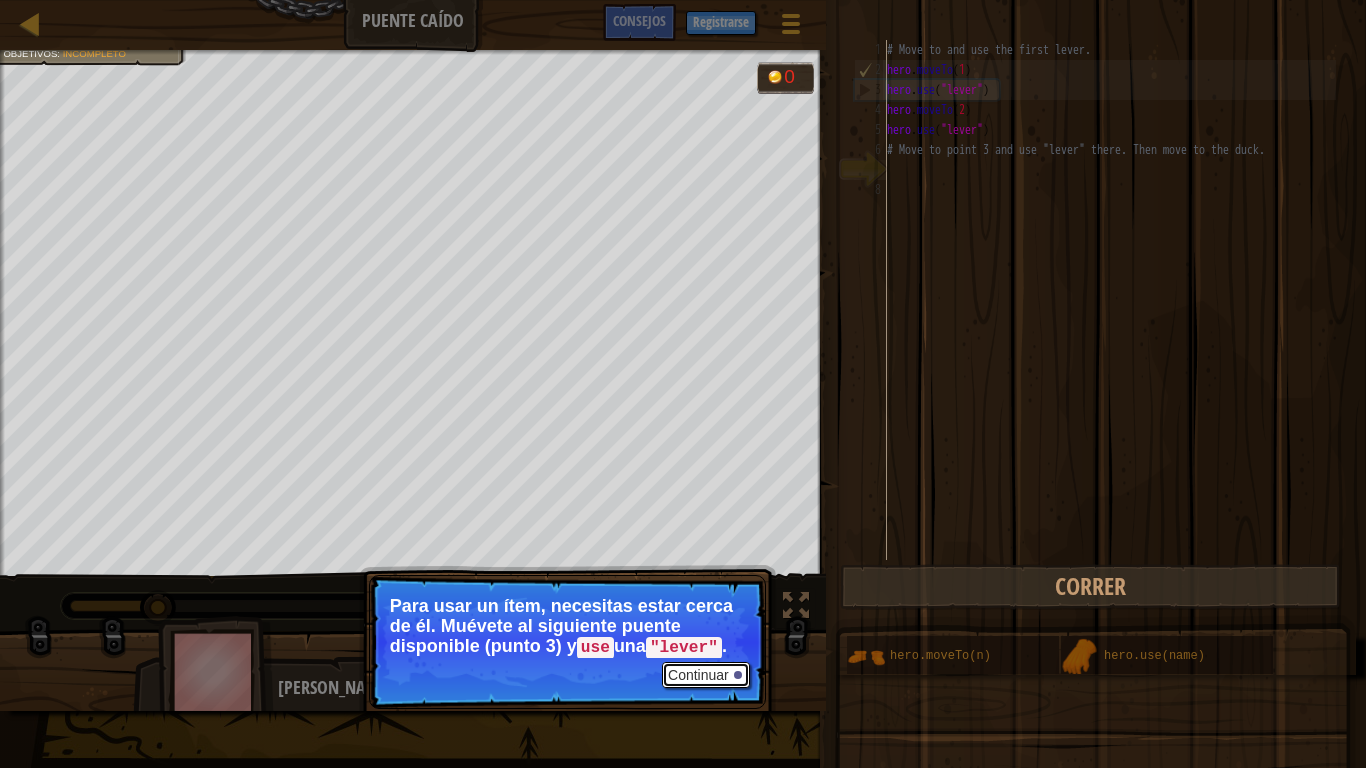 click on "Continuar" at bounding box center (706, 675) 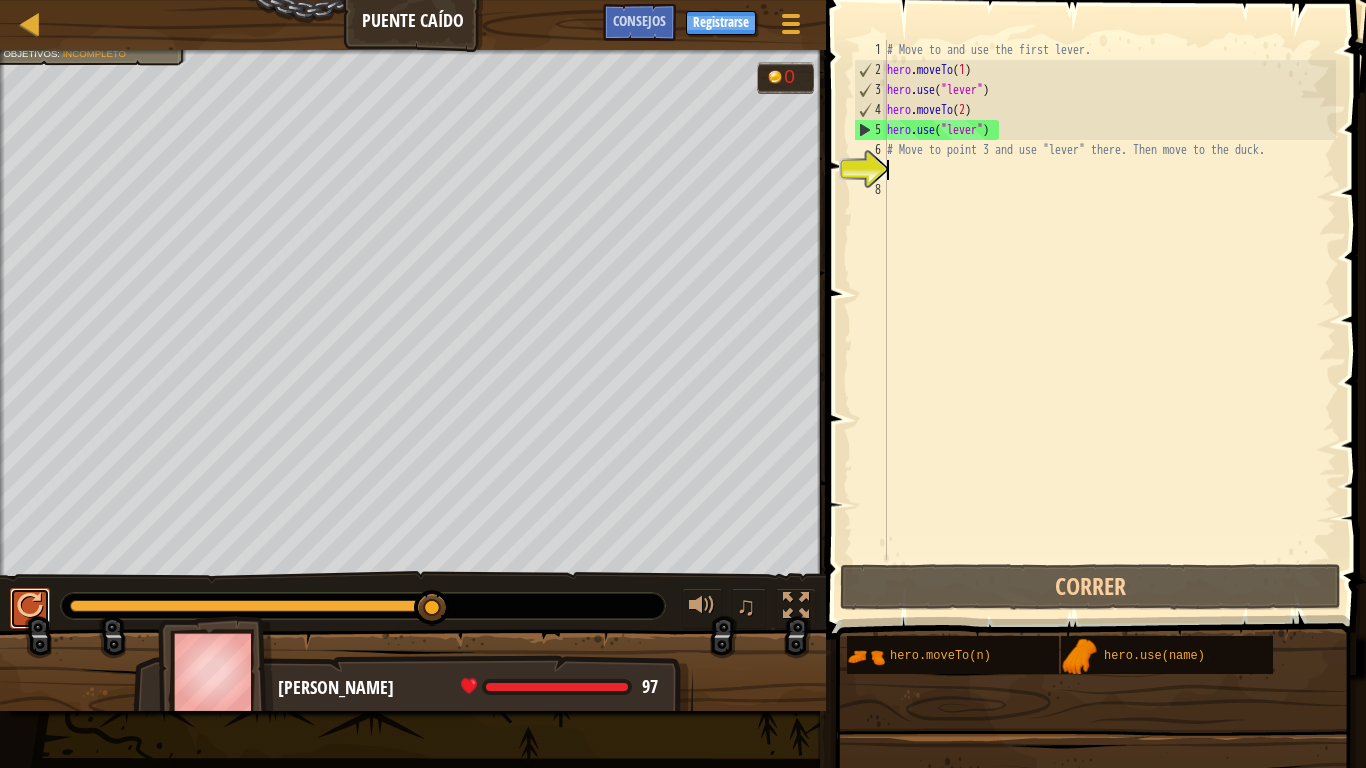click at bounding box center [30, 606] 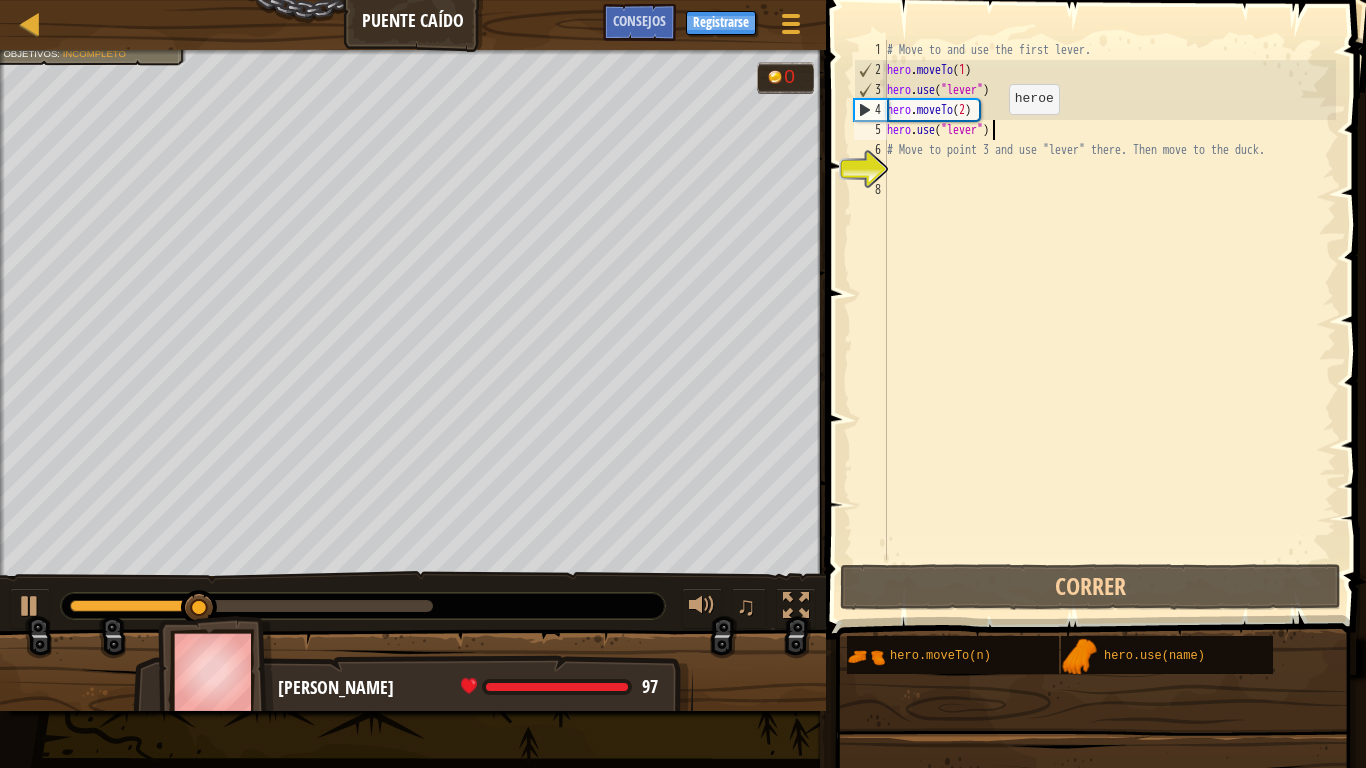click on "# Move to and use the first lever. hero . moveTo ( 1 ) hero . use ( "lever" ) hero . moveTo ( 2 ) hero . use ( "lever" ) # Move to point 3 and use "lever" there. Then move to the duck." at bounding box center (1109, 320) 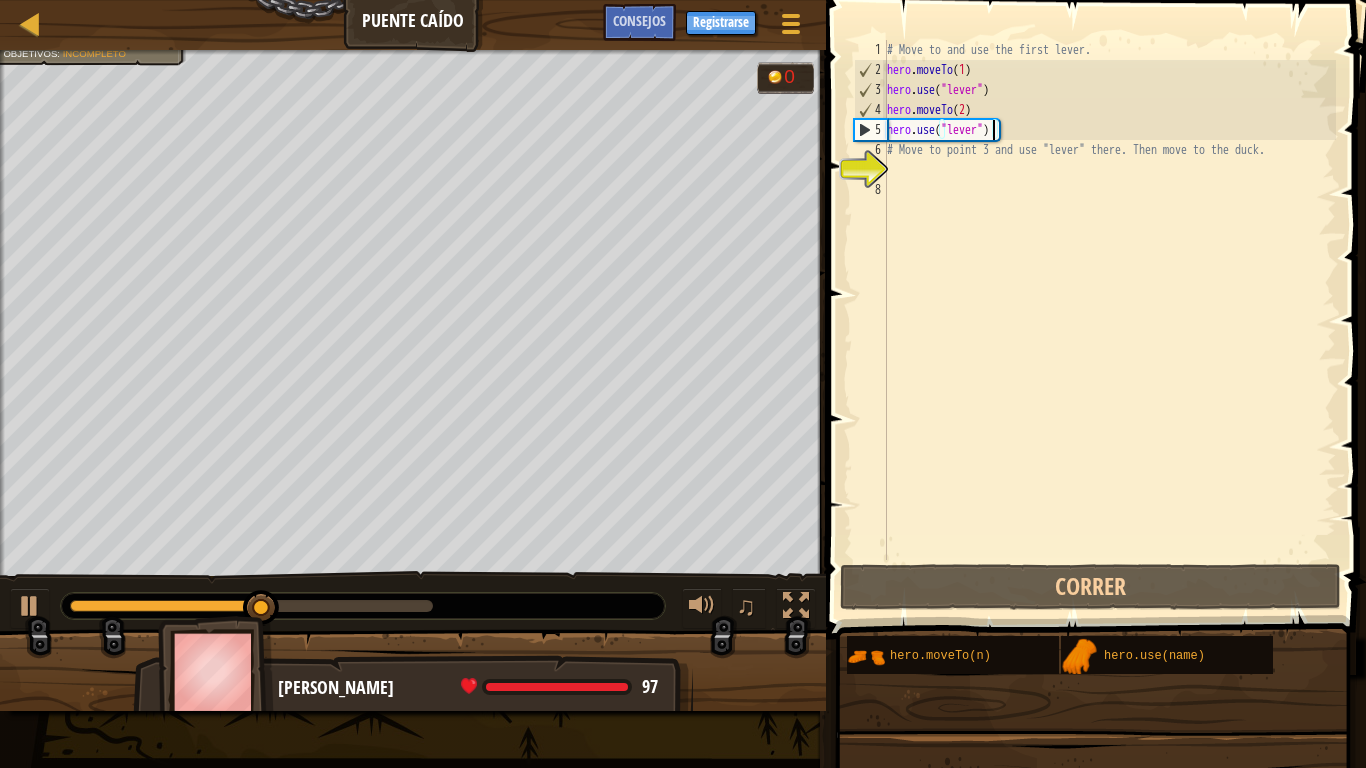 click on "# Move to and use the first lever. hero . moveTo ( 1 ) hero . use ( "lever" ) hero . moveTo ( 2 ) hero . use ( "lever" ) # Move to point 3 and use "lever" there. Then move to the duck." at bounding box center (1109, 320) 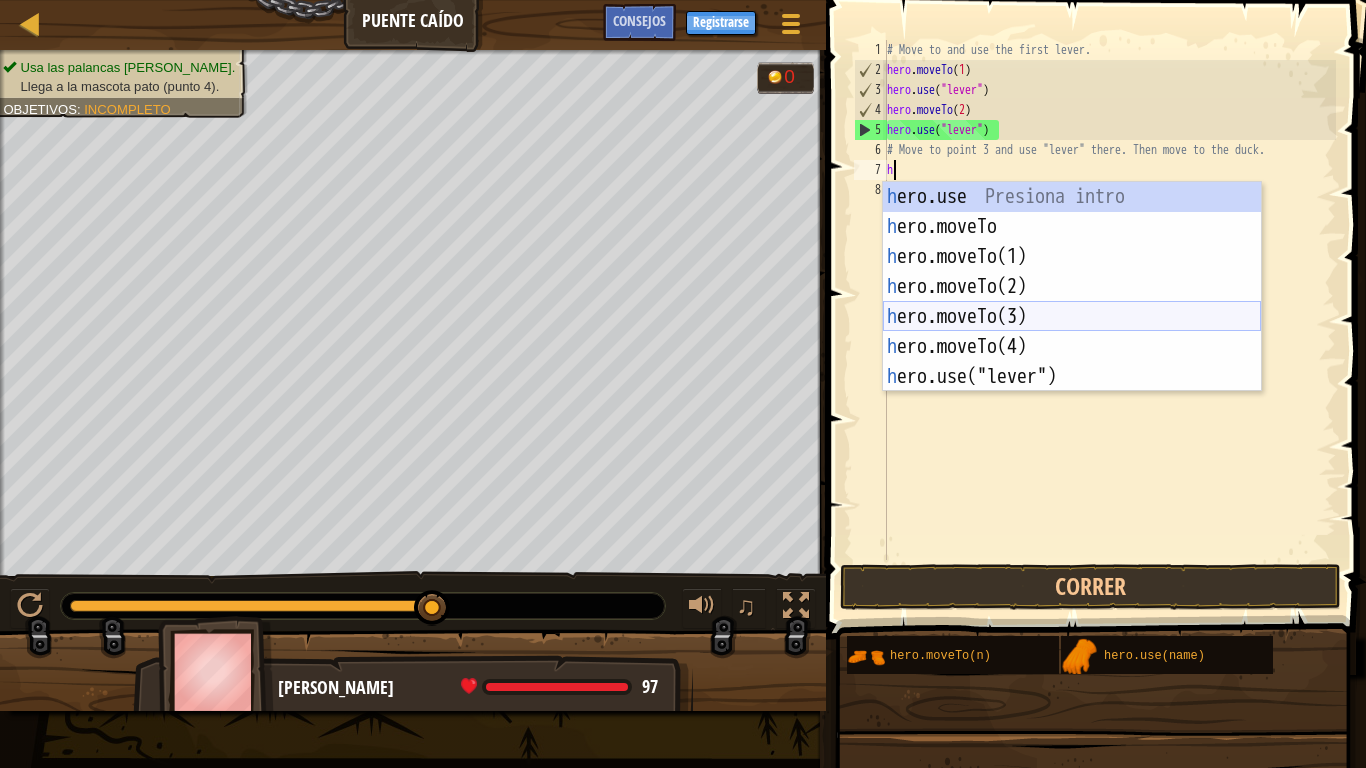 click on "h ero.use Presiona intro h ero.moveTo Presiona intro h ero.moveTo(1) Presiona intro h ero.moveTo(2) Presiona intro h ero.moveTo(3) Presiona intro h ero.moveTo(4) Presiona intro h ero.use("lever") Presiona intro" at bounding box center [1072, 317] 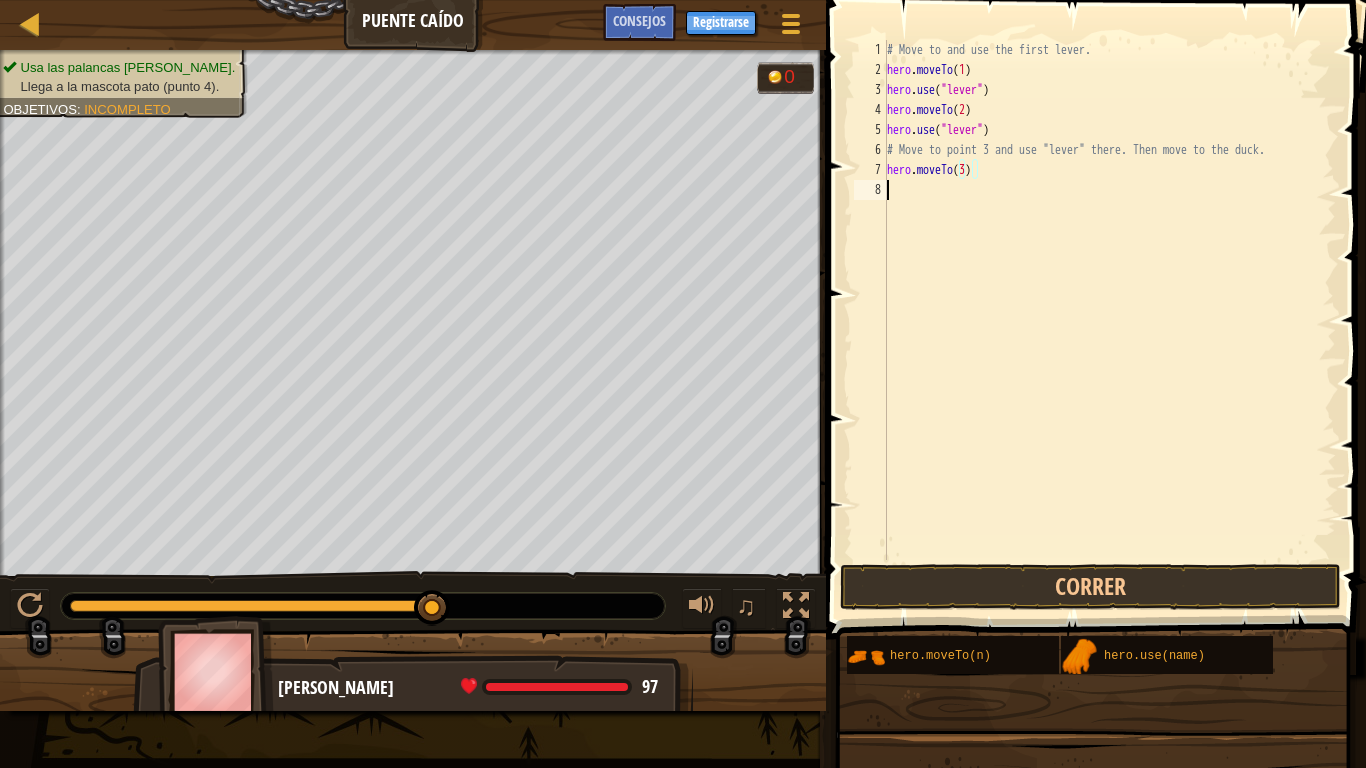 click on "# Move to and use the first lever. hero . moveTo ( 1 ) hero . use ( "lever" ) hero . moveTo ( 2 ) hero . use ( "lever" ) # Move to point 3 and use "lever" there. Then move to the duck. hero . moveTo ( 3 )" at bounding box center [1109, 320] 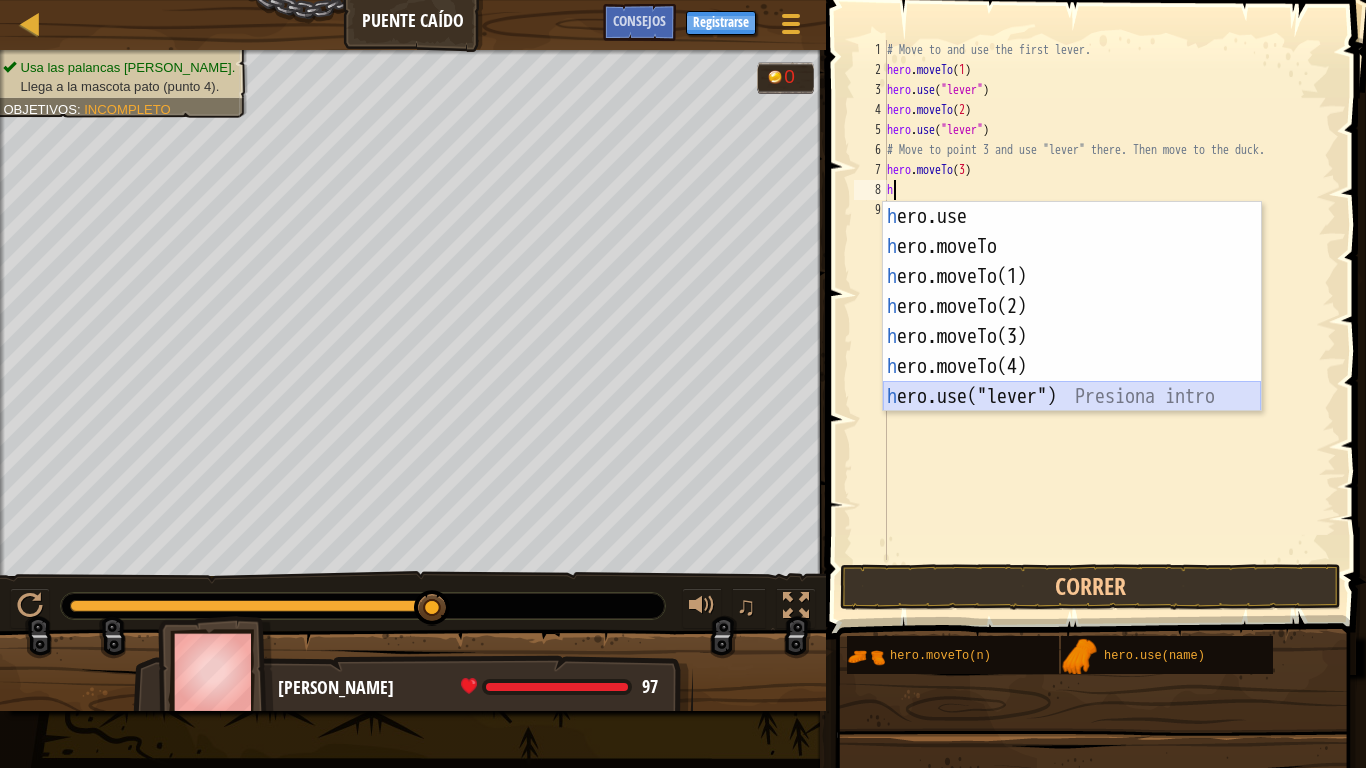 click on "h ero.use Presiona intro h ero.moveTo Presiona intro h ero.moveTo(1) Presiona intro h ero.moveTo(2) Presiona intro h ero.moveTo(3) Presiona intro h ero.moveTo(4) Presiona intro h ero.use("lever") Presiona intro" at bounding box center (1072, 337) 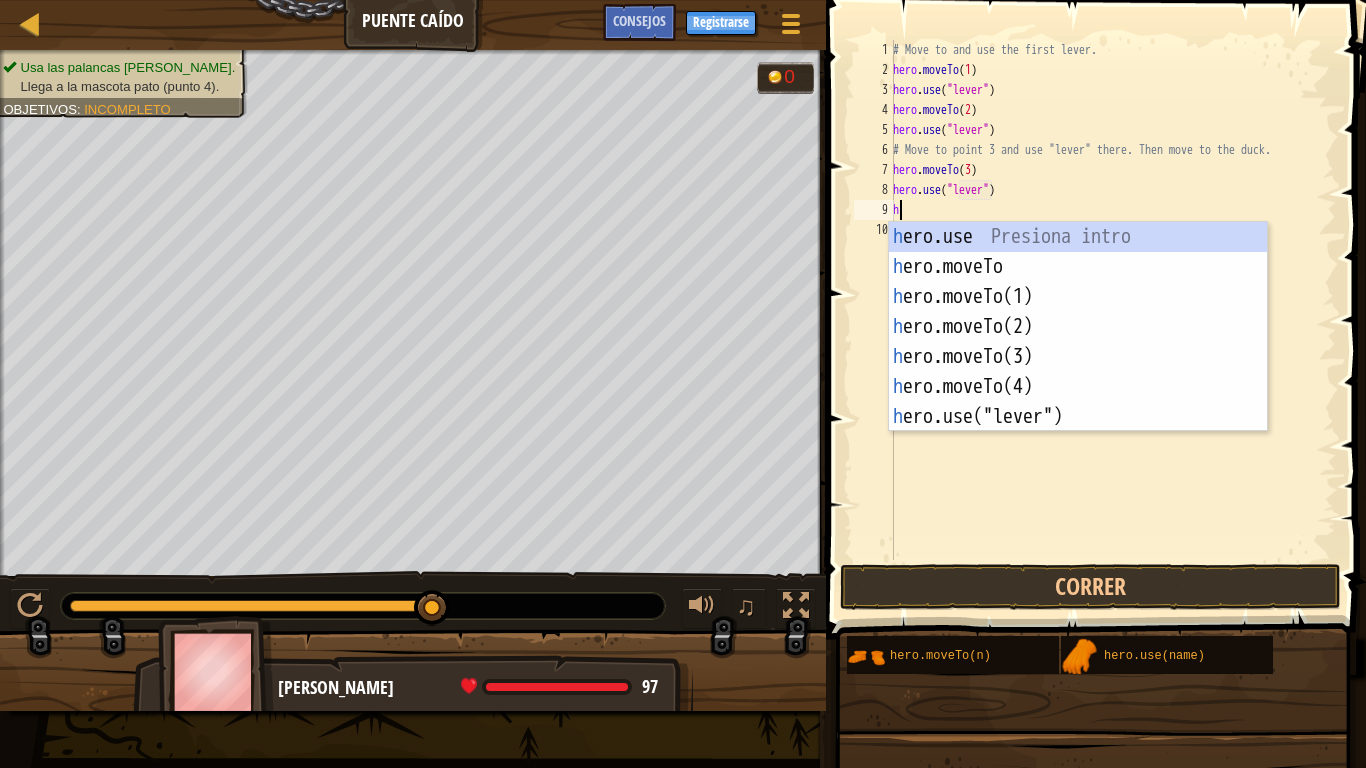 scroll, scrollTop: 9, scrollLeft: 8, axis: both 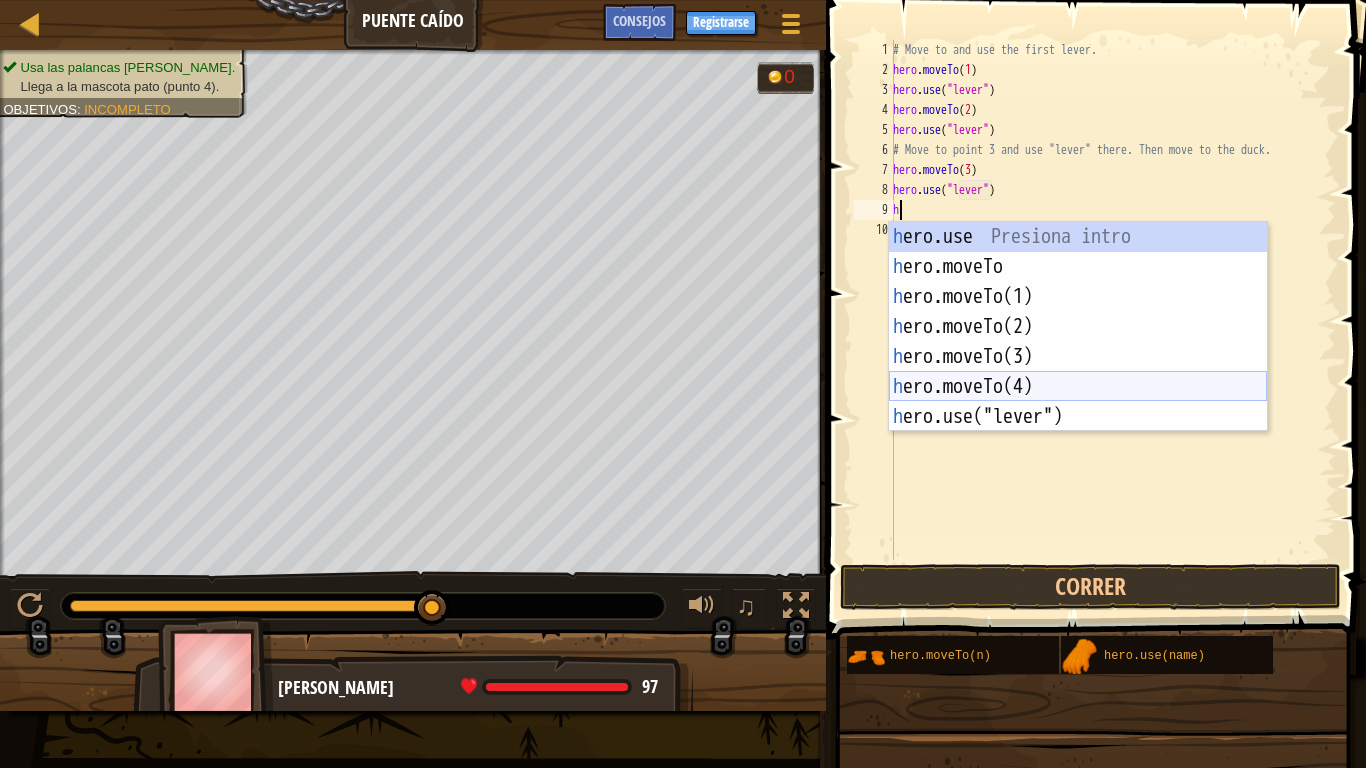 click on "h ero.use Presiona intro h ero.moveTo Presiona intro h ero.moveTo(1) Presiona intro h ero.moveTo(2) Presiona intro h ero.moveTo(3) Presiona intro h ero.moveTo(4) Presiona intro h ero.use("lever") Presiona intro" at bounding box center [1078, 357] 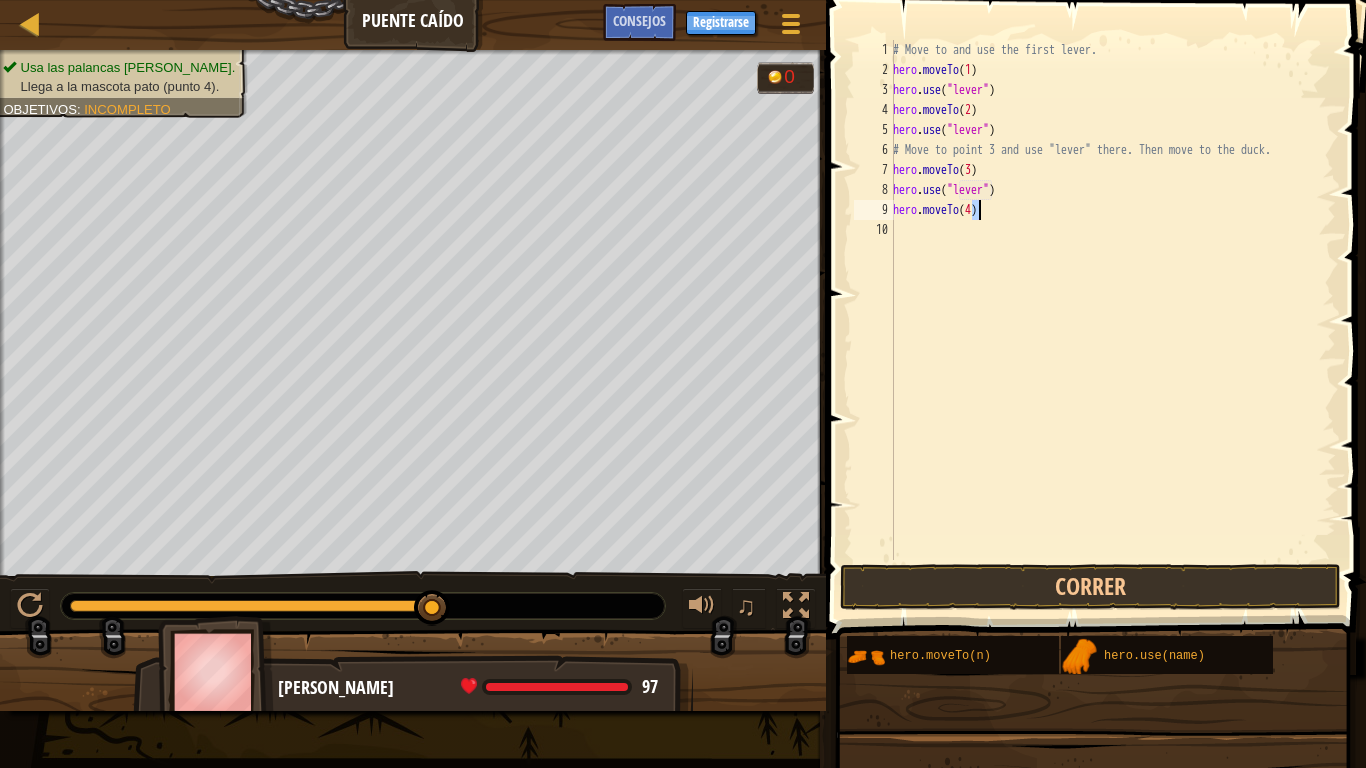 scroll, scrollTop: 9, scrollLeft: 7, axis: both 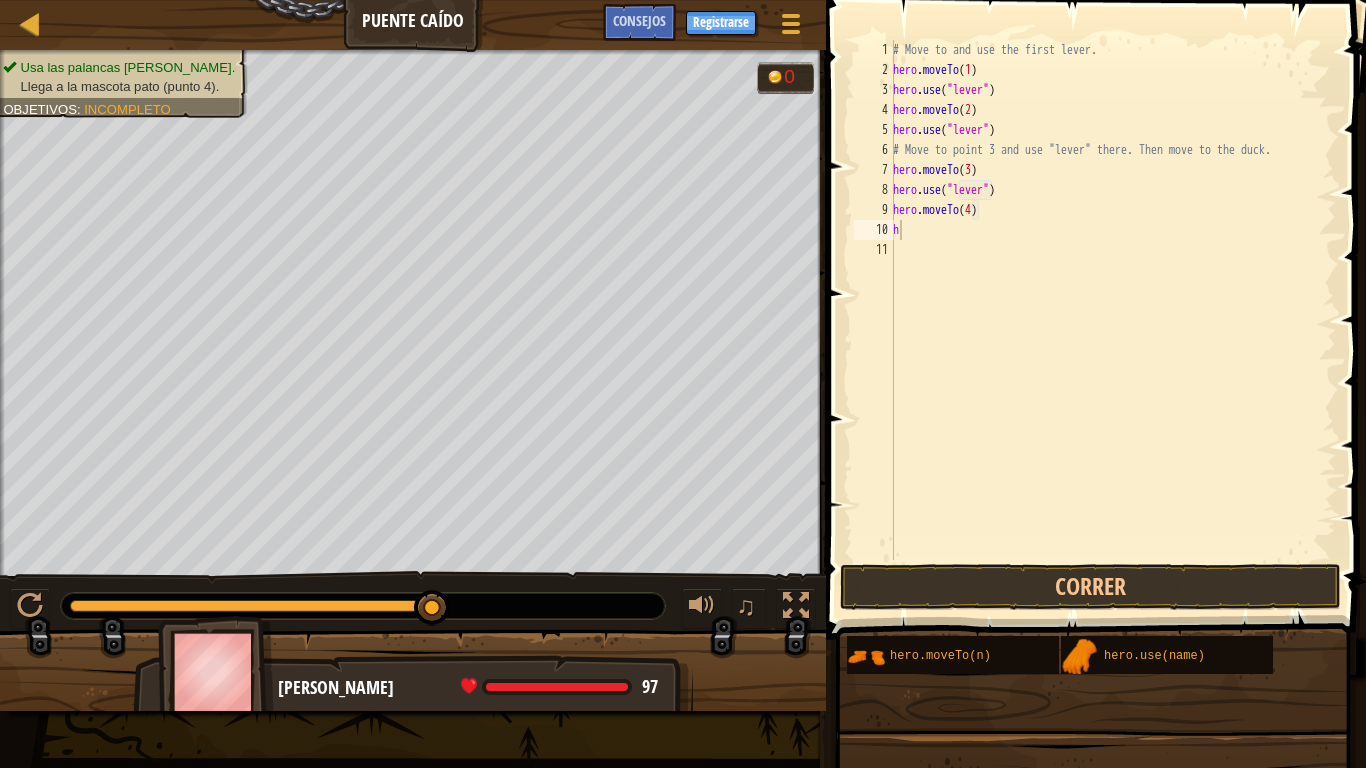click on "hero.moveTo(4)h 1 2 3 4 5 6 7 8 9 10 11 # Move to and use the first lever. hero . moveTo ( 1 ) hero . use ( "lever" ) hero . moveTo ( 2 ) hero . use ( "lever" ) # Move to point 3 and use "lever" there. Then move to the duck. hero . moveTo ( 3 ) hero . use ( "lever" ) hero . moveTo ( 4 ) h     הההההההההההההההההההההההההההההההההההההההההההההההההההההההההההההההההההההההההההההההההההההההההההההההההההההההההההההההההההההההההההההההההההההההההההההההההההההההההההההההההההההההההההההההההההההההההההההההההההההההההההההההההההההההההההההההההההההההההההההההההההההההההההההההה código Salvado Lenguaje de programación : Python Correr Mandar Hecho Statement   /  Call   /  heroe" at bounding box center (1093, 359) 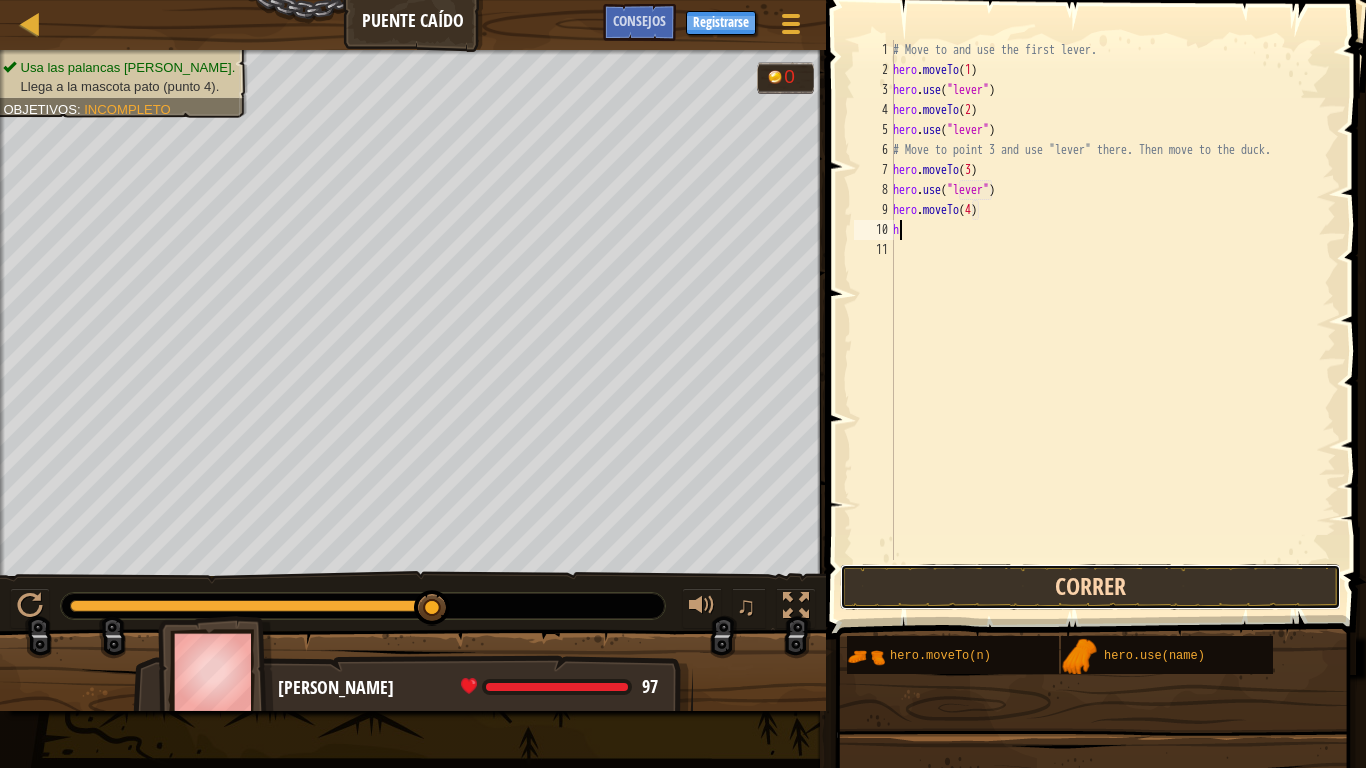 click on "Correr" at bounding box center (1090, 587) 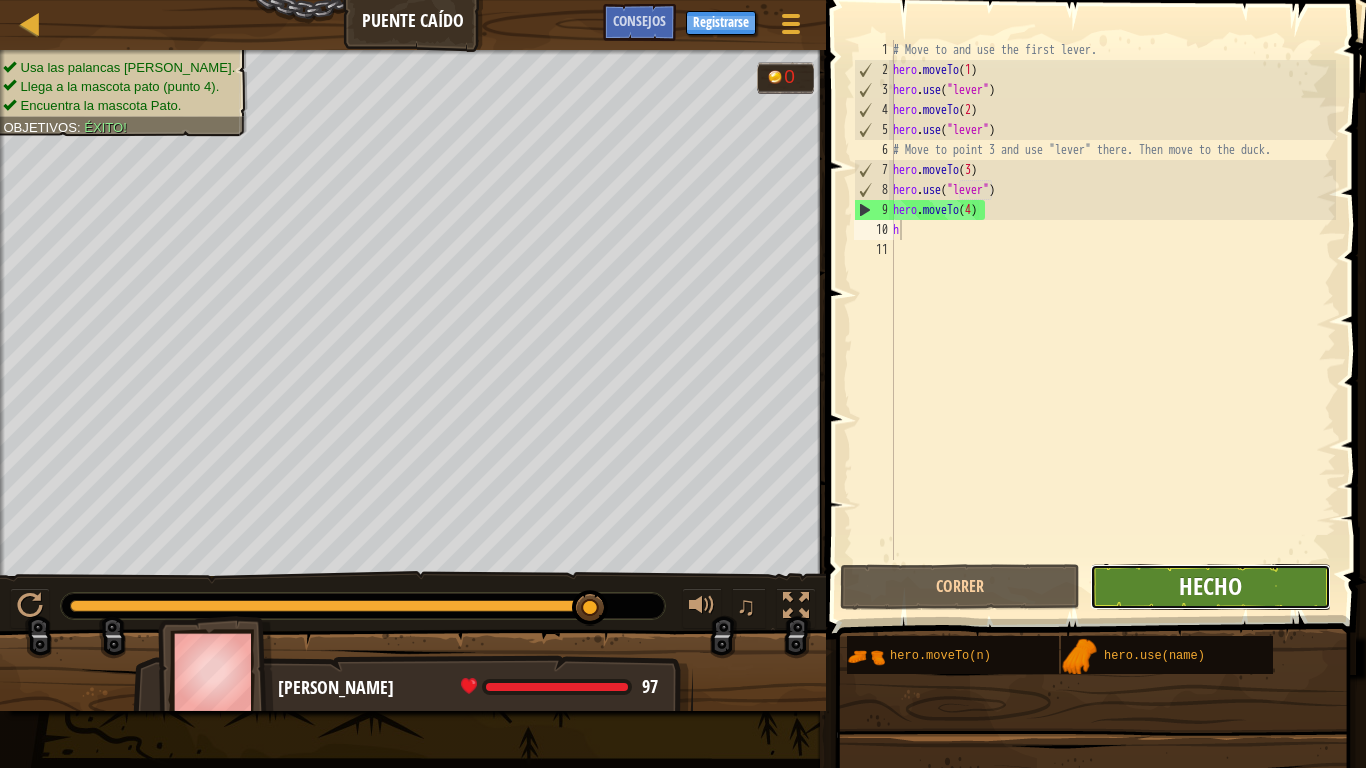 click on "Hecho" at bounding box center (1210, 586) 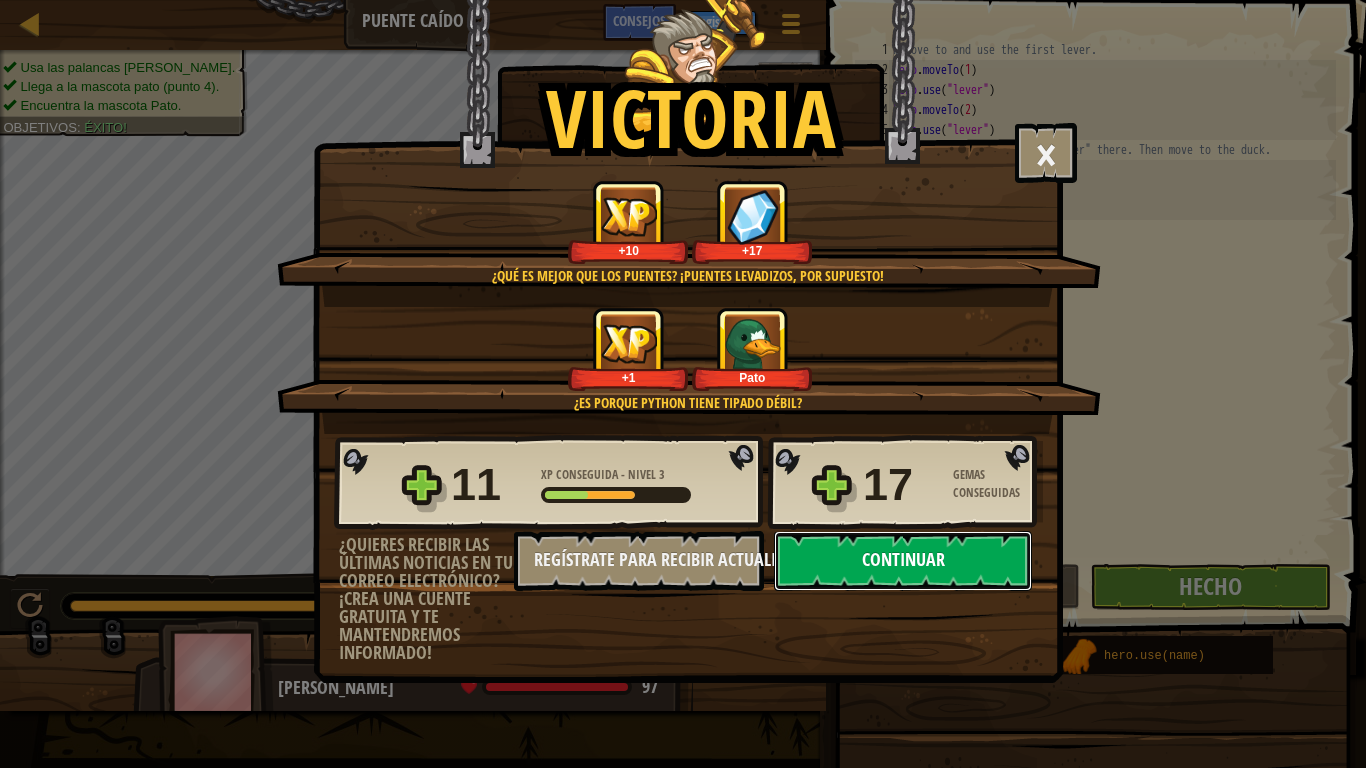 click on "Continuar" at bounding box center [903, 561] 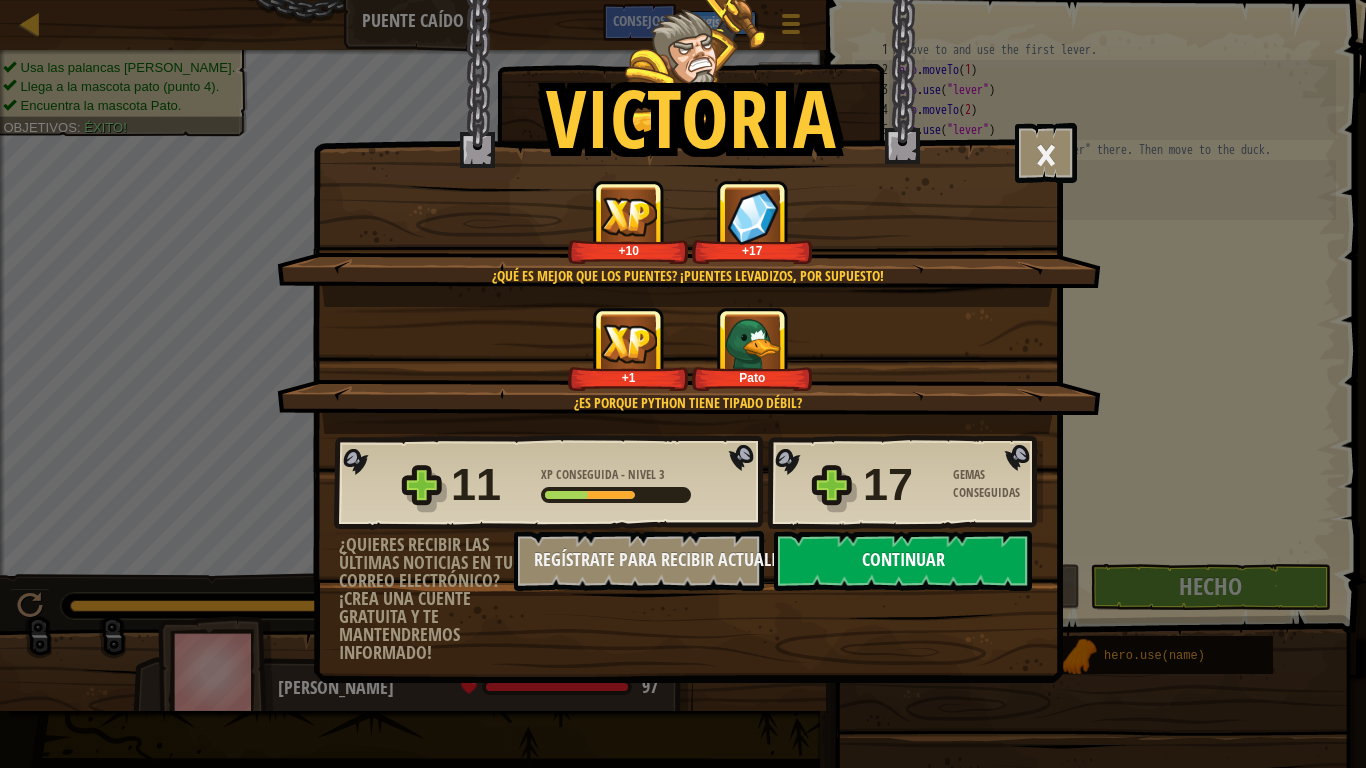 select on "es-ES" 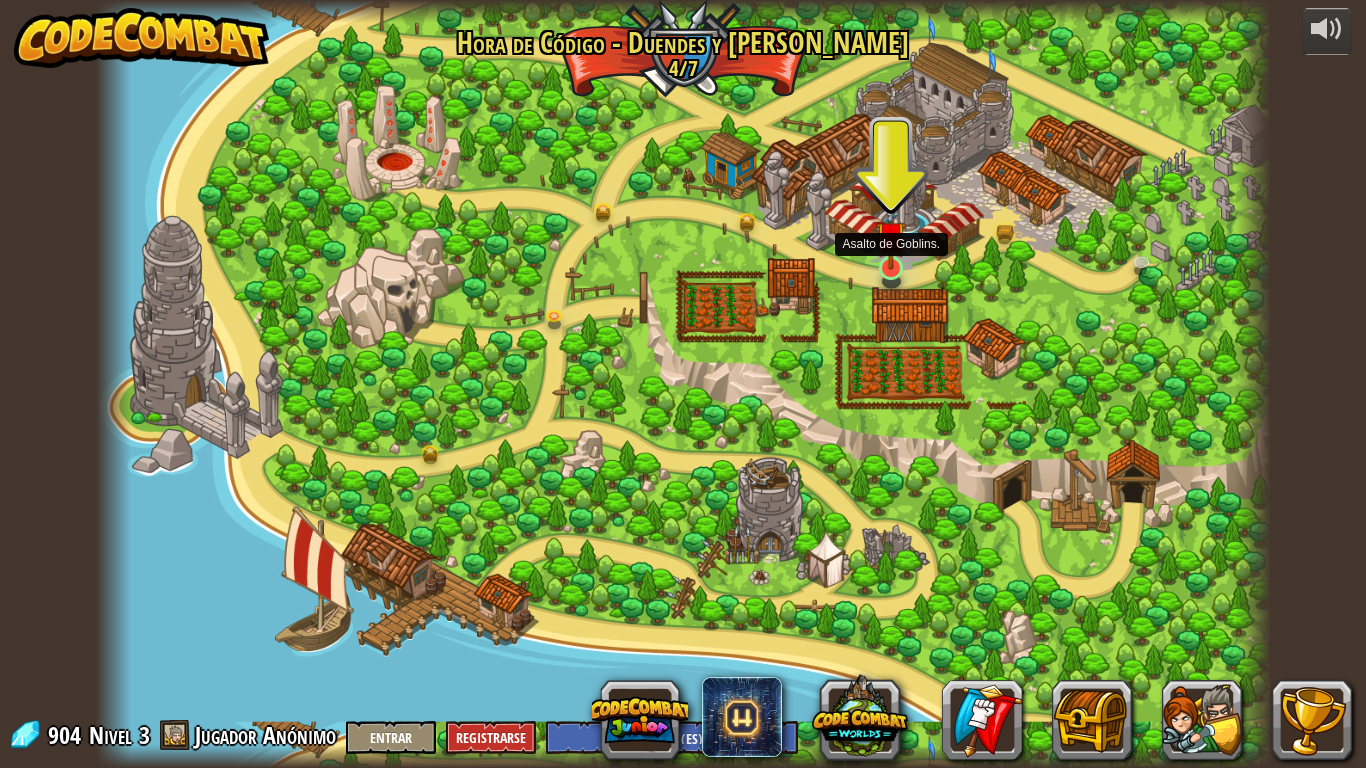 click at bounding box center [891, 236] 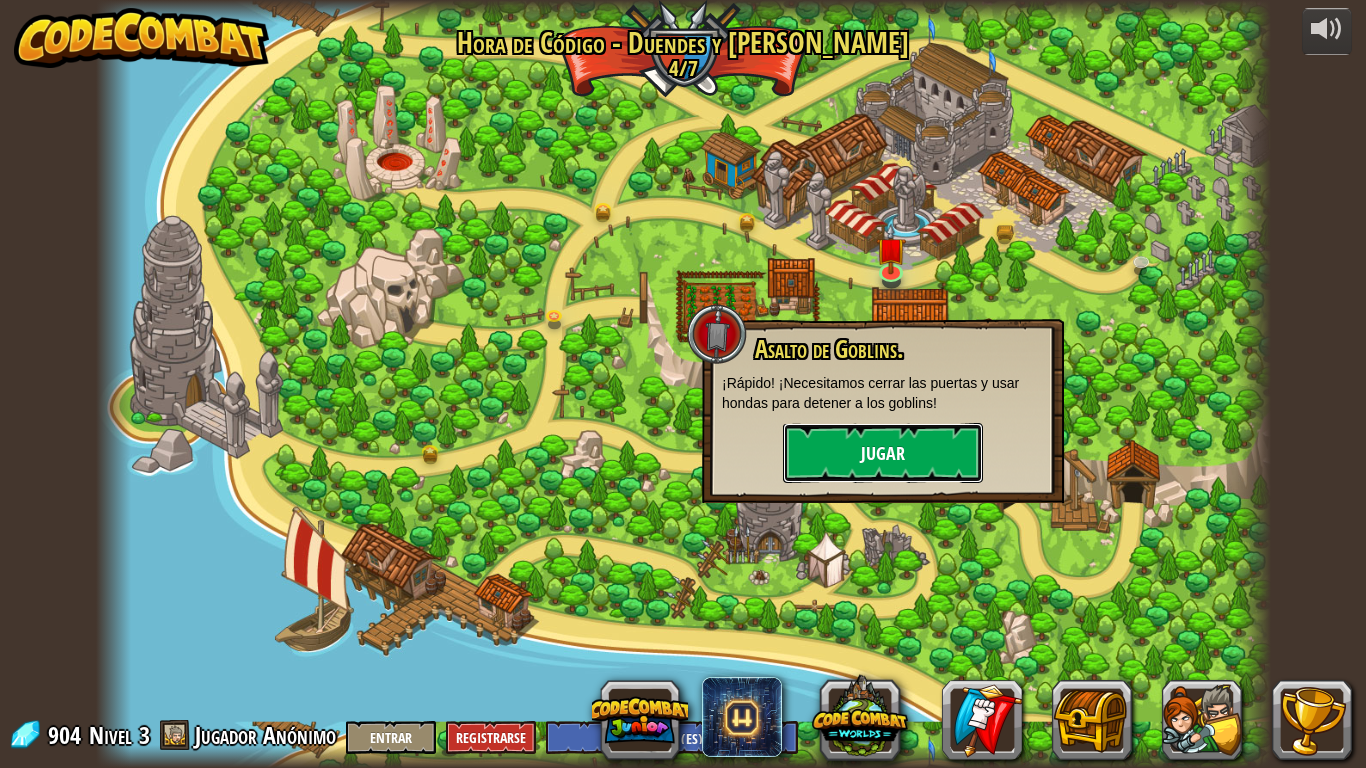 click on "Jugar" at bounding box center [883, 453] 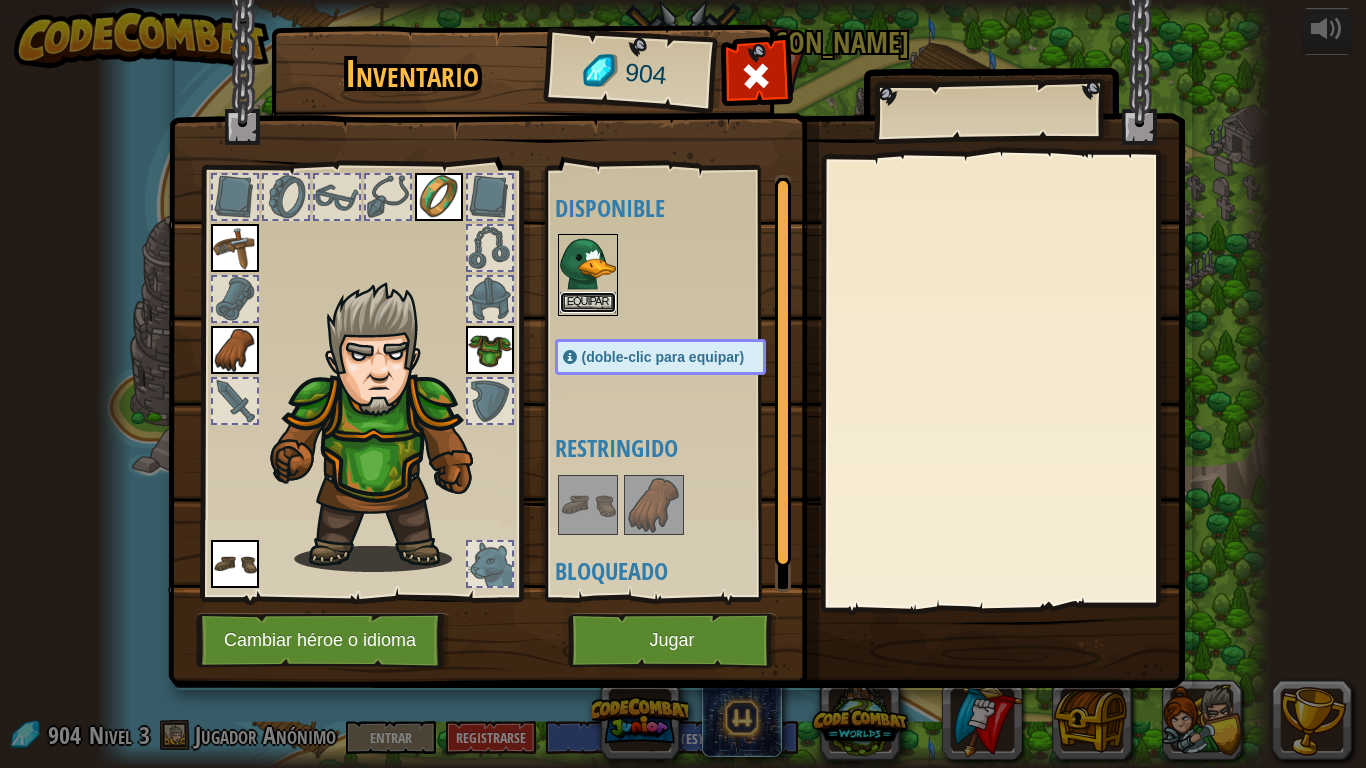 click on "Equipar" at bounding box center (588, 302) 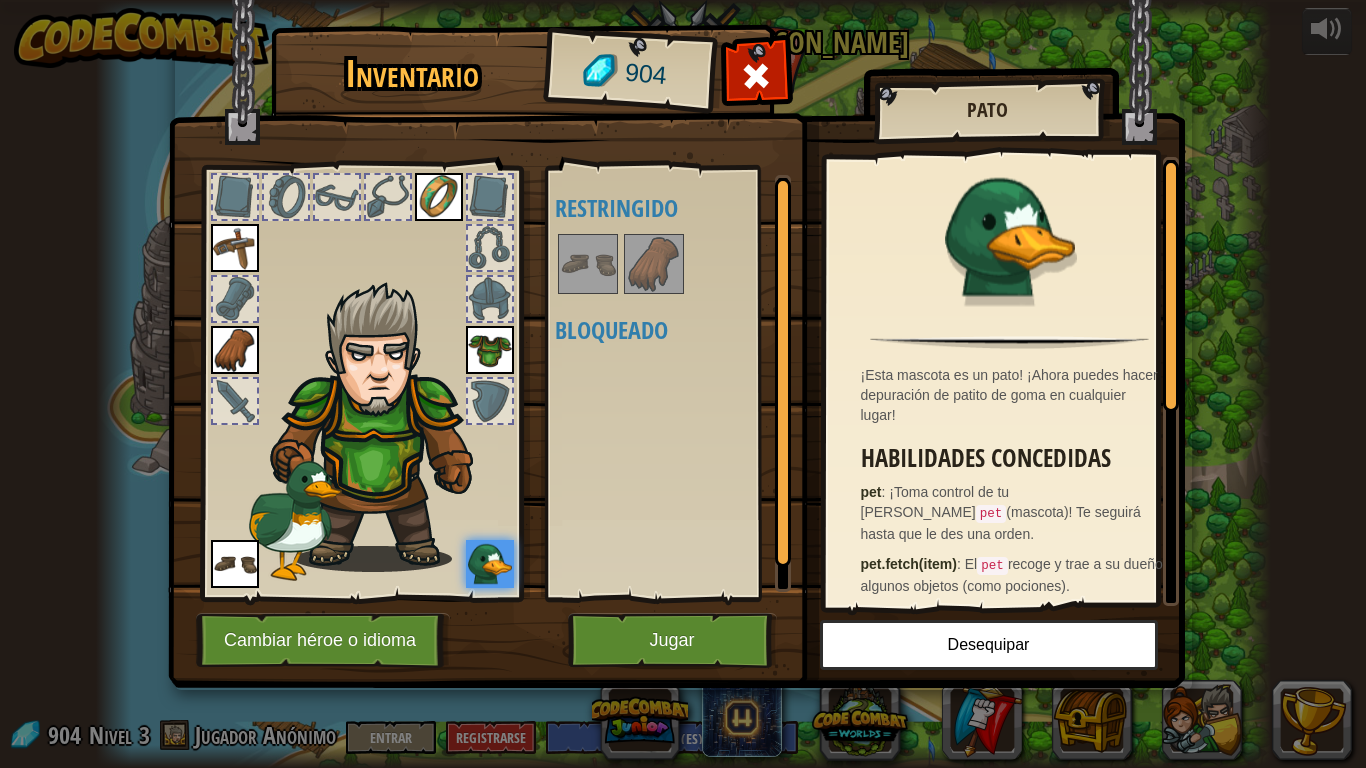click at bounding box center (588, 264) 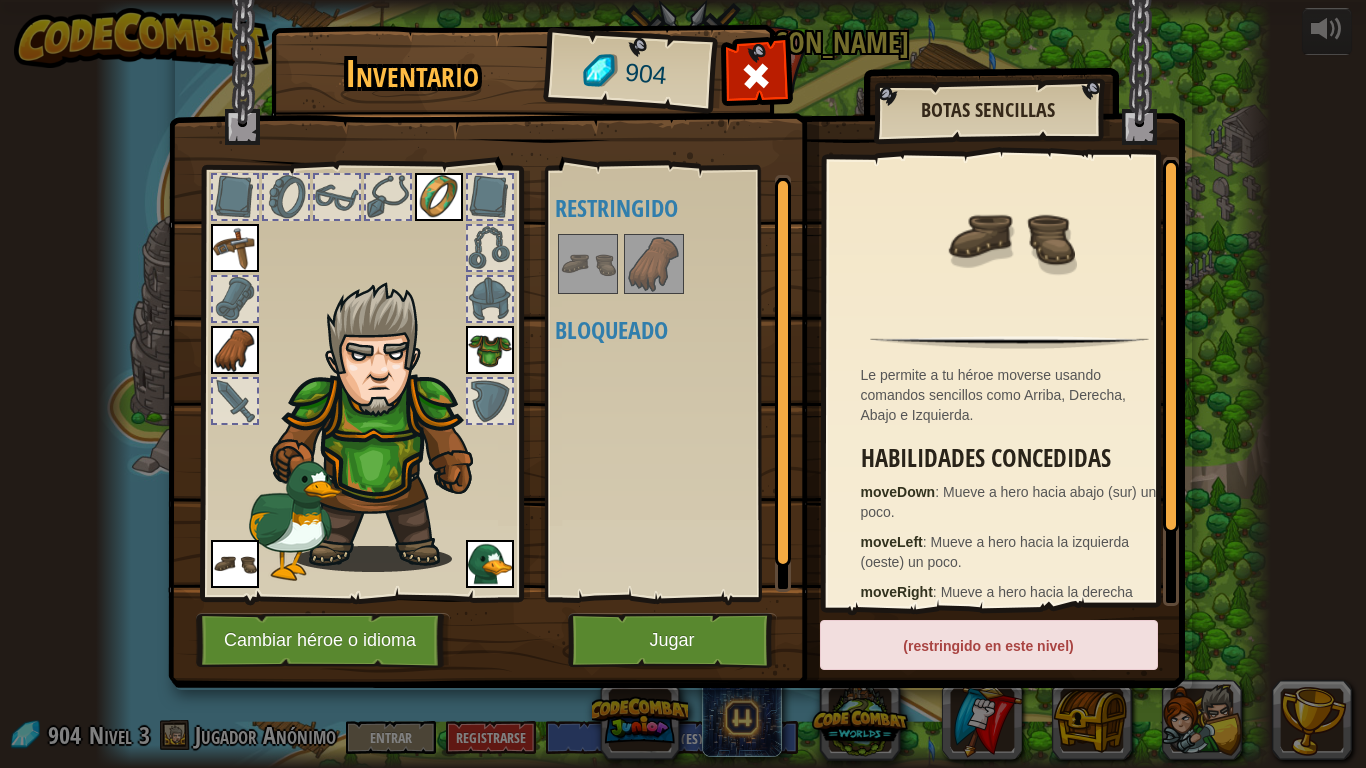 click at bounding box center [654, 264] 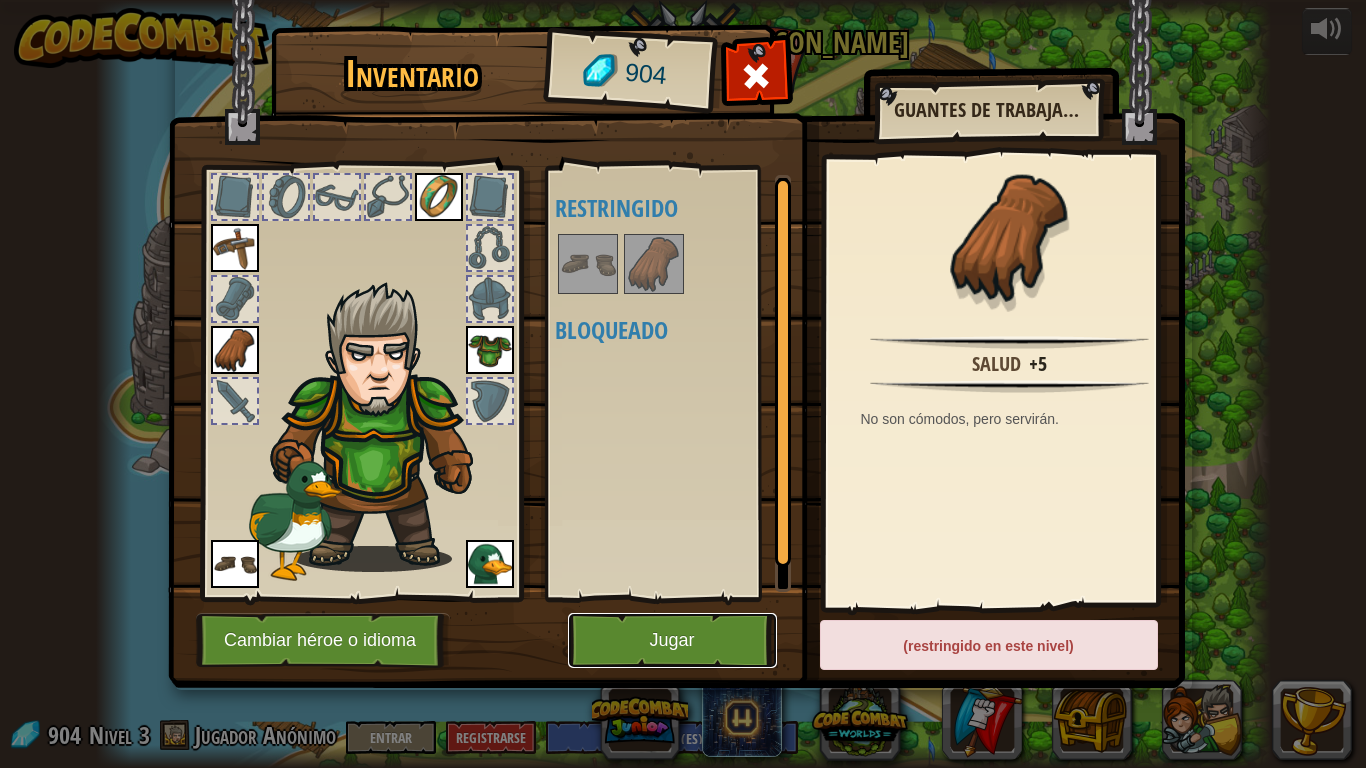 click on "Jugar" at bounding box center [672, 640] 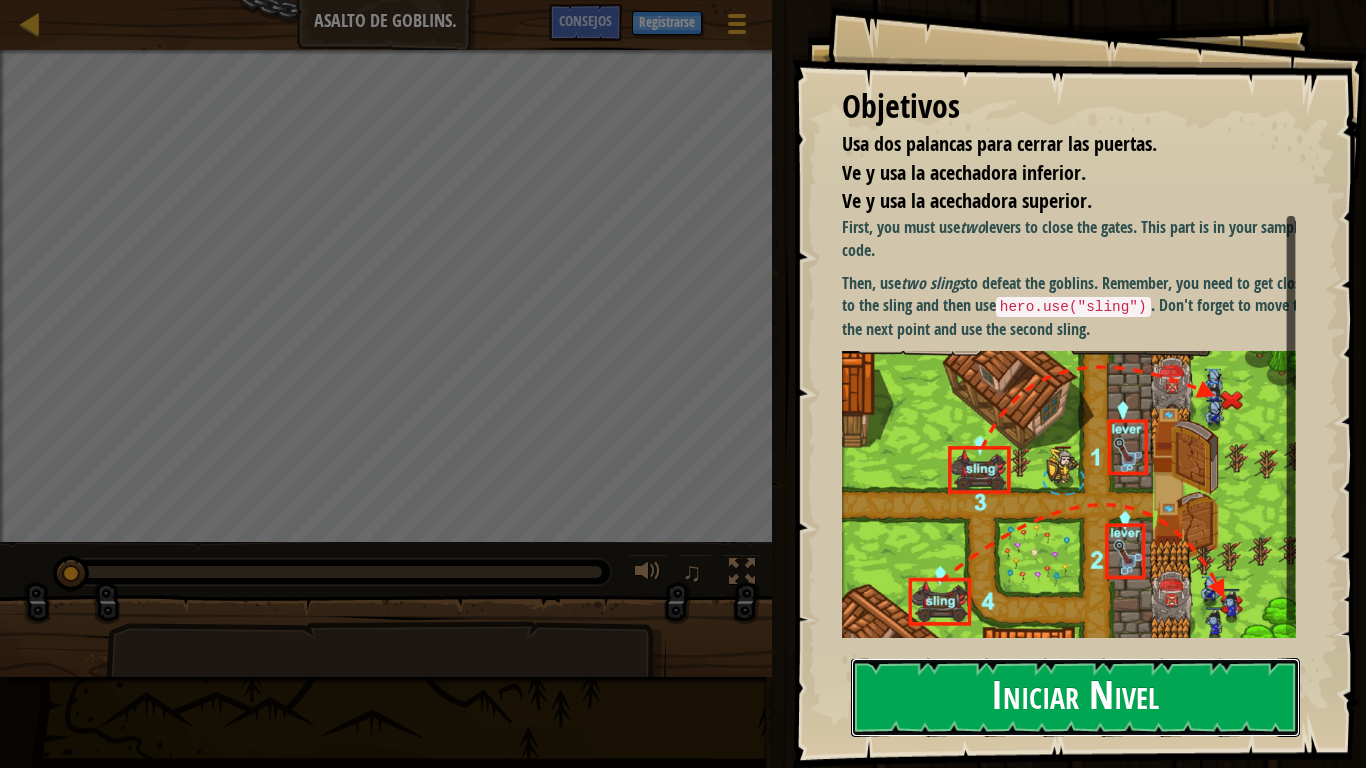 click on "Iniciar Nivel" at bounding box center (1075, 697) 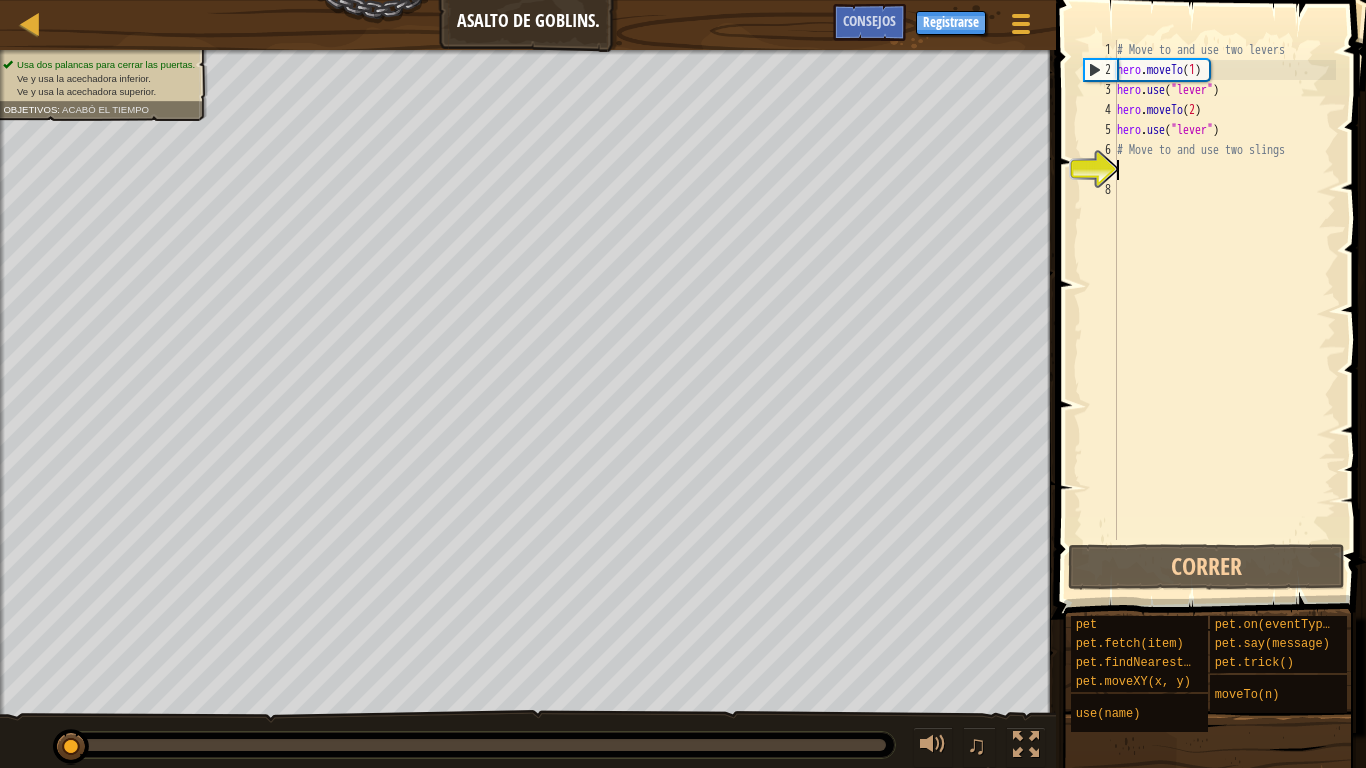 click on "# Move to and use two levers hero . moveTo ( 1 ) hero . use ( "lever" ) hero . moveTo ( 2 ) hero . use ( "lever" ) # Move to and use two slings" at bounding box center [1224, 310] 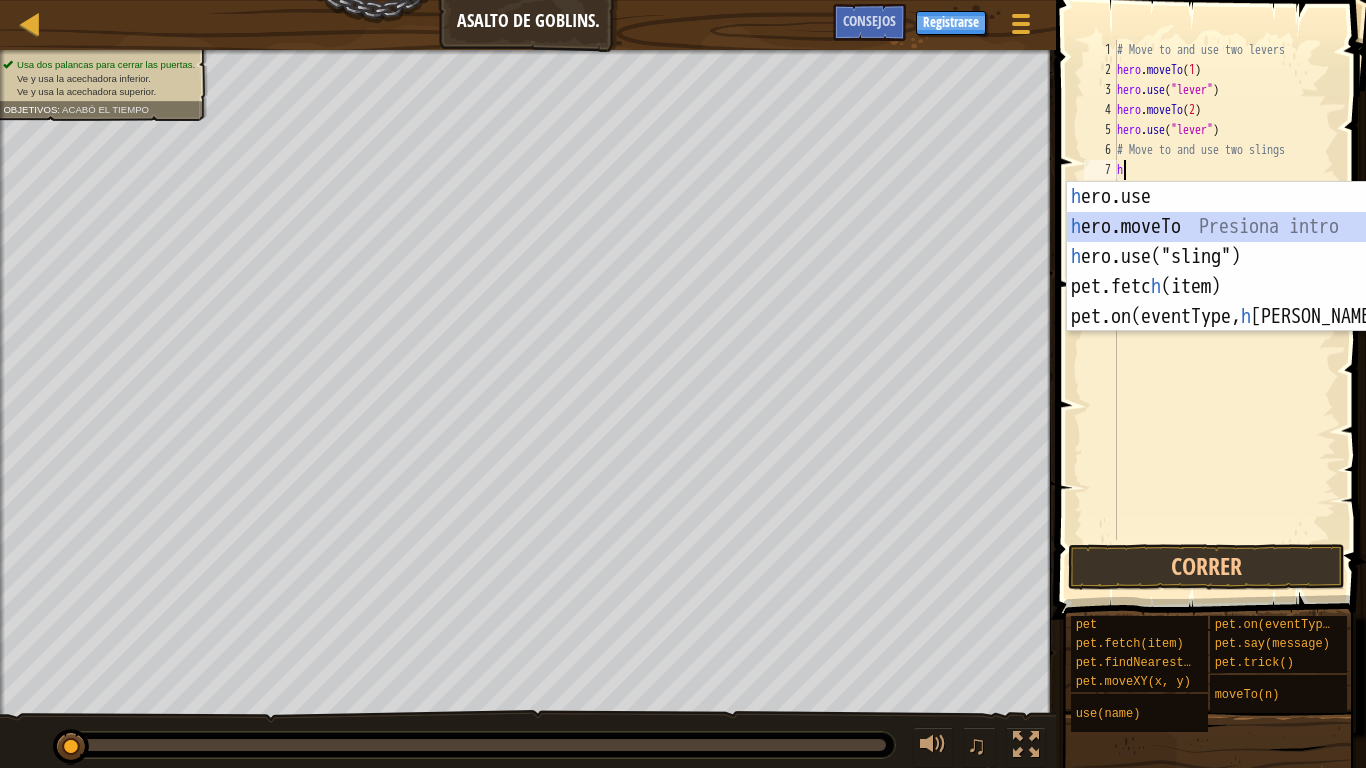 click on "h ero.use Presiona intro h ero.moveTo Presiona intro h ero.use("sling") Presiona intro pet.fetc h (item) Presiona intro pet.on(eventType,  [PERSON_NAME]) Presiona intro" at bounding box center [1256, 287] 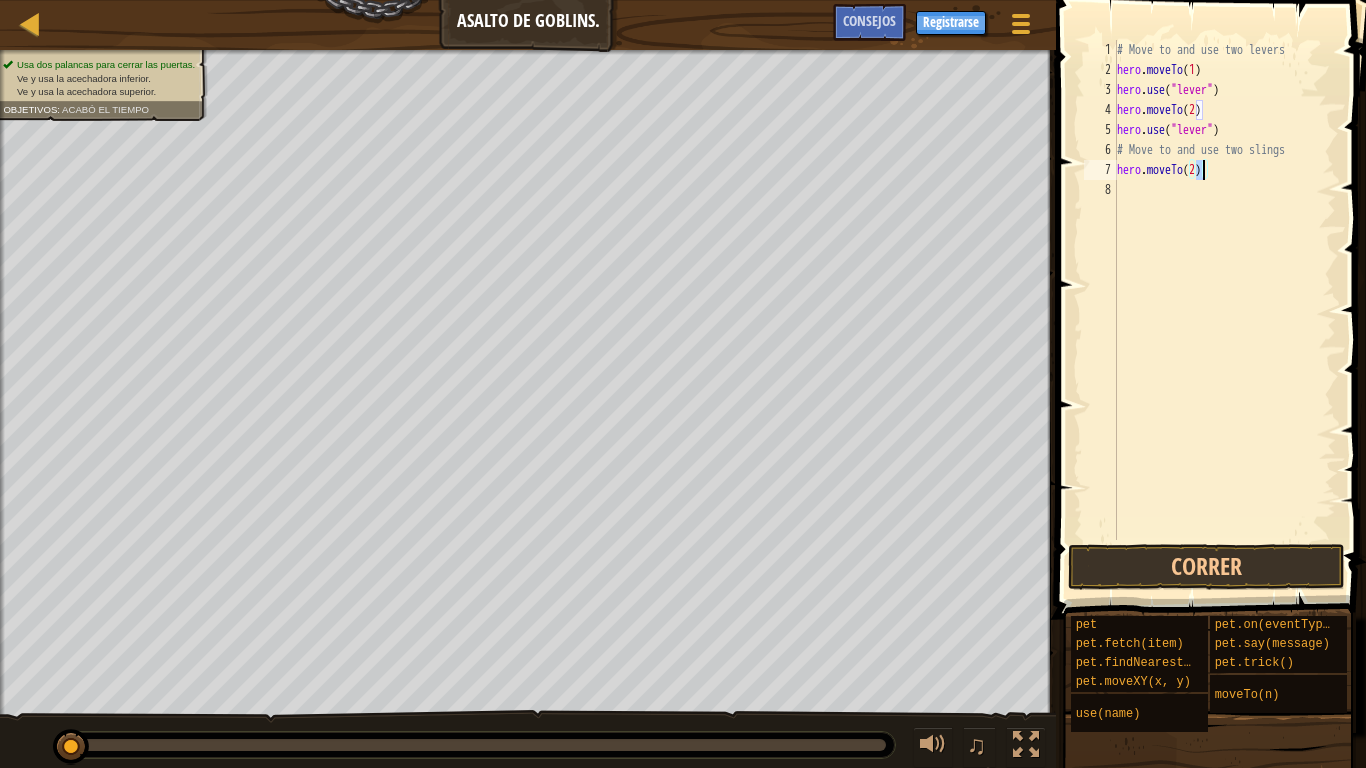 type on "hero.moveTo(4)" 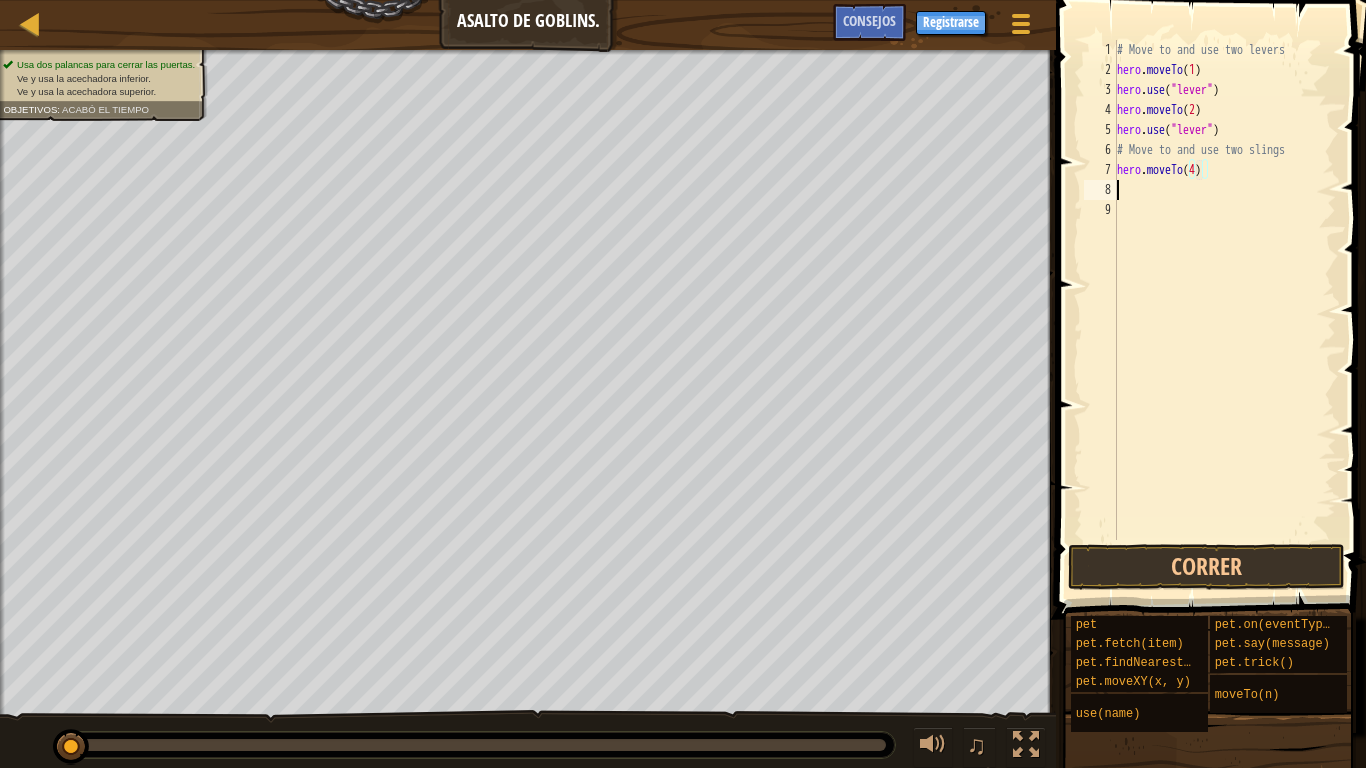 scroll, scrollTop: 9, scrollLeft: 0, axis: vertical 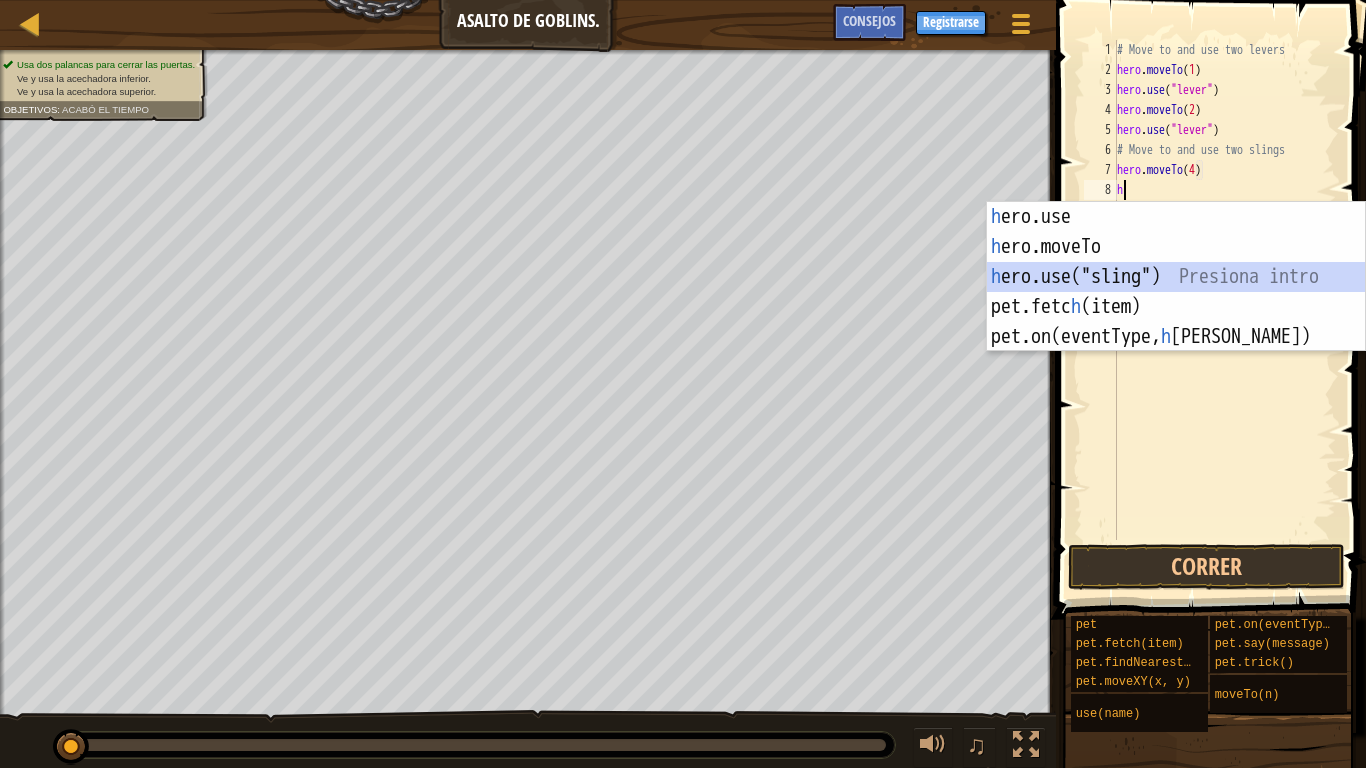 click on "h ero.use Presiona intro h ero.moveTo Presiona intro h ero.use("sling") Presiona intro pet.fetc h (item) Presiona intro pet.on(eventType,  [PERSON_NAME]) Presiona intro" at bounding box center (1176, 307) 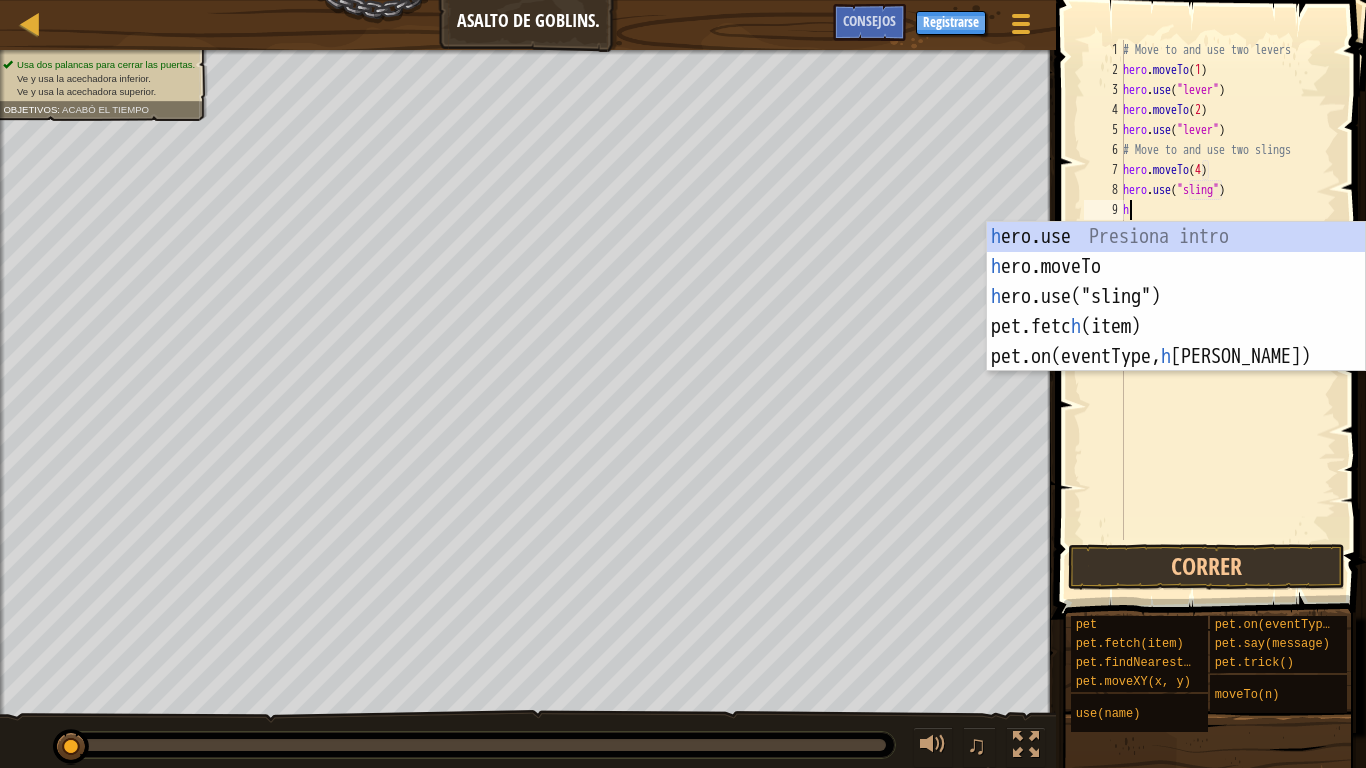 scroll, scrollTop: 9, scrollLeft: 9, axis: both 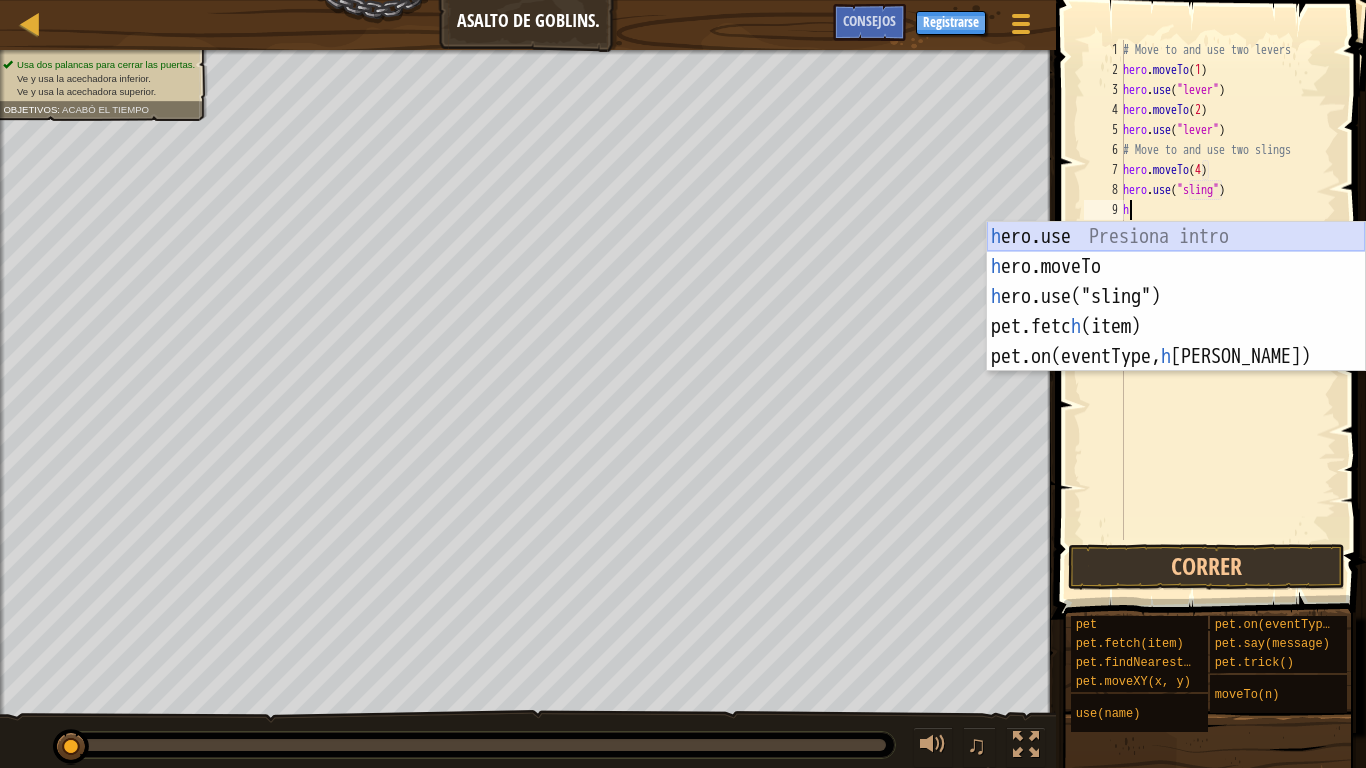 click on "h ero.use Presiona intro h ero.moveTo Presiona intro h ero.use("sling") Presiona intro pet.fetc h (item) Presiona intro pet.on(eventType,  [PERSON_NAME]) Presiona intro" at bounding box center [1176, 327] 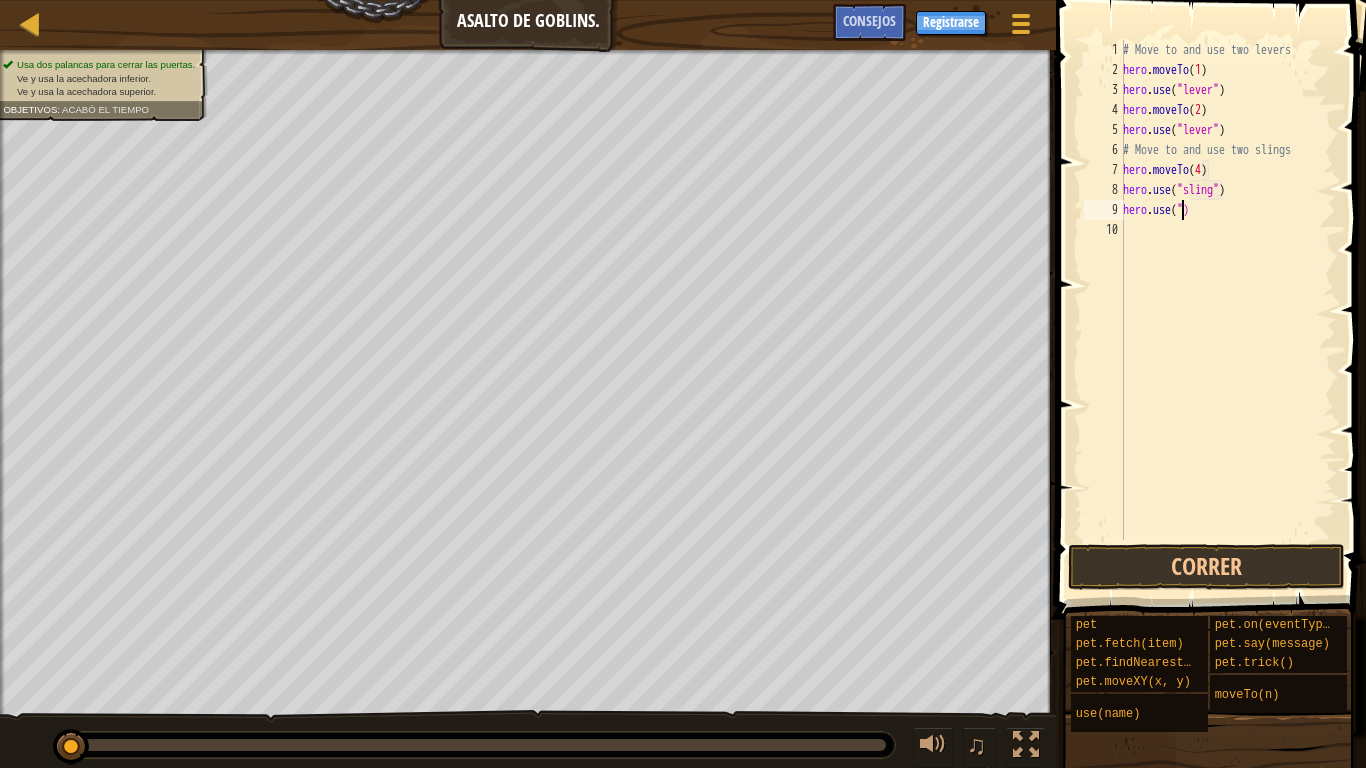 scroll, scrollTop: 9, scrollLeft: 5, axis: both 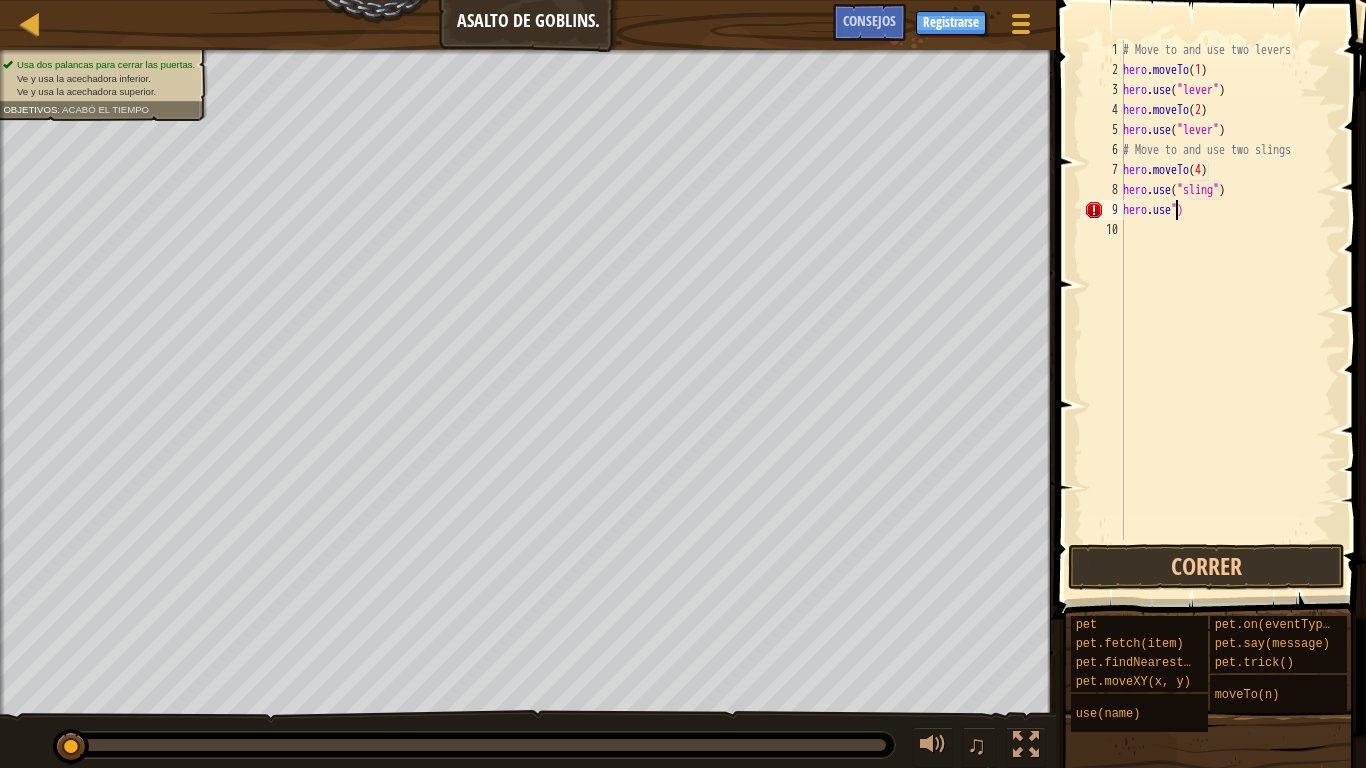 type on "")" 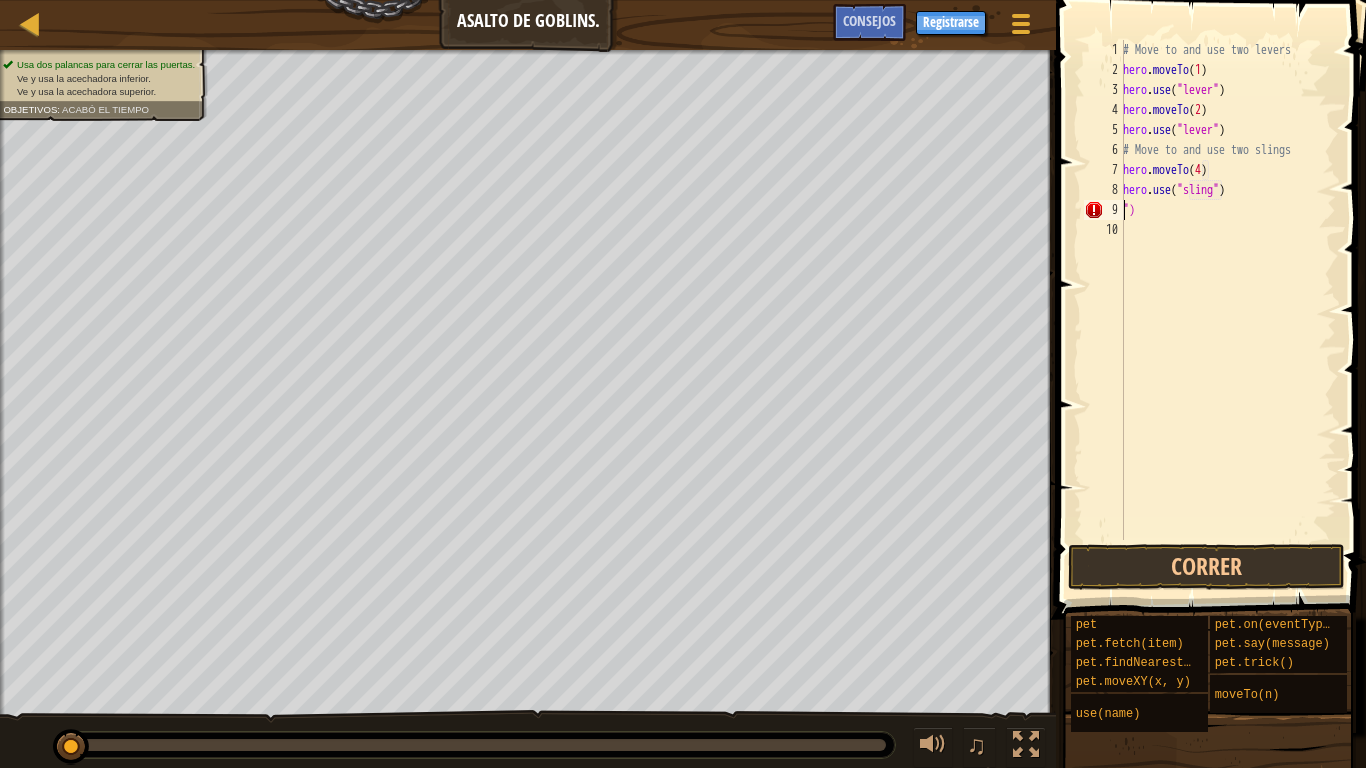 scroll, scrollTop: 9, scrollLeft: 0, axis: vertical 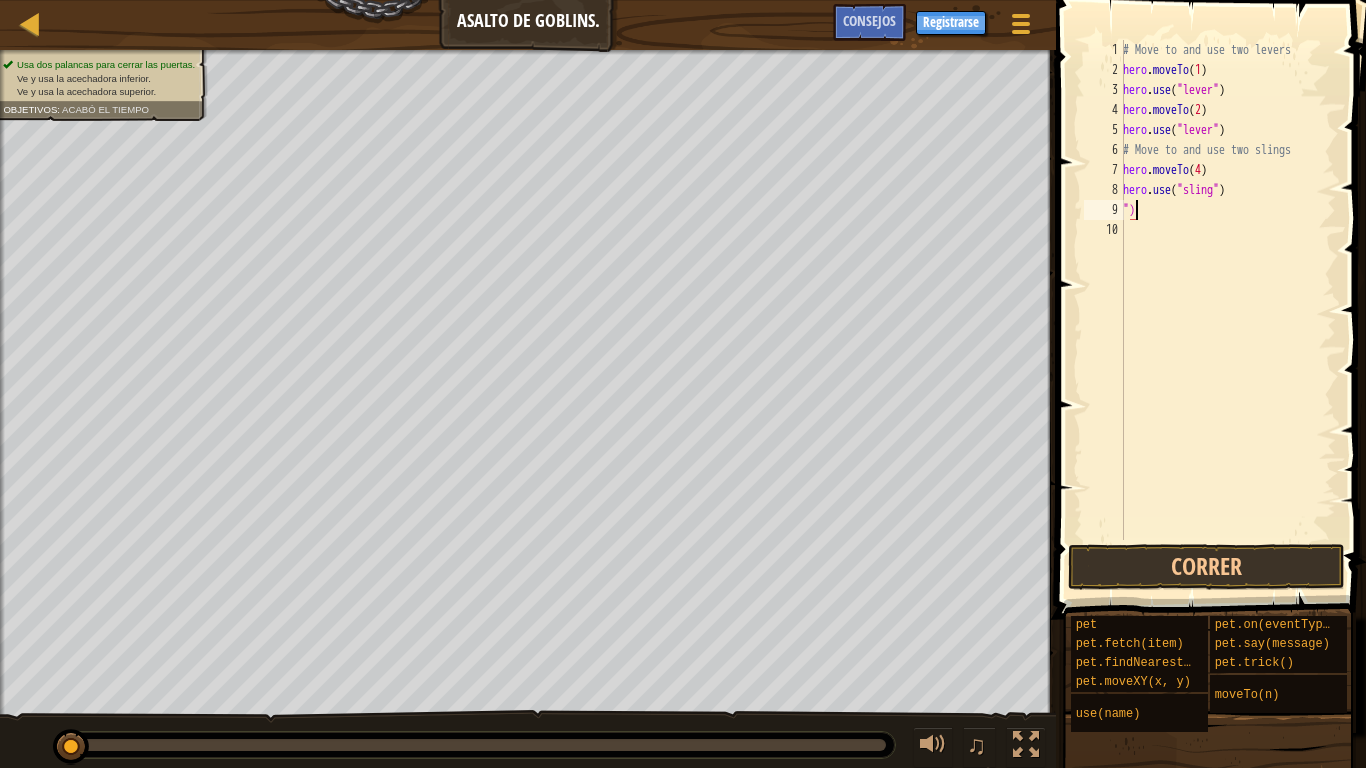 type on """ 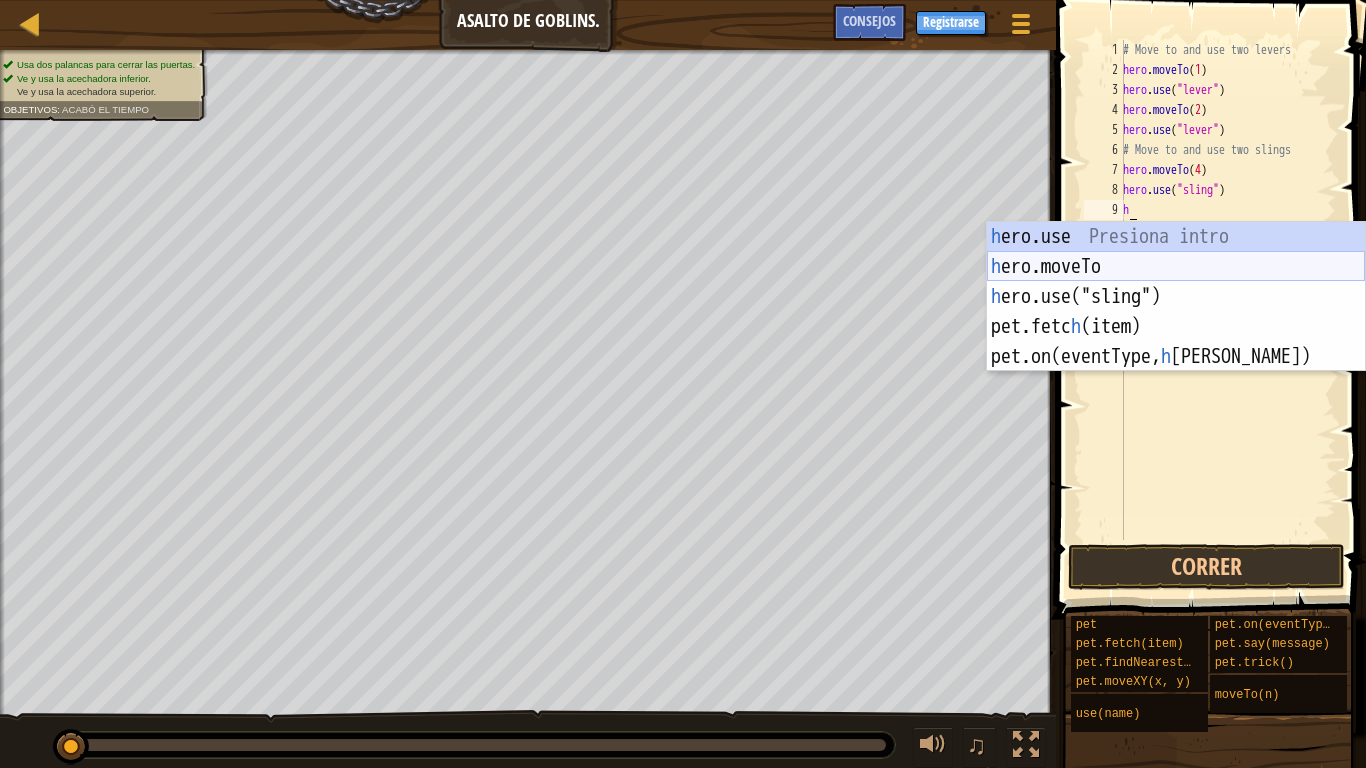 click on "h ero.use Presiona intro h ero.moveTo Presiona intro h ero.use("sling") Presiona intro pet.fetc h (item) Presiona intro pet.on(eventType,  [PERSON_NAME]) Presiona intro" at bounding box center [1176, 327] 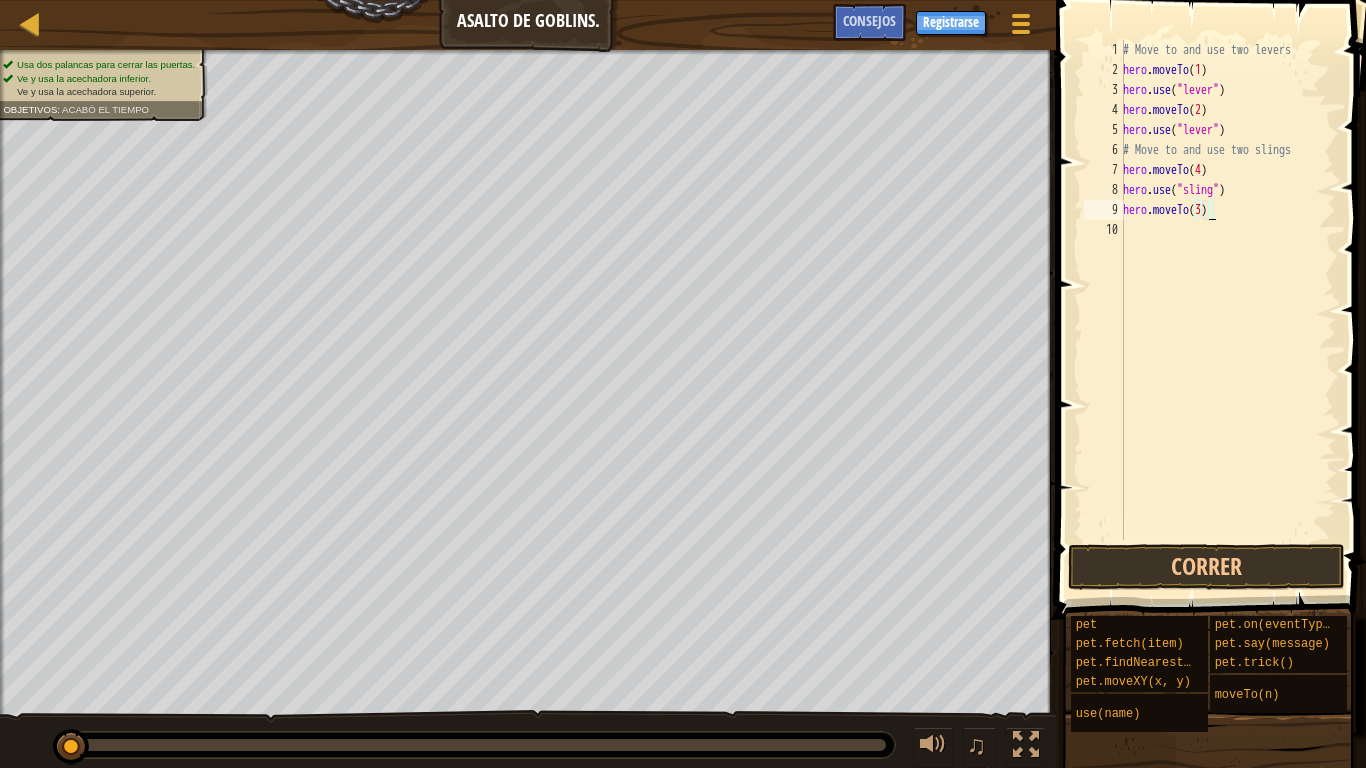 type on "hero.moveTo(3)" 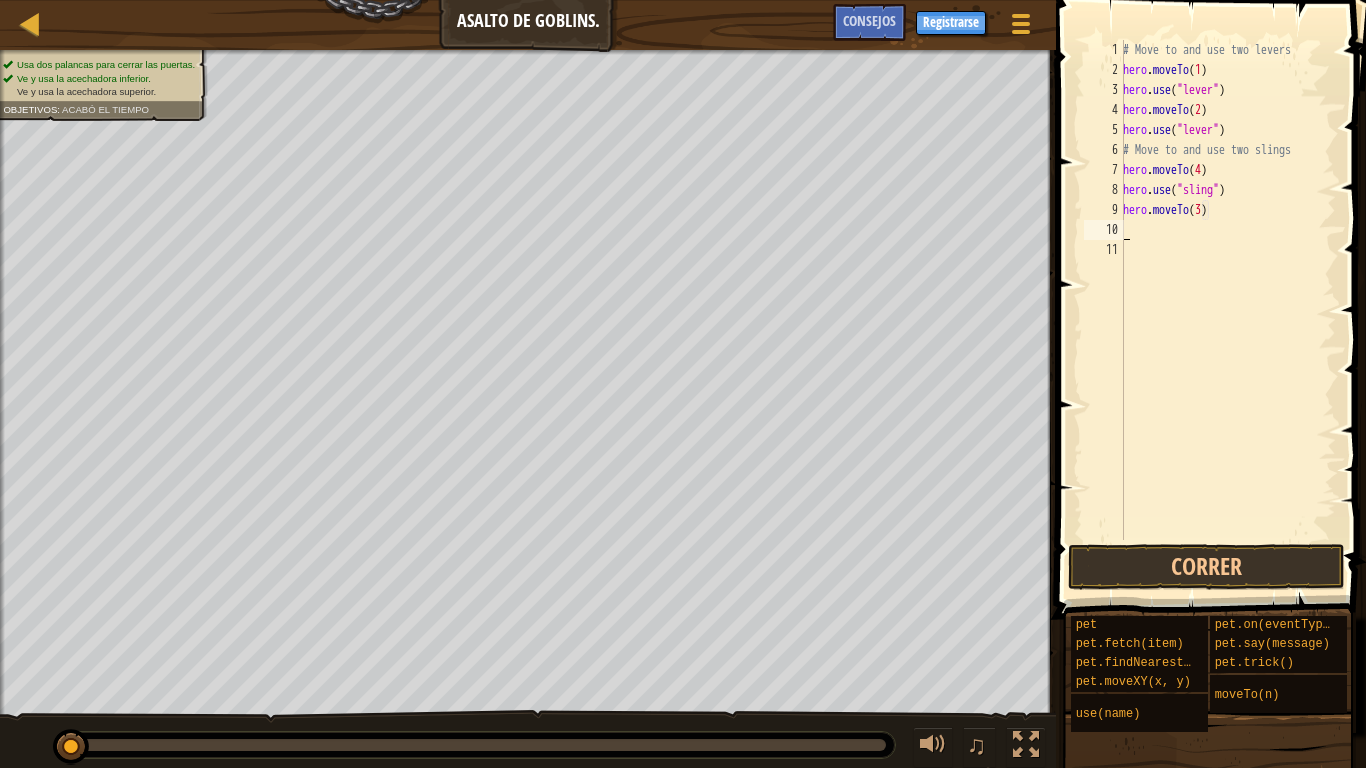 scroll, scrollTop: 9, scrollLeft: 0, axis: vertical 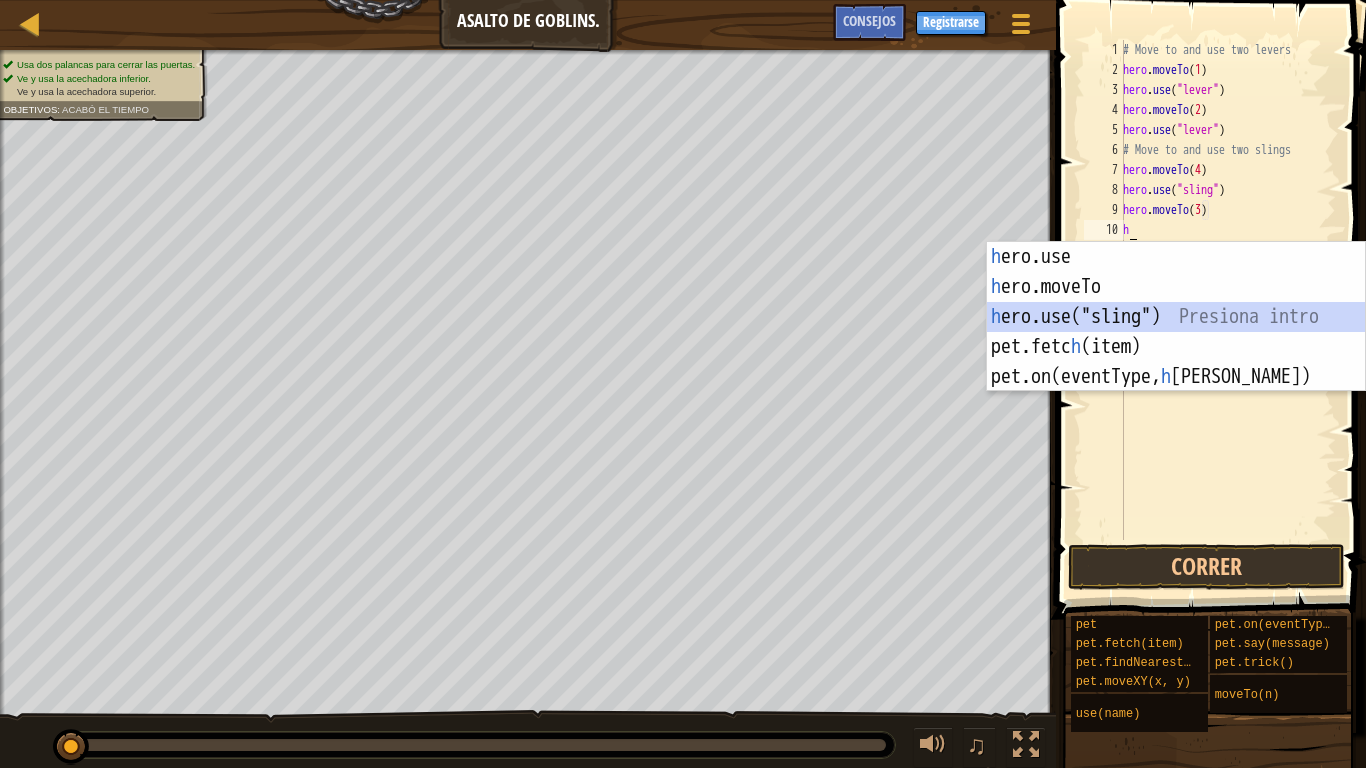 click on "h ero.use Presiona intro h ero.moveTo Presiona intro h ero.use("sling") Presiona intro pet.fetc h (item) Presiona intro pet.on(eventType,  [PERSON_NAME]) Presiona intro" at bounding box center [1176, 347] 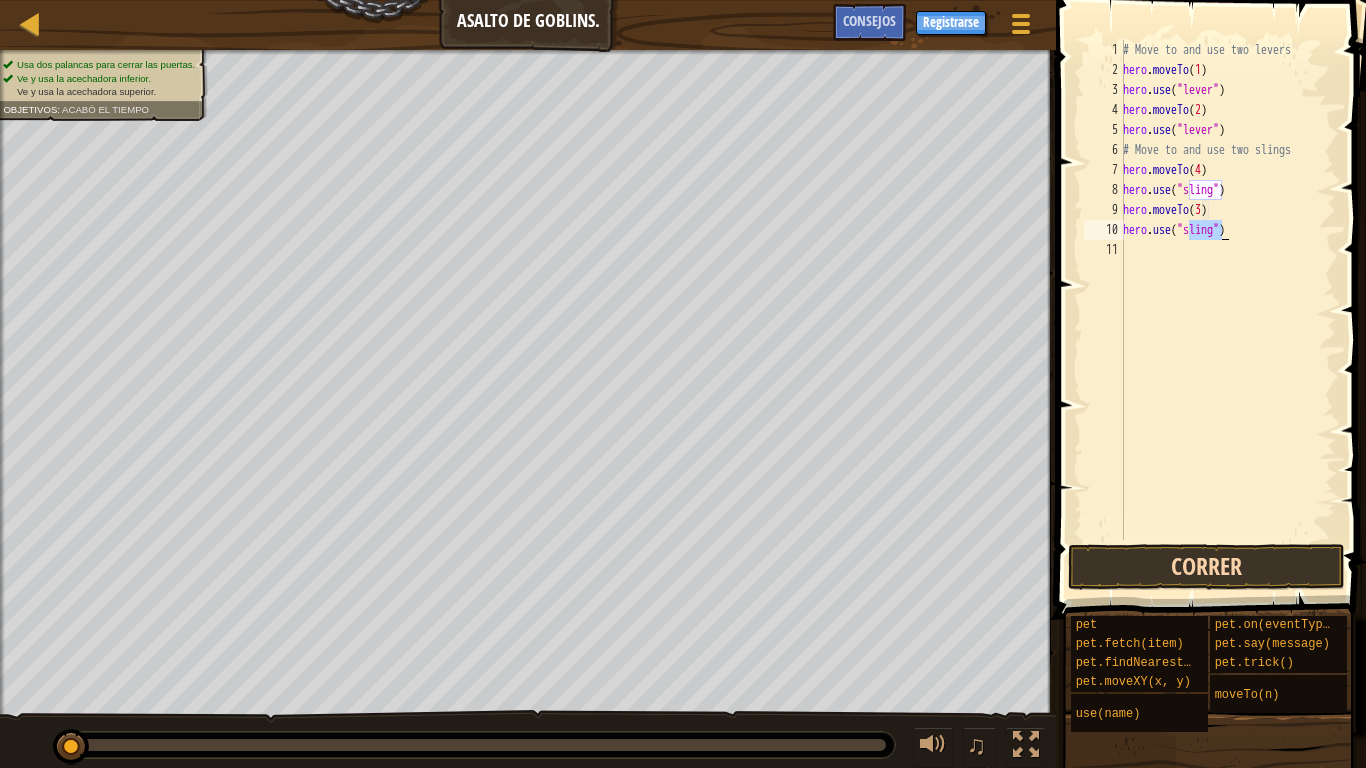 type on "hero.use("sling")" 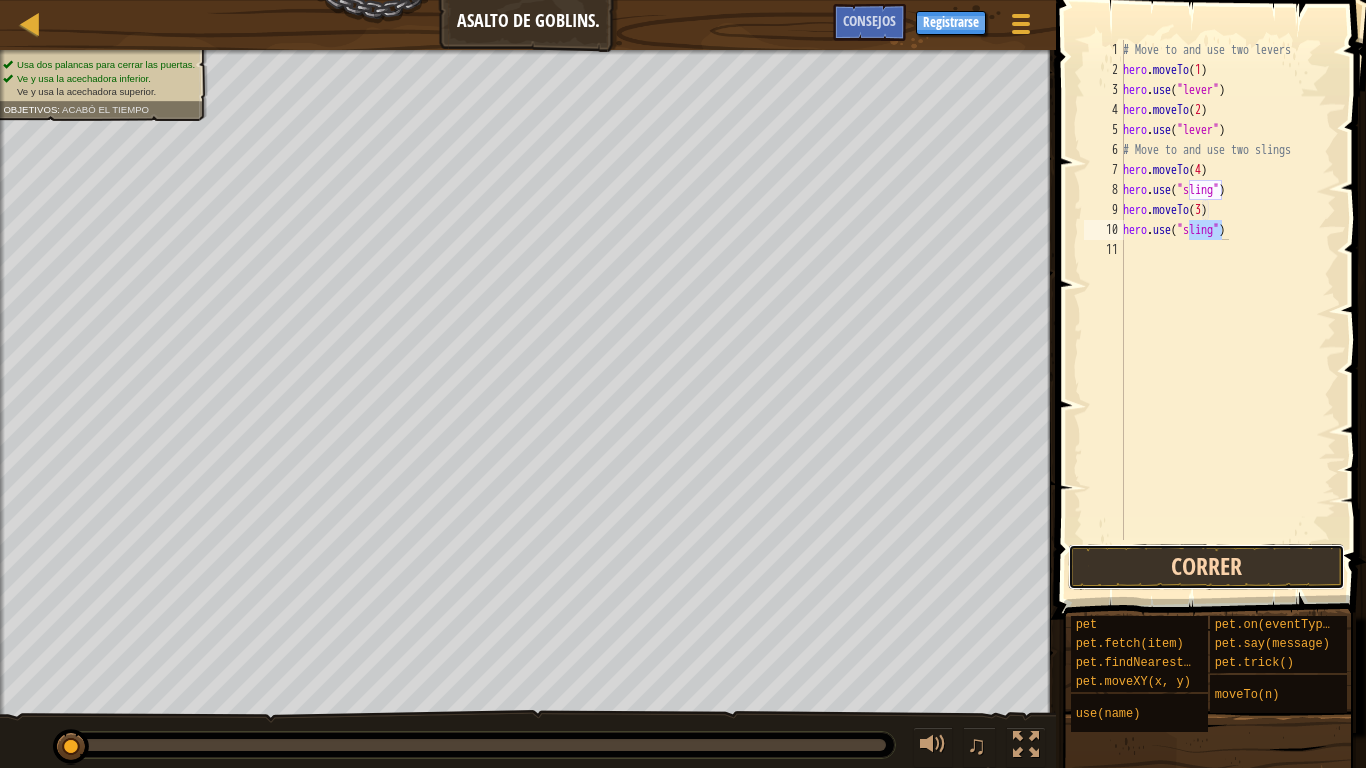 click on "Correr" at bounding box center (1206, 567) 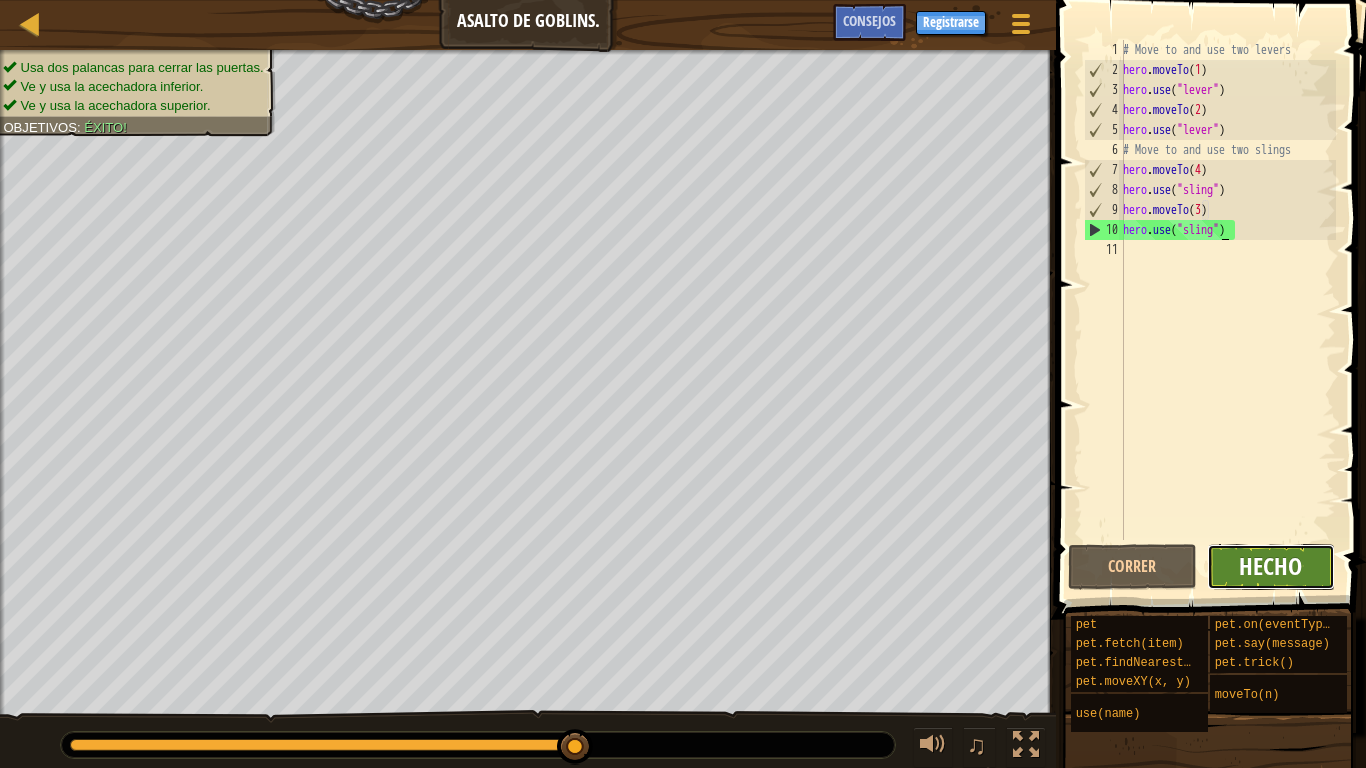 click on "Hecho" at bounding box center (1270, 566) 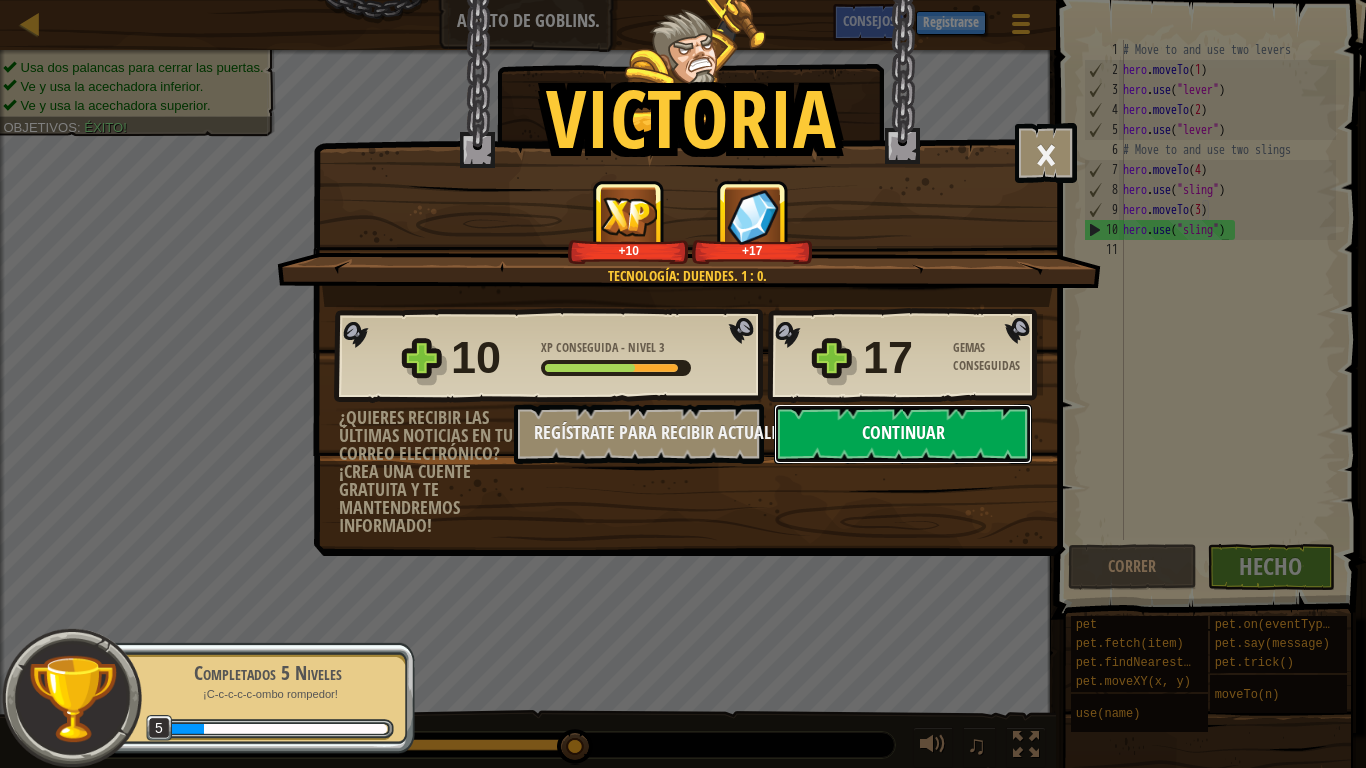 click on "Continuar" at bounding box center [903, 434] 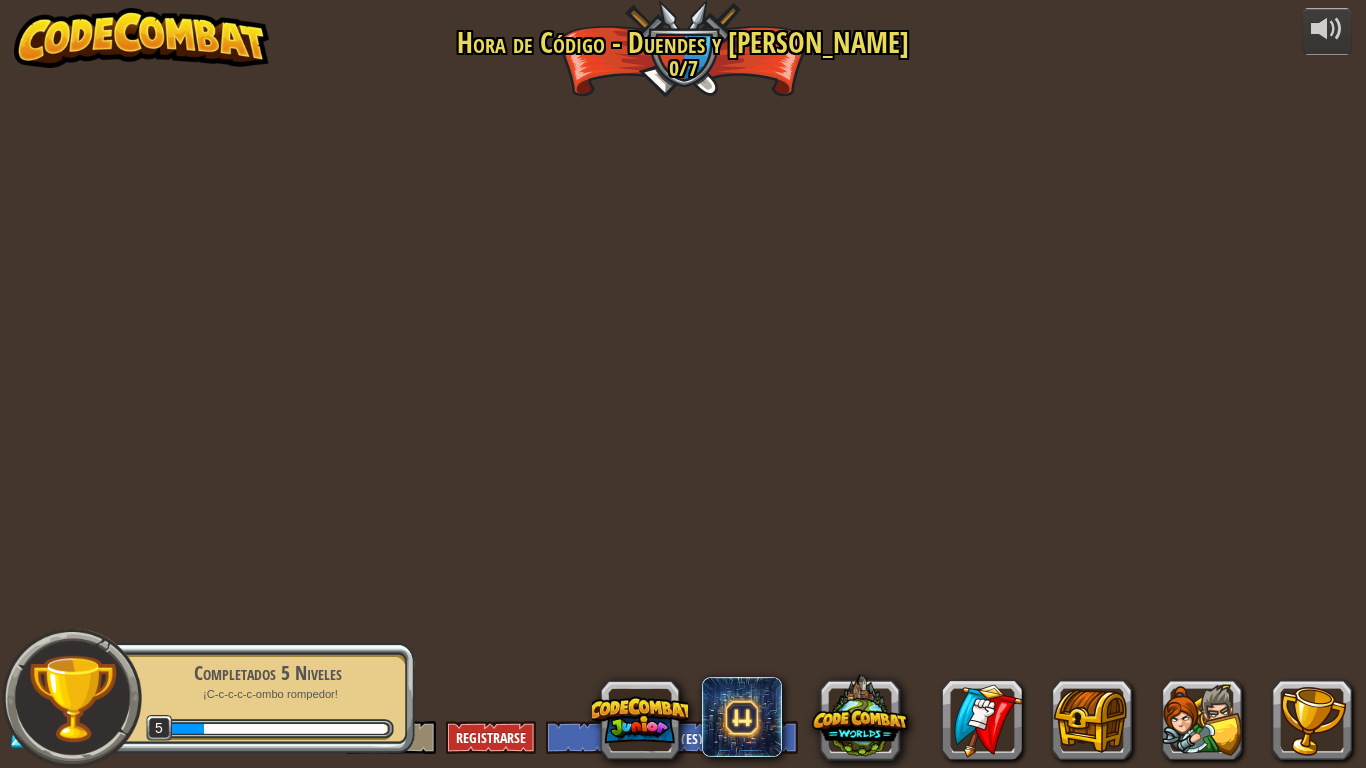 select on "es-ES" 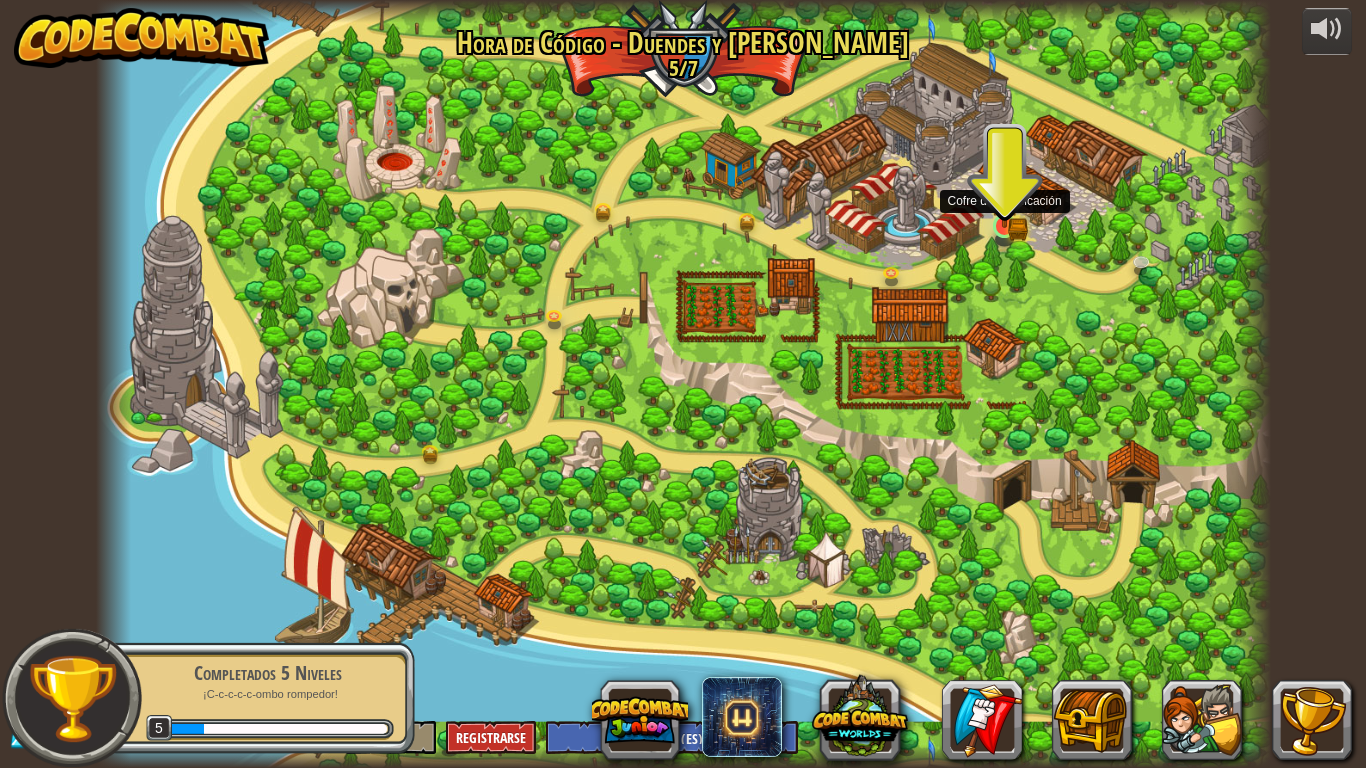 click at bounding box center [1005, 195] 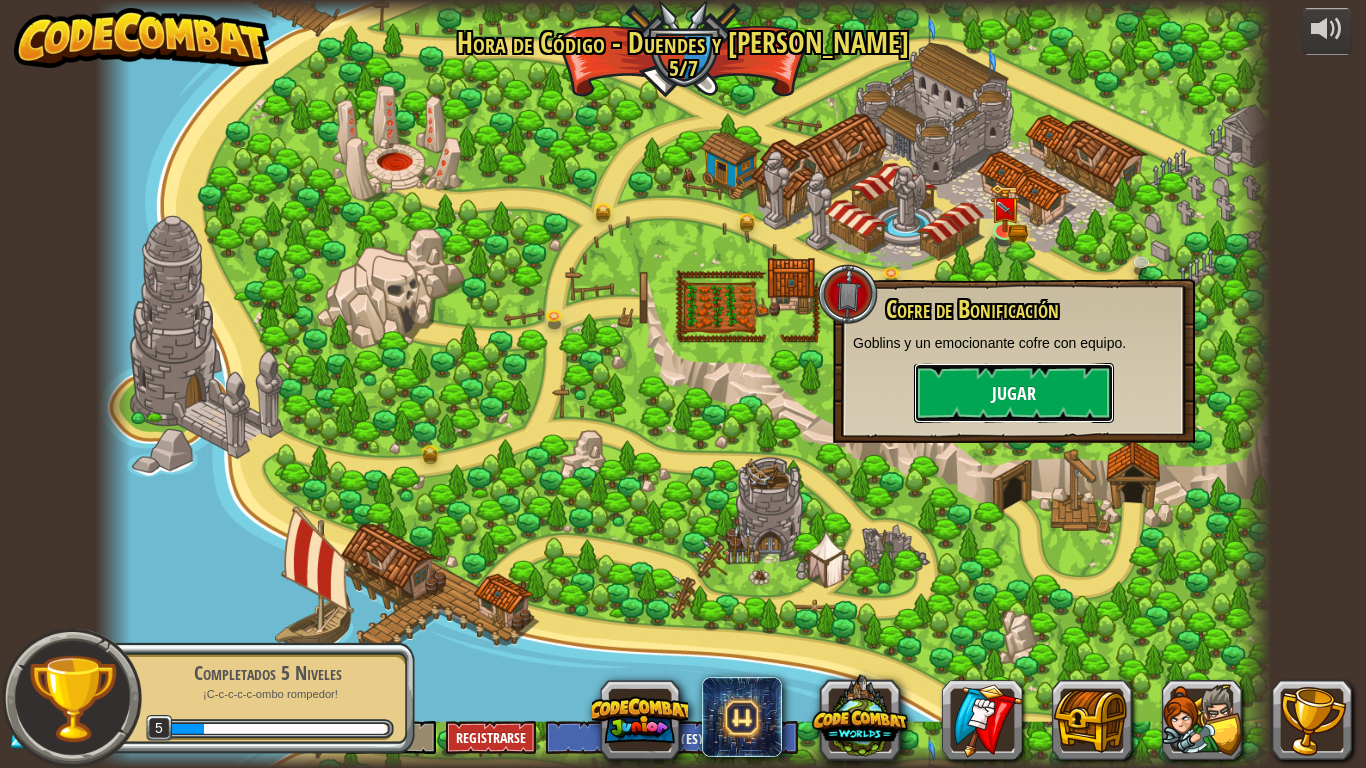 click on "Jugar" at bounding box center [1014, 393] 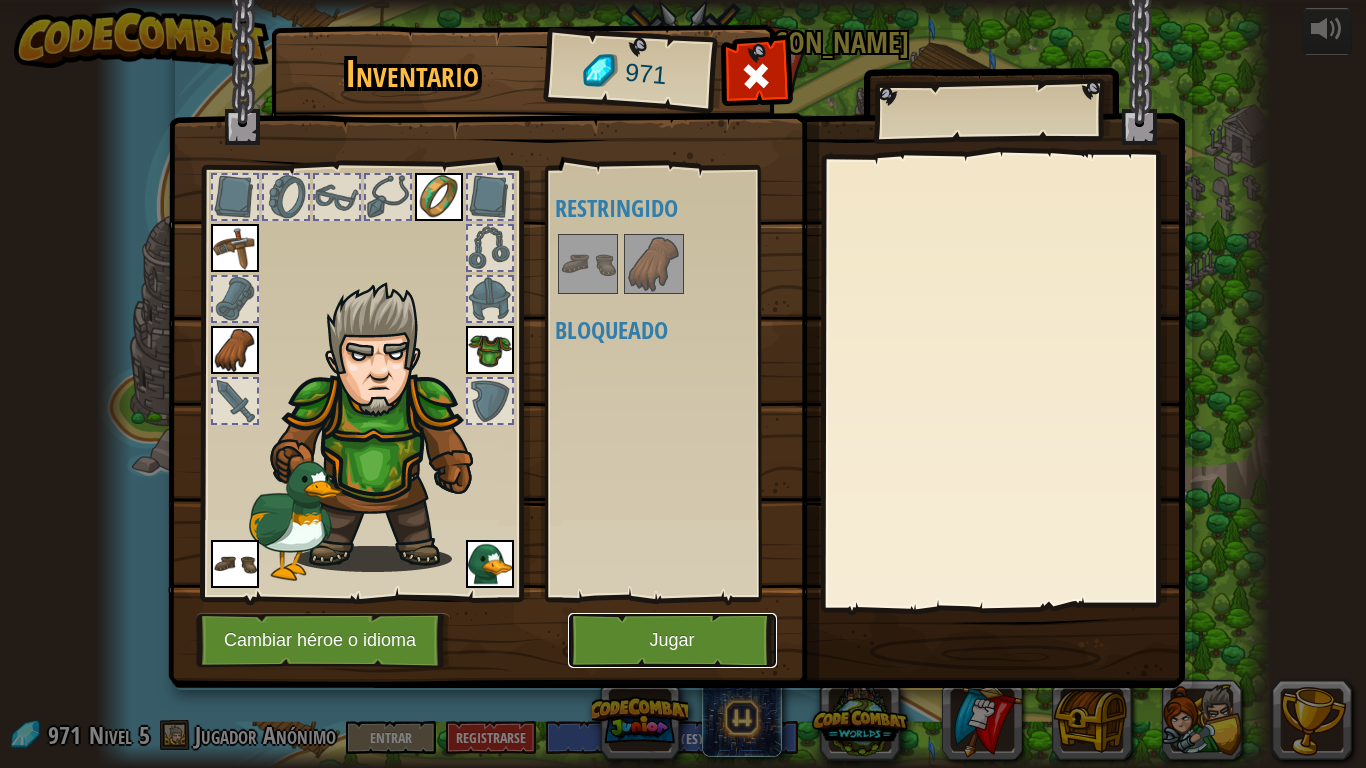 click on "Jugar" at bounding box center (672, 640) 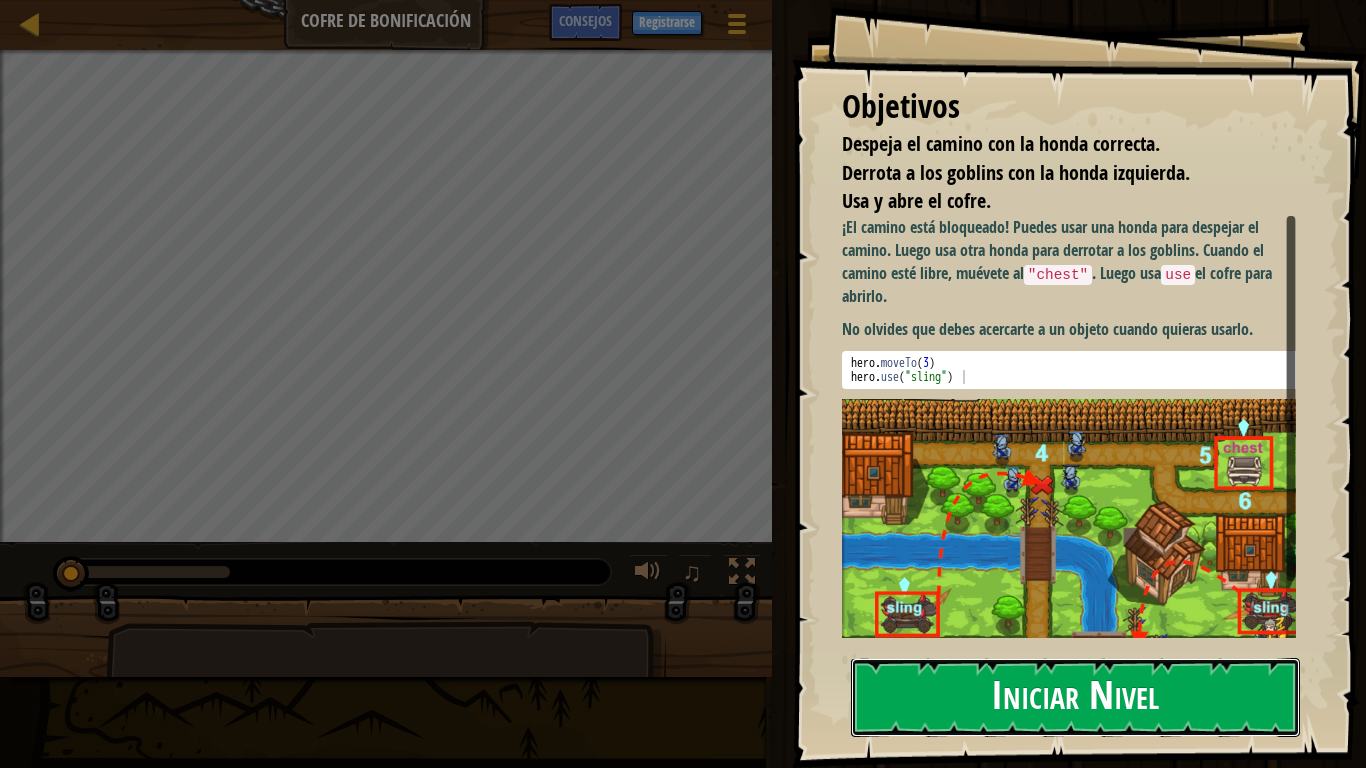 click on "Iniciar Nivel" at bounding box center (1075, 697) 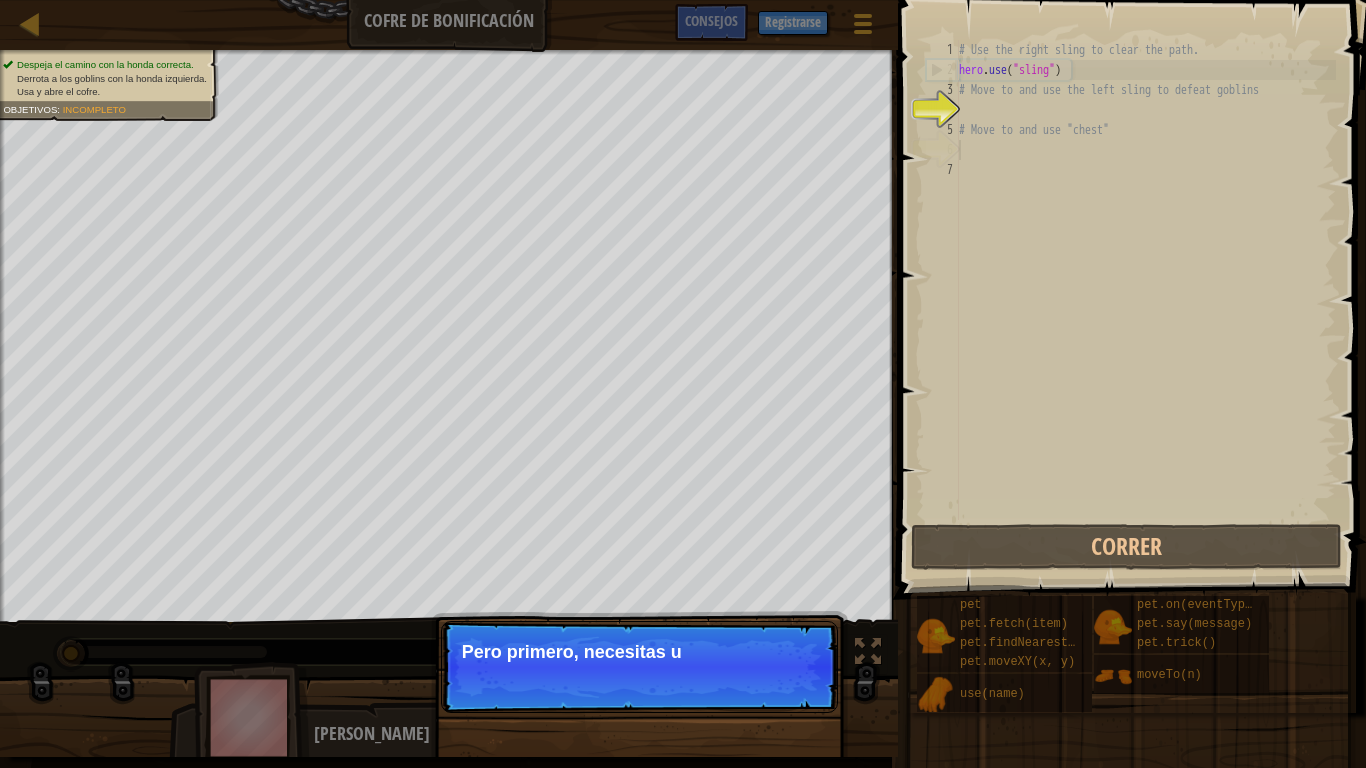 click on "# Use the right sling to clear the path. hero . use ( "sling" ) # Move to and use the left sling to defeat goblins # Move to and use "chest"" at bounding box center (1145, 300) 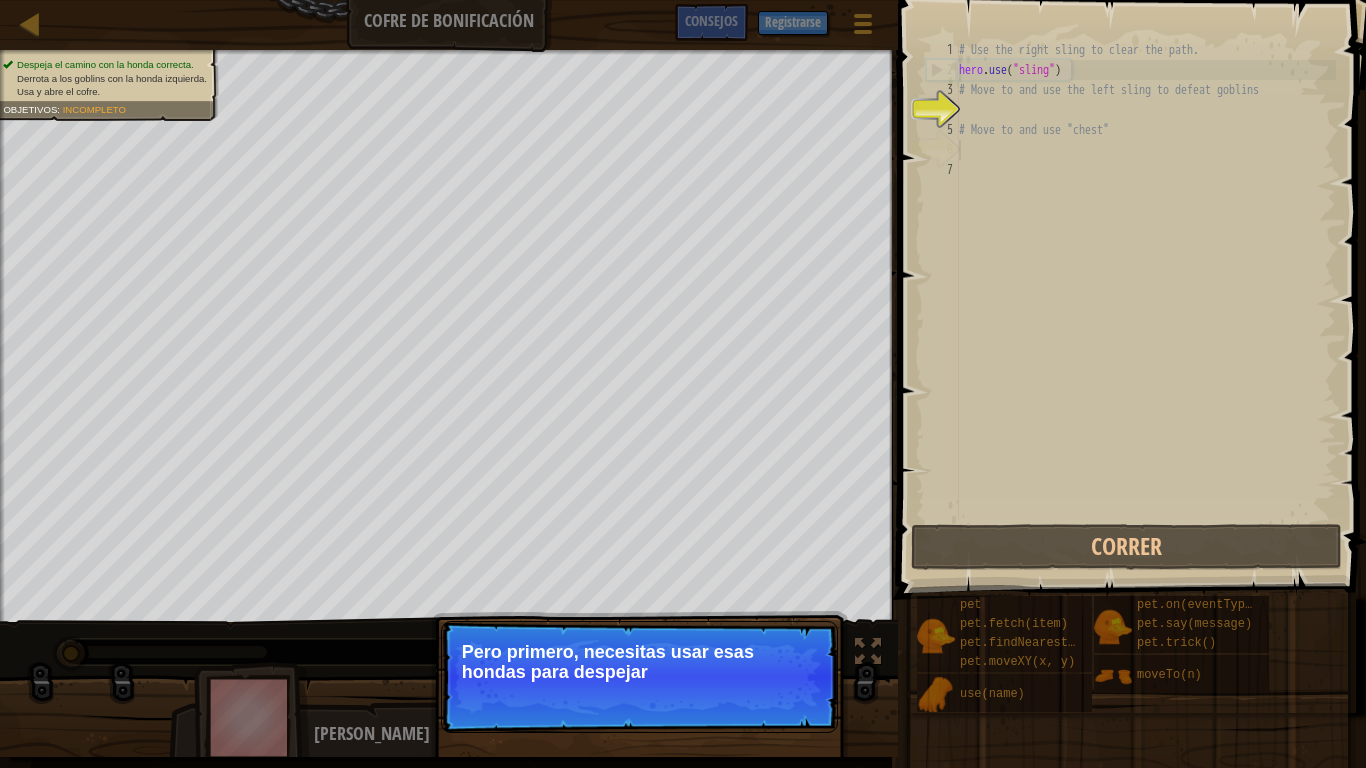 click on "# Use the right sling to clear the path. hero . use ( "sling" ) # Move to and use the left sling to defeat goblins # Move to and use "chest"" at bounding box center [1145, 300] 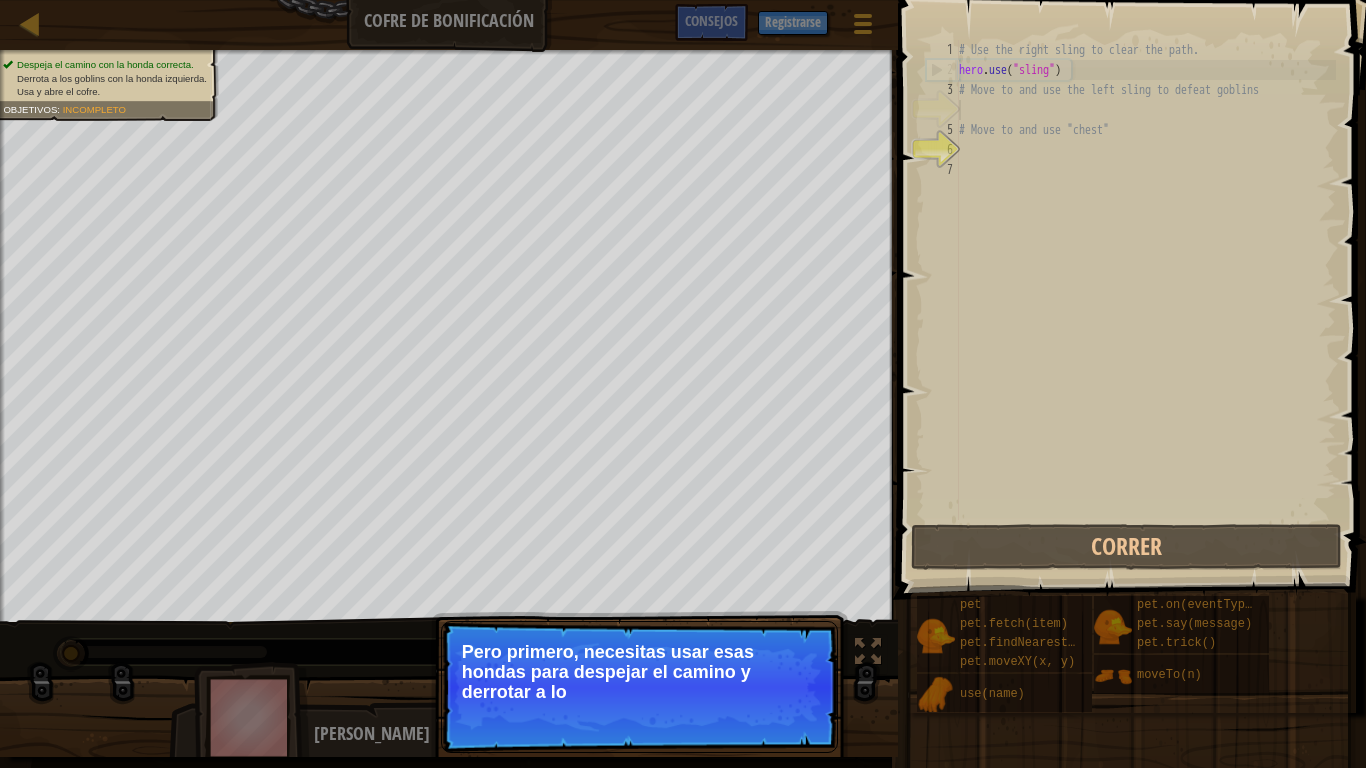 click on "# Use the right sling to clear the path. hero . use ( "sling" ) # Move to and use the left sling to defeat goblins # Move to and use "chest"" at bounding box center (1145, 300) 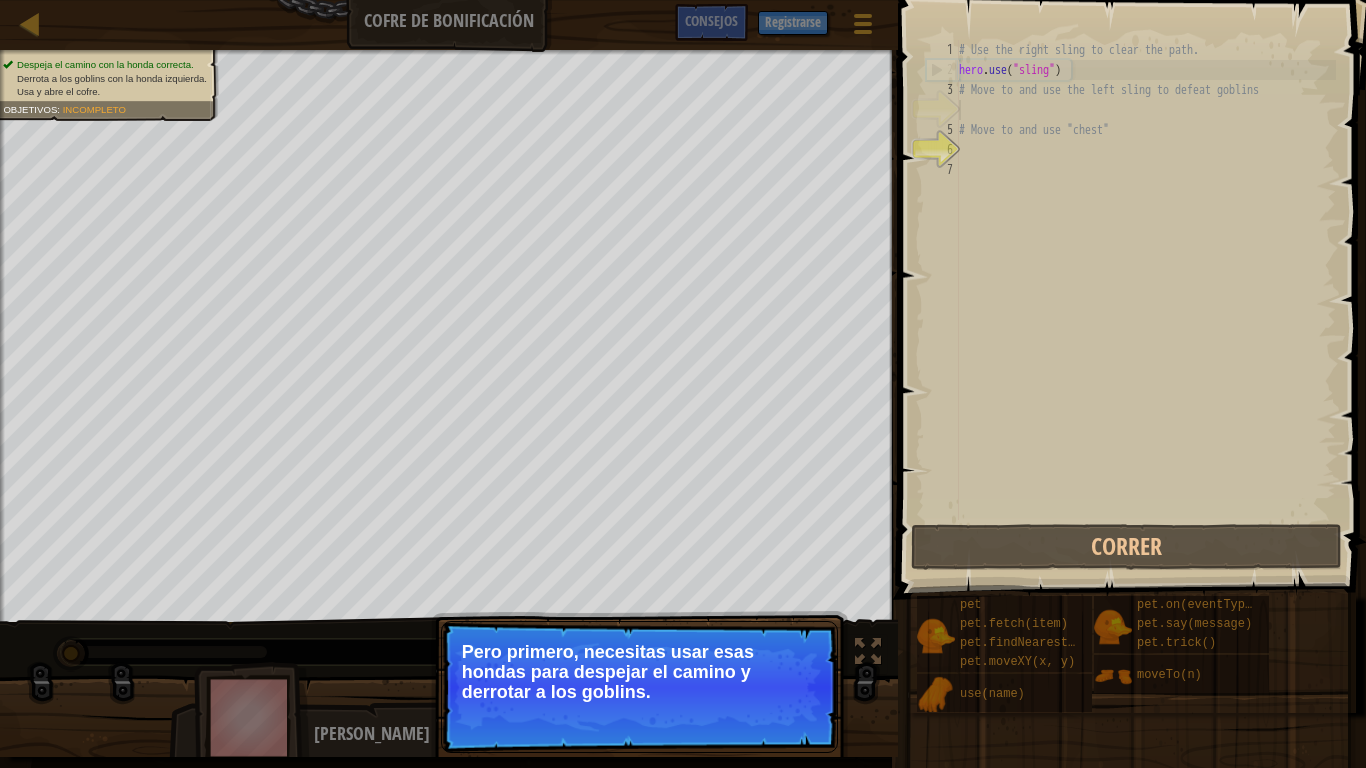 click on "# Use the right sling to clear the path. hero . use ( "sling" ) # Move to and use the left sling to defeat goblins # Move to and use "chest"" at bounding box center [1145, 300] 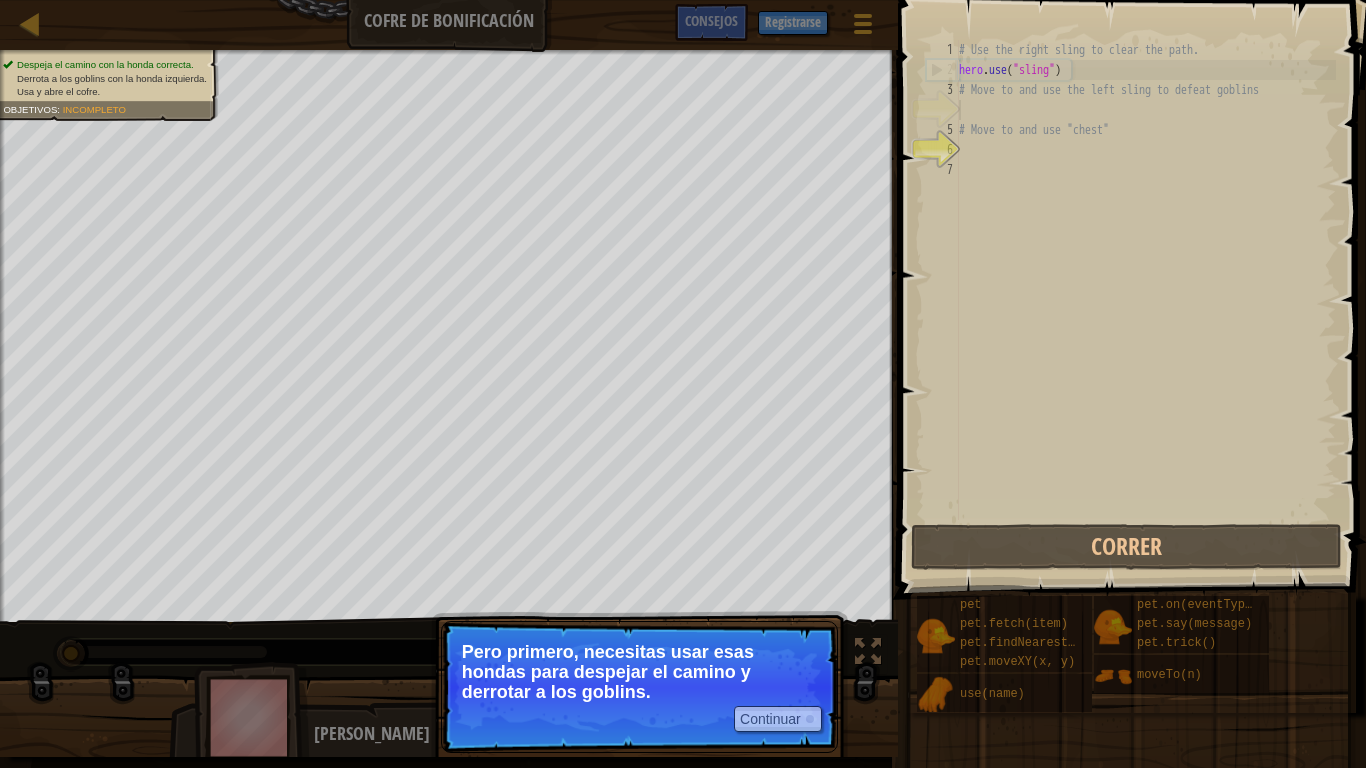 click on "# Use the right sling to clear the path. hero . use ( "sling" ) # Move to and use the left sling to defeat goblins # Move to and use "chest"" at bounding box center [1145, 300] 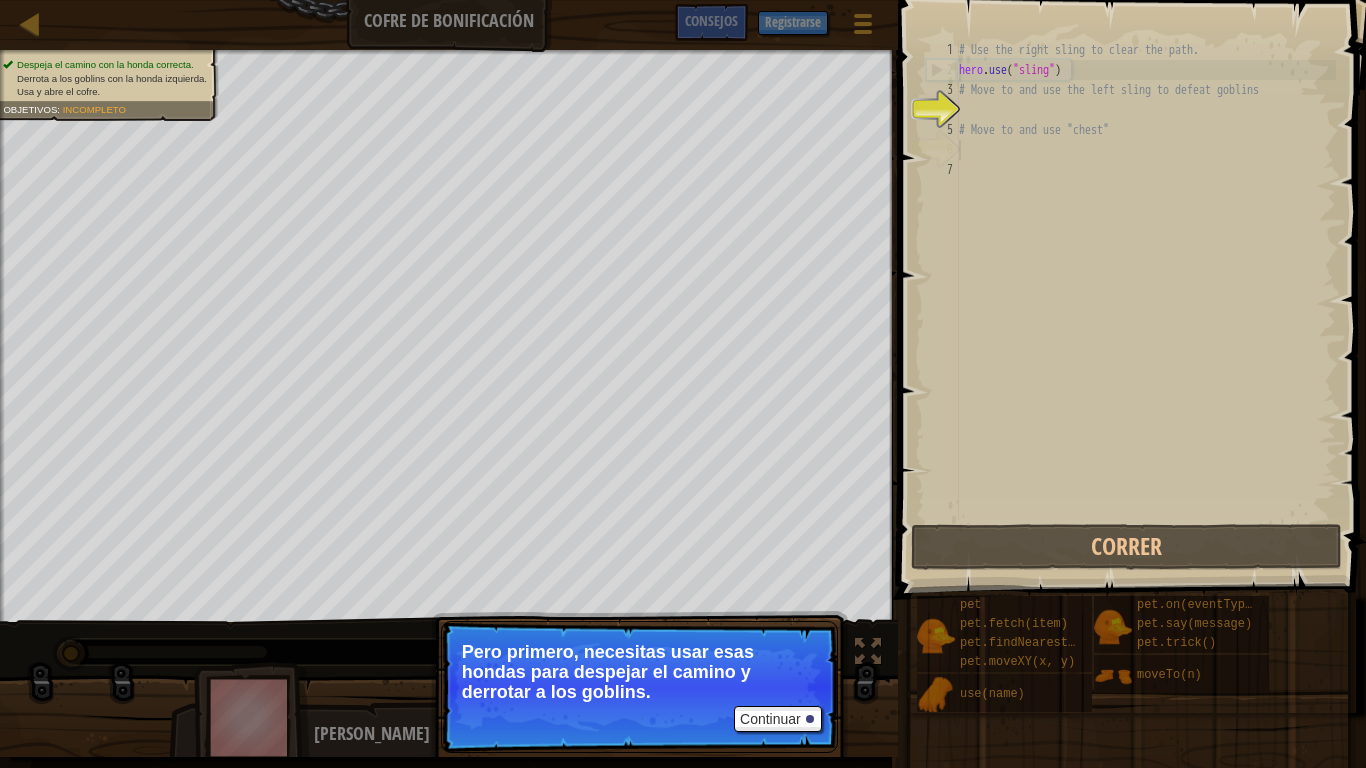 click on "# Use the right sling to clear the path. hero . use ( "sling" ) # Move to and use the left sling to defeat goblins # Move to and use "chest"" at bounding box center [1145, 300] 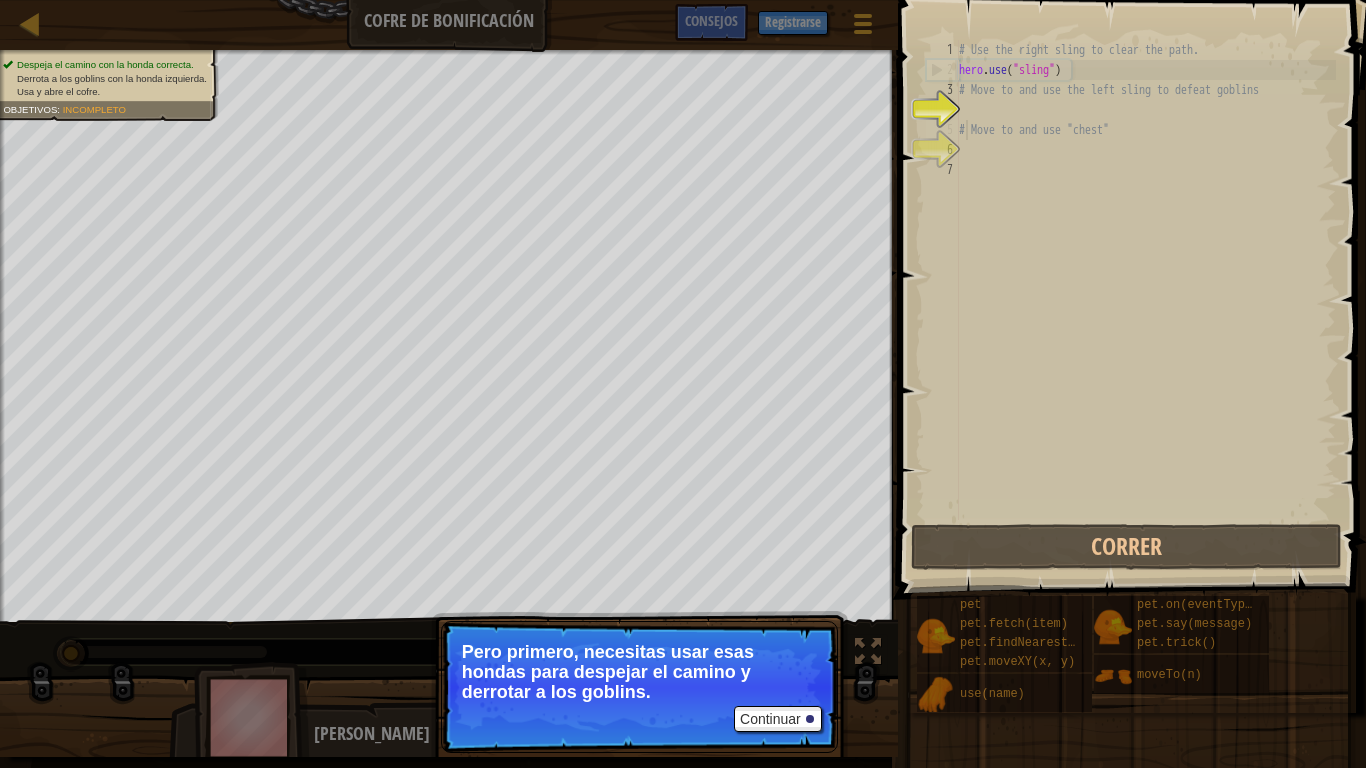 click on "6" at bounding box center (942, 150) 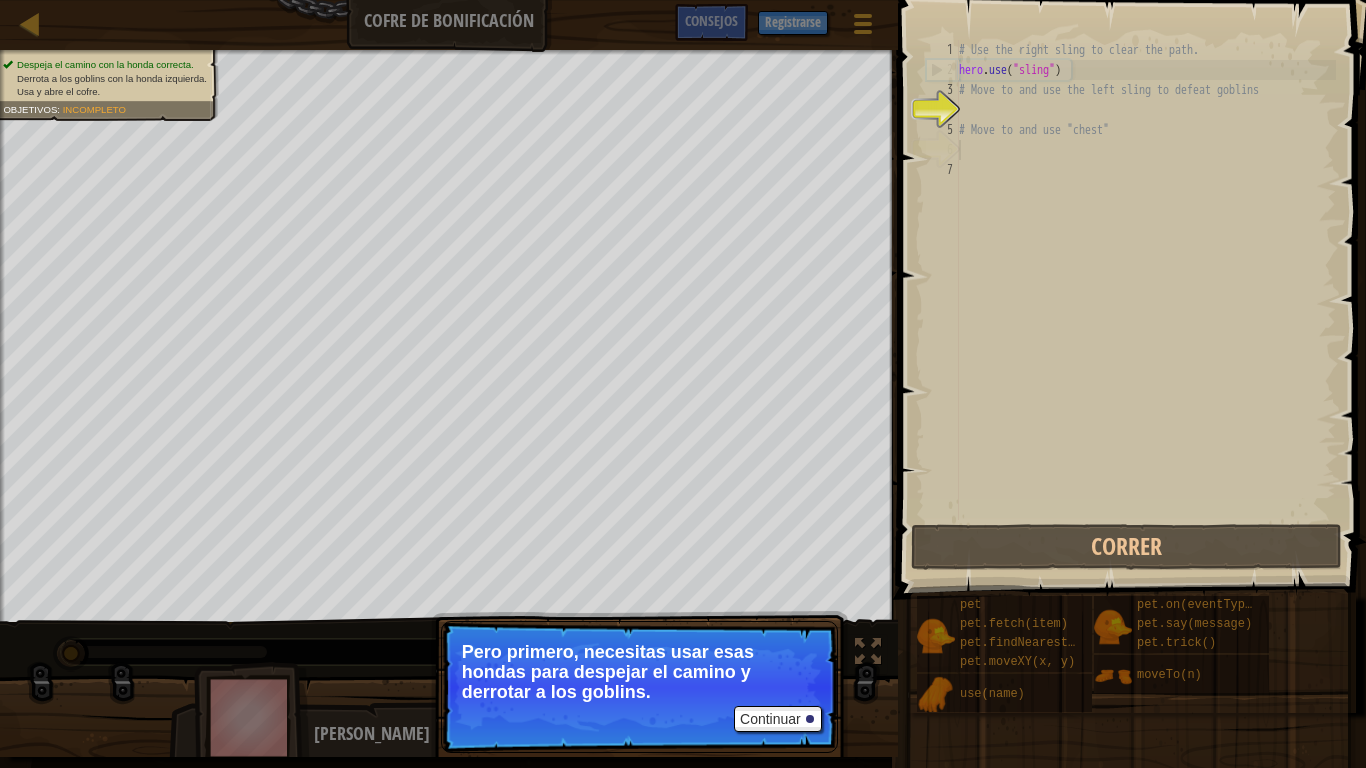 click on "# Use the right sling to clear the path. hero . use ( "sling" ) # Move to and use the left sling to defeat goblins # Move to and use "chest"" at bounding box center [1145, 300] 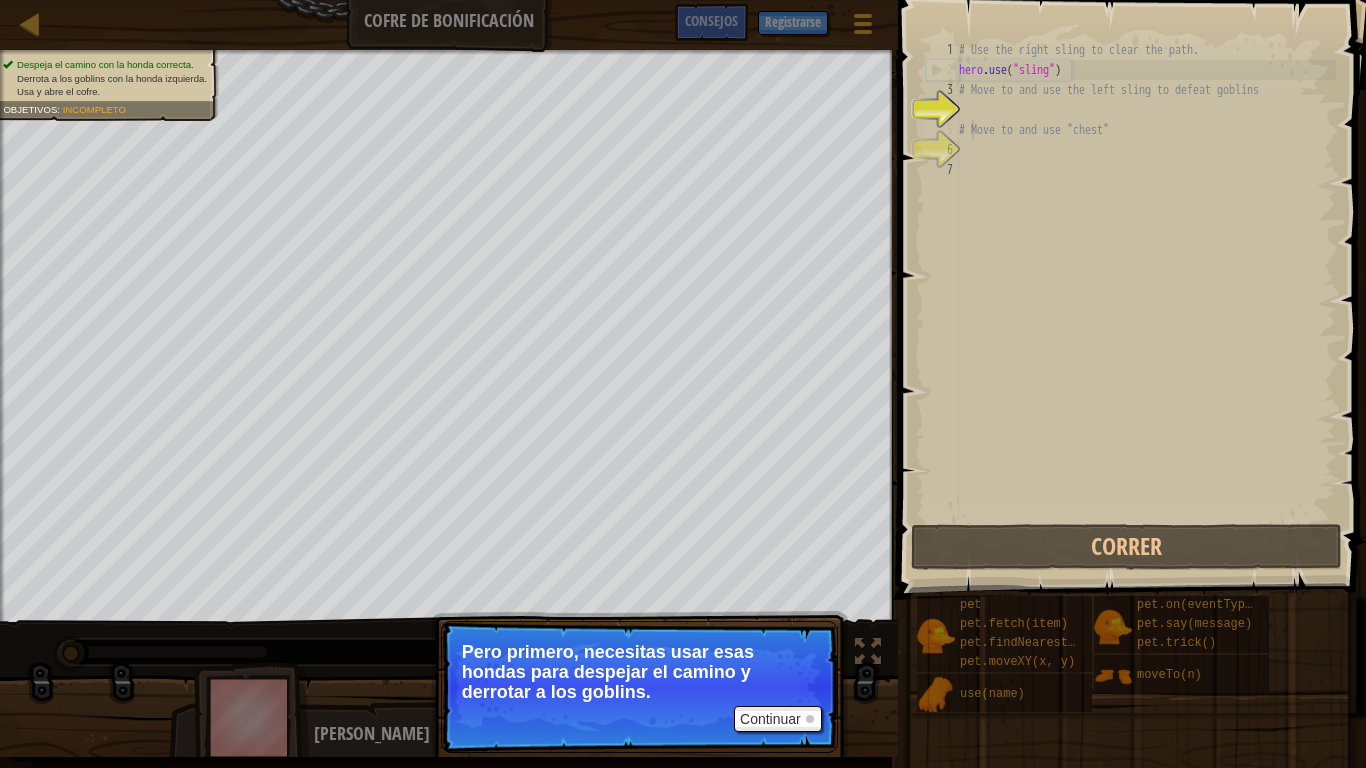 click on "# Use the right sling to clear the path. hero . use ( "sling" ) # Move to and use the left sling to defeat goblins # Move to and use "chest"" at bounding box center [1145, 300] 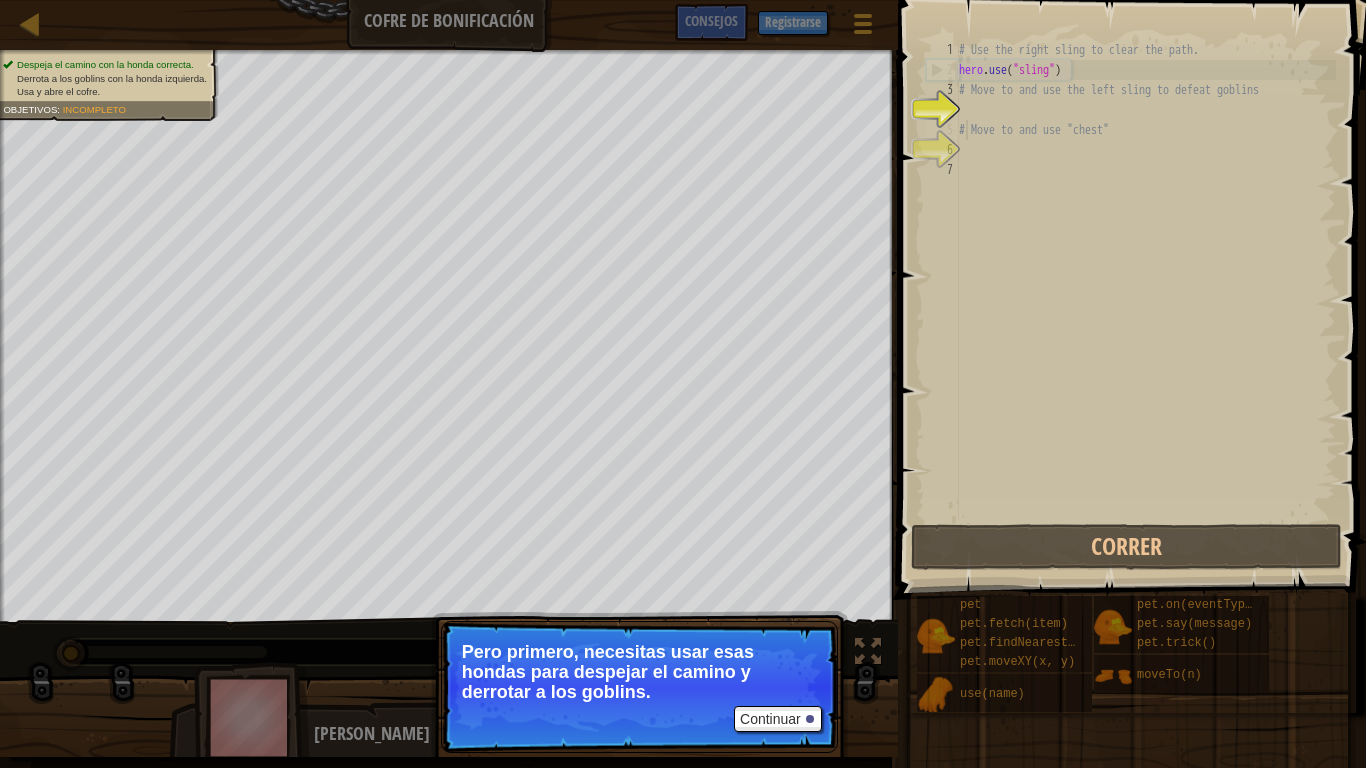 click on "# Use the right sling to clear the path. hero . use ( "sling" ) # Move to and use the left sling to defeat goblins # Move to and use "chest"" at bounding box center [1145, 300] 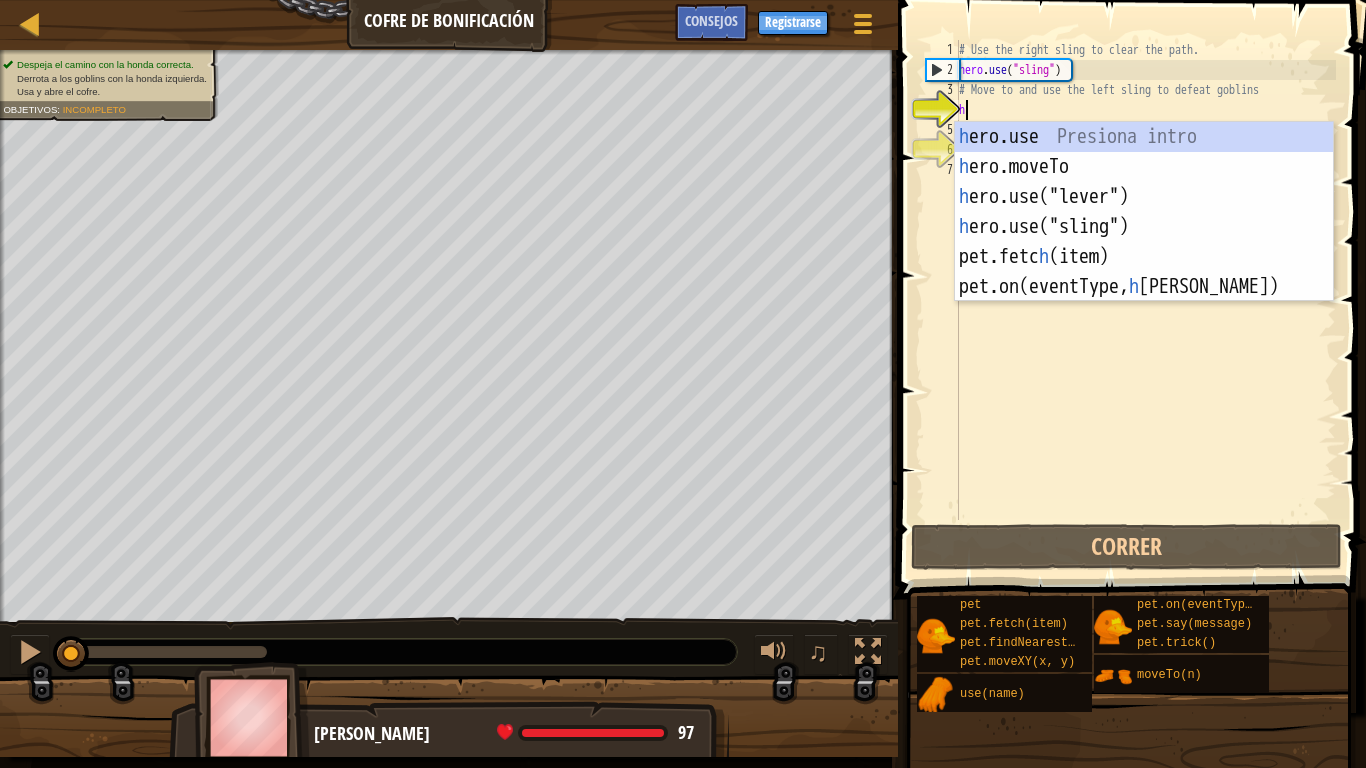 scroll, scrollTop: 9, scrollLeft: 0, axis: vertical 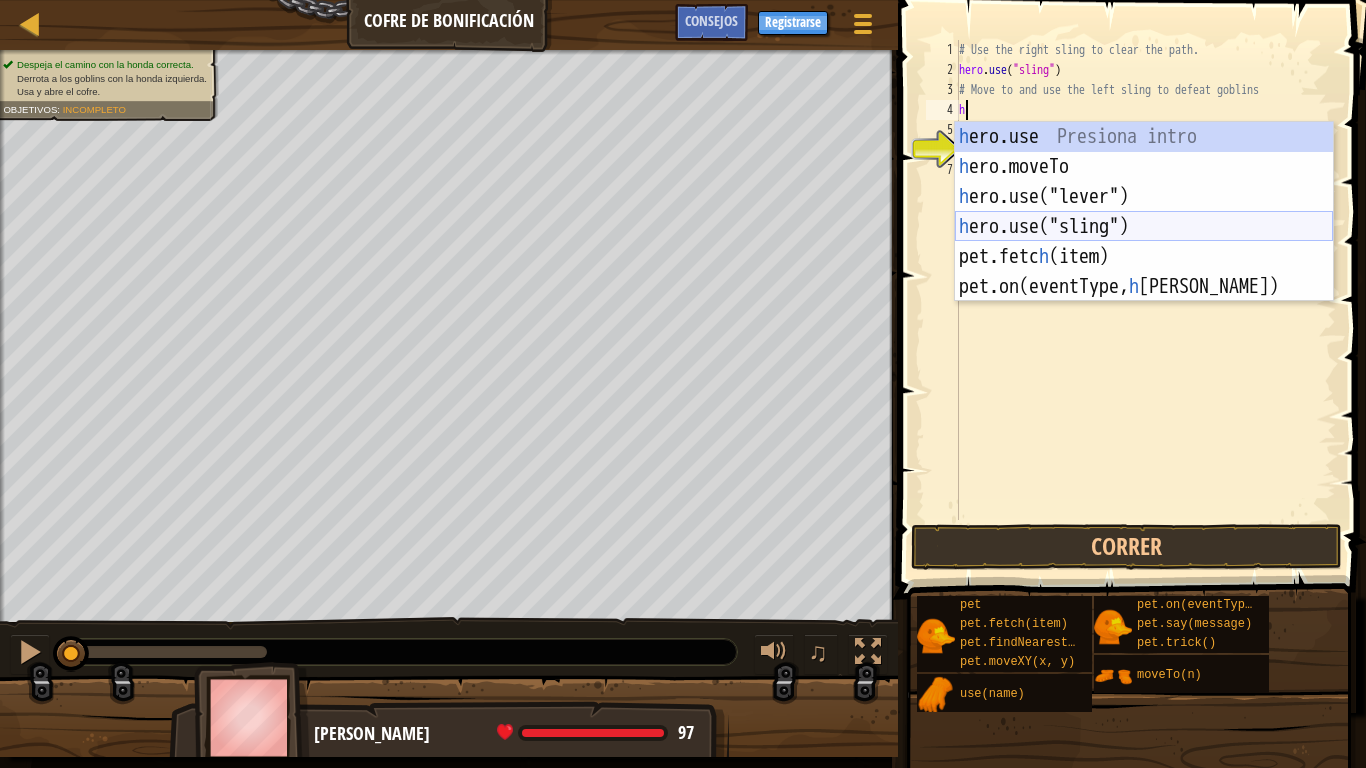 click on "h ero.use Presiona intro h ero.moveTo Presiona intro h ero.use("lever") Presiona intro h ero.use("sling") Presiona intro pet.fetc h (item) Presiona intro pet.on(eventType,  [PERSON_NAME]) Presiona intro" at bounding box center (1144, 242) 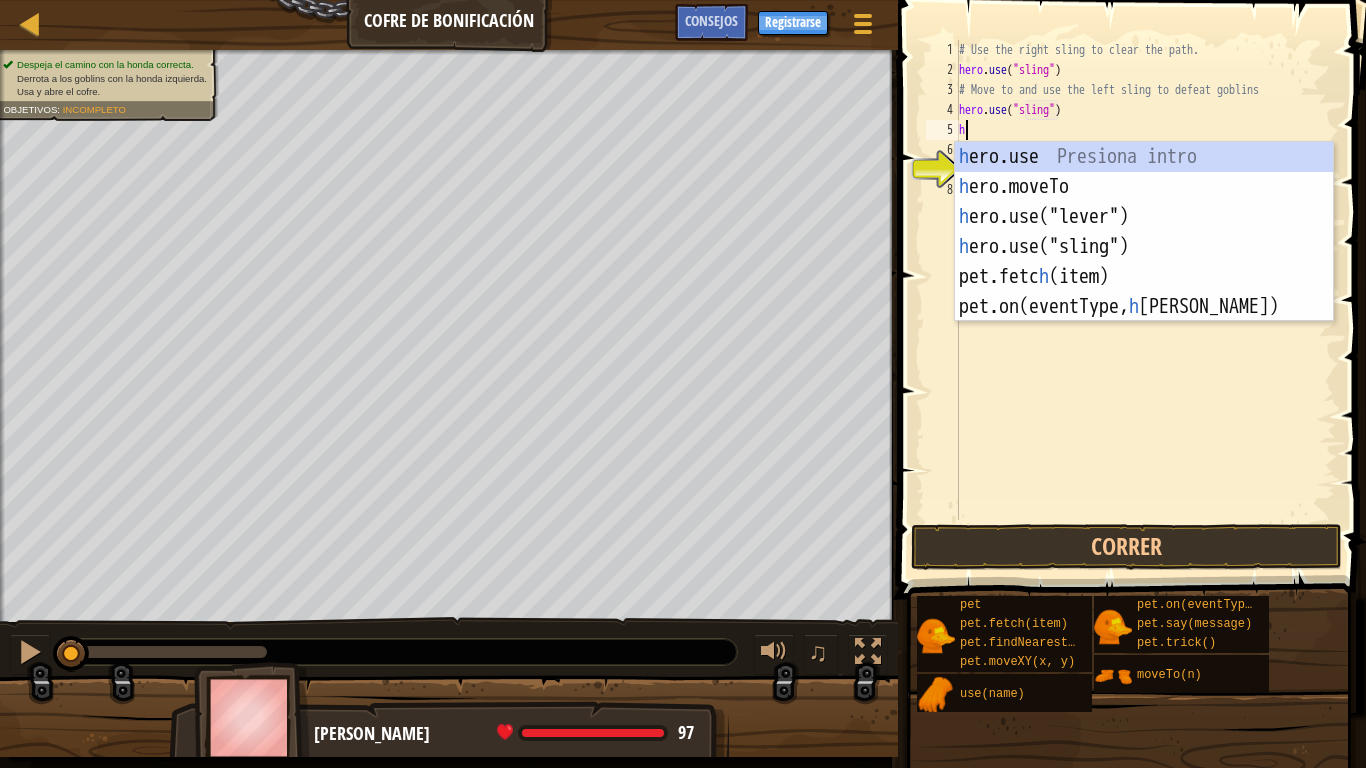 scroll, scrollTop: 9, scrollLeft: 8, axis: both 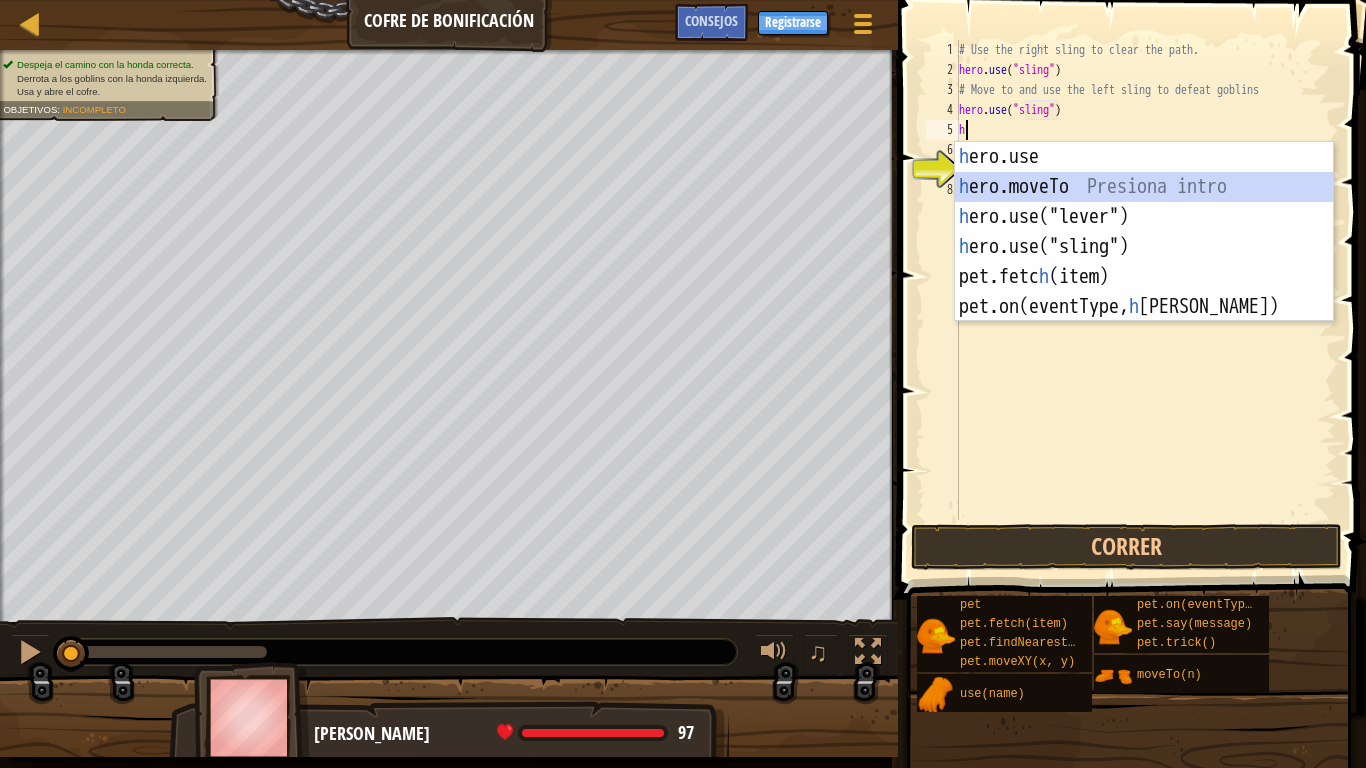 click on "h ero.use Presiona intro h ero.moveTo Presiona intro h ero.use("lever") Presiona intro h ero.use("sling") Presiona intro pet.fetc h (item) Presiona intro pet.on(eventType,  [PERSON_NAME]) Presiona intro" at bounding box center [1144, 262] 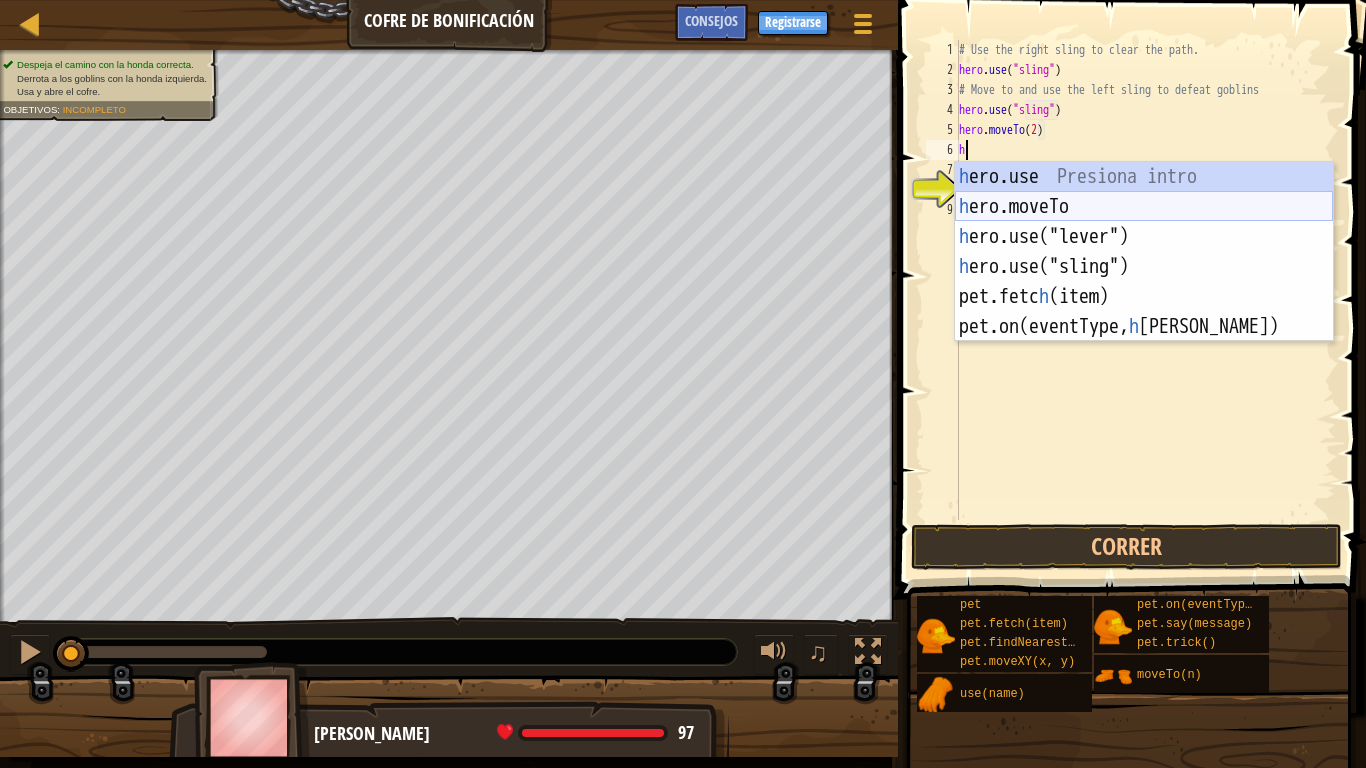 click on "h ero.use Presiona intro h ero.moveTo Presiona intro h ero.use("lever") Presiona intro h ero.use("sling") Presiona intro pet.fetc h (item) Presiona intro pet.on(eventType,  [PERSON_NAME]) Presiona intro" at bounding box center [1144, 282] 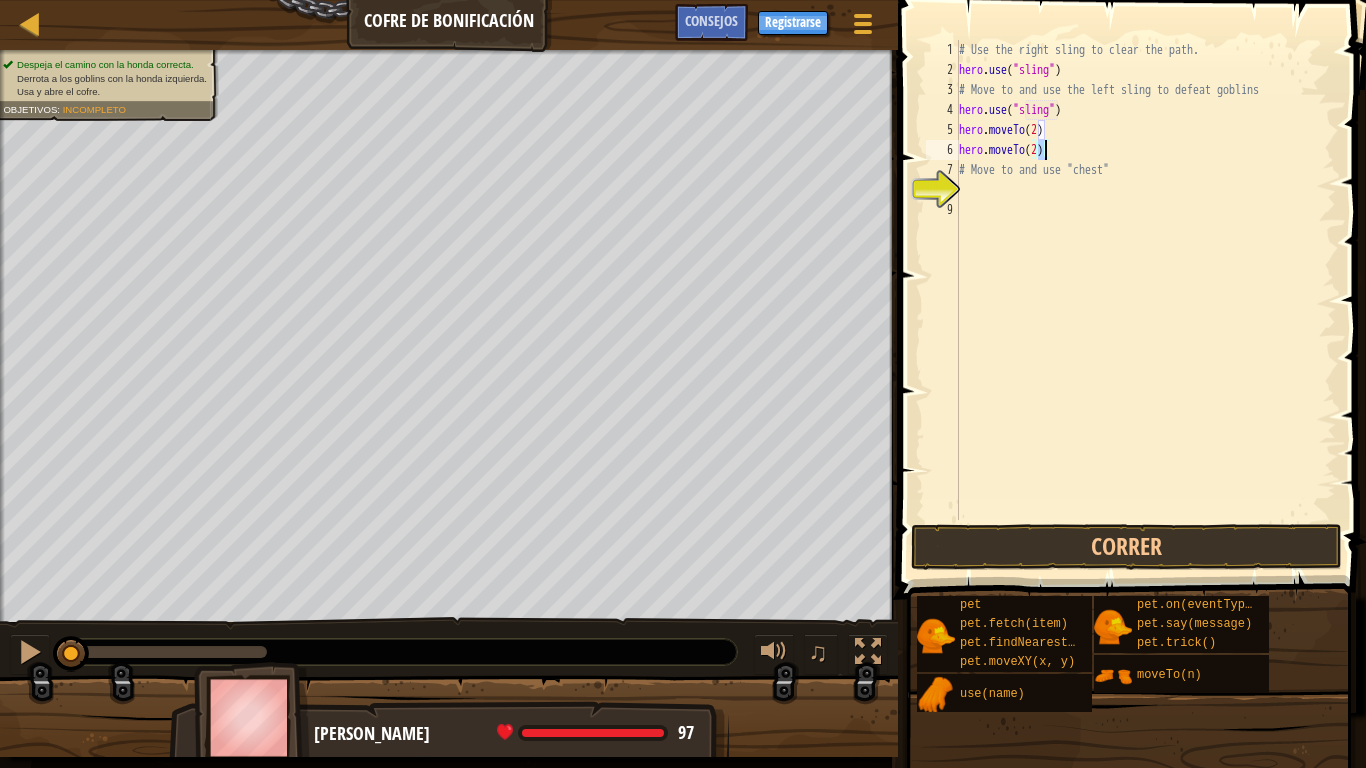 type on "hero.moveTo(3)" 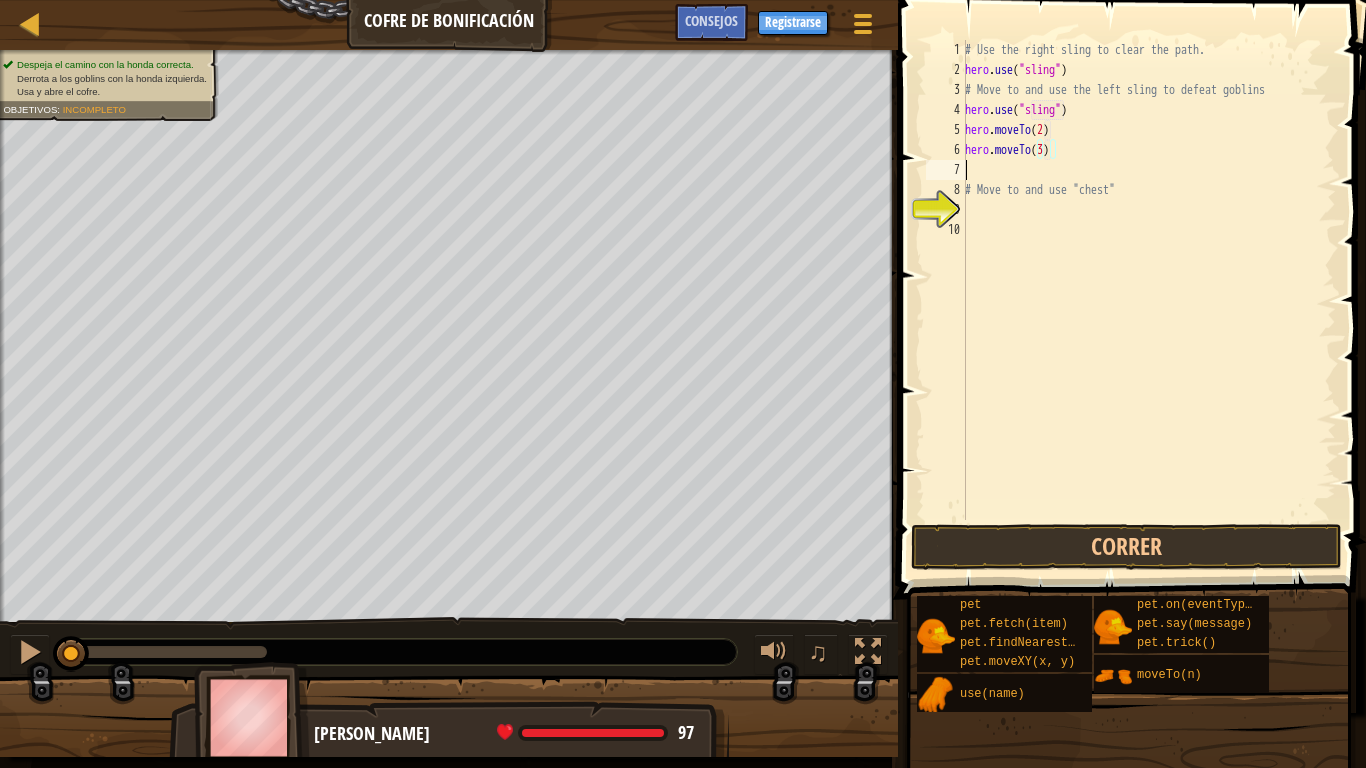 scroll, scrollTop: 9, scrollLeft: 0, axis: vertical 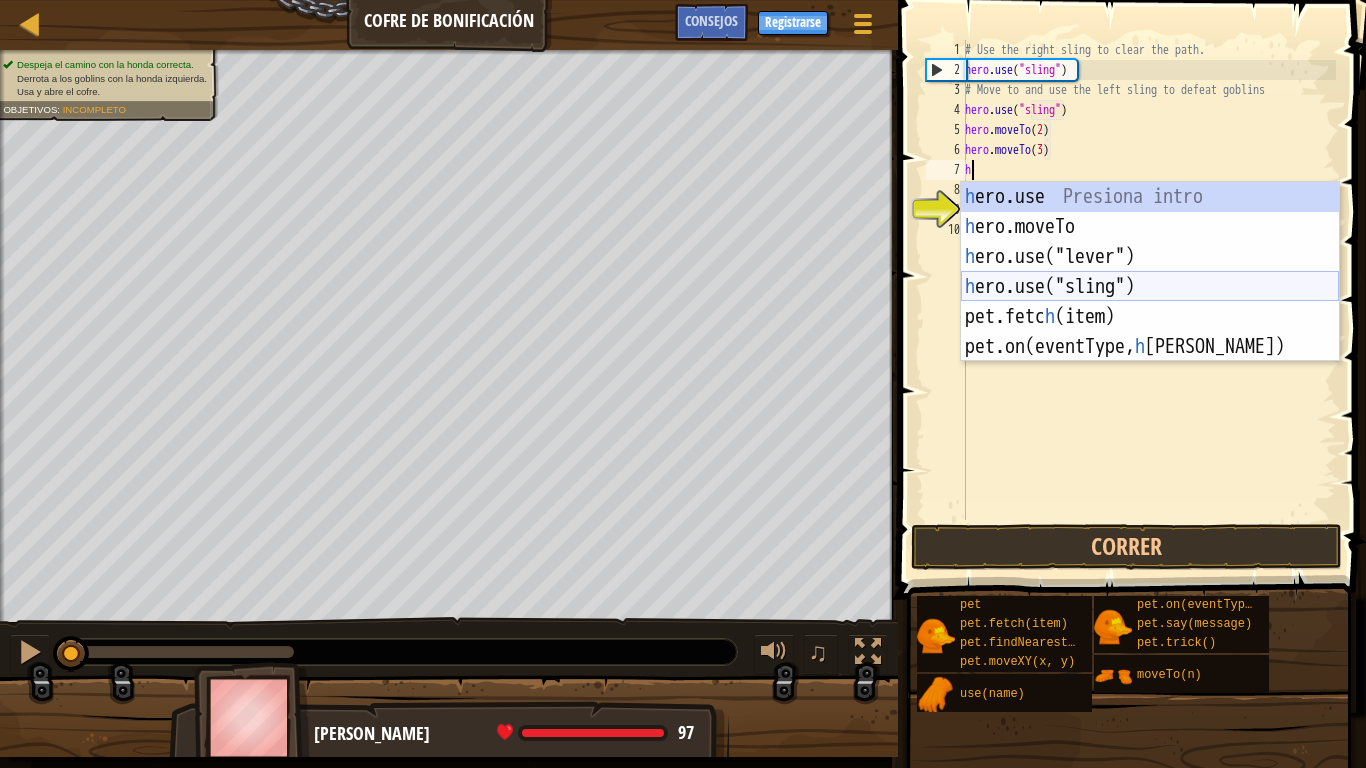 click on "h ero.use Presiona intro h ero.moveTo Presiona intro h ero.use("lever") Presiona intro h ero.use("sling") Presiona intro pet.fetc h (item) Presiona intro pet.on(eventType,  [PERSON_NAME]) Presiona intro" at bounding box center (1150, 302) 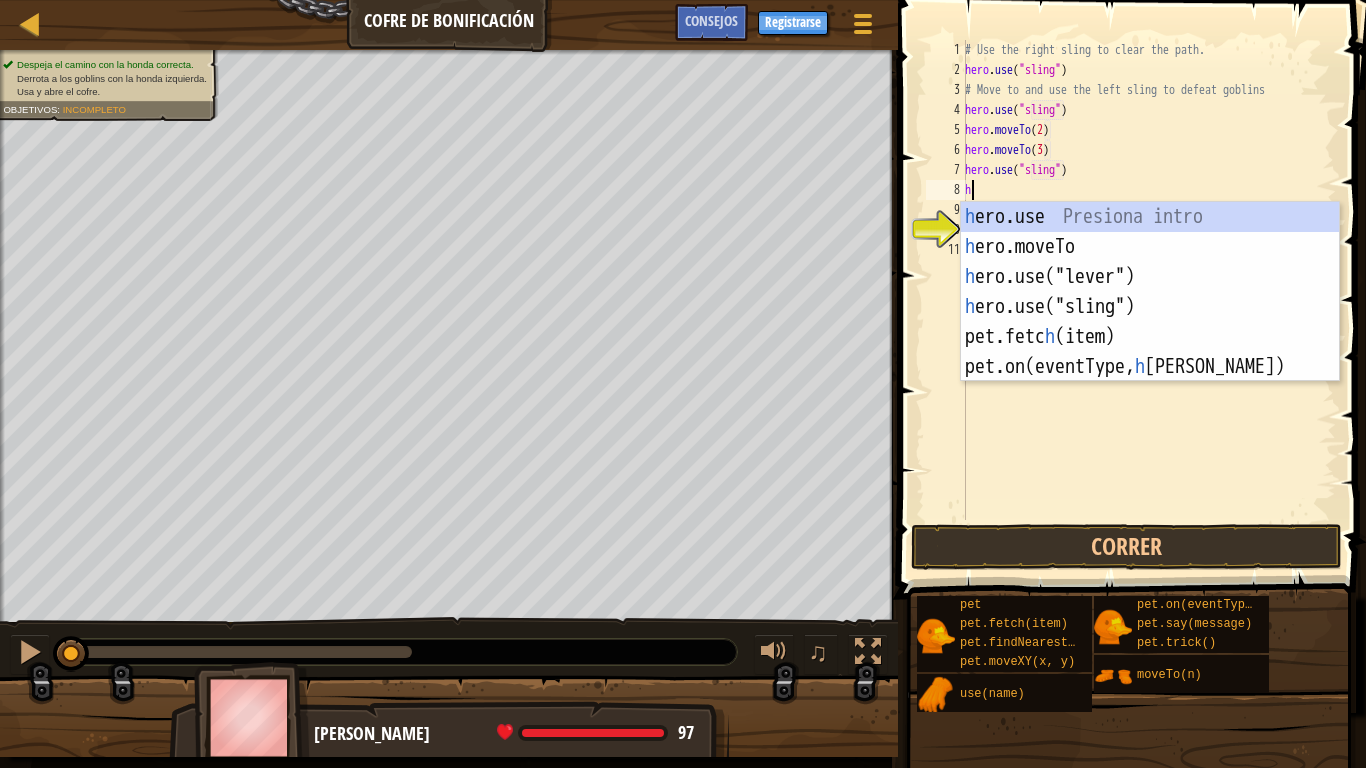 scroll, scrollTop: 9, scrollLeft: 8, axis: both 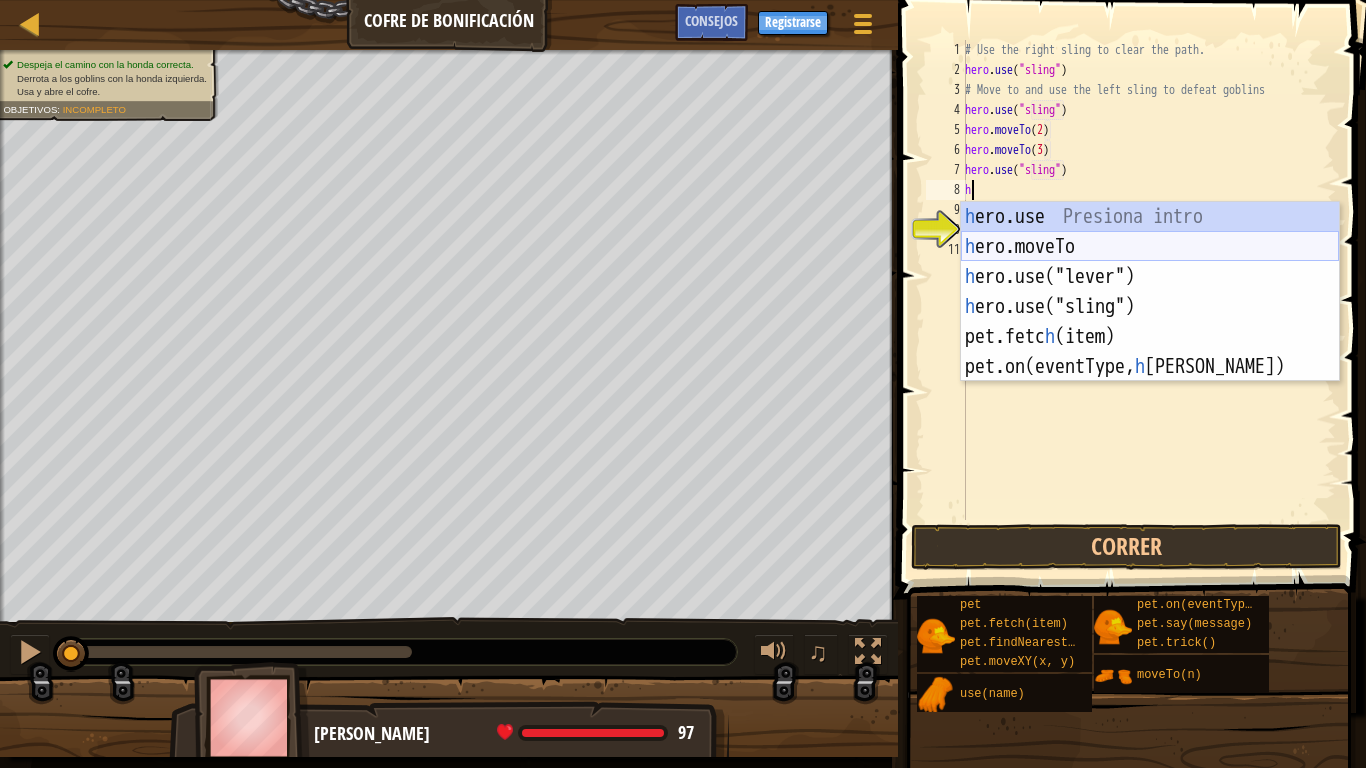 click on "h ero.use Presiona intro h ero.moveTo Presiona intro h ero.use("lever") Presiona intro h ero.use("sling") Presiona intro pet.fetc h (item) Presiona intro pet.on(eventType,  [PERSON_NAME]) Presiona intro" at bounding box center (1150, 322) 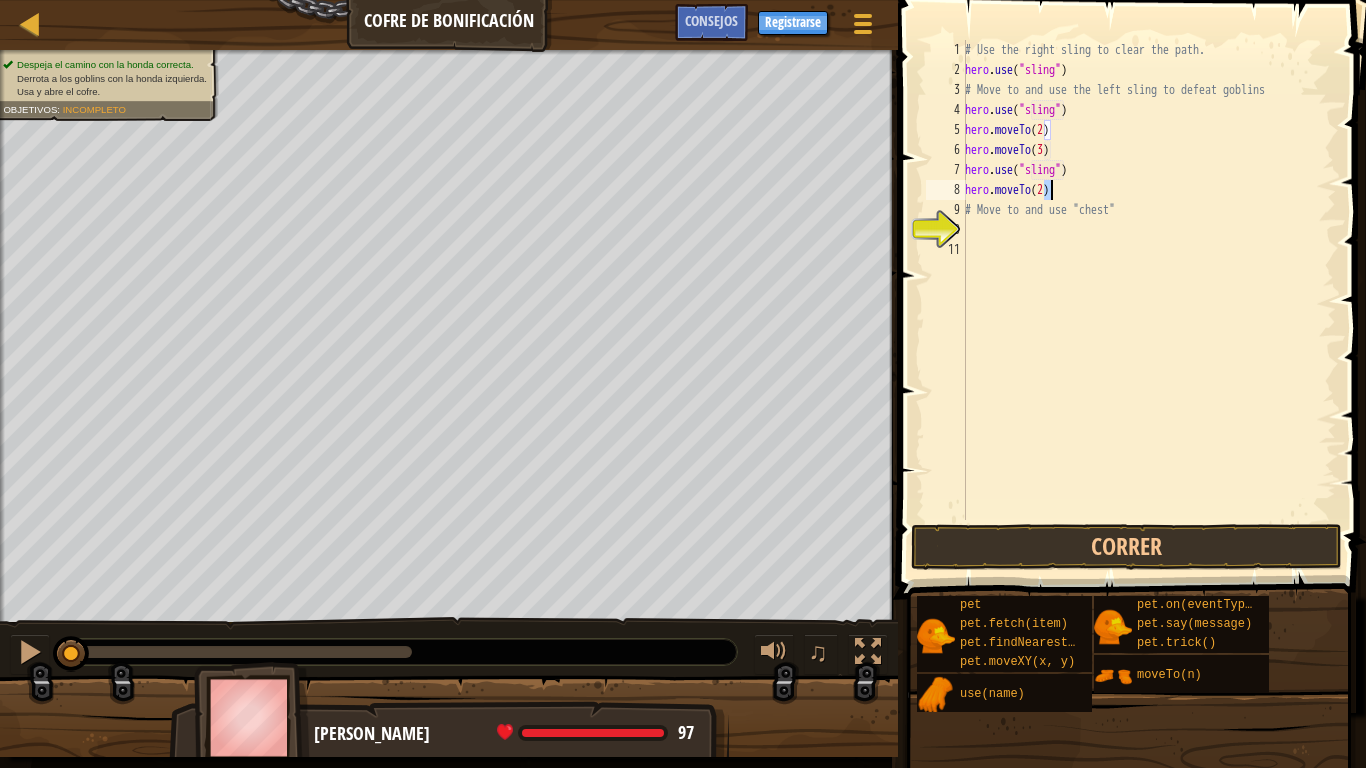 scroll, scrollTop: 9, scrollLeft: 7, axis: both 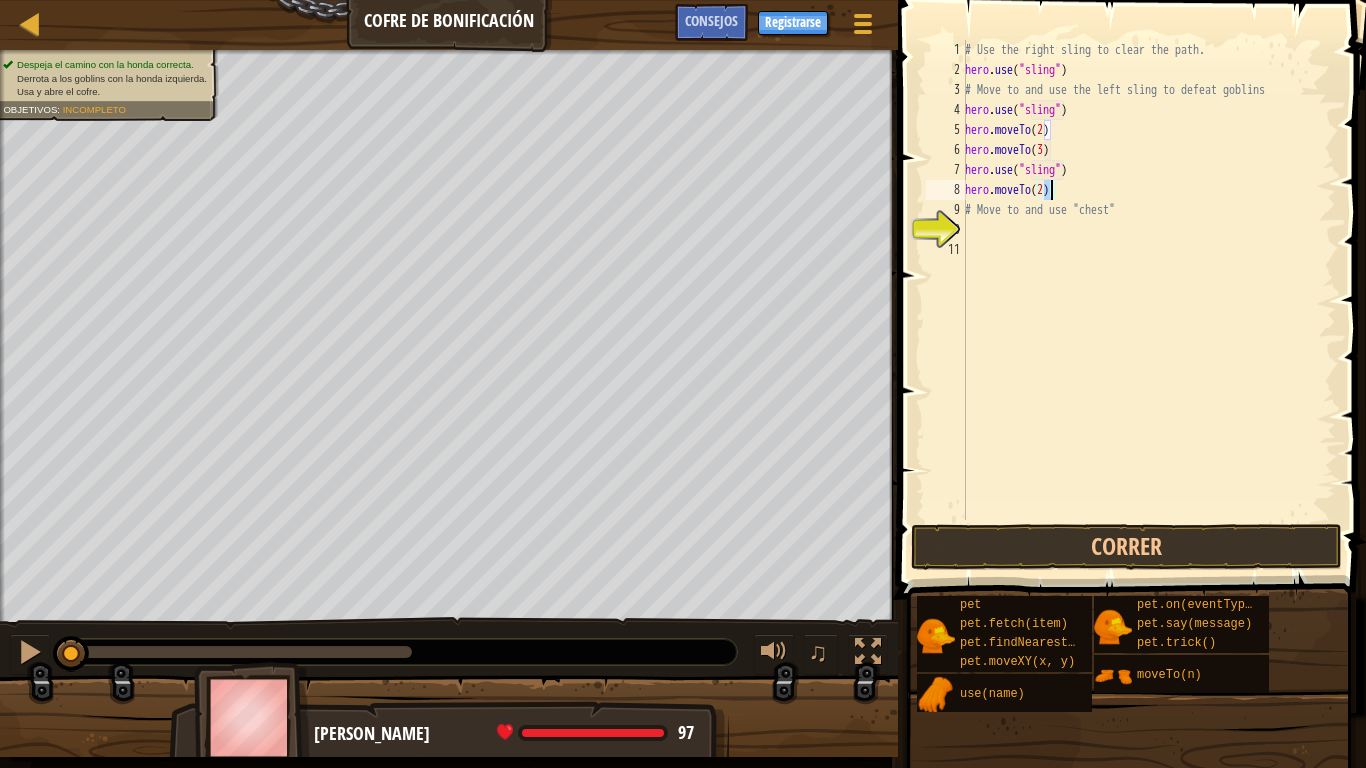 type on "hero.moveTo(4)" 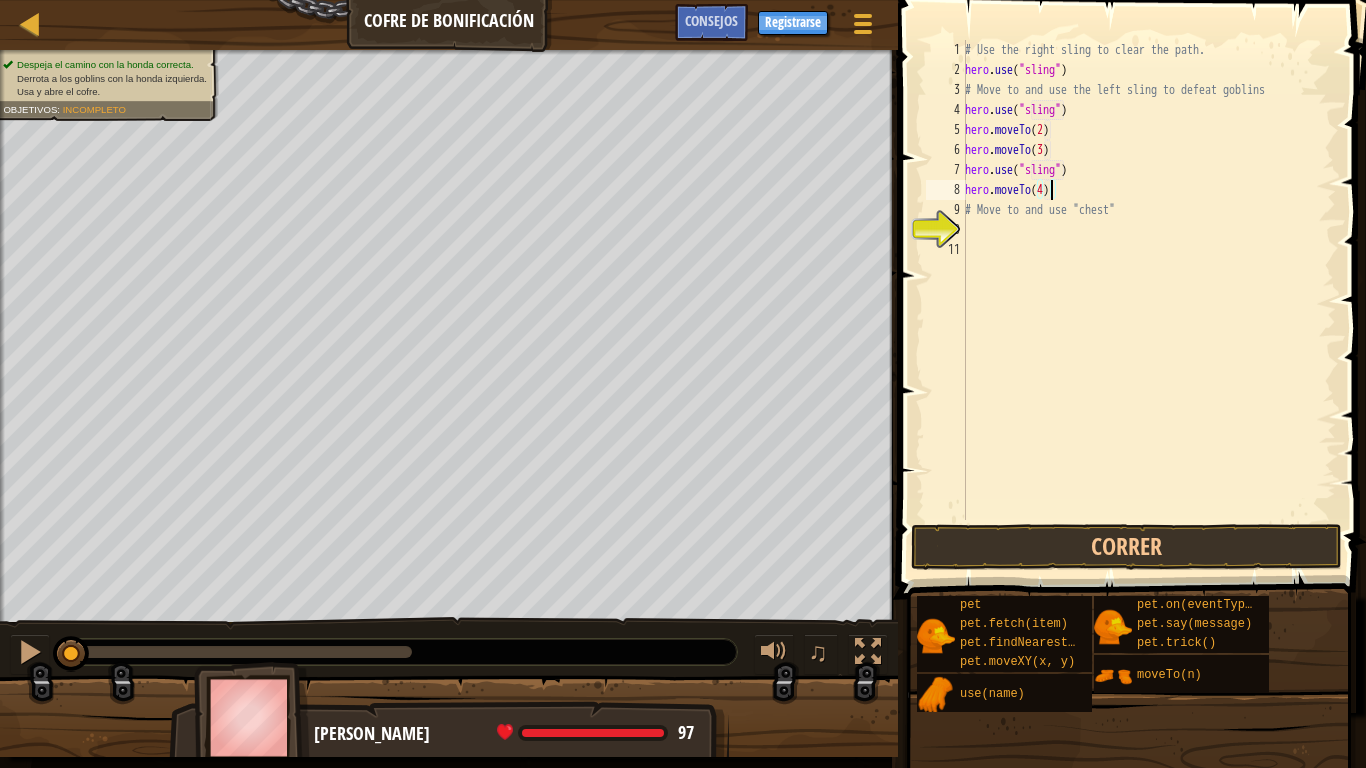 scroll, scrollTop: 9, scrollLeft: 0, axis: vertical 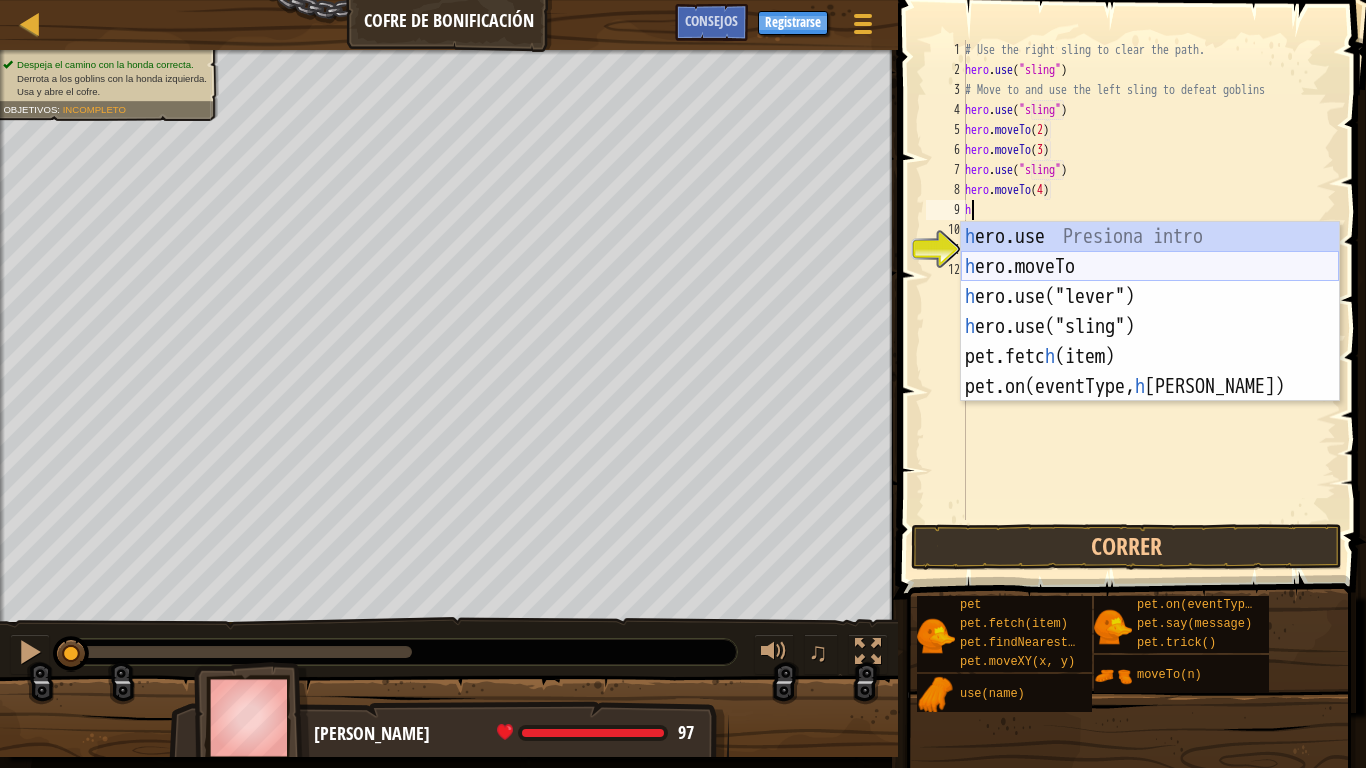 click on "h ero.use Presiona intro h ero.moveTo Presiona intro h ero.use("lever") Presiona intro h ero.use("sling") Presiona intro pet.fetc h (item) Presiona intro pet.on(eventType,  [PERSON_NAME]) Presiona intro" at bounding box center [1150, 342] 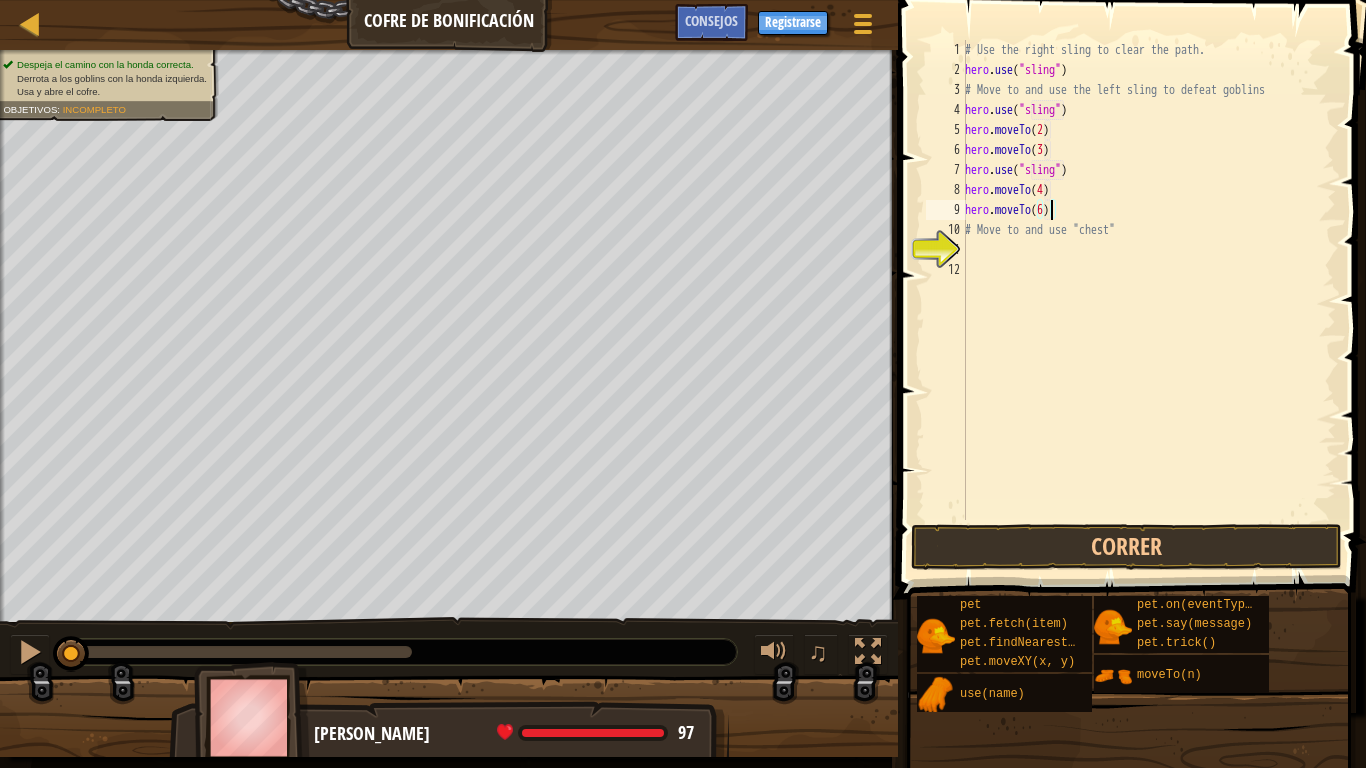 scroll, scrollTop: 9, scrollLeft: 6, axis: both 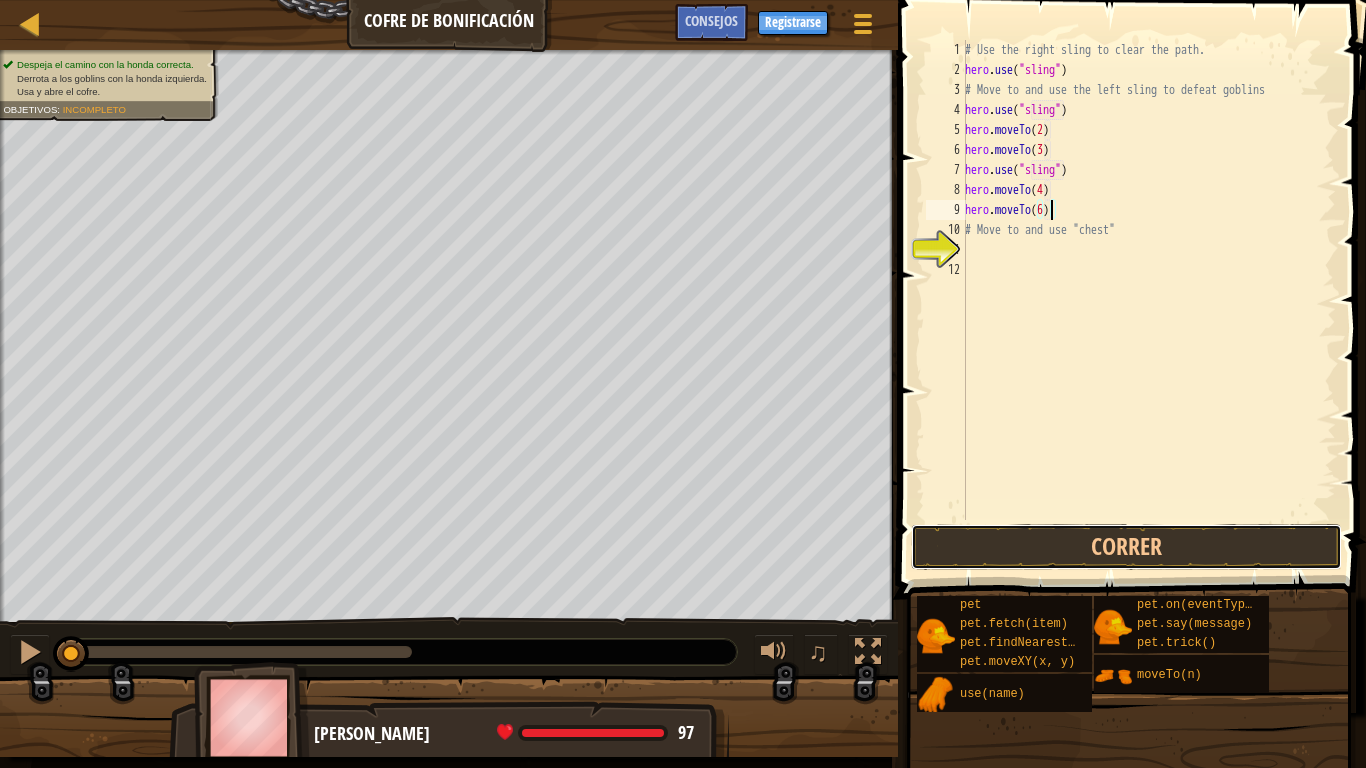 click on "Correr" at bounding box center [1126, 547] 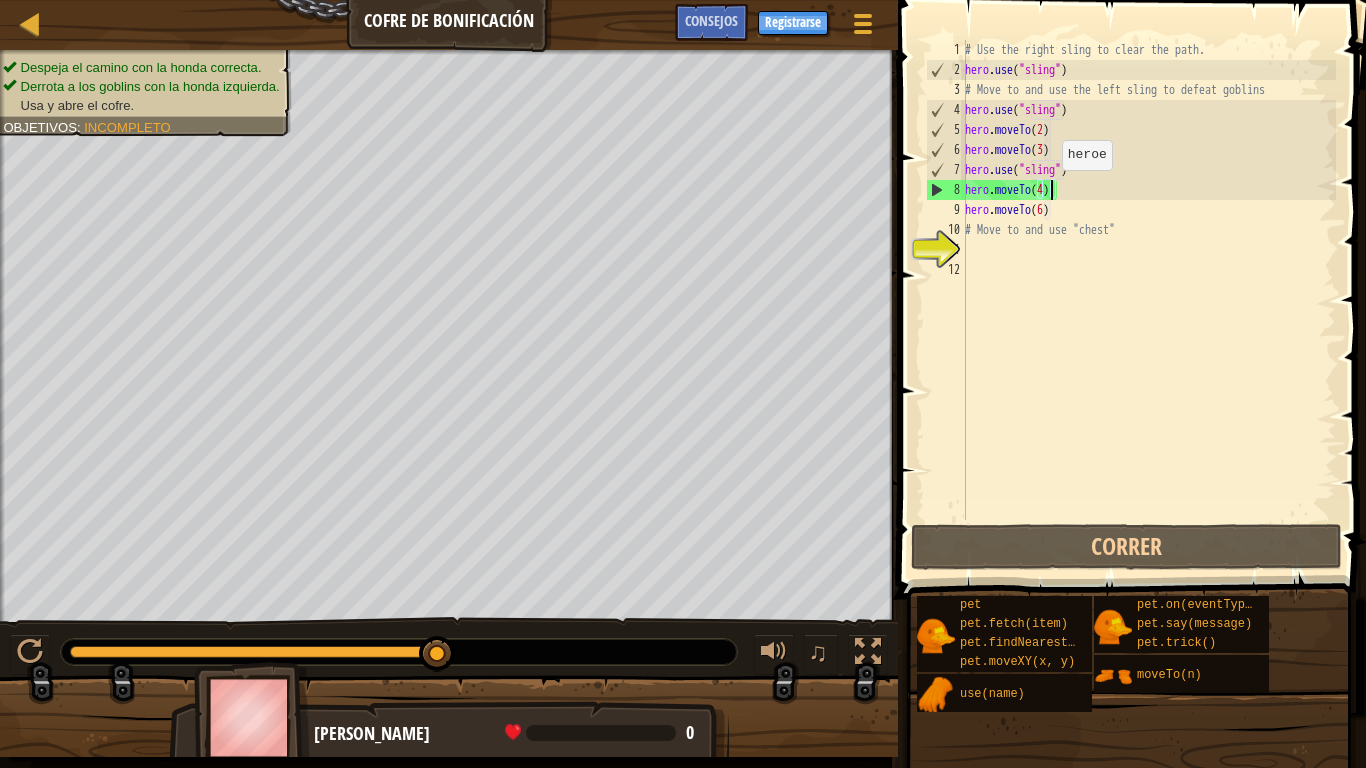 click on "# Use the right sling to clear the path. hero . use ( "sling" ) # Move to and use the left sling to defeat goblins hero . use ( "sling" ) hero . moveTo ( 2 ) hero . moveTo ( 3 ) hero . use ( "sling" ) hero . moveTo ( 4 ) hero . moveTo ( 6 ) # Move to and use "chest"" at bounding box center (1148, 300) 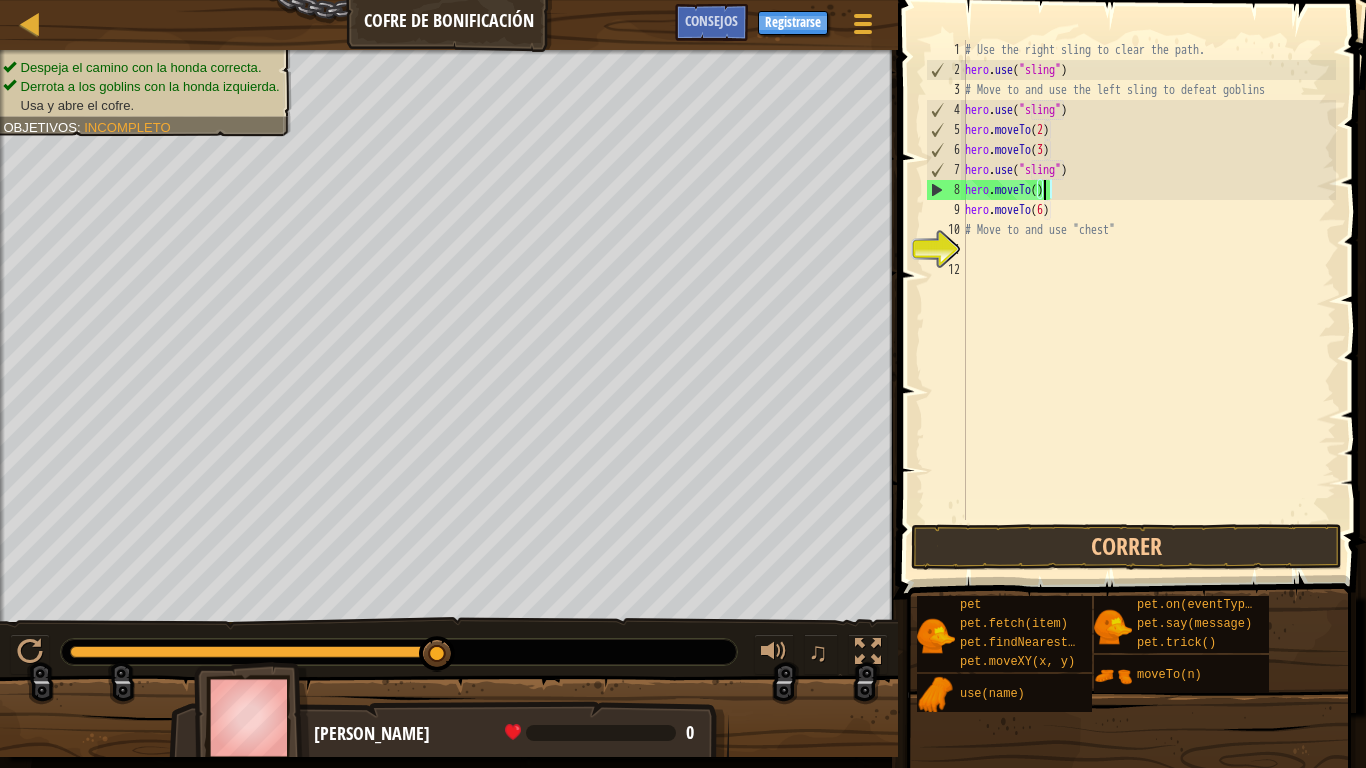 scroll, scrollTop: 9, scrollLeft: 6, axis: both 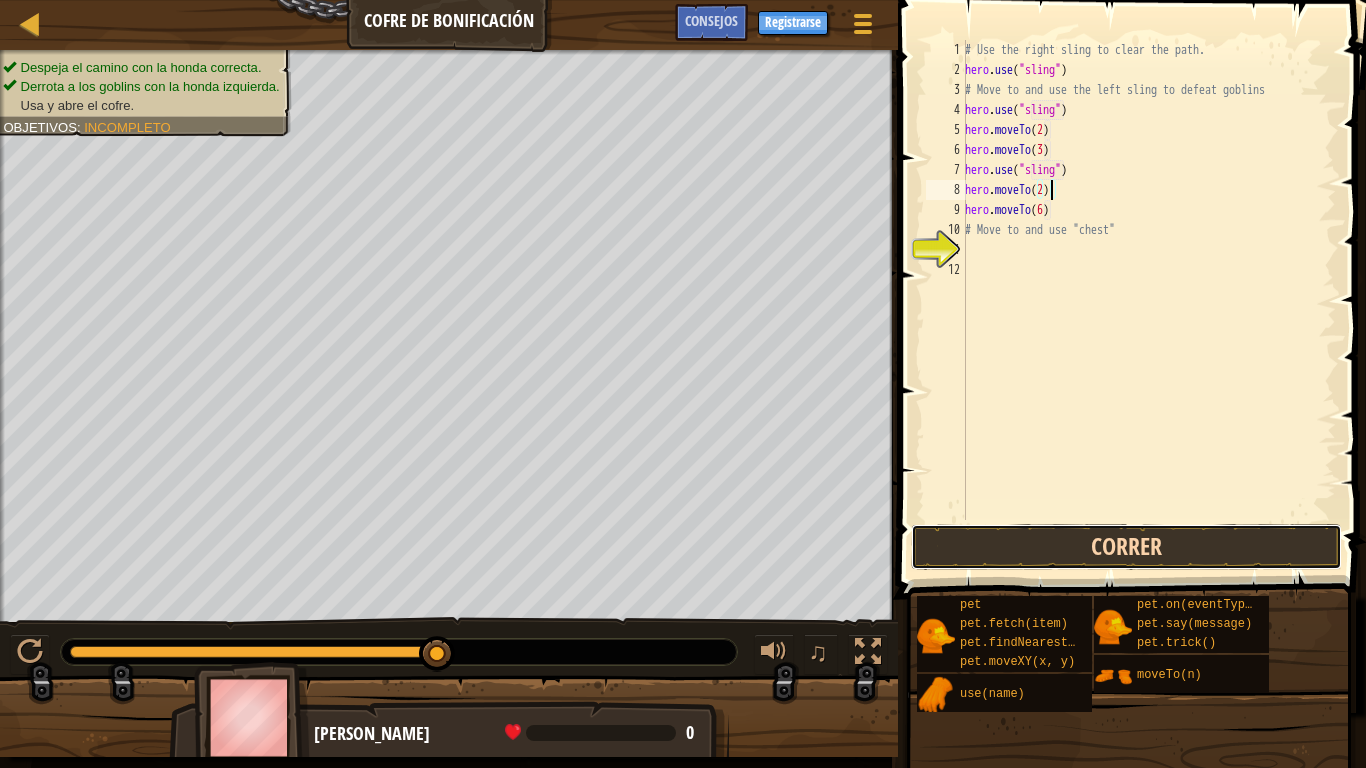 click on "Correr" at bounding box center [1126, 547] 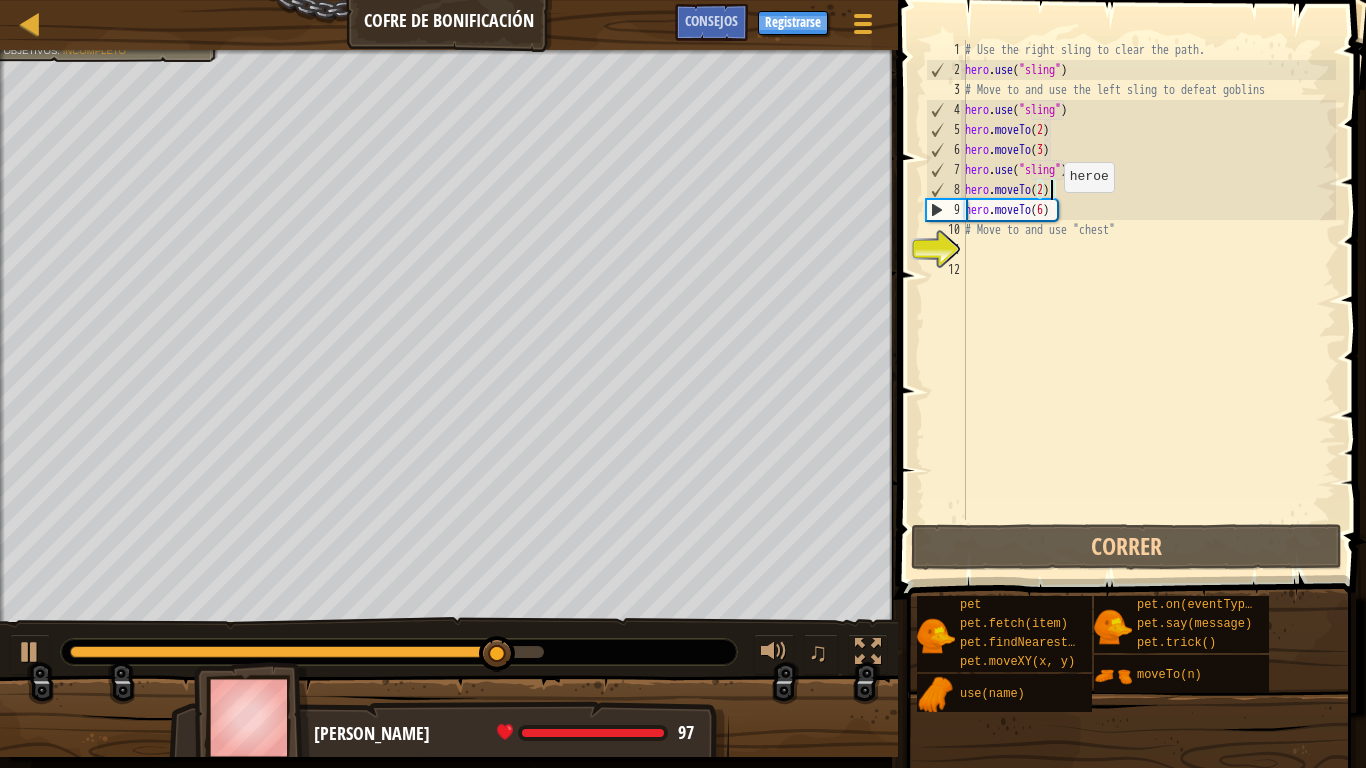 click on "# Use the right sling to clear the path. hero . use ( "sling" ) # Move to and use the left sling to defeat goblins hero . use ( "sling" ) hero . moveTo ( 2 ) hero . moveTo ( 3 ) hero . use ( "sling" ) hero . moveTo ( 2 ) hero . moveTo ( 6 ) # Move to and use "chest"" at bounding box center (1148, 300) 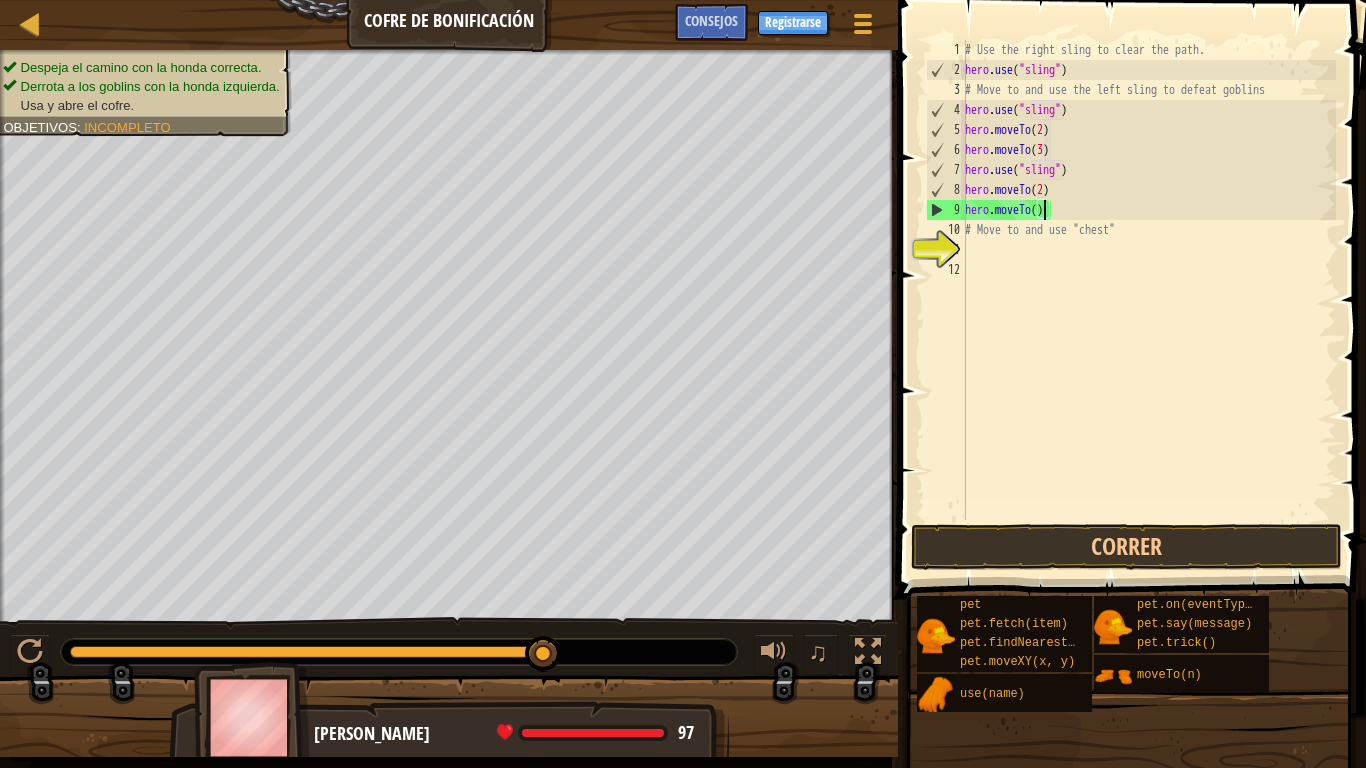 type on "hero.moveTo(4)" 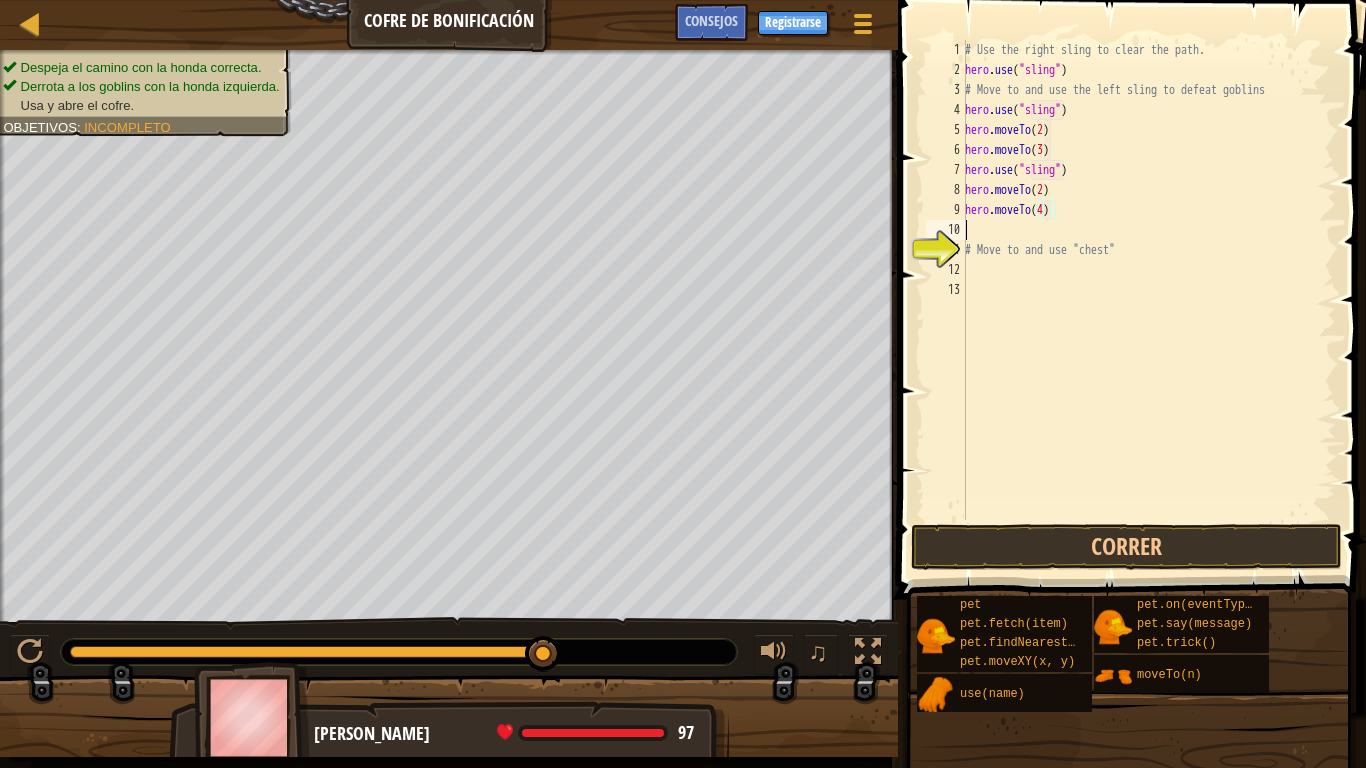 scroll, scrollTop: 9, scrollLeft: 0, axis: vertical 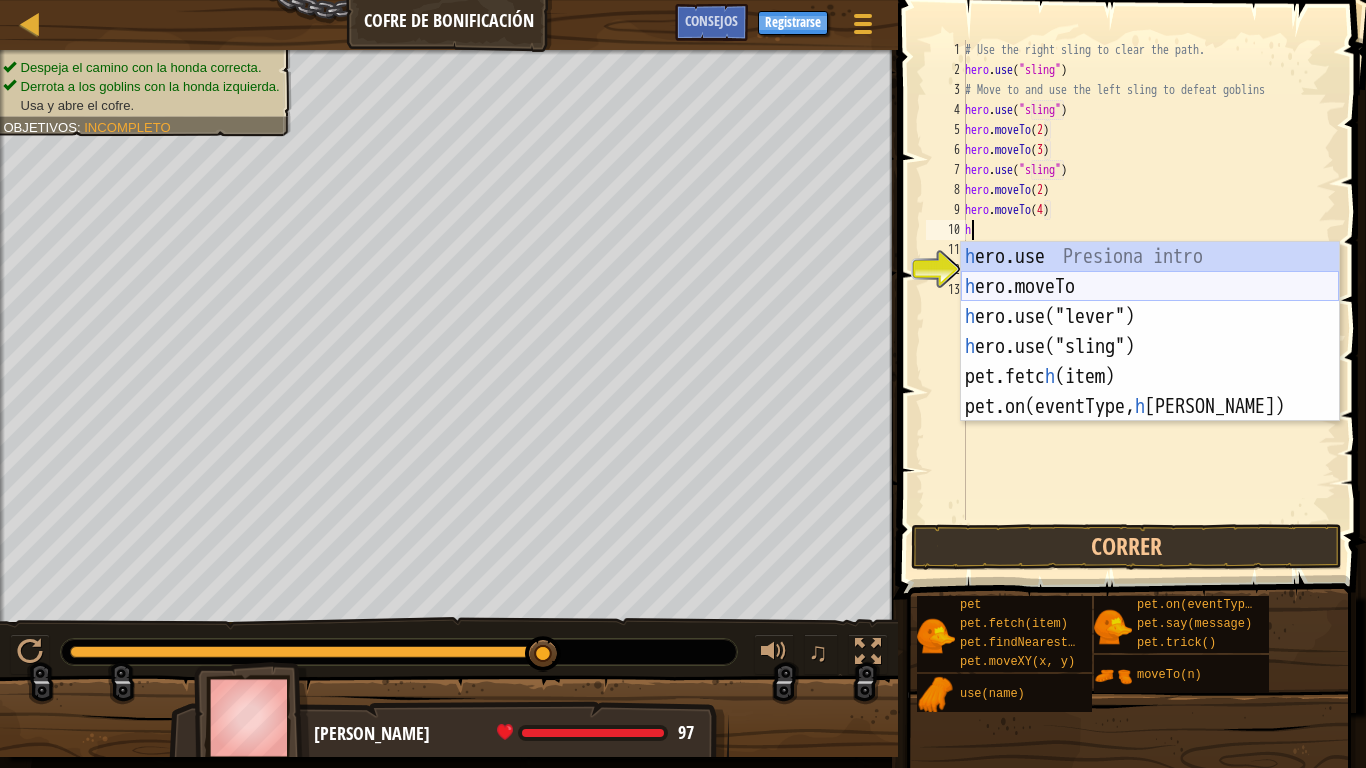 click on "h ero.use Presiona intro h ero.moveTo Presiona intro h ero.use("lever") Presiona intro h ero.use("sling") Presiona intro pet.fetc h (item) Presiona intro pet.on(eventType,  [PERSON_NAME]) Presiona intro" at bounding box center (1150, 362) 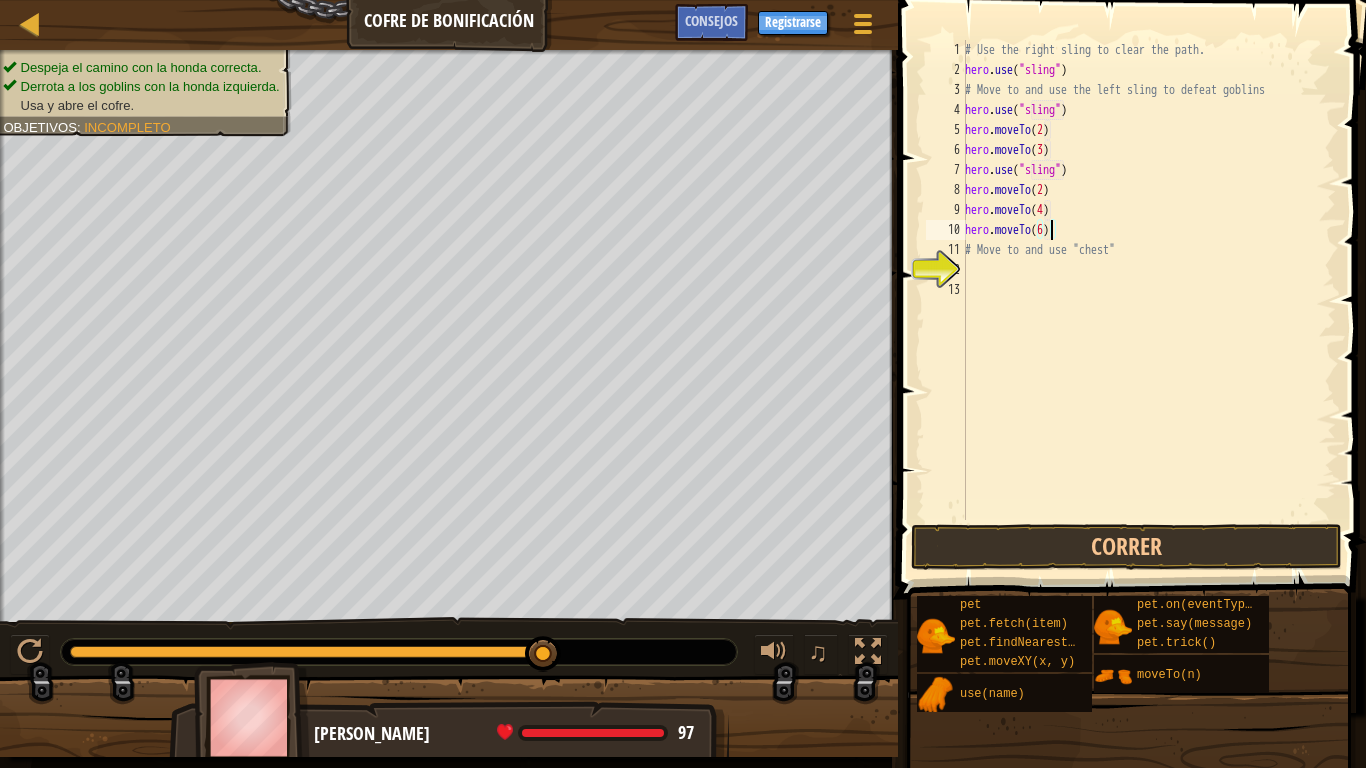 scroll, scrollTop: 9, scrollLeft: 6, axis: both 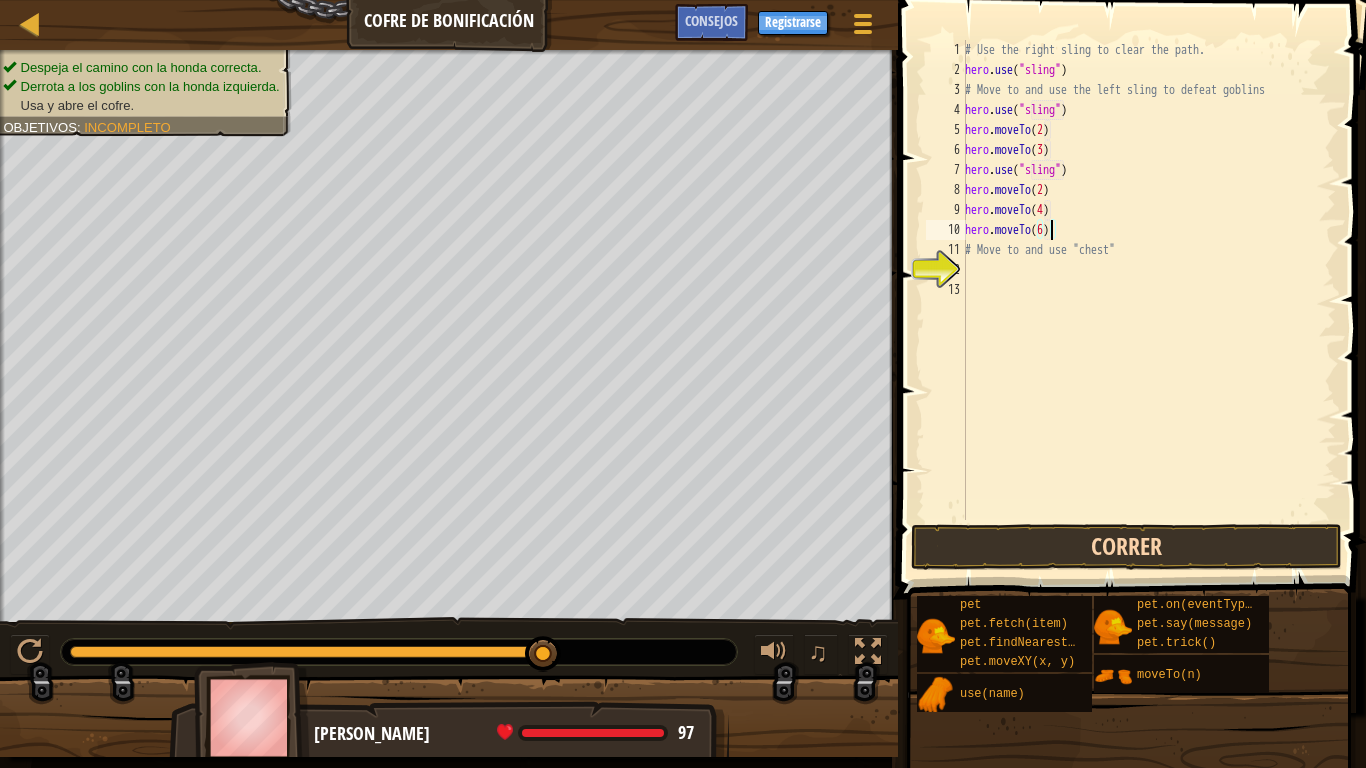type on "hero.moveTo(6)" 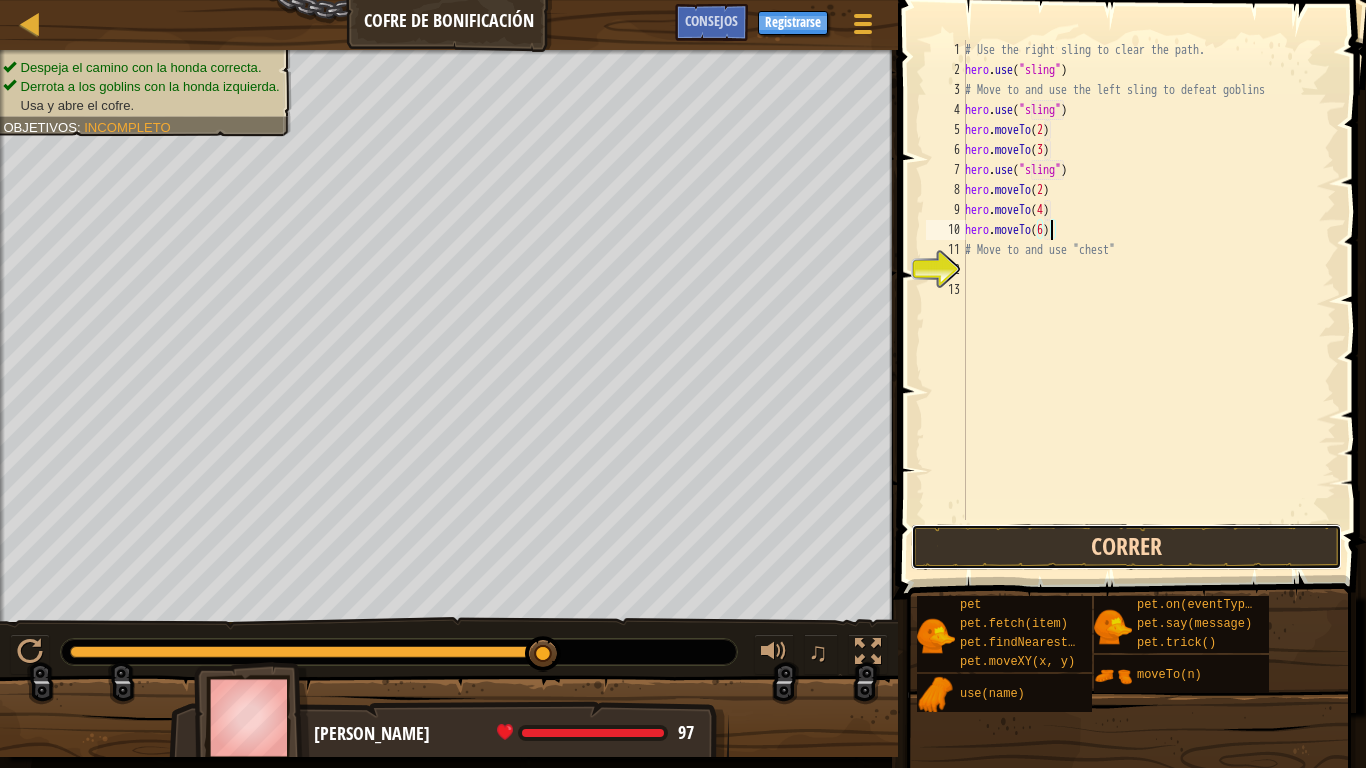 click on "Correr" at bounding box center [1126, 547] 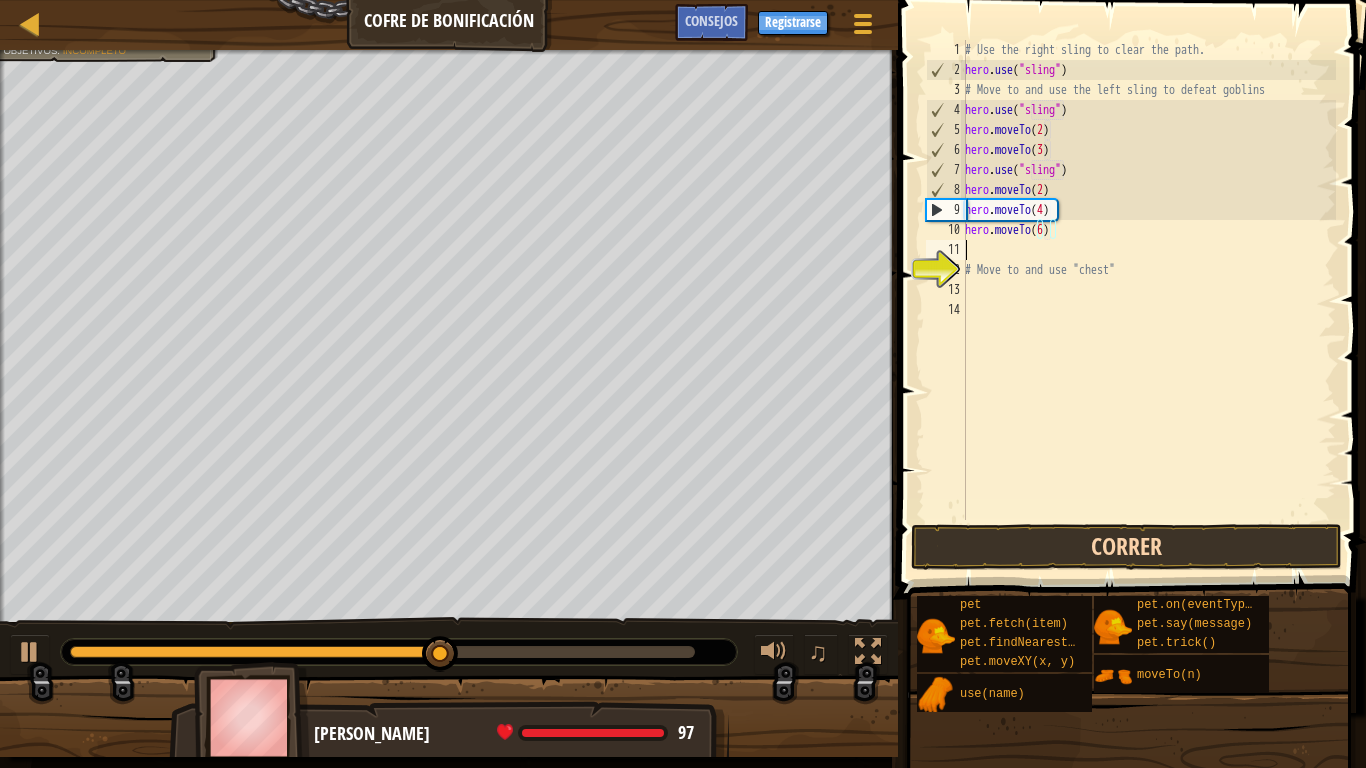 scroll, scrollTop: 9, scrollLeft: 0, axis: vertical 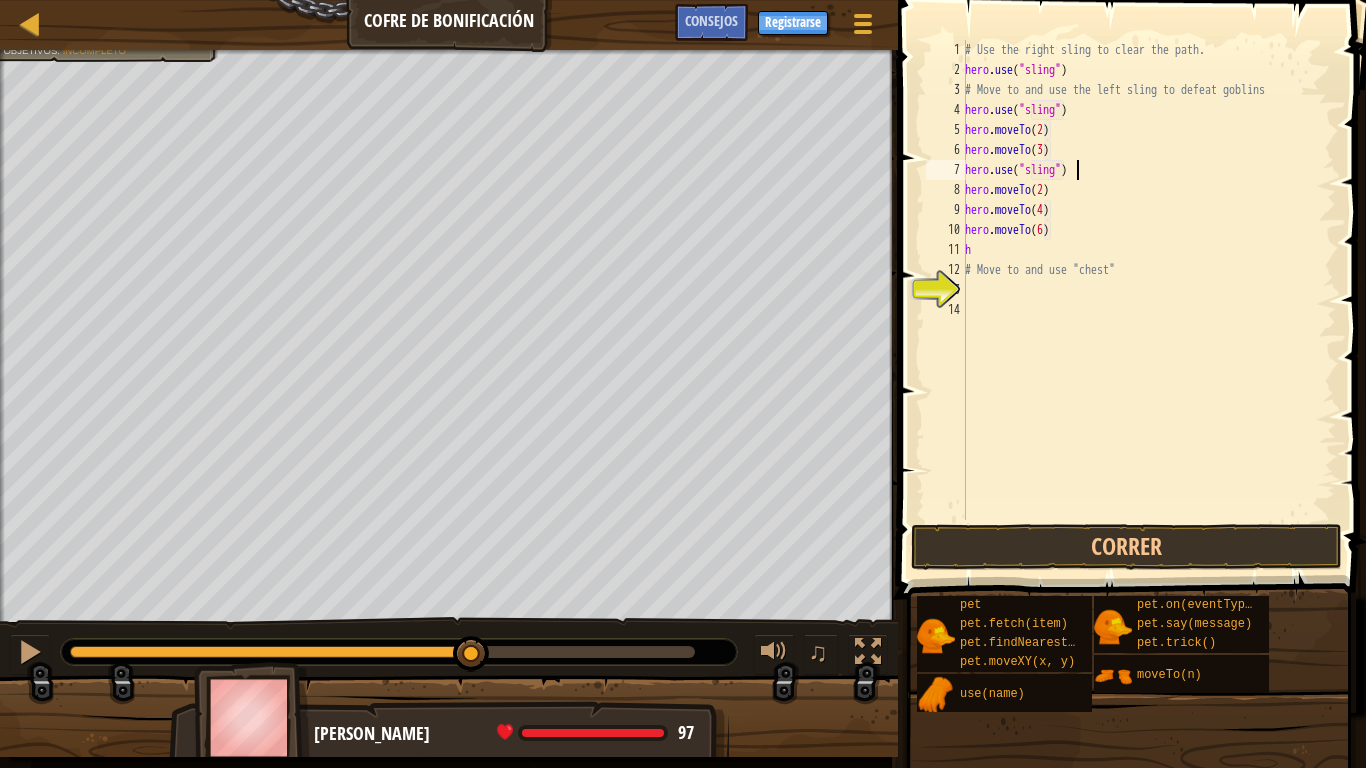click on "# Use the right sling to clear the path. hero . use ( "sling" ) # Move to and use the left sling to defeat goblins hero . use ( "sling" ) hero . moveTo ( 2 ) hero . moveTo ( 3 ) hero . use ( "sling" ) hero . moveTo ( 2 ) hero . moveTo ( 4 ) hero . moveTo ( 6 ) h # Move to and use "chest"" at bounding box center [1148, 300] 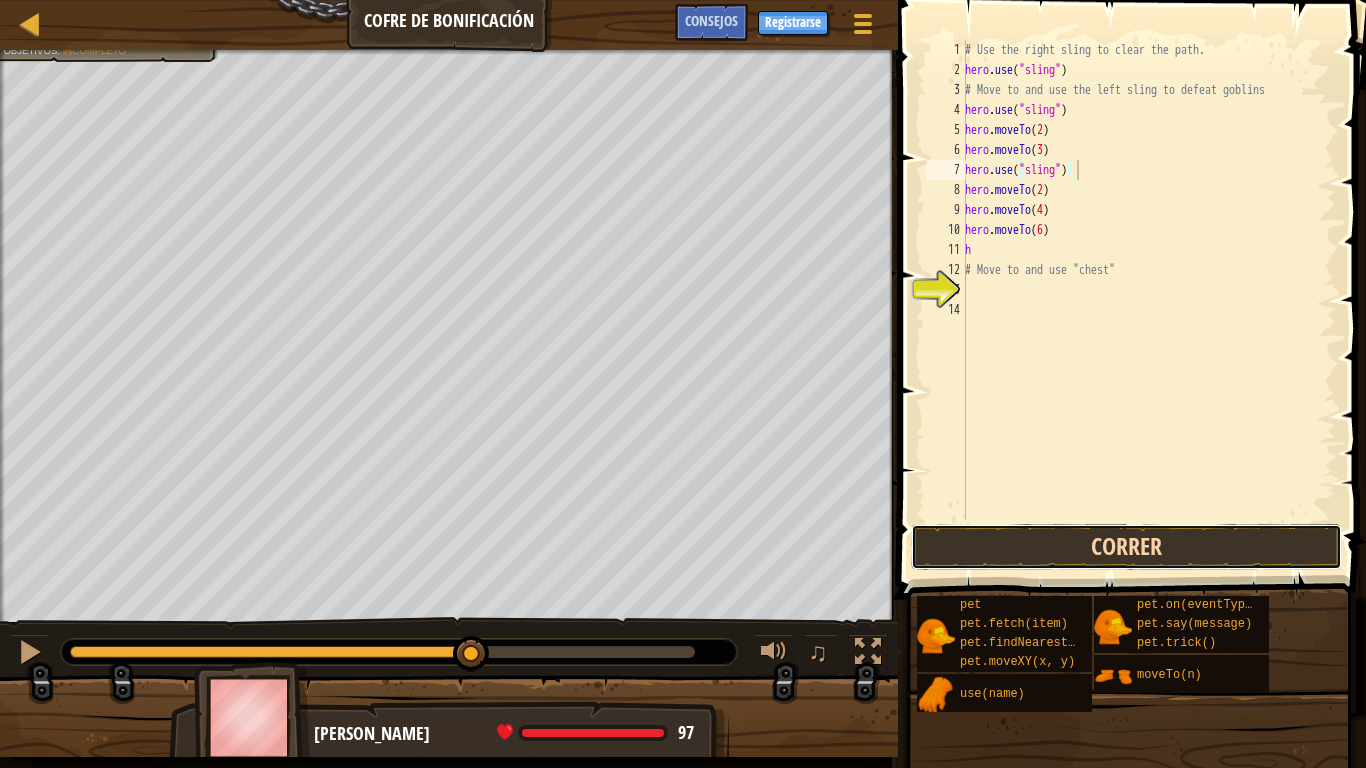 click on "Correr" at bounding box center (1126, 547) 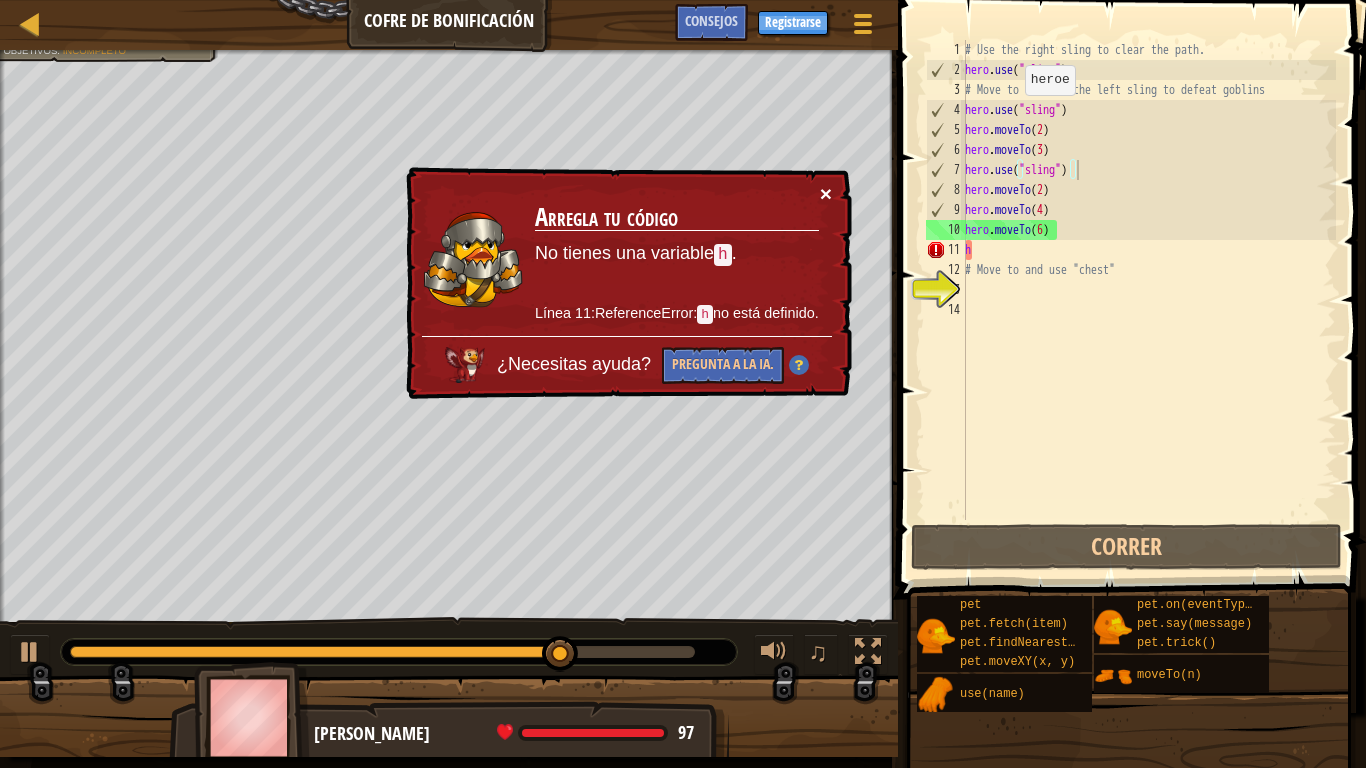 click on "×" at bounding box center (826, 193) 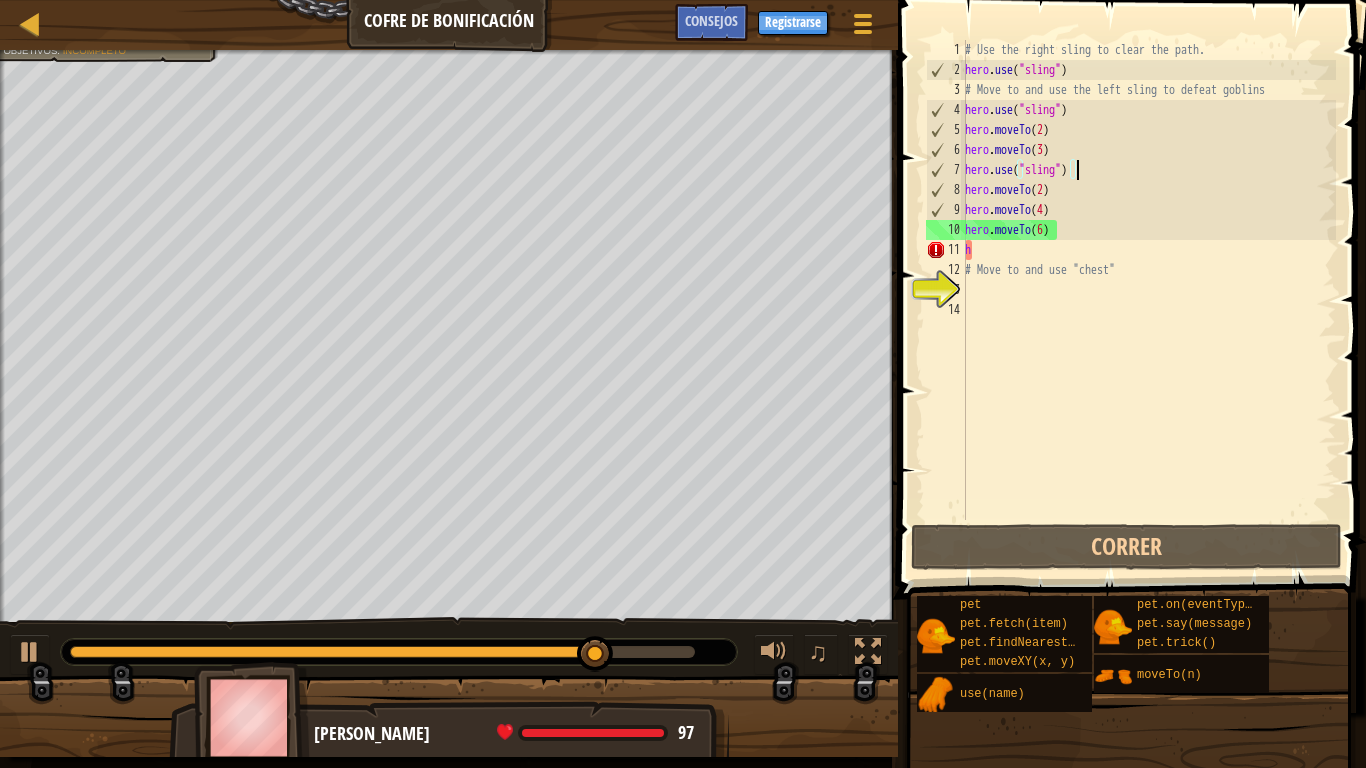 click on "# Use the right sling to clear the path. hero . use ( "sling" ) # Move to and use the left sling to defeat goblins hero . use ( "sling" ) hero . moveTo ( 2 ) hero . moveTo ( 3 ) hero . use ( "sling" ) hero . moveTo ( 2 ) hero . moveTo ( 4 ) hero . moveTo ( 6 ) h # Move to and use "chest"" at bounding box center [1148, 300] 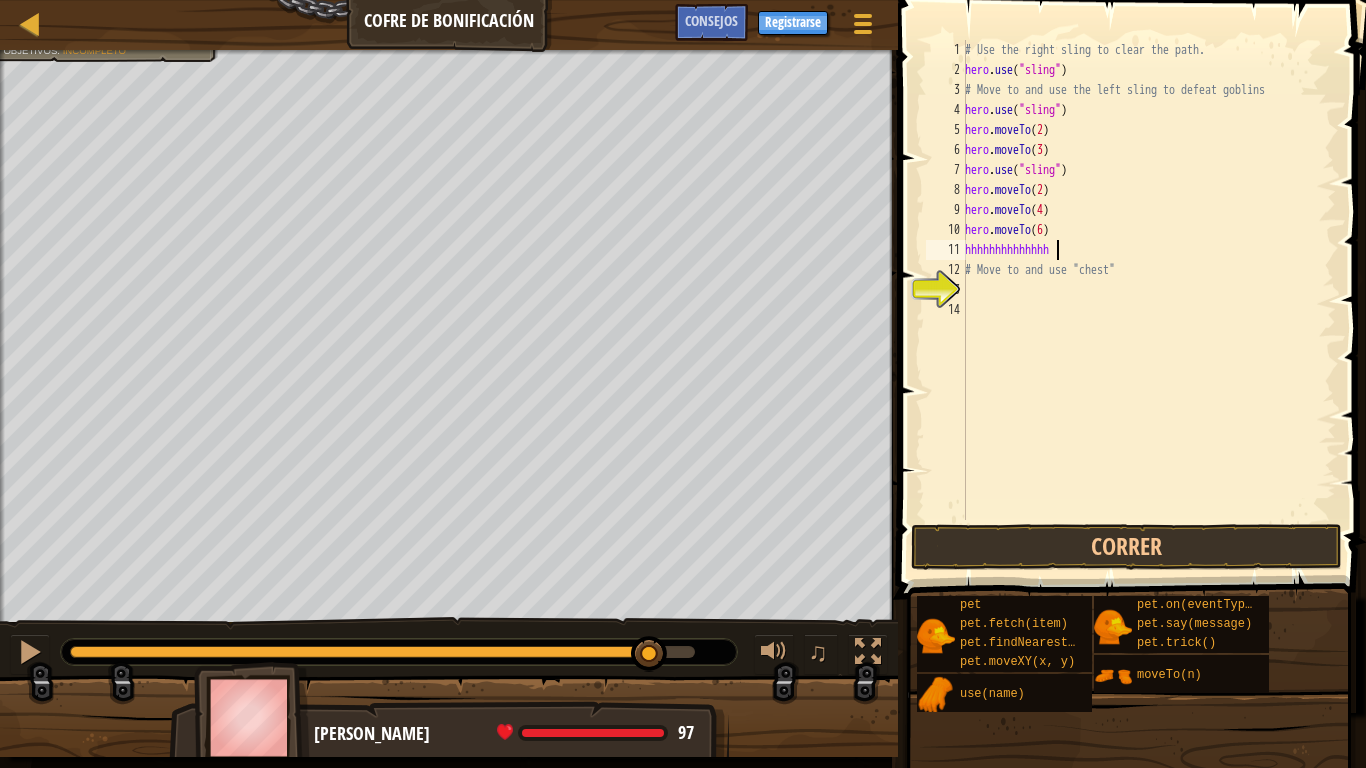 scroll, scrollTop: 9, scrollLeft: 0, axis: vertical 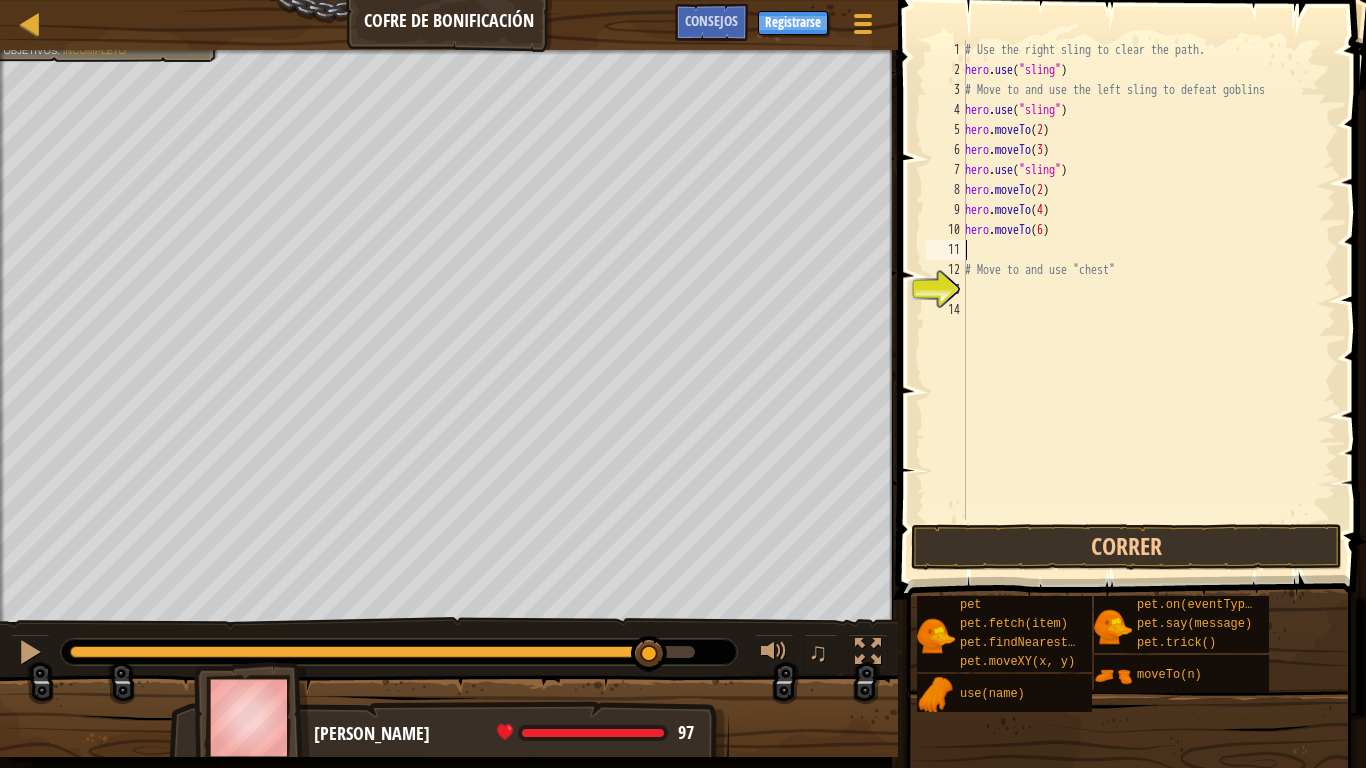 type on "h" 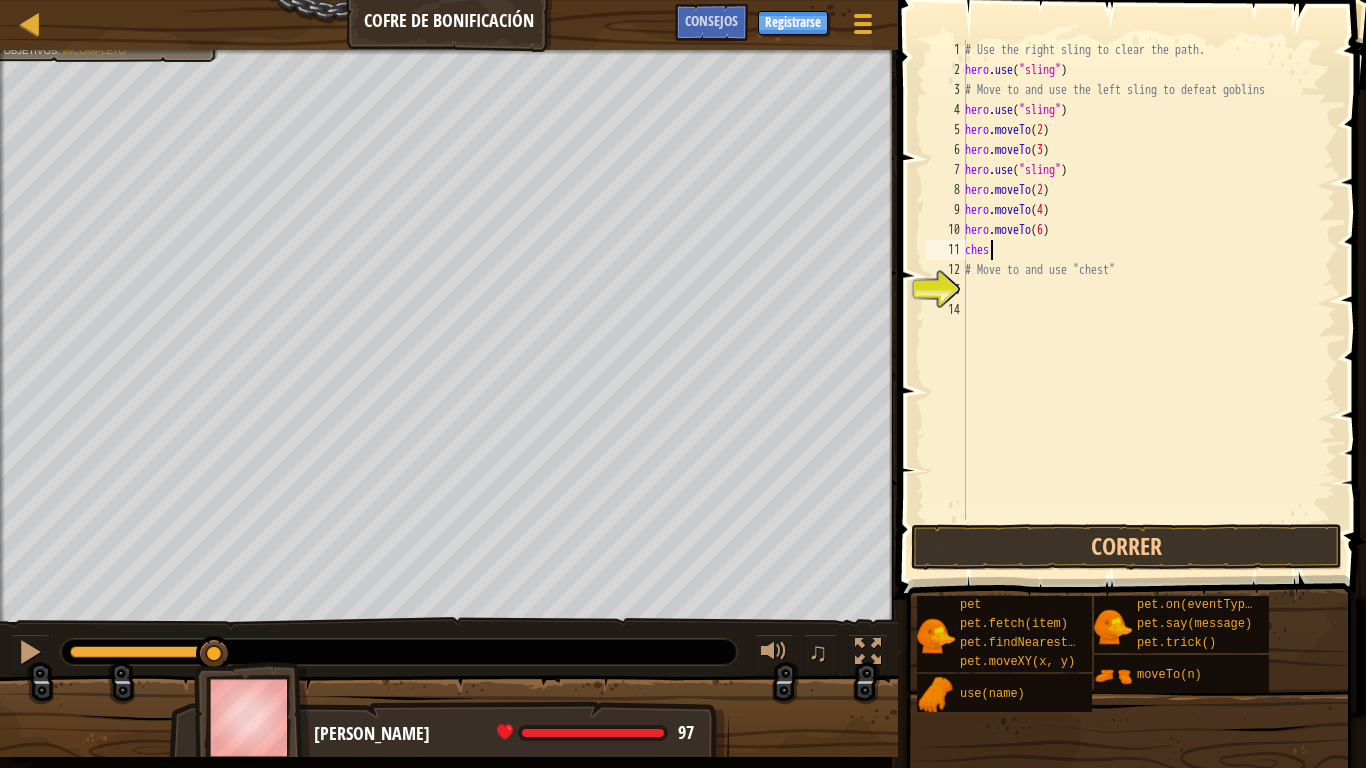 scroll, scrollTop: 9, scrollLeft: 1, axis: both 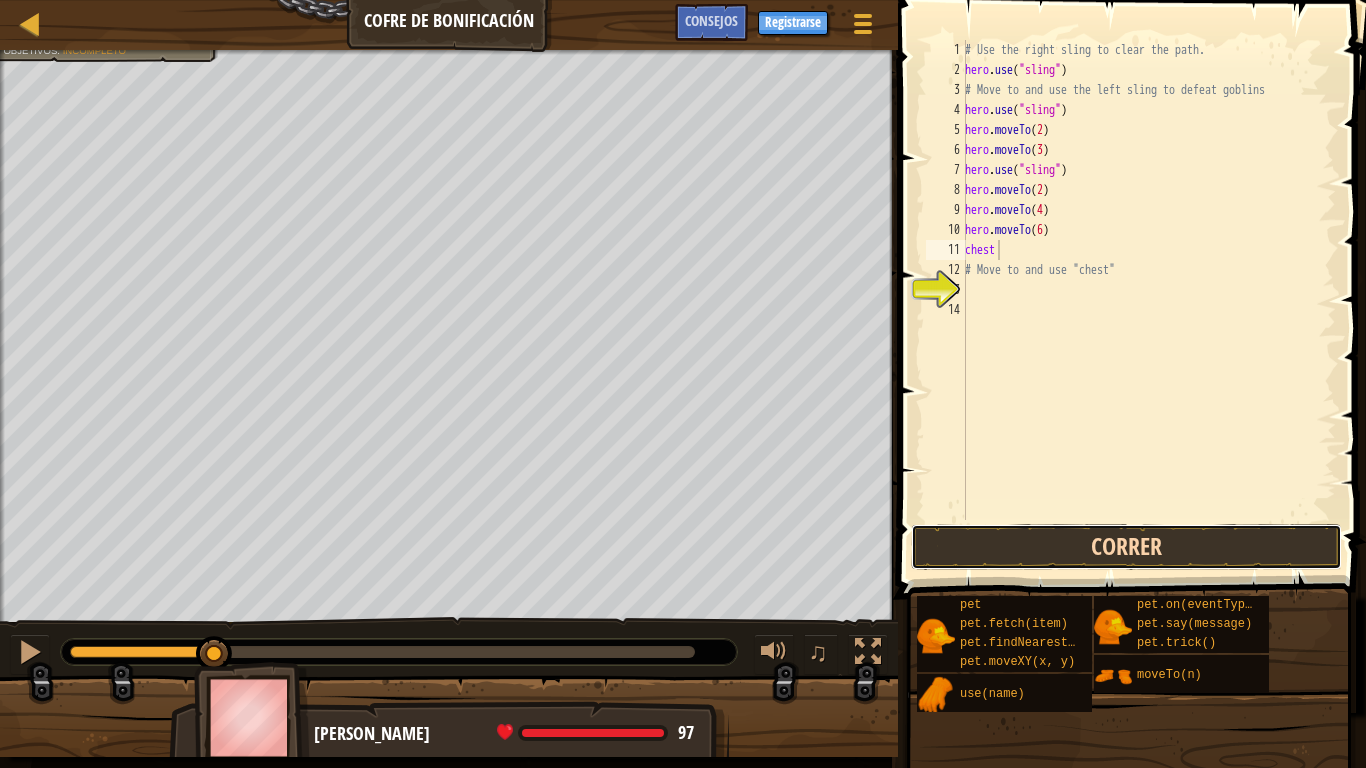 click on "Correr" at bounding box center [1126, 547] 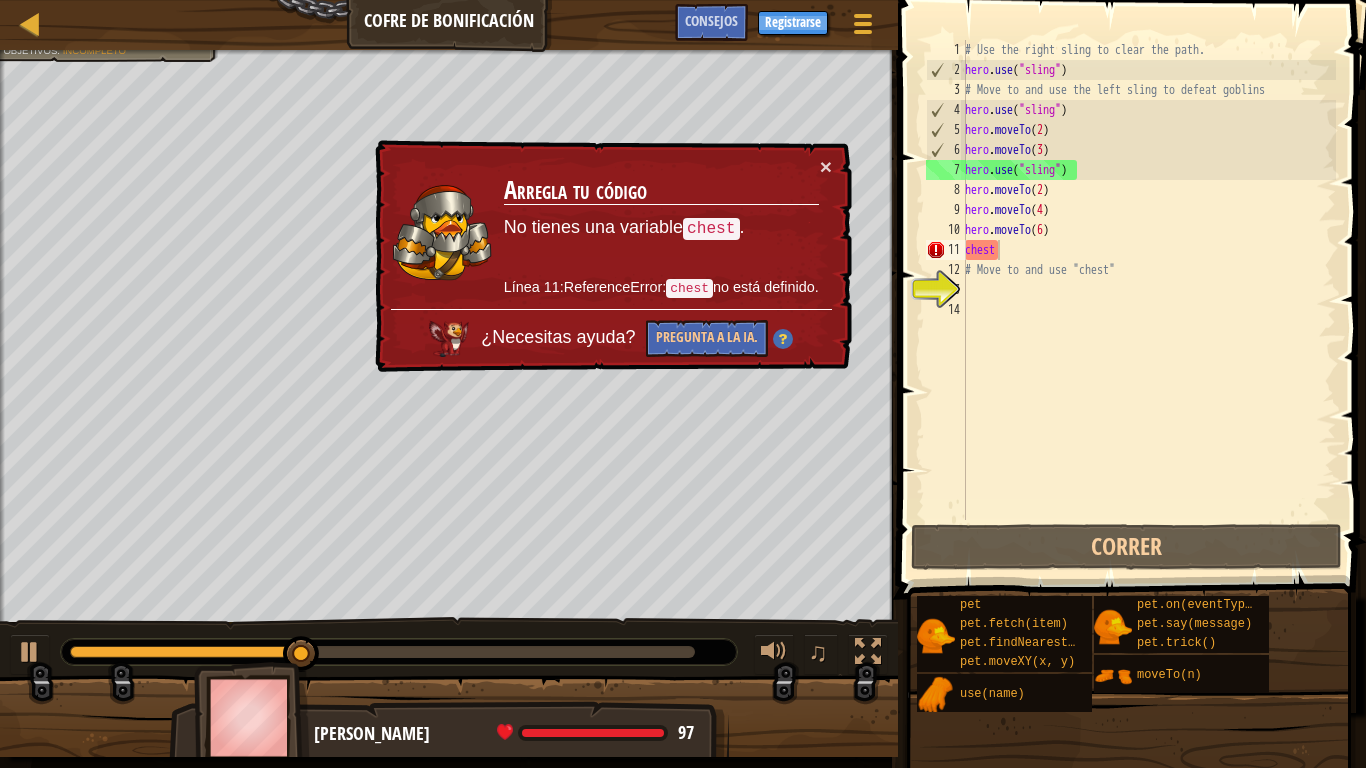 click on "× Arregla tu código No tienes una variable  chest .
Línea 11:ReferenceError: chest  no está definido.
¿Necesitas ayuda? Pregunta a la IA." at bounding box center (611, 256) 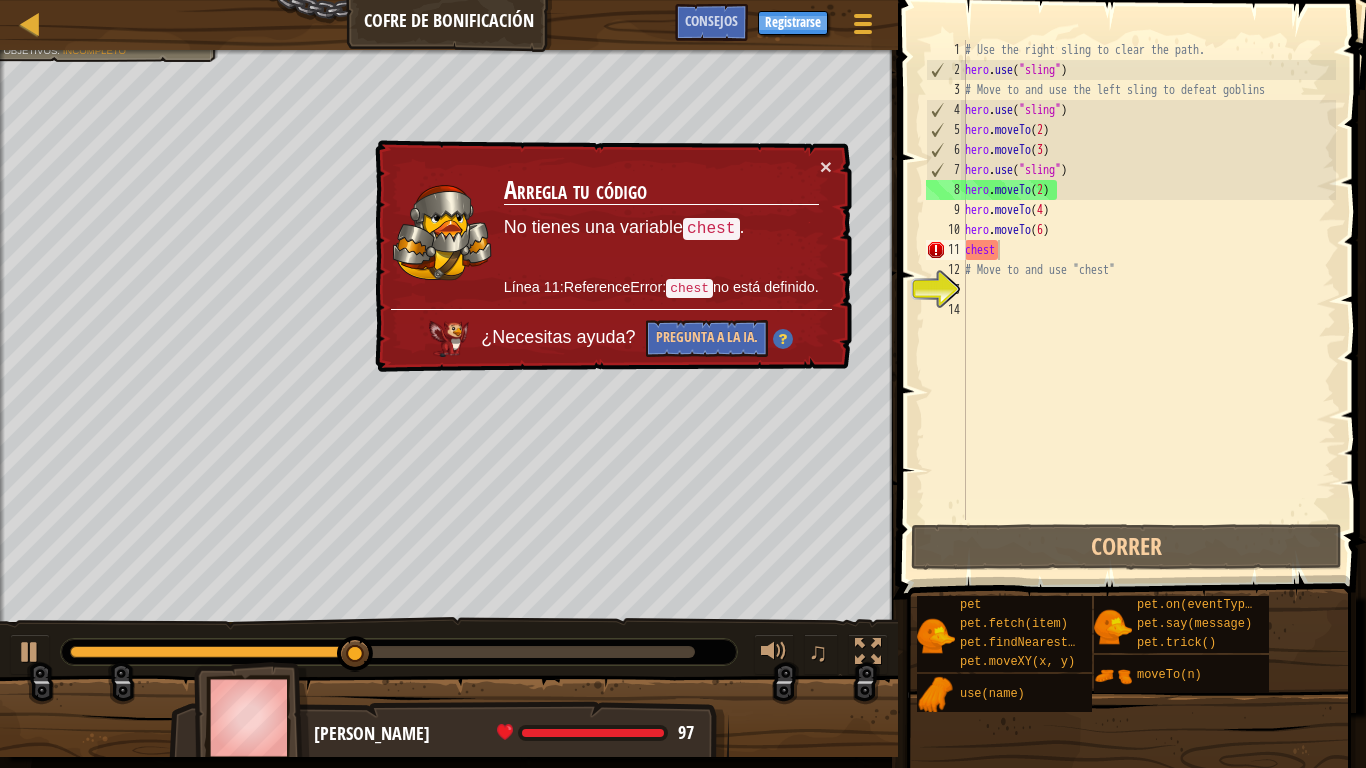 click on "chest" at bounding box center (711, 229) 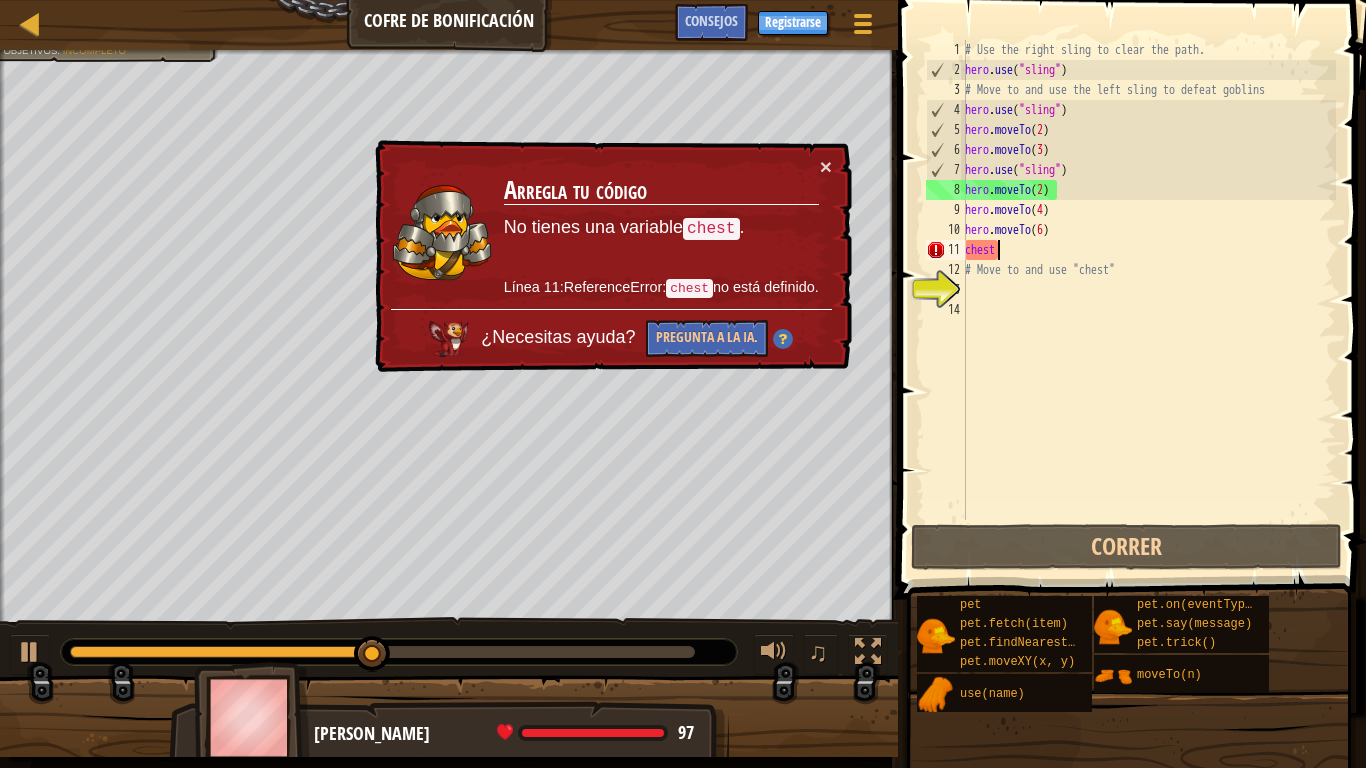 click on "chest" at bounding box center [711, 229] 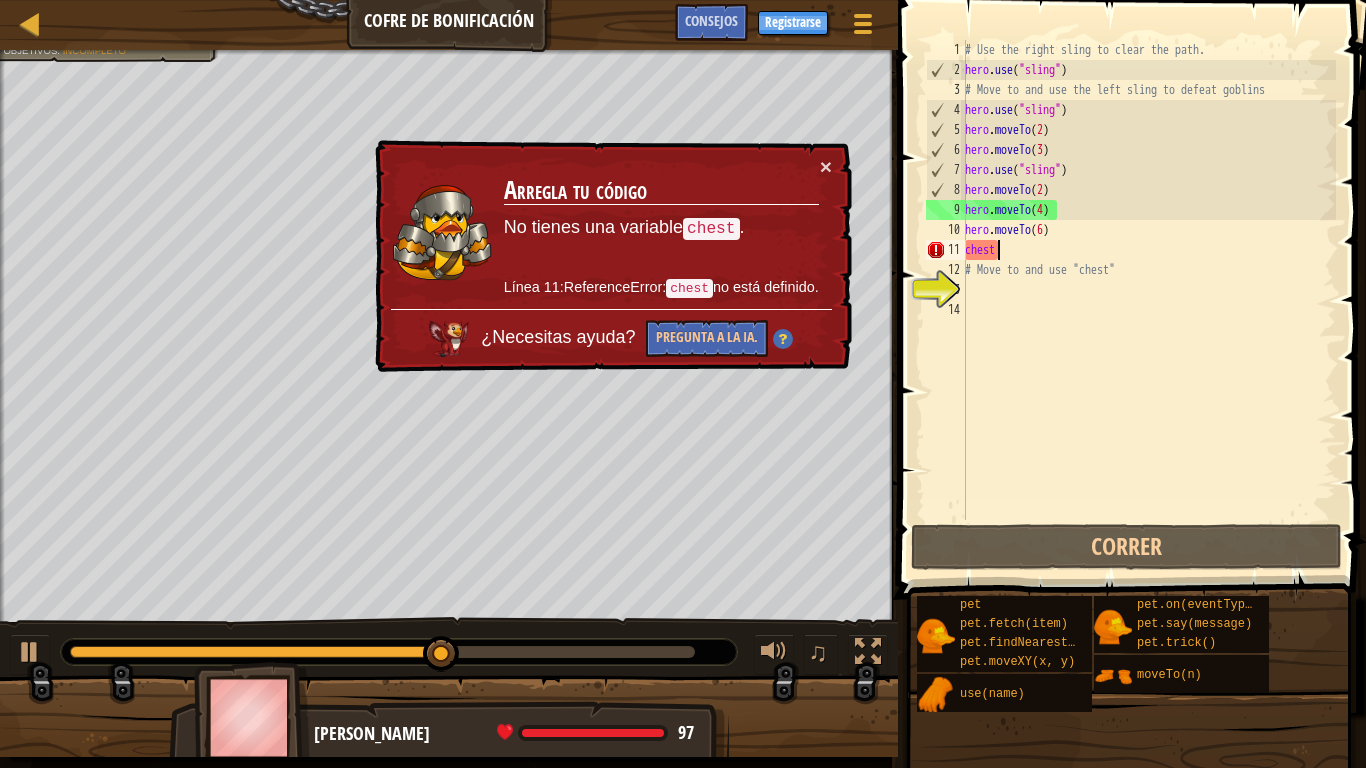 click on "× Arregla tu código No tienes una variable  chest .
Línea 11:ReferenceError: chest  no está definido.
¿Necesitas ayuda? Pregunta a la IA." at bounding box center (611, 256) 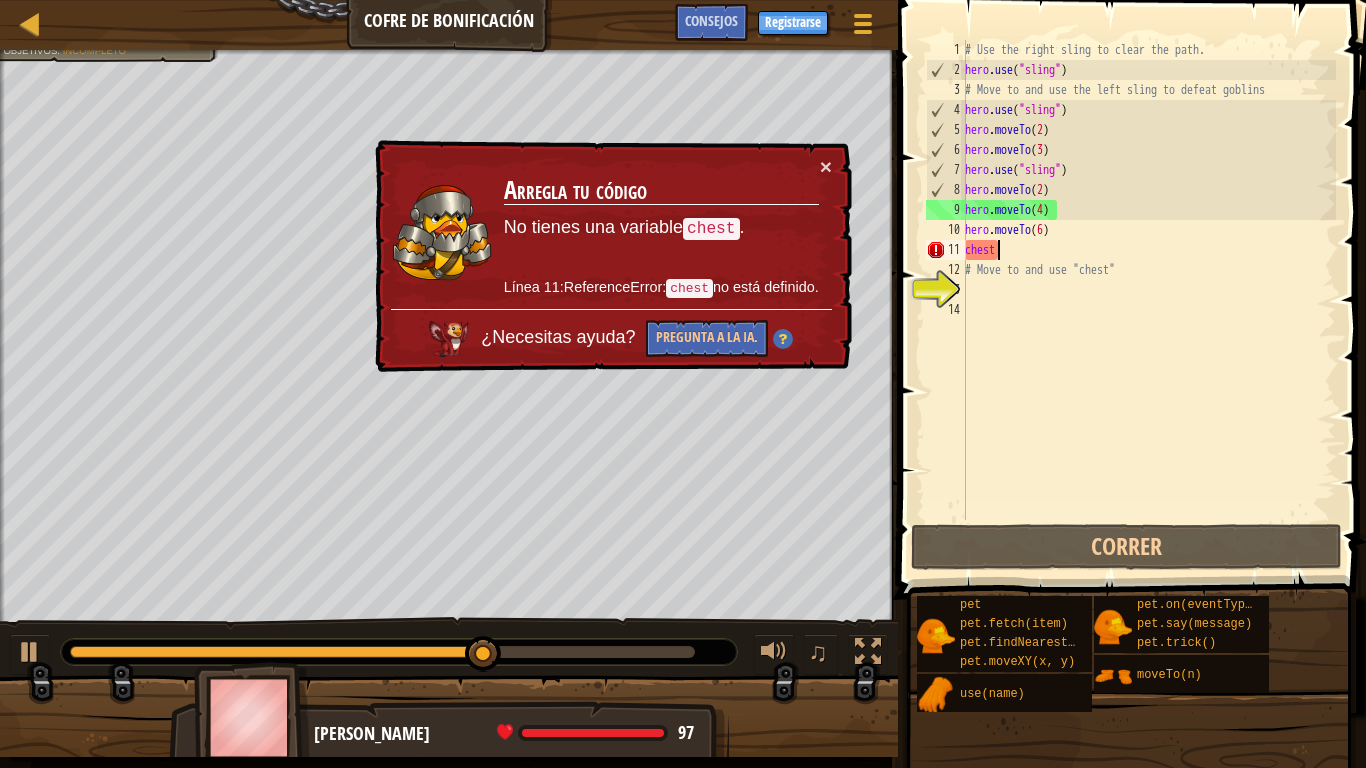 click on "Arregla tu código No tienes una variable  chest .
Línea 11:ReferenceError: chest  no está definido." at bounding box center [661, 232] 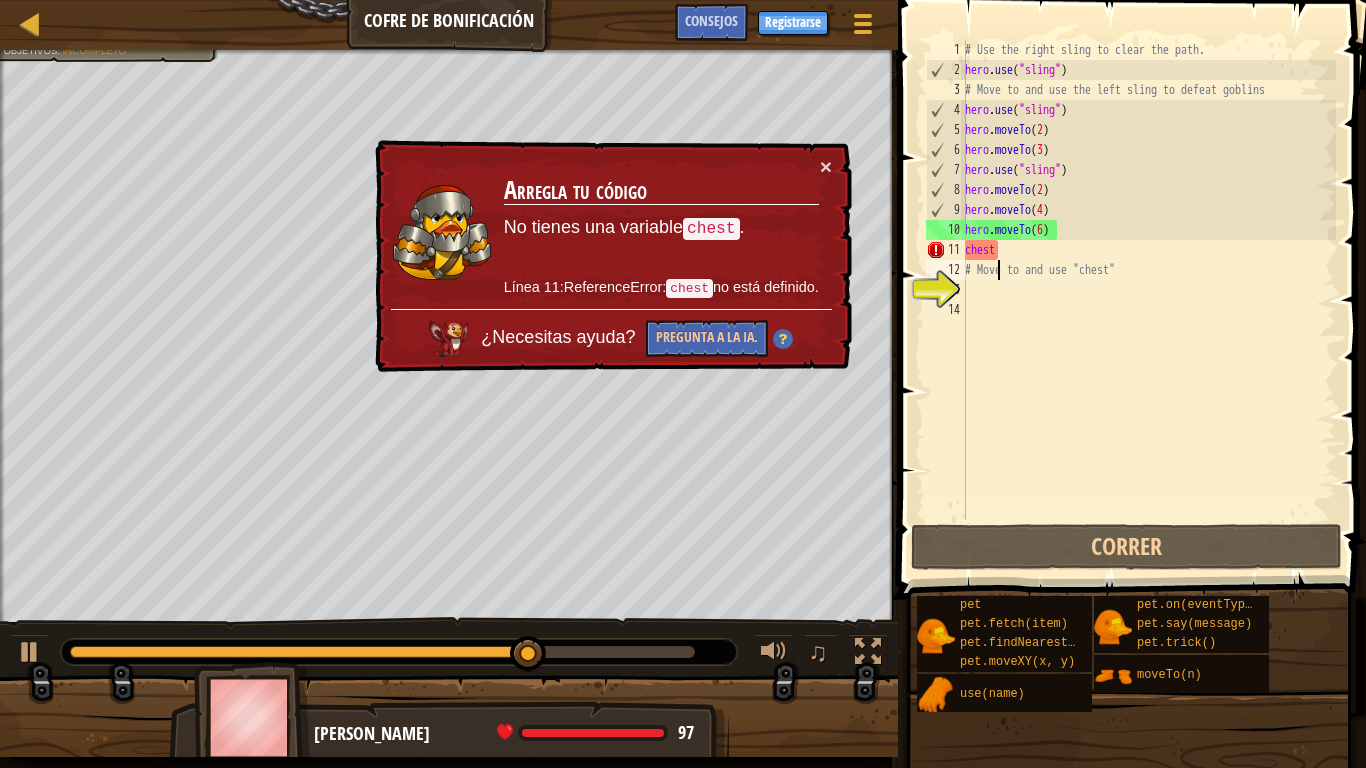 click on "# Use the right sling to clear the path. hero . use ( "sling" ) # Move to and use the left sling to defeat goblins hero . use ( "sling" ) hero . moveTo ( 2 ) hero . moveTo ( 3 ) hero . use ( "sling" ) hero . moveTo ( 2 ) hero . moveTo ( 4 ) hero . moveTo ( 6 ) chest # Move to and use "chest"" at bounding box center (1148, 300) 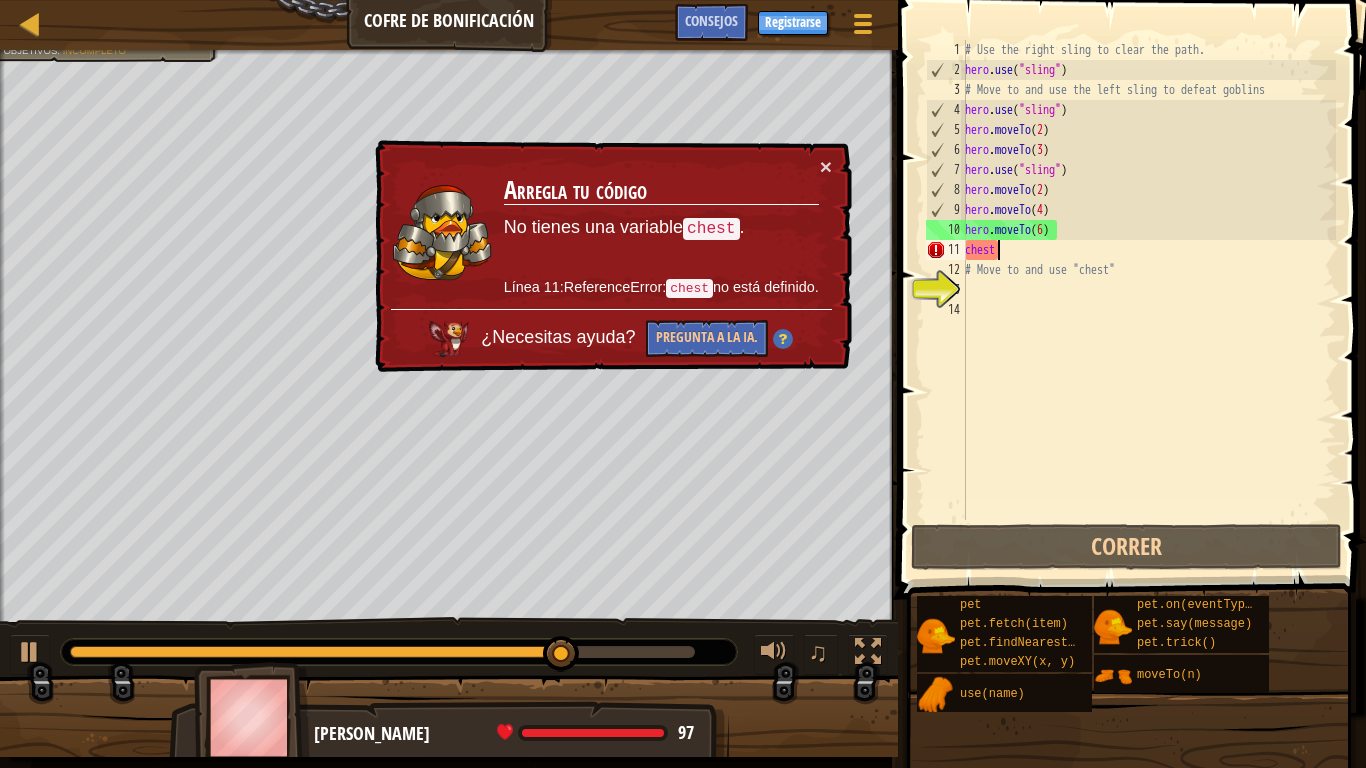 click on "# Use the right sling to clear the path. hero . use ( "sling" ) # Move to and use the left sling to defeat goblins hero . use ( "sling" ) hero . moveTo ( 2 ) hero . moveTo ( 3 ) hero . use ( "sling" ) hero . moveTo ( 2 ) hero . moveTo ( 4 ) hero . moveTo ( 6 ) chest # Move to and use "chest"" at bounding box center (1148, 300) 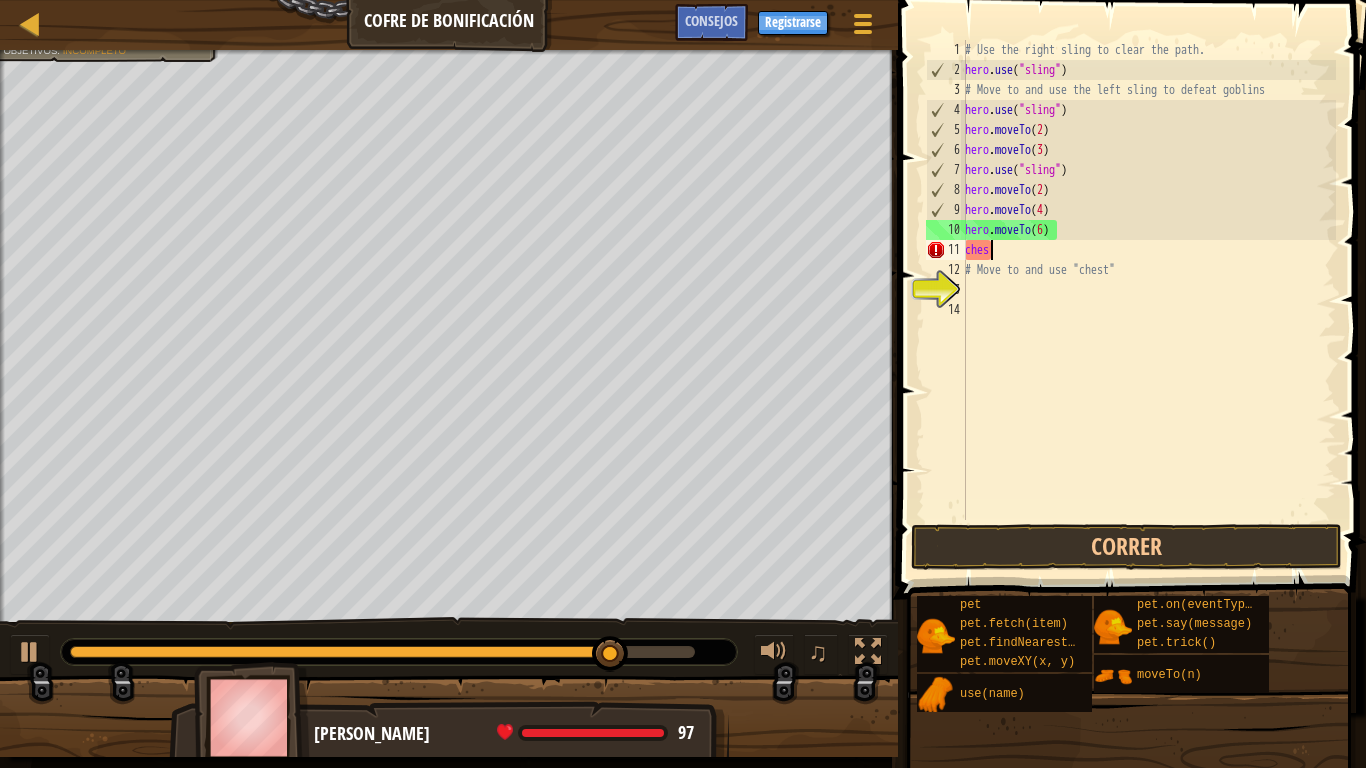 type on "c" 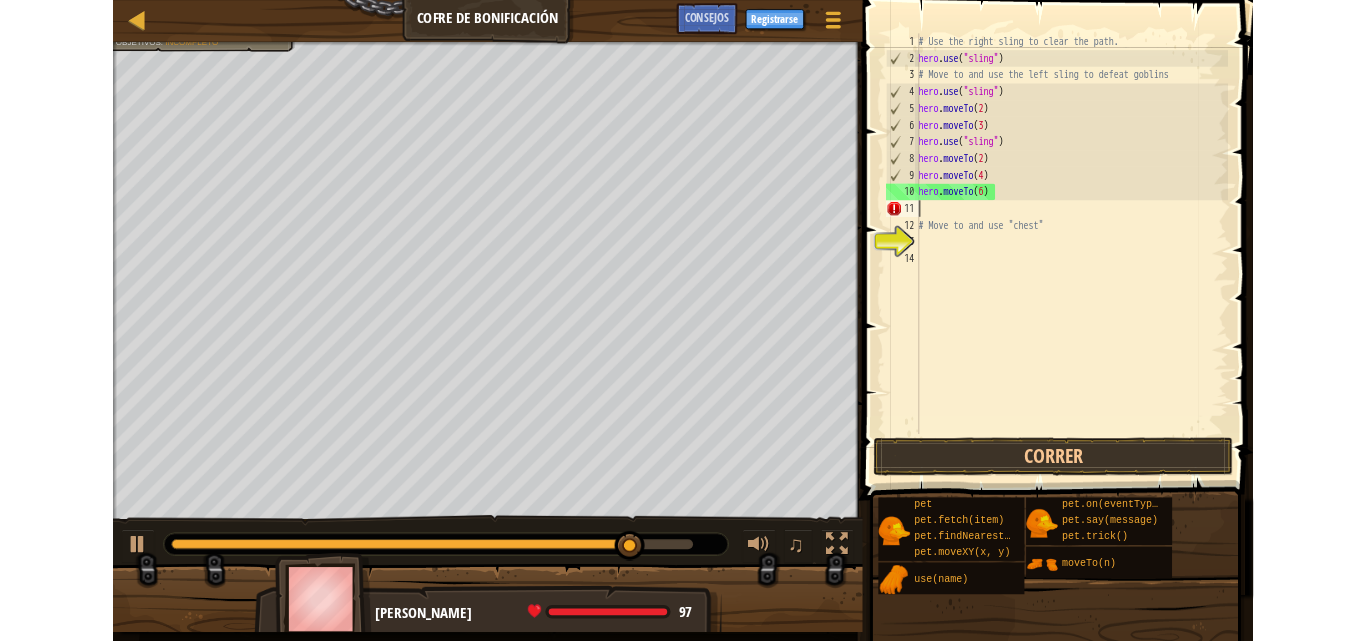 scroll, scrollTop: 9, scrollLeft: 0, axis: vertical 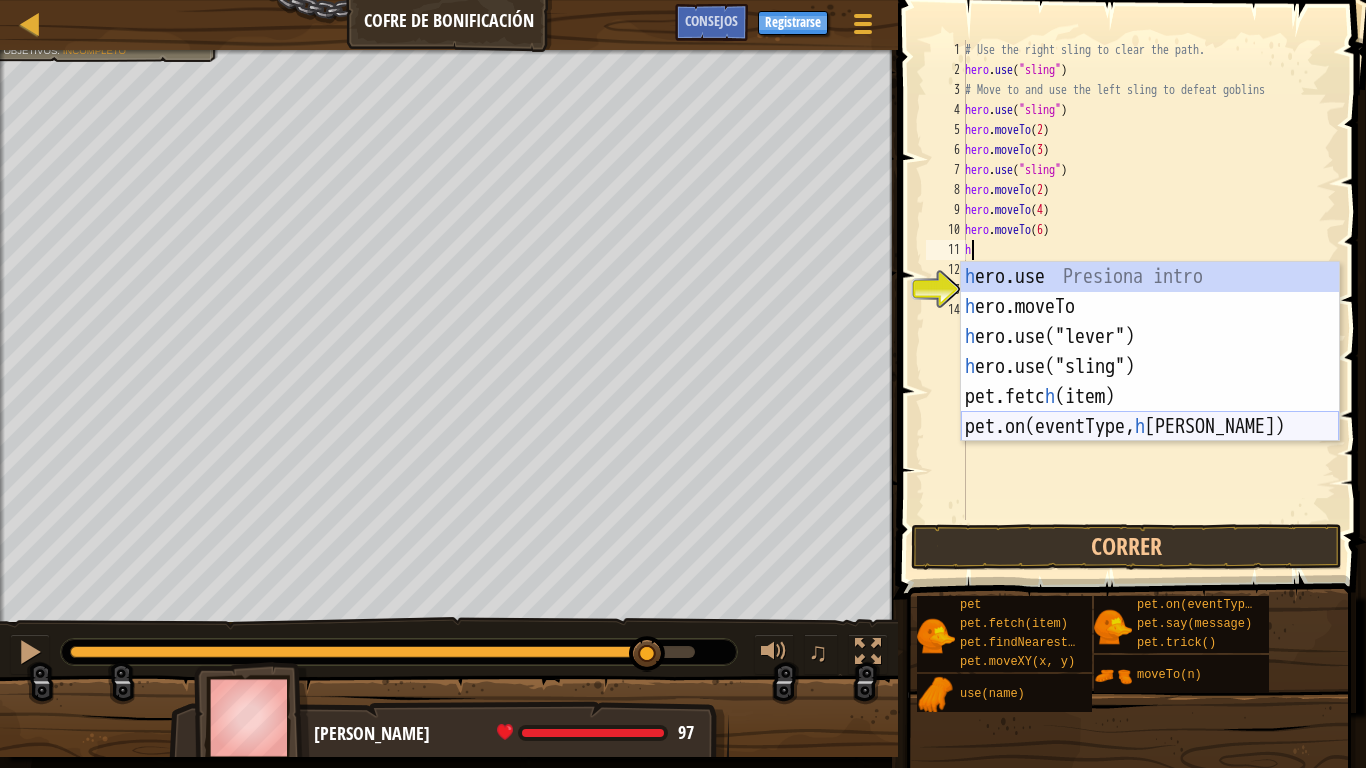 click on "h ero.use Presiona intro h ero.moveTo Presiona intro h ero.use("lever") Presiona intro h ero.use("sling") Presiona intro pet.fetc h (item) Presiona intro pet.on(eventType,  [PERSON_NAME]) Presiona intro" at bounding box center (1150, 382) 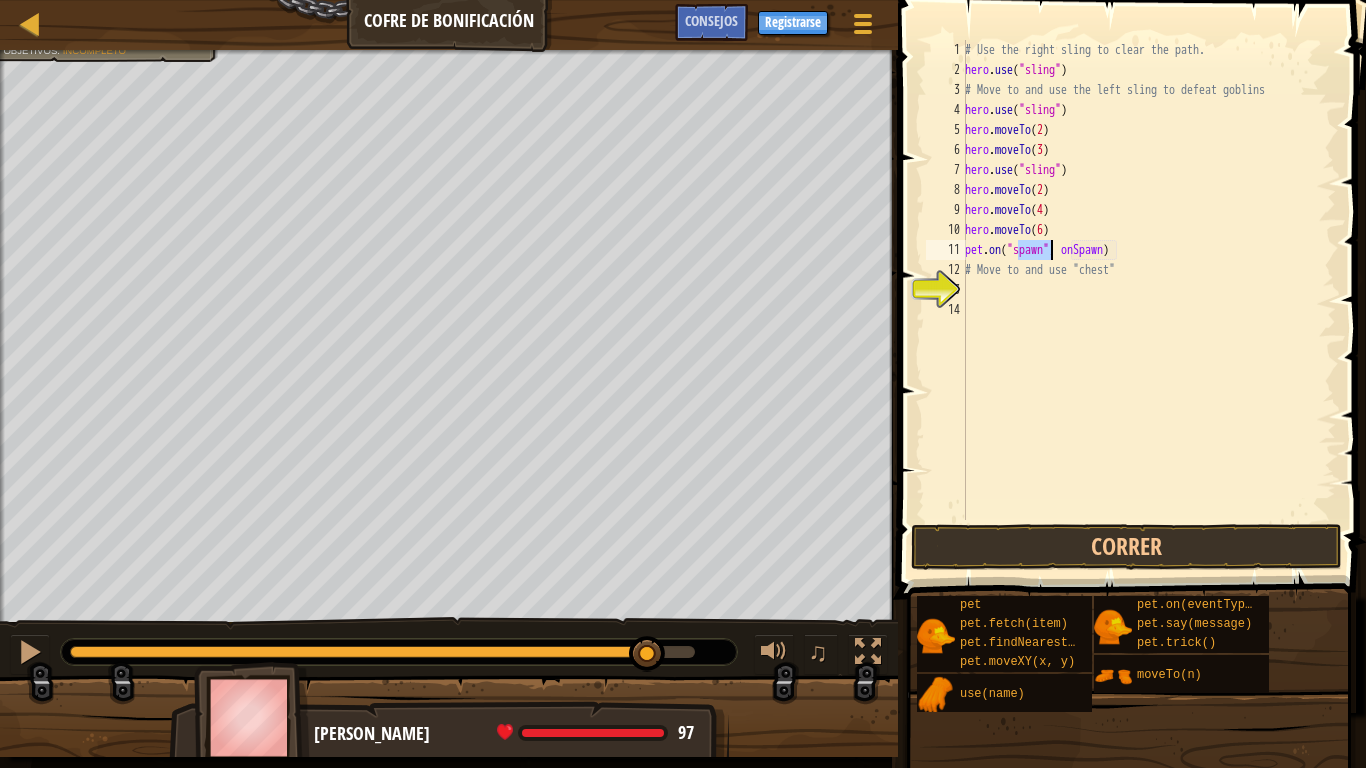 click on "# Use the right sling to clear the path. hero . use ( "sling" ) # Move to and use the left sling to defeat goblins hero . use ( "sling" ) hero . moveTo ( 2 ) hero . moveTo ( 3 ) hero . use ( "sling" ) hero . moveTo ( 2 ) hero . moveTo ( 4 ) hero . moveTo ( 6 ) pet . on ( "spawn" ,   onSpawn ) # Move to and use "chest"" at bounding box center (1148, 300) 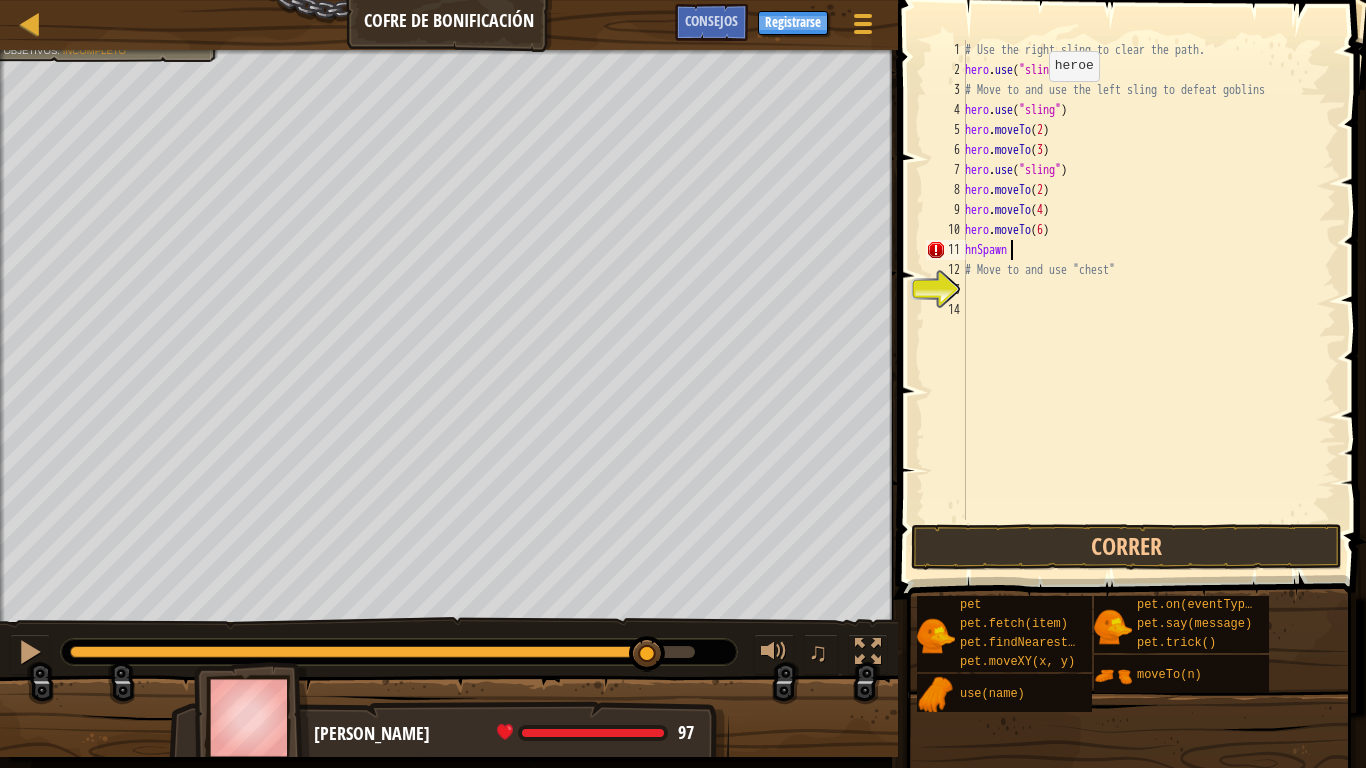 type on "h" 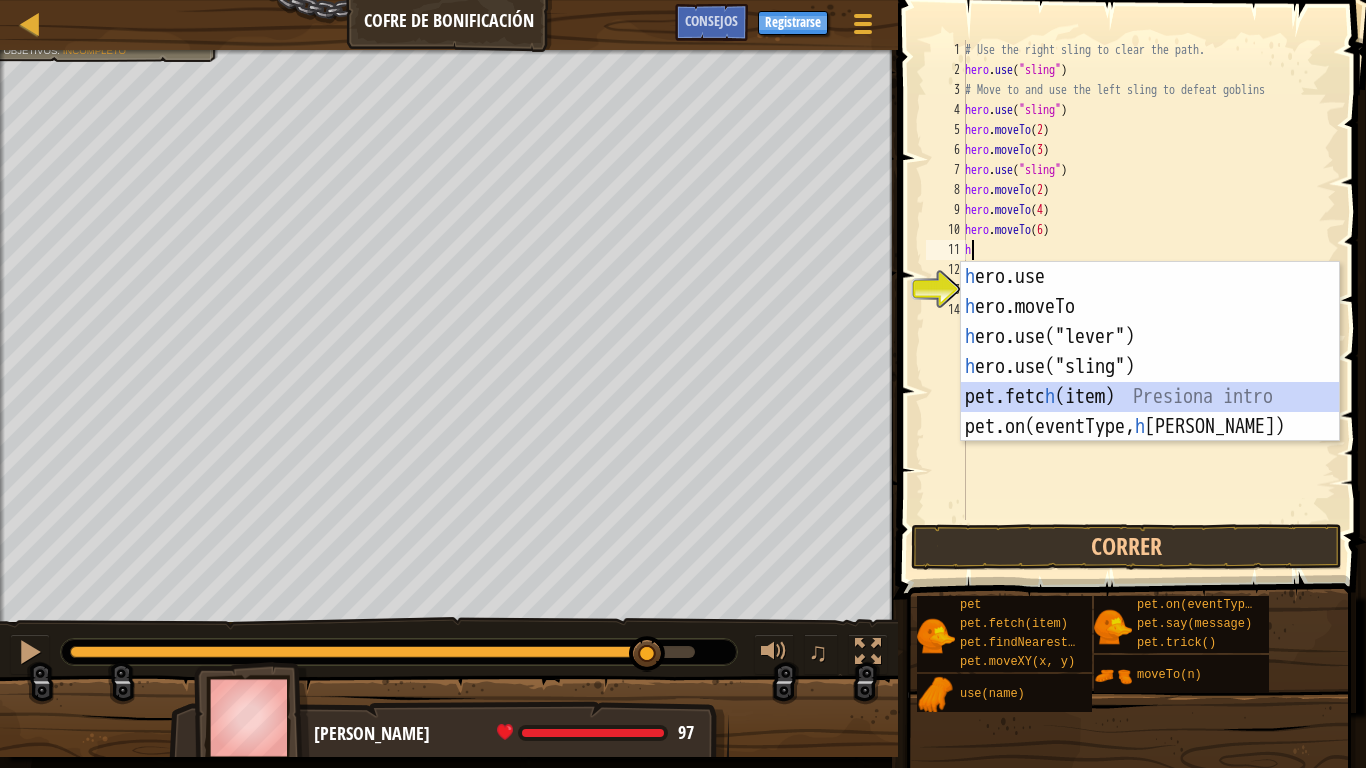 click on "h ero.use Presiona intro h ero.moveTo Presiona intro h ero.use("lever") Presiona intro h ero.use("sling") Presiona intro pet.fetc h (item) Presiona intro pet.on(eventType,  [PERSON_NAME]) Presiona intro" at bounding box center (1150, 382) 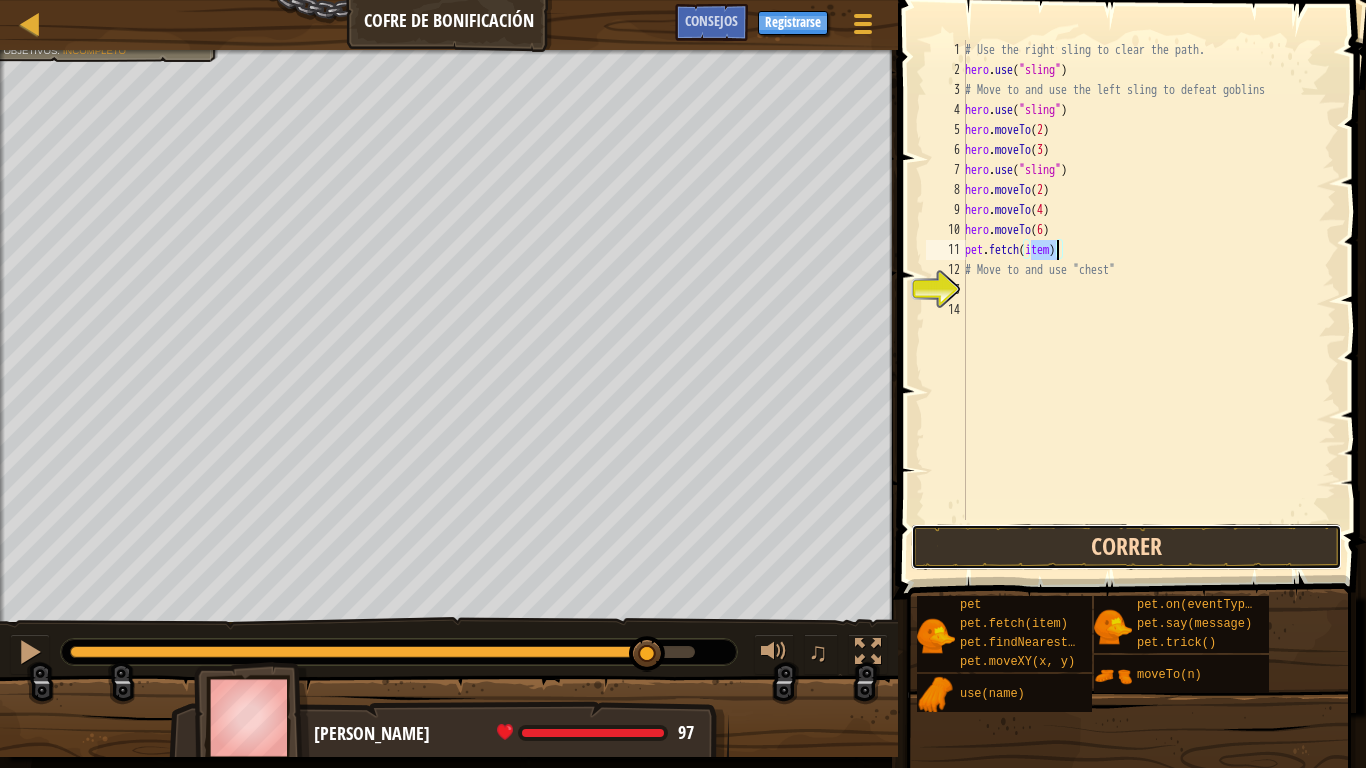 click on "Correr" at bounding box center [1126, 547] 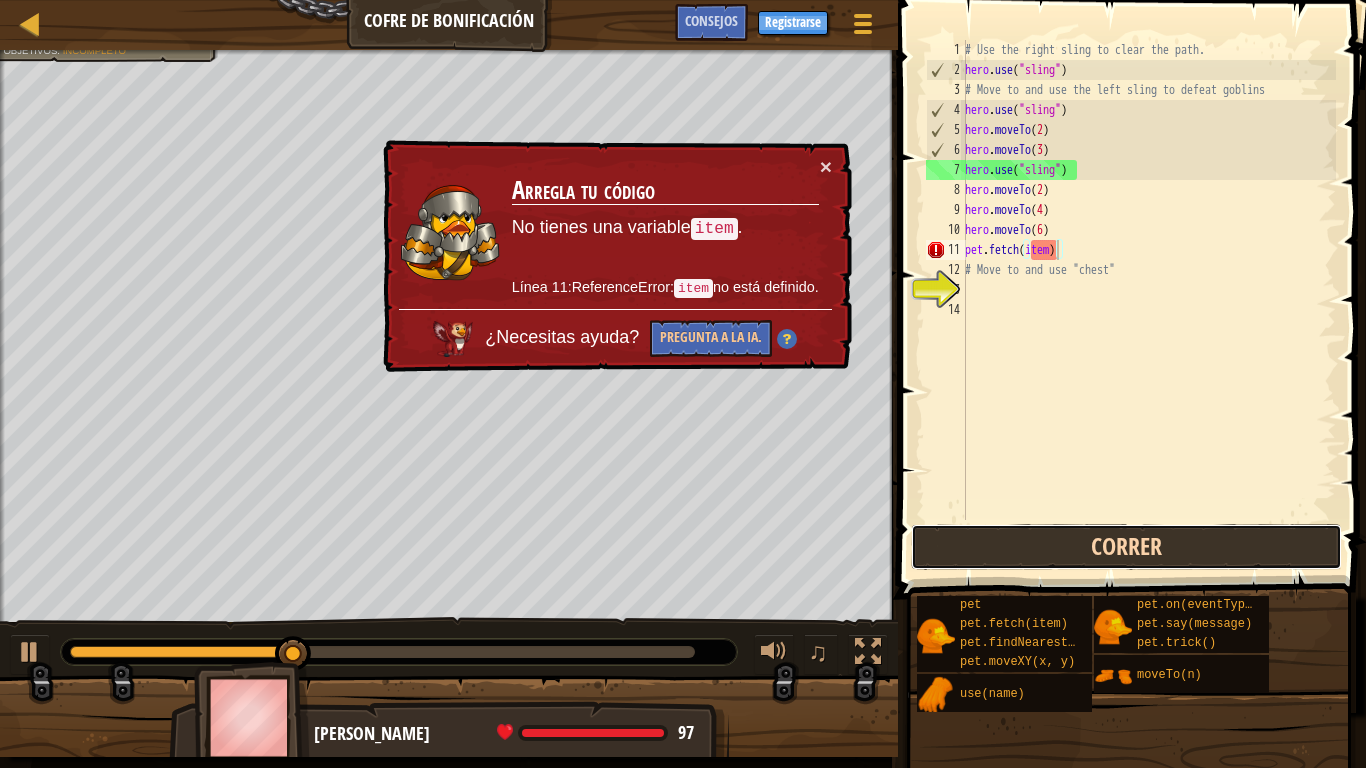 click on "Correr" at bounding box center (1126, 547) 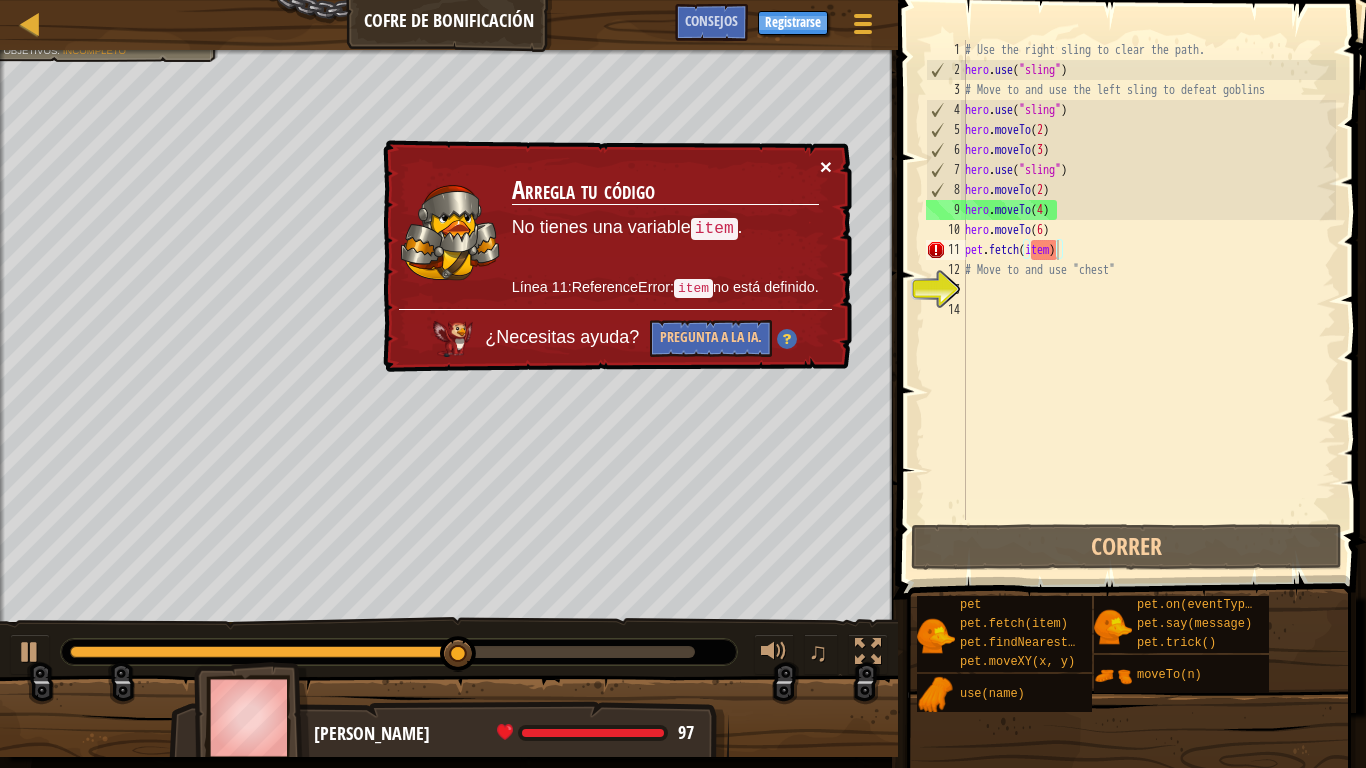 click on "× Arregla tu código No tienes una variable  item .
Línea 11:ReferenceError: item  no está definido.
¿Necesitas ayuda? Pregunta a la IA." at bounding box center [615, 256] 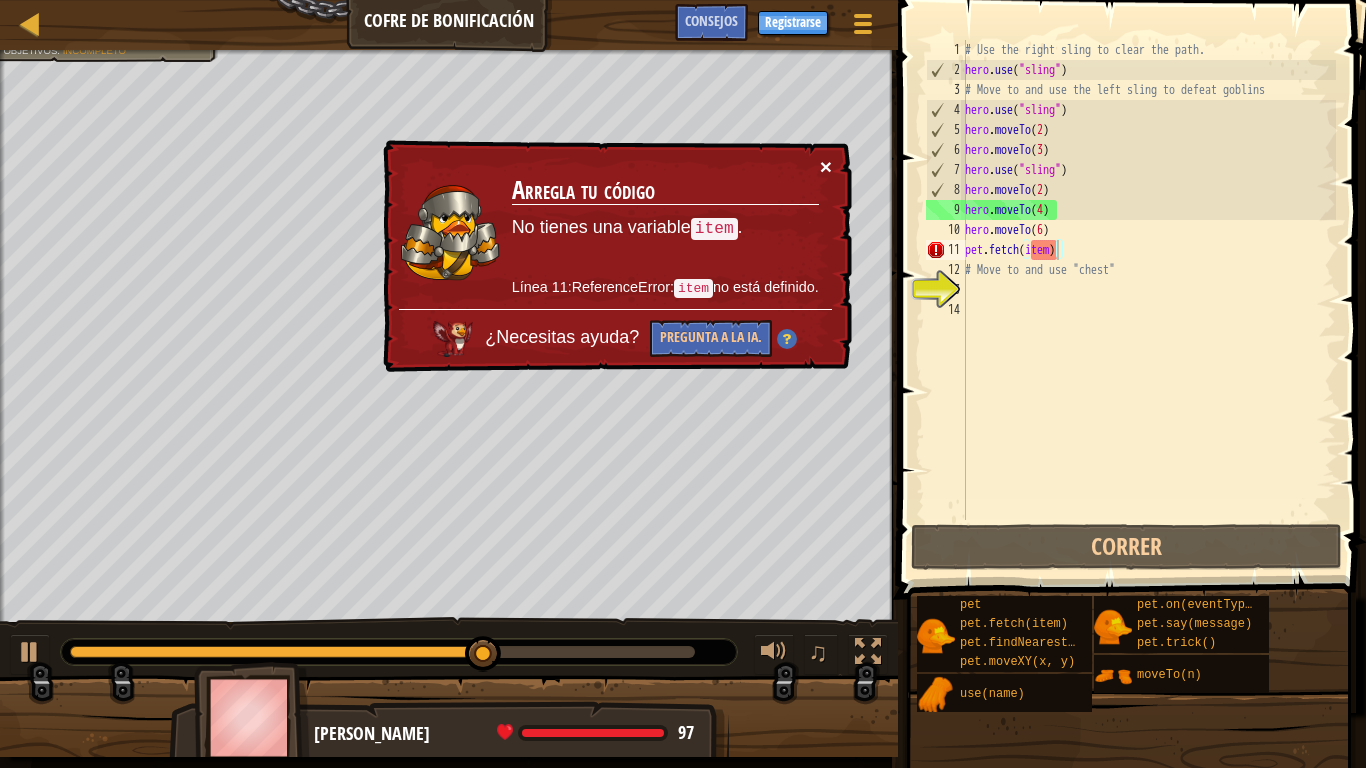 click on "×" at bounding box center (826, 166) 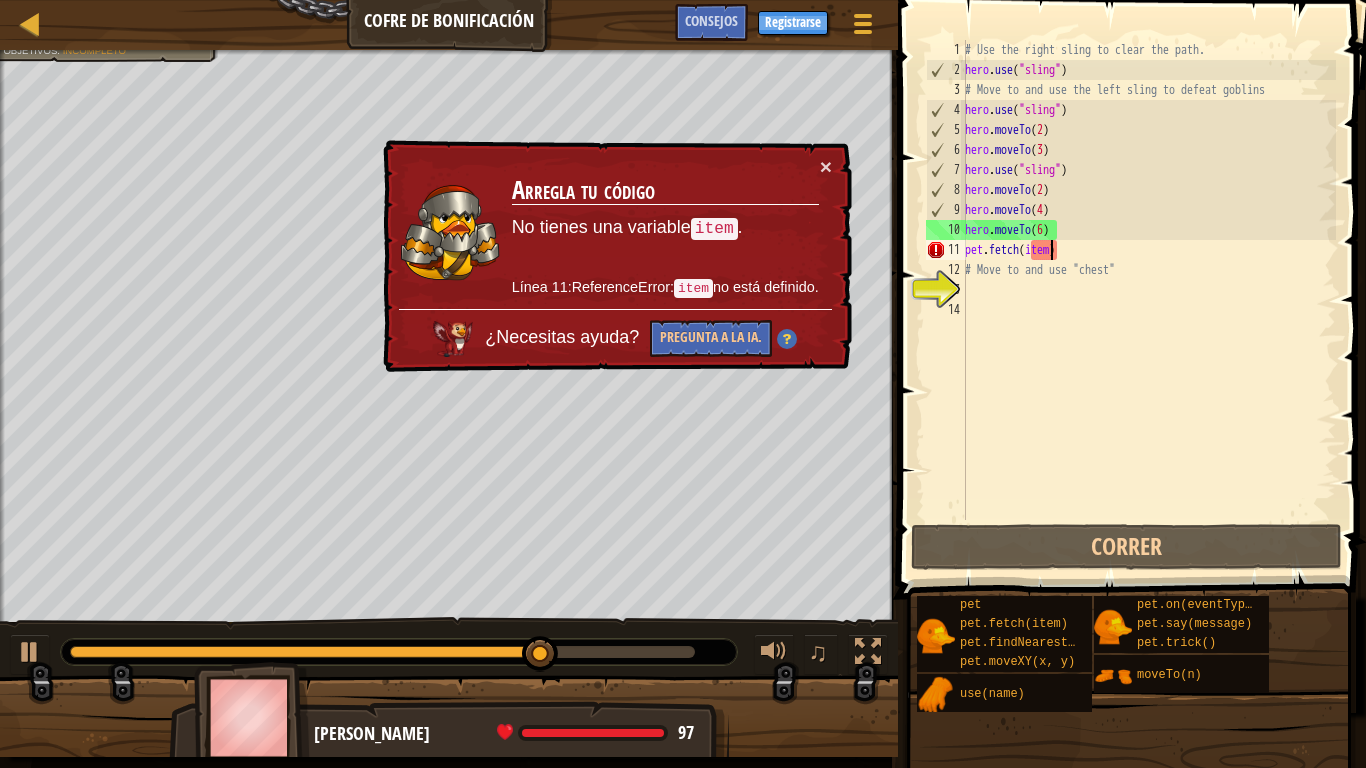 click on "# Use the right sling to clear the path. hero . use ( "sling" ) # Move to and use the left sling to defeat goblins hero . use ( "sling" ) hero . moveTo ( 2 ) hero . moveTo ( 3 ) hero . use ( "sling" ) hero . moveTo ( 2 ) hero . moveTo ( 4 ) hero . moveTo ( 6 ) pet . fetch ( item ) # Move to and use "chest"" at bounding box center [1148, 300] 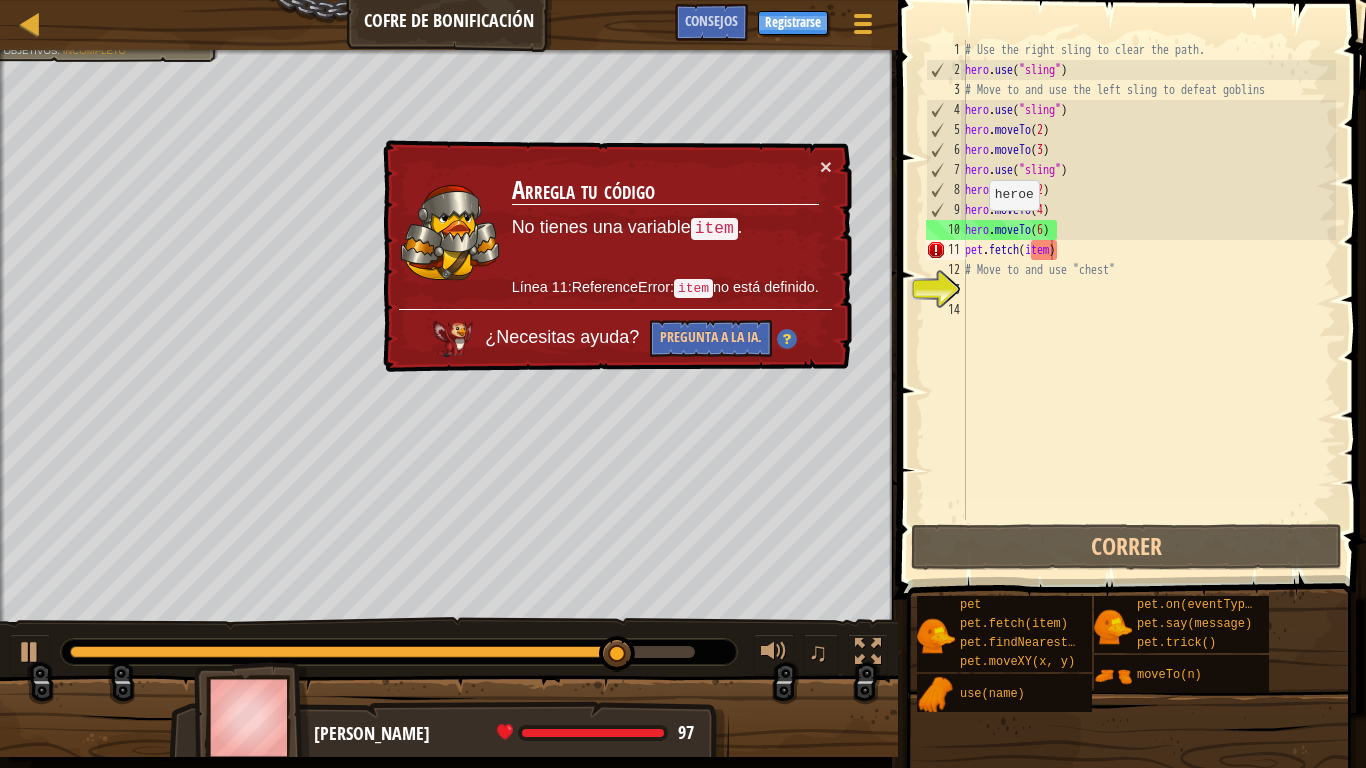 click on "× Arregla tu código No tienes una variable  item .
Línea 11:ReferenceError: item  no está definido.
¿Necesitas ayuda? Pregunta a la IA." at bounding box center [615, 256] 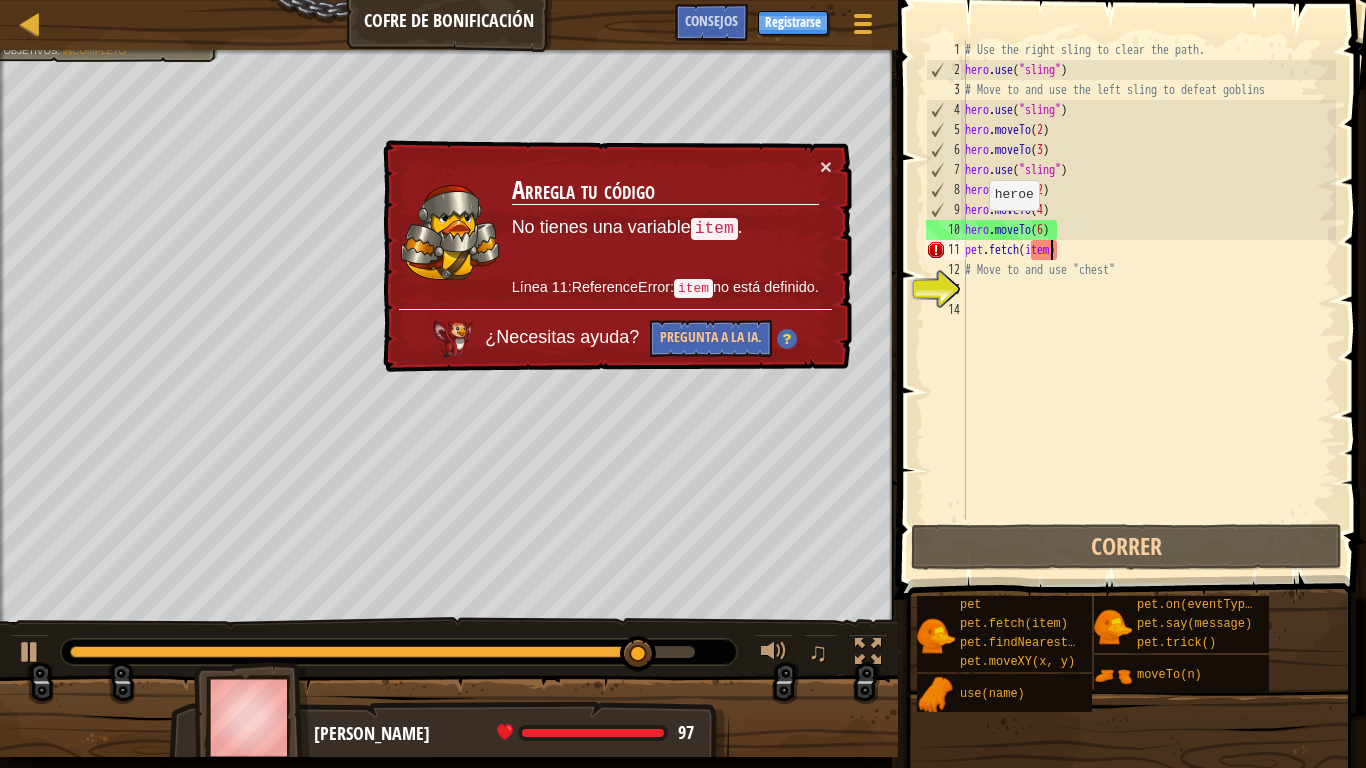 click on "Arregla tu código No tienes una variable  item .
Línea 11:ReferenceError: item  no está definido." at bounding box center (665, 232) 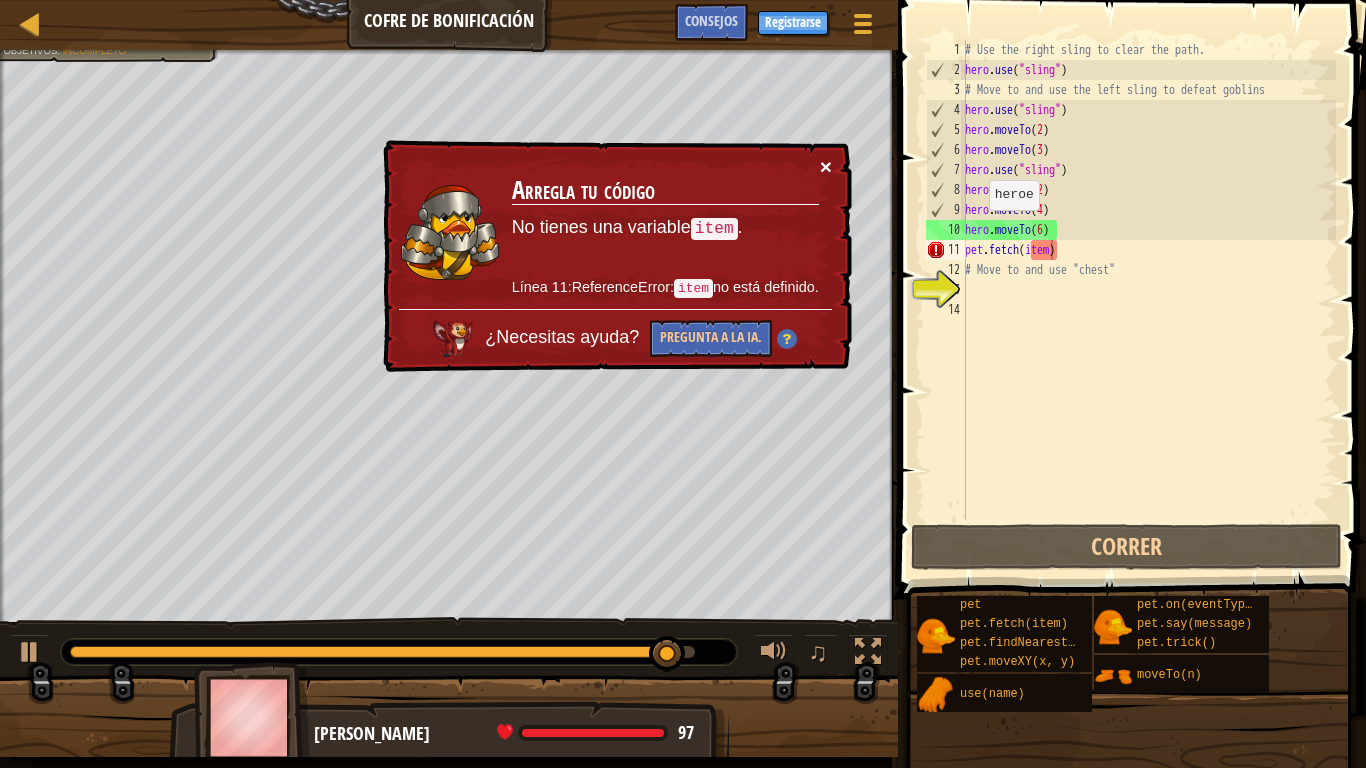 click on "×" at bounding box center [826, 166] 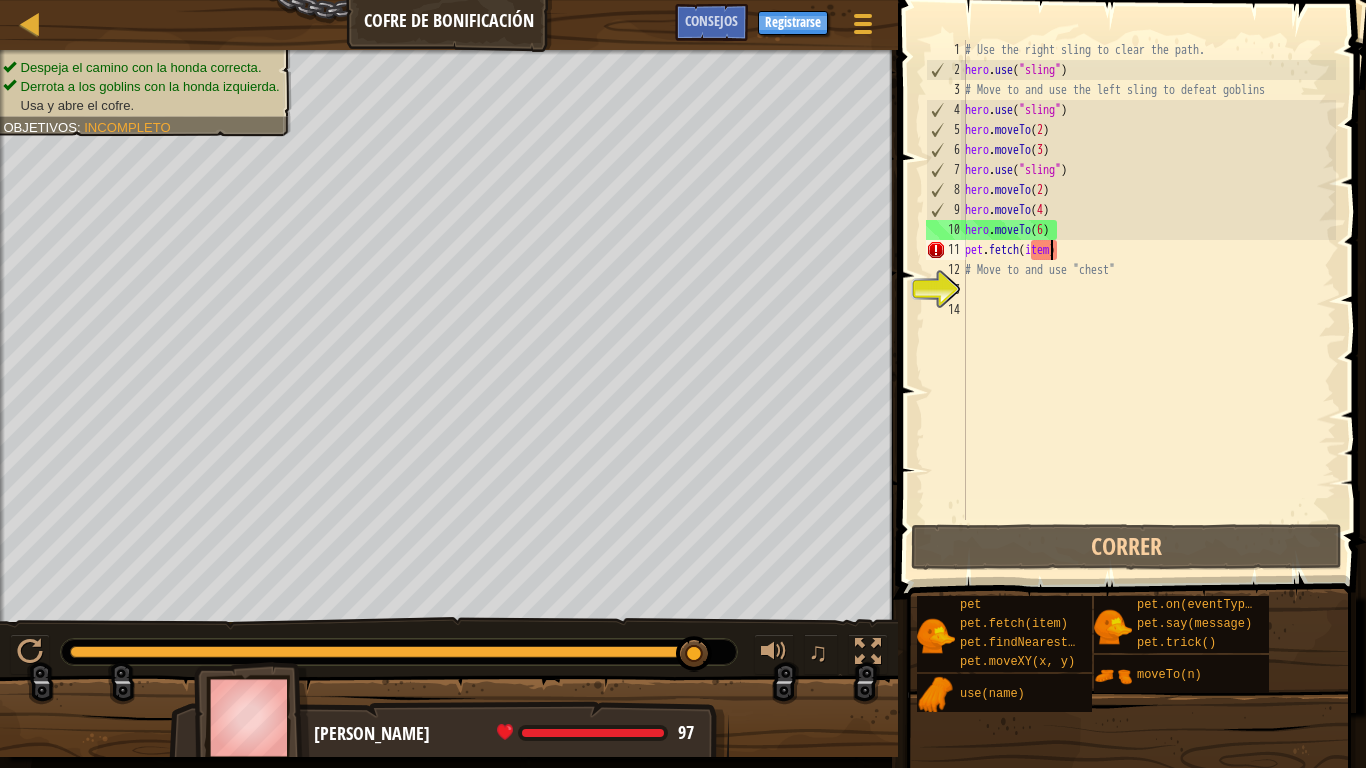 click on "# Use the right sling to clear the path. hero . use ( "sling" ) # Move to and use the left sling to defeat goblins hero . use ( "sling" ) hero . moveTo ( 2 ) hero . moveTo ( 3 ) hero . use ( "sling" ) hero . moveTo ( 2 ) hero . moveTo ( 4 ) hero . moveTo ( 6 ) pet . fetch ( item ) # Move to and use "chest"" at bounding box center (1148, 300) 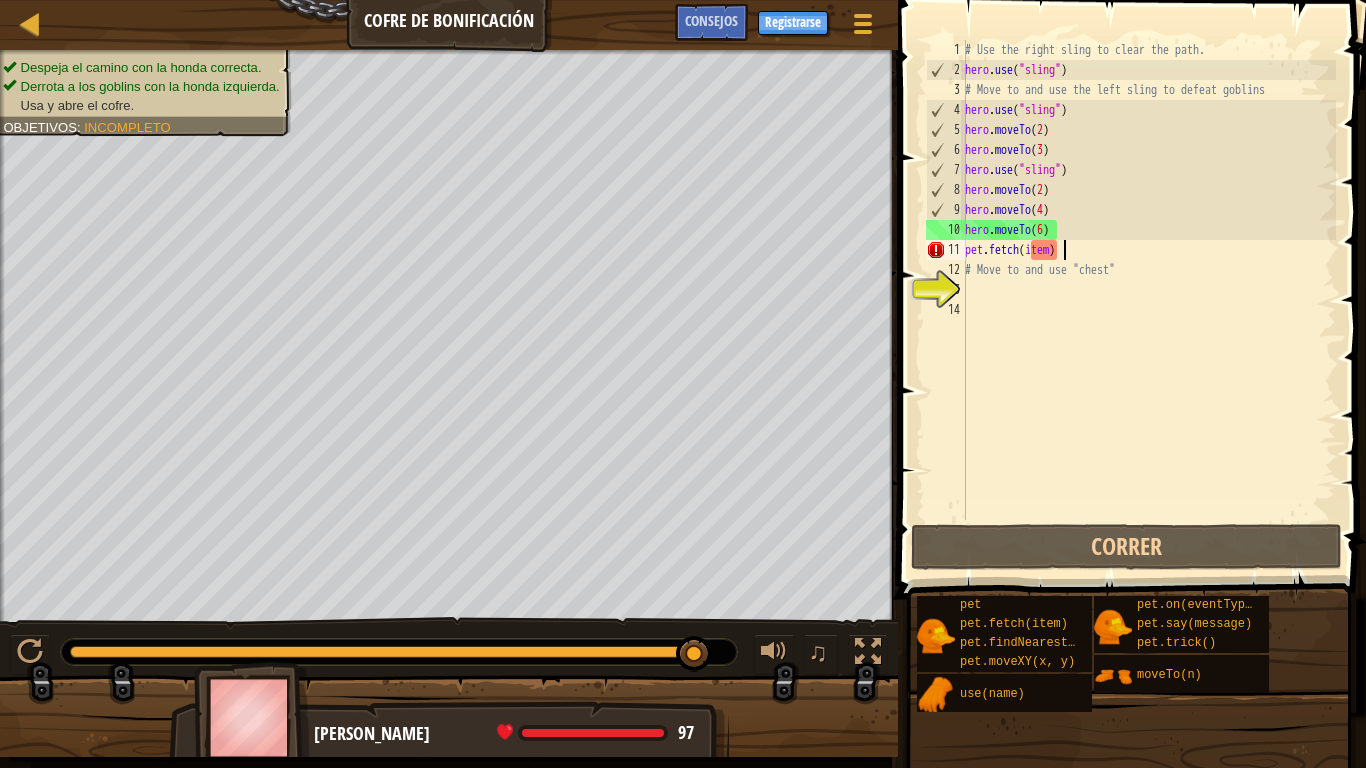 click on "# Use the right sling to clear the path. hero . use ( "sling" ) # Move to and use the left sling to defeat goblins hero . use ( "sling" ) hero . moveTo ( 2 ) hero . moveTo ( 3 ) hero . use ( "sling" ) hero . moveTo ( 2 ) hero . moveTo ( 4 ) hero . moveTo ( 6 ) pet . fetch ( item ) # Move to and use "chest"" at bounding box center (1148, 300) 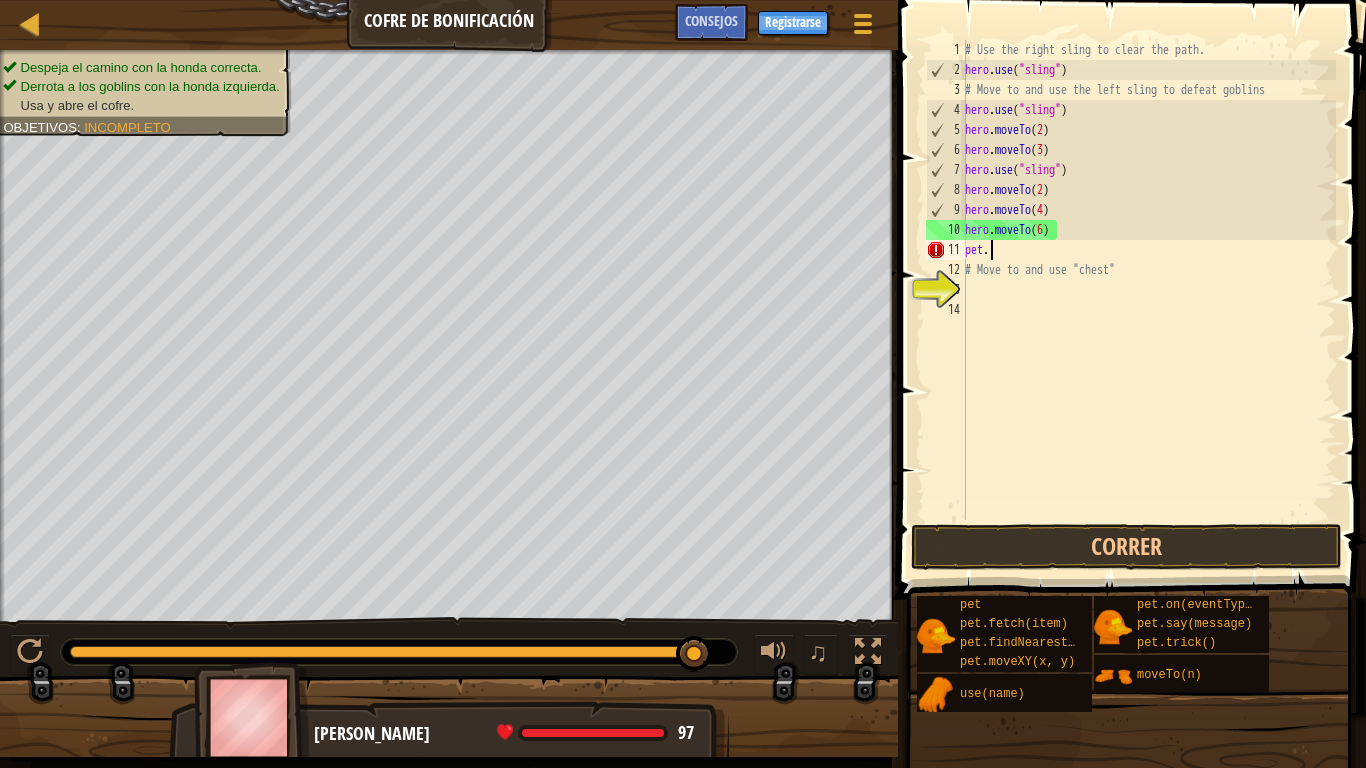 type on "p" 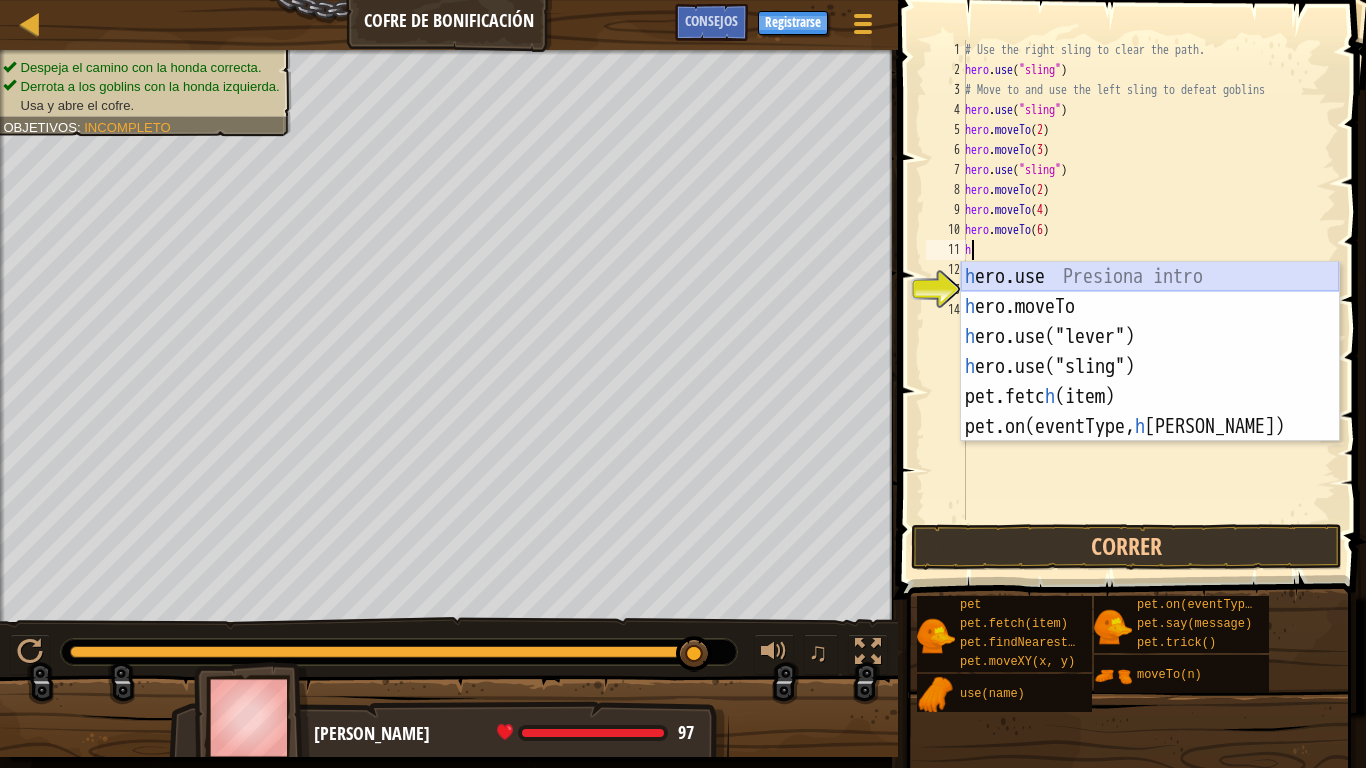 click on "h ero.use Presiona intro h ero.moveTo Presiona intro h ero.use("lever") Presiona intro h ero.use("sling") Presiona intro pet.fetc h (item) Presiona intro pet.on(eventType,  [PERSON_NAME]) Presiona intro" at bounding box center [1150, 382] 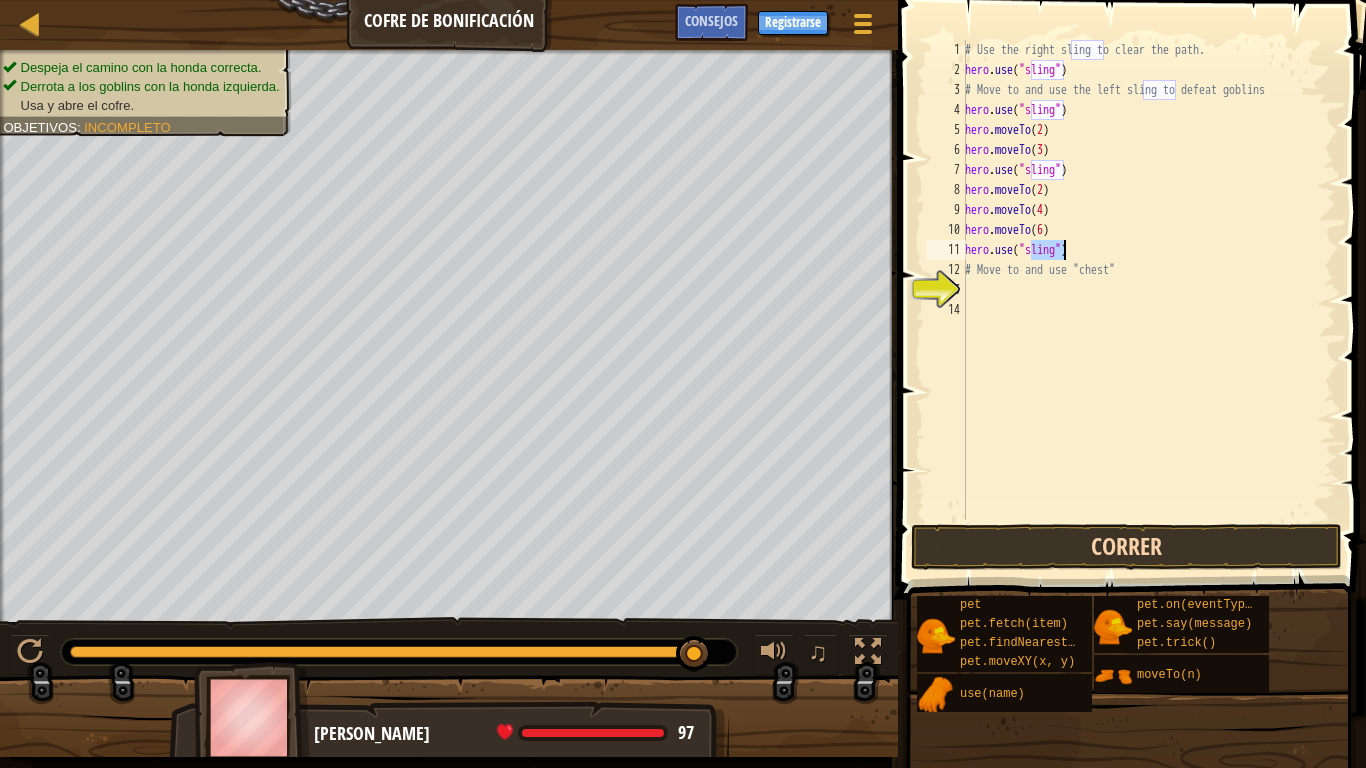 type on "hero.use("sling")" 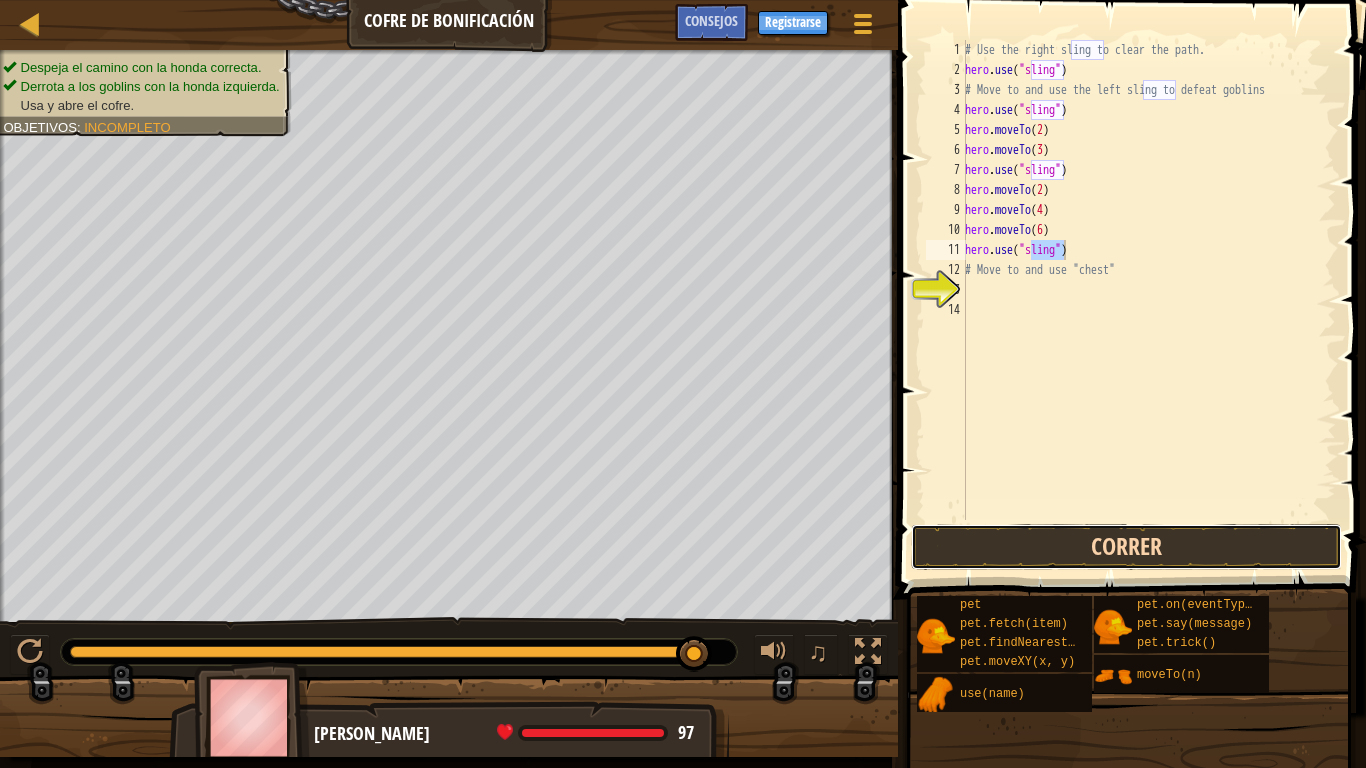 click on "Correr" at bounding box center (1126, 547) 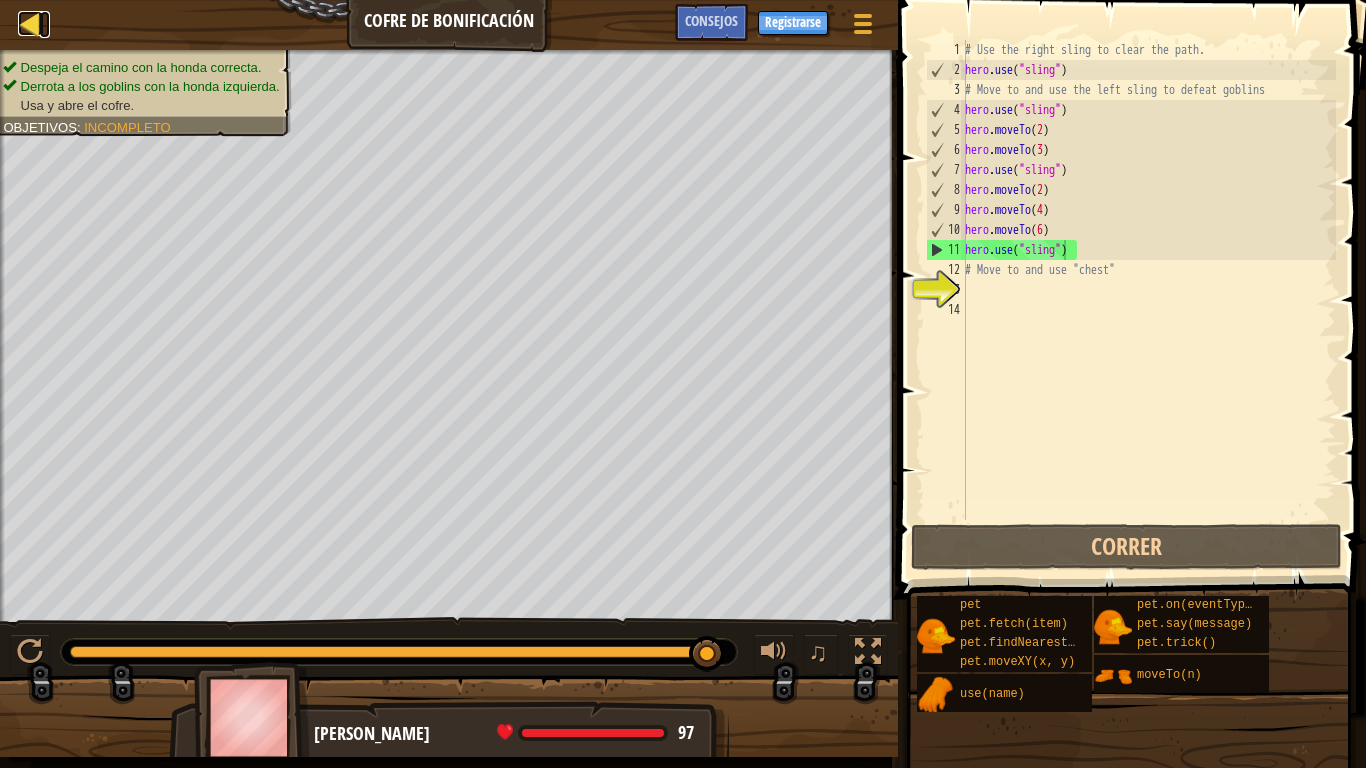 drag, startPoint x: 1365, startPoint y: 527, endPoint x: 27, endPoint y: 17, distance: 1431.9022 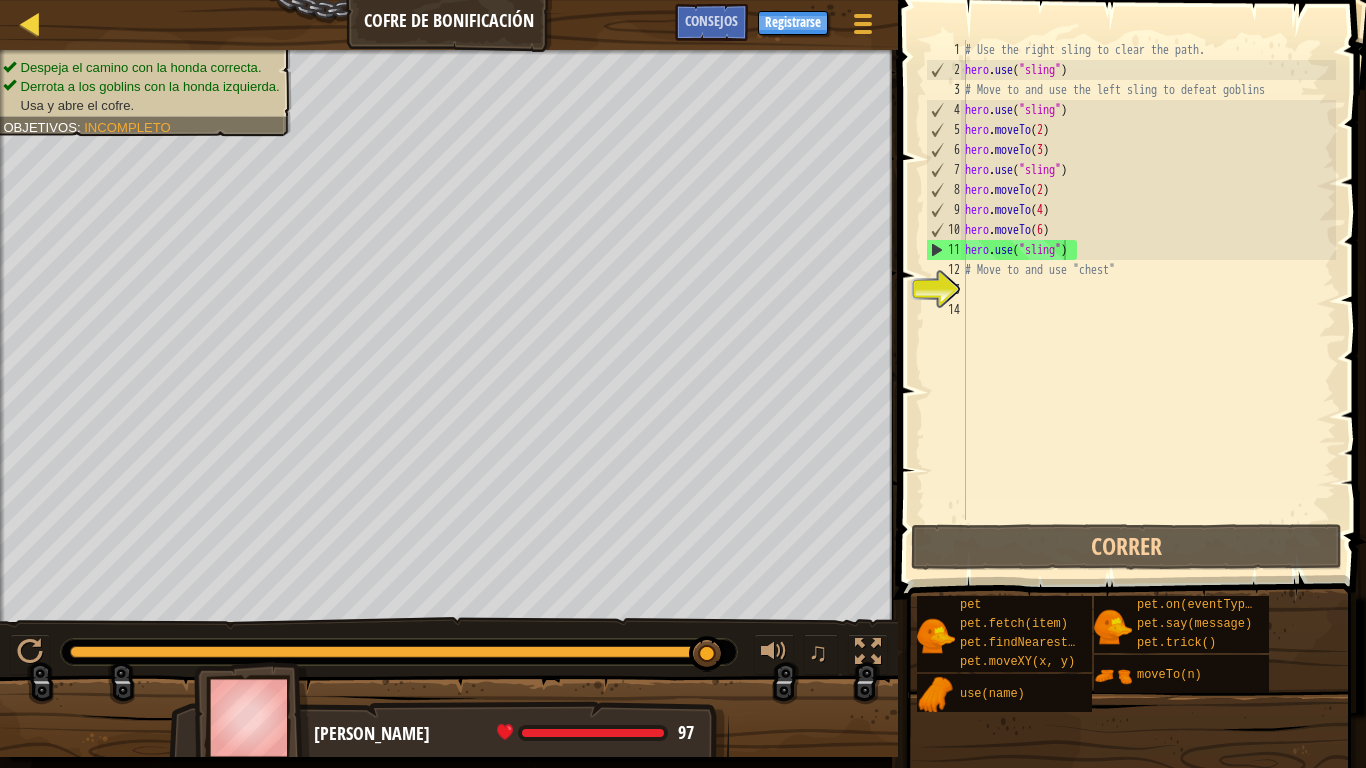 select on "es-ES" 